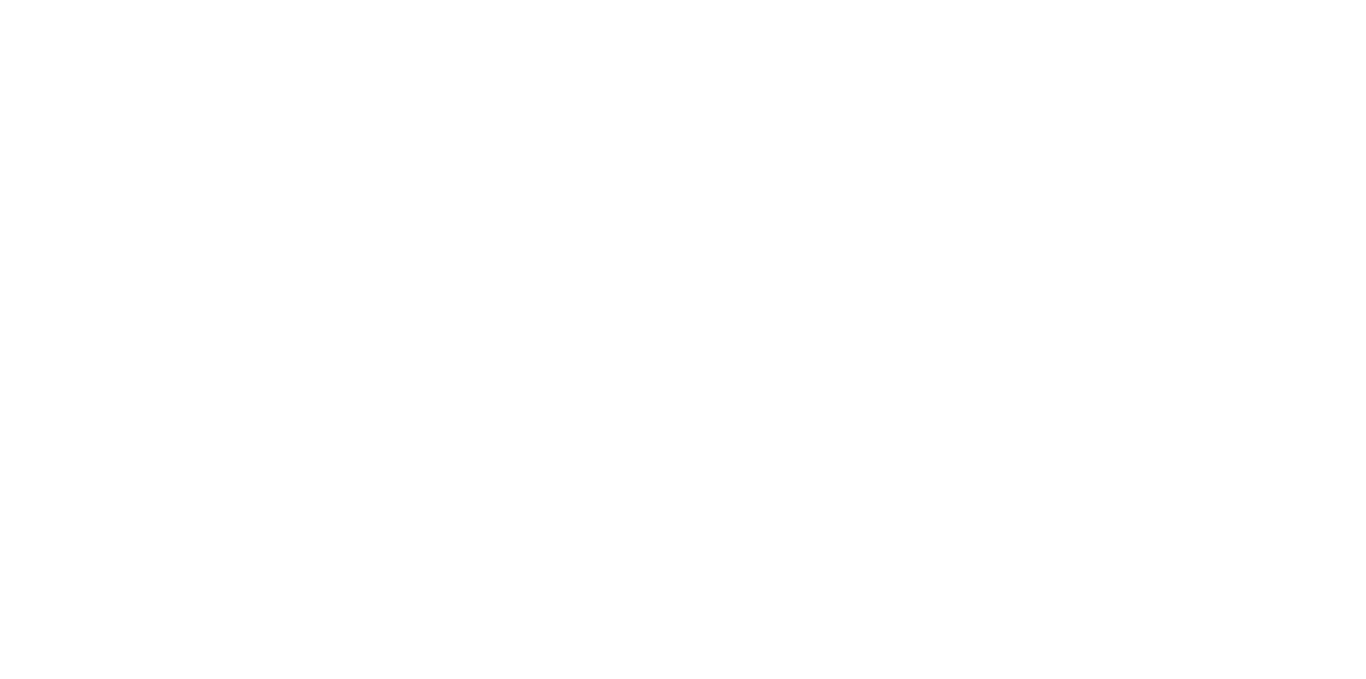 scroll, scrollTop: 0, scrollLeft: 0, axis: both 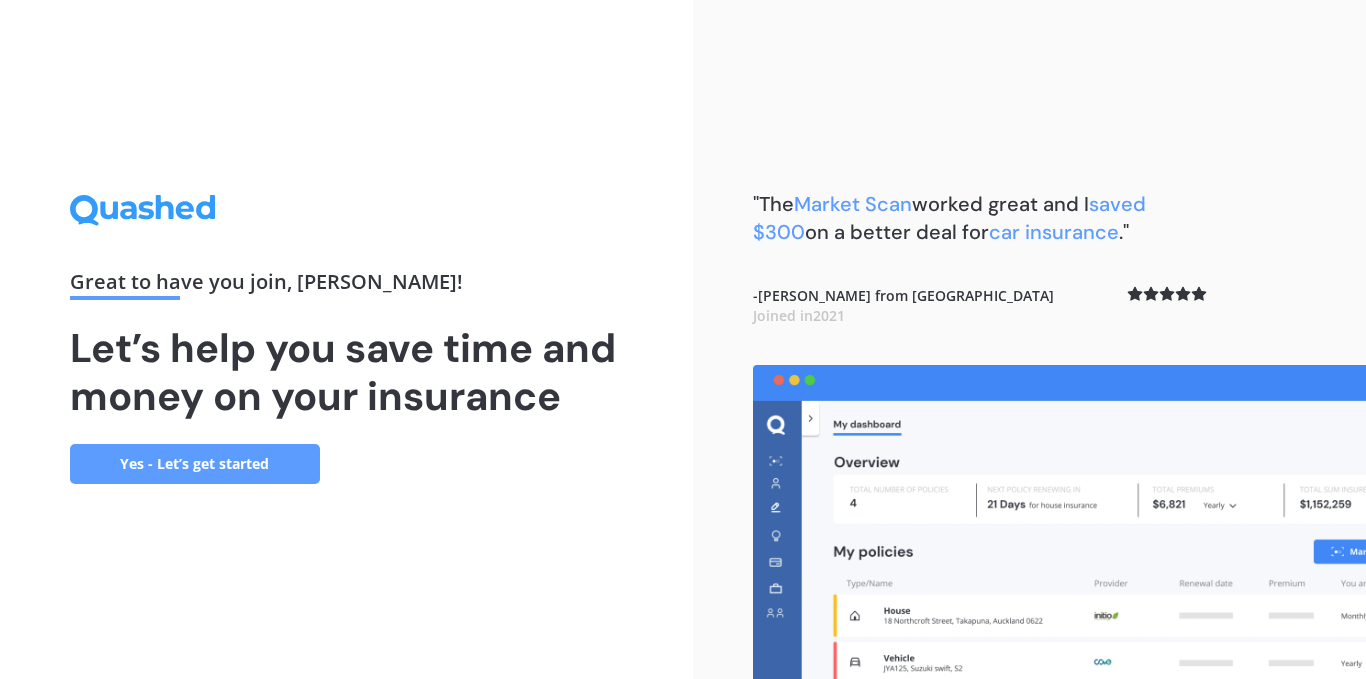 click on "Yes - Let’s get started" at bounding box center (195, 464) 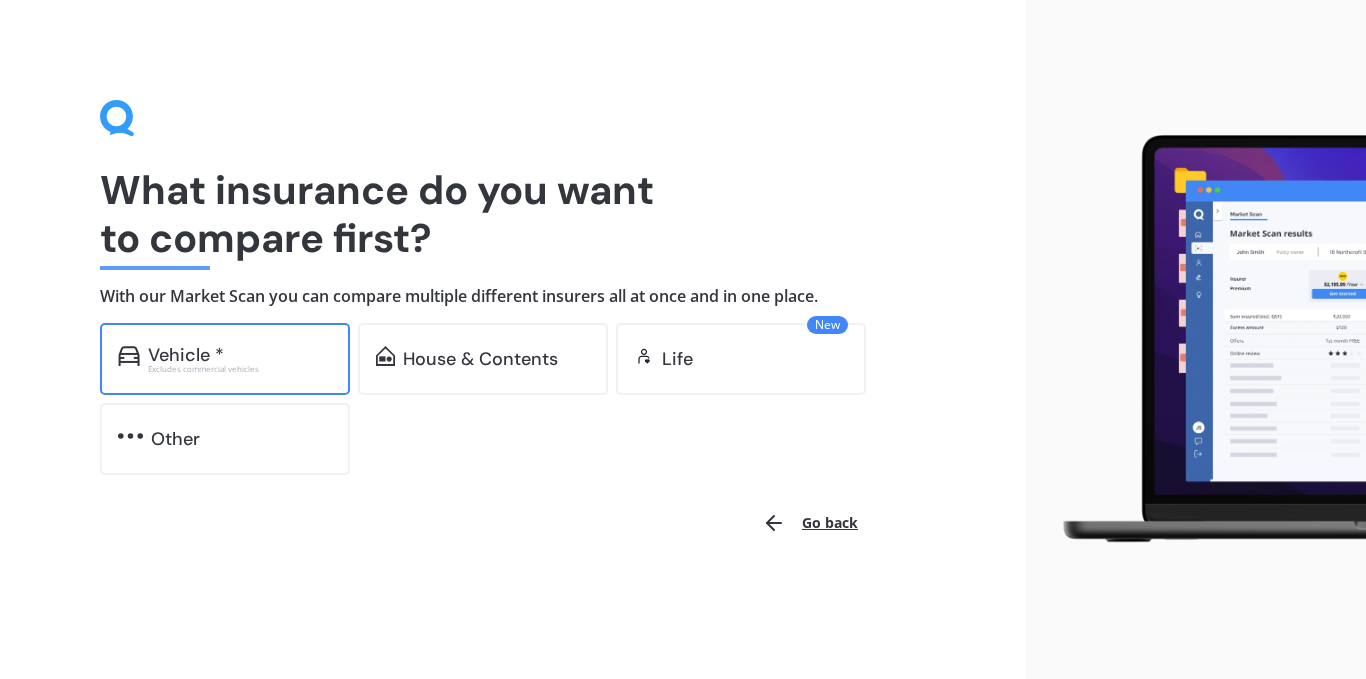click on "Vehicle * Excludes commercial vehicles" at bounding box center [225, 359] 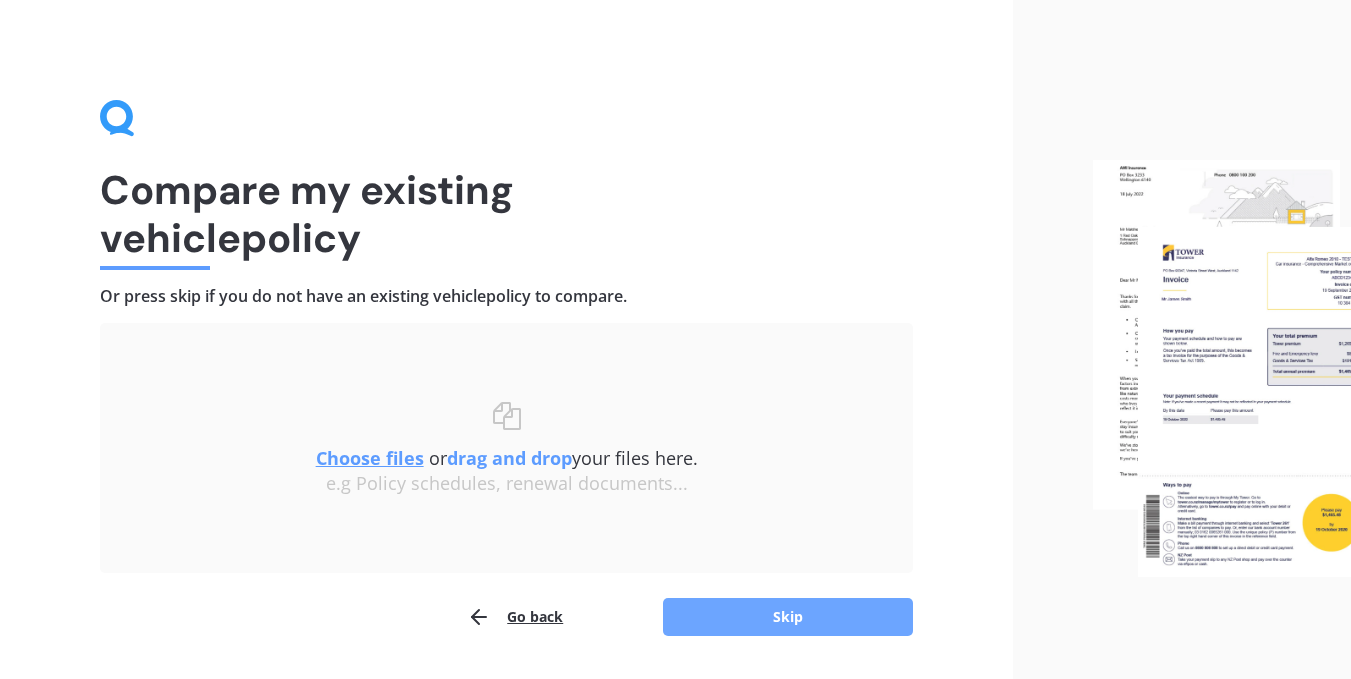 click on "Skip" at bounding box center (788, 617) 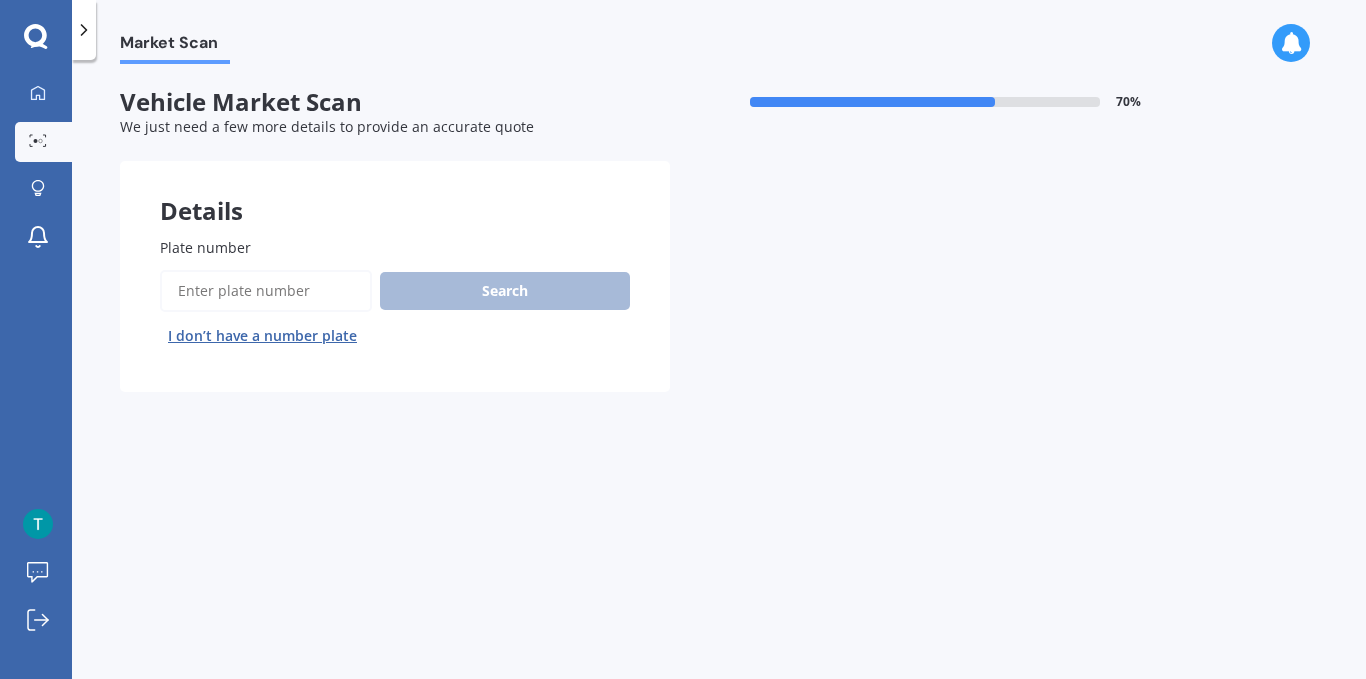 drag, startPoint x: 296, startPoint y: 306, endPoint x: 290, endPoint y: 290, distance: 17.088007 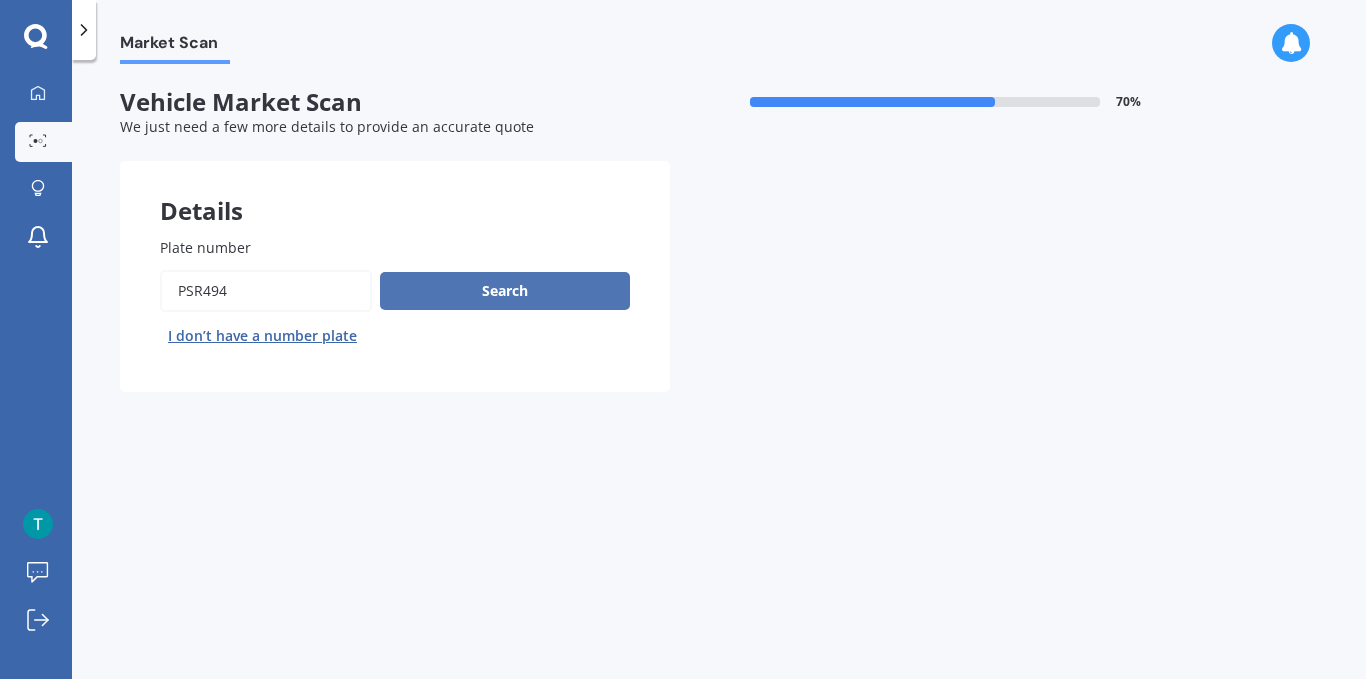type on "psr494" 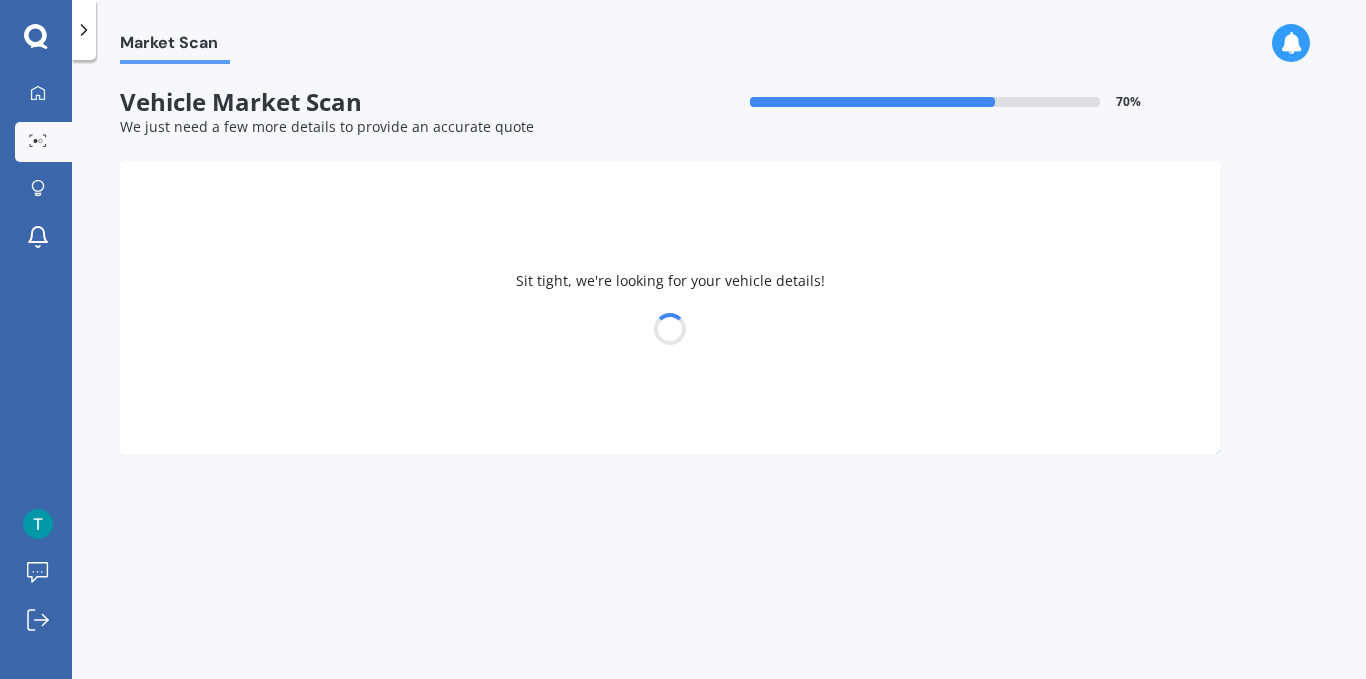 select on "MAZDA" 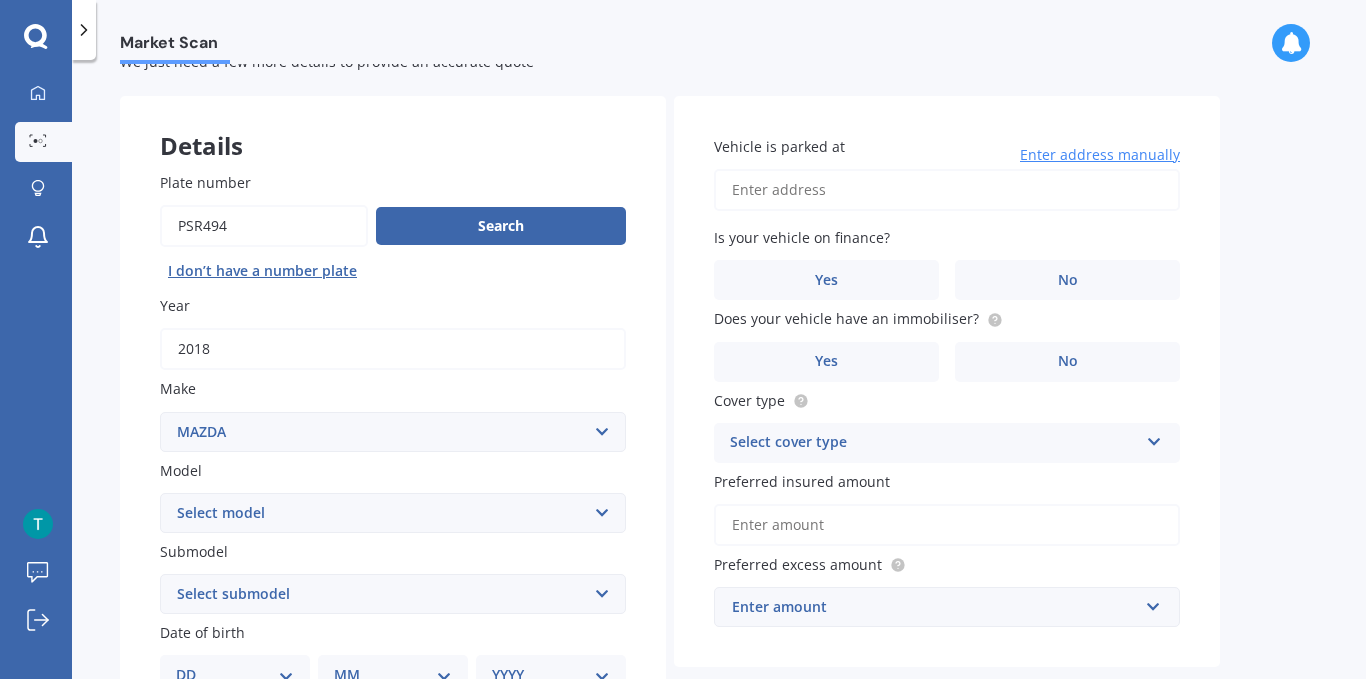 scroll, scrollTop: 100, scrollLeft: 0, axis: vertical 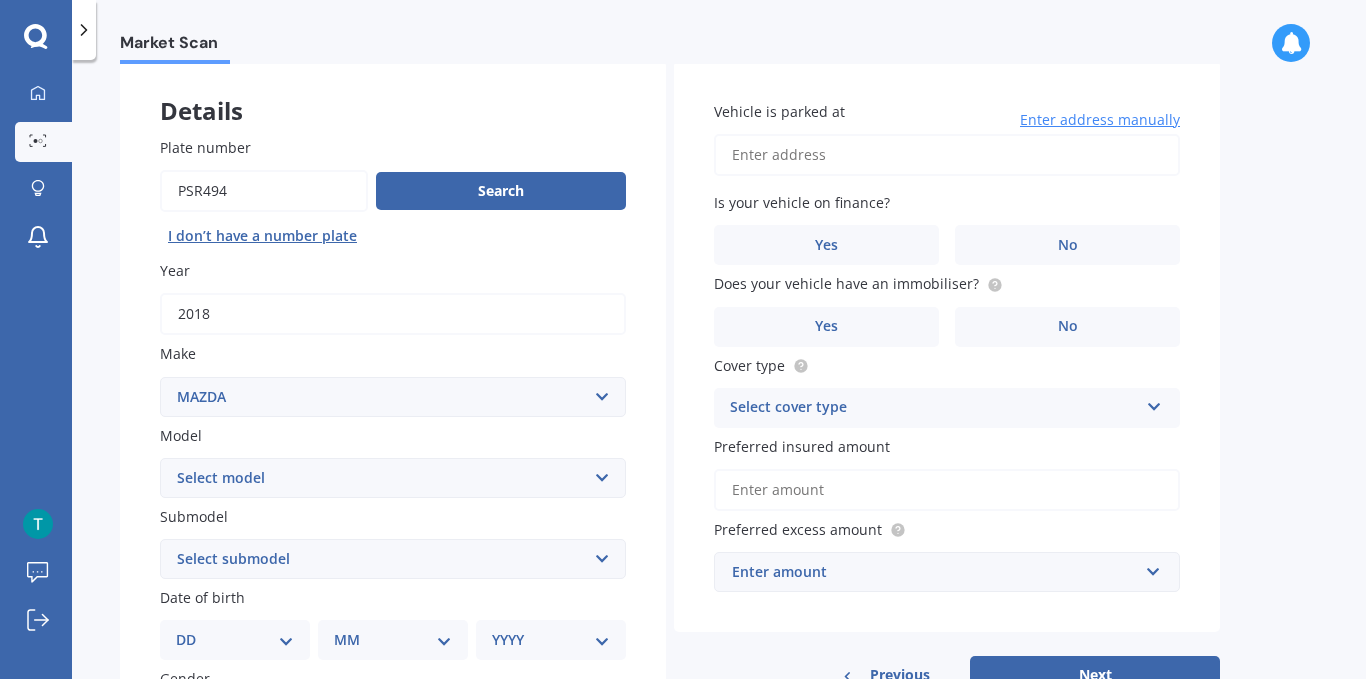 click on "Select model 121 2 3 323 323 / Familia 6 626 929 Atenza Autozam Axela AZ3 B2000 B2200 B2500 B2600 B2600i Biante Bongo Bounty BT50 Capella Cronos CX-30 CX-60 CX-8 CX-80 CX3 CX30 CX5 CX7 CX8 CX9 Demio E1800 Van E2000 E2200 Vans E2500 E2500 Van E3000 E4100 Efini Etude Eunos Familia [PERSON_NAME] Levante [PERSON_NAME] Millenia MPV MS6 MS8 MS9 MX-3 MX-30 MX-5 MX-6 Neo Persona Premacy Presseo Proceed Revue Rotary RX7 RX8 Sapporo Sentia T2000 T2600 T3000 T3500 T4000 T4100 T4600 Titan 1.5/2.0 Tonnes Titan 5 Tonne Tribute Verisa" at bounding box center [393, 478] 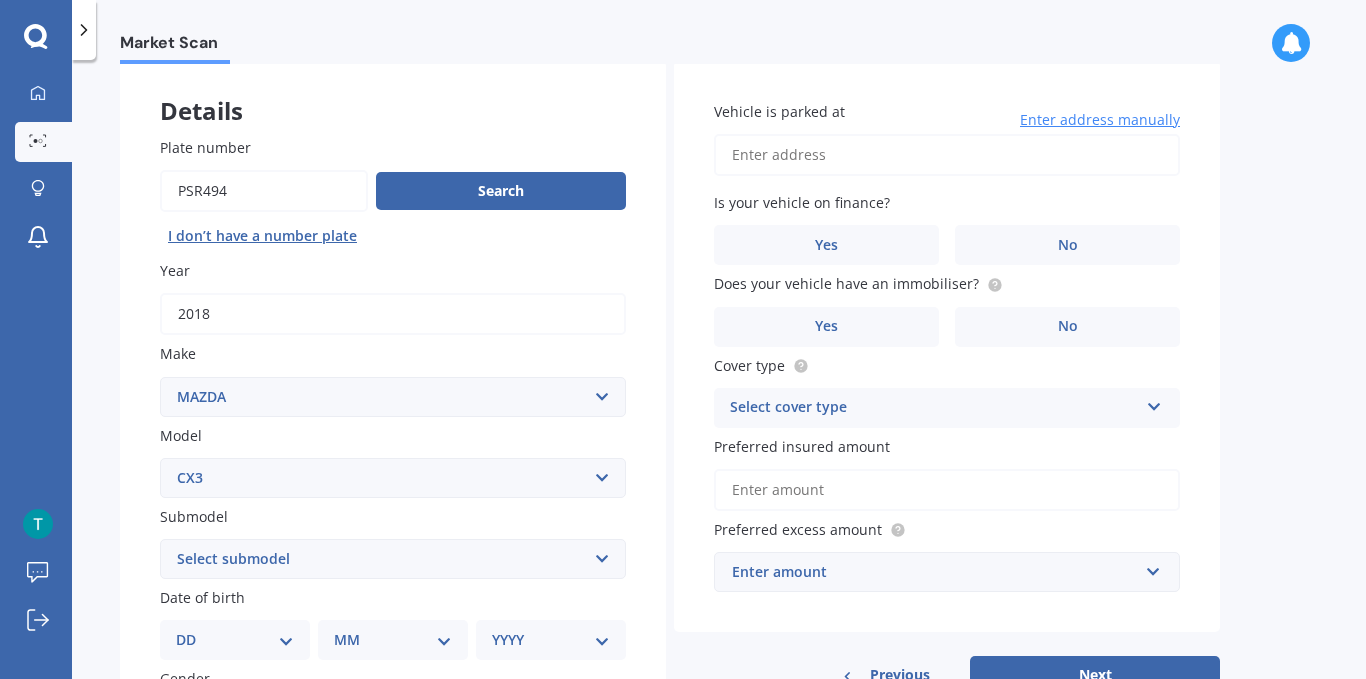 click on "Select model 121 2 3 323 323 / Familia 6 626 929 Atenza Autozam Axela AZ3 B2000 B2200 B2500 B2600 B2600i Biante Bongo Bounty BT50 Capella Cronos CX-30 CX-60 CX-8 CX-80 CX3 CX30 CX5 CX7 CX8 CX9 Demio E1800 Van E2000 E2200 Vans E2500 E2500 Van E3000 E4100 Efini Etude Eunos Familia [PERSON_NAME] Levante [PERSON_NAME] Millenia MPV MS6 MS8 MS9 MX-3 MX-30 MX-5 MX-6 Neo Persona Premacy Presseo Proceed Revue Rotary RX7 RX8 Sapporo Sentia T2000 T2600 T3000 T3500 T4000 T4100 T4600 Titan 1.5/2.0 Tonnes Titan 5 Tonne Tribute Verisa" at bounding box center [393, 478] 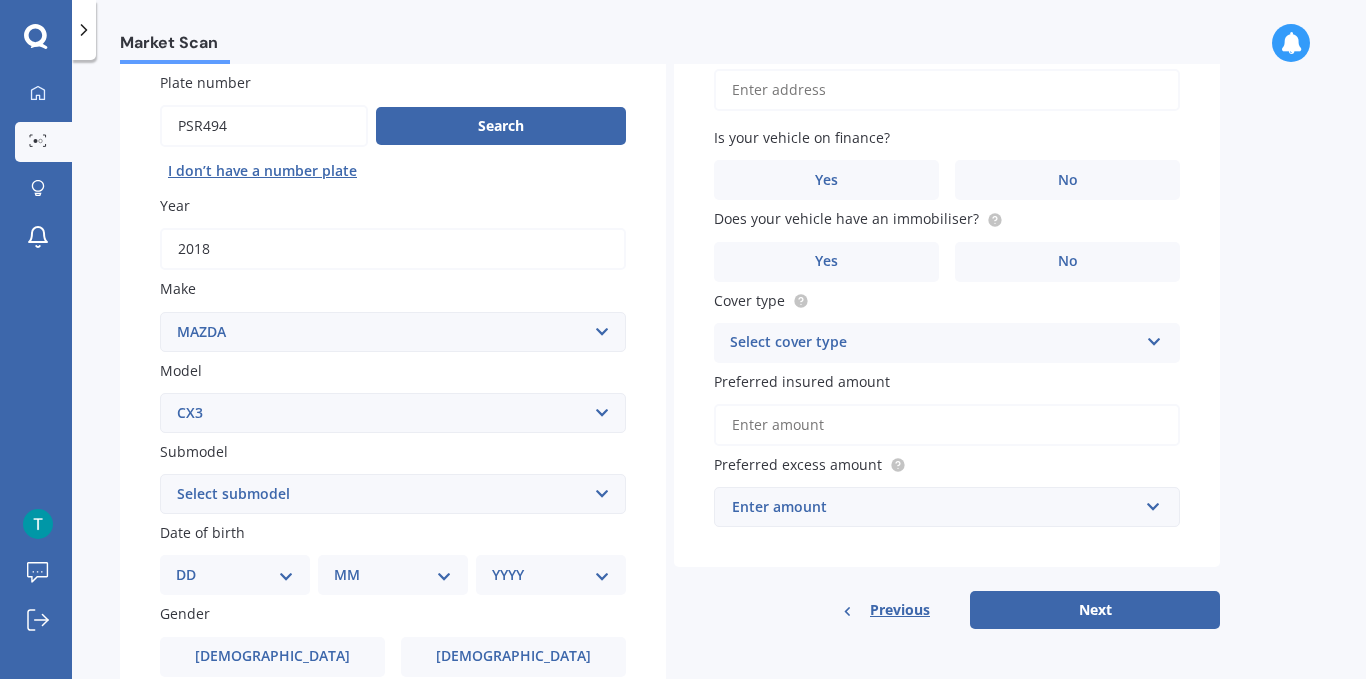 scroll, scrollTop: 200, scrollLeft: 0, axis: vertical 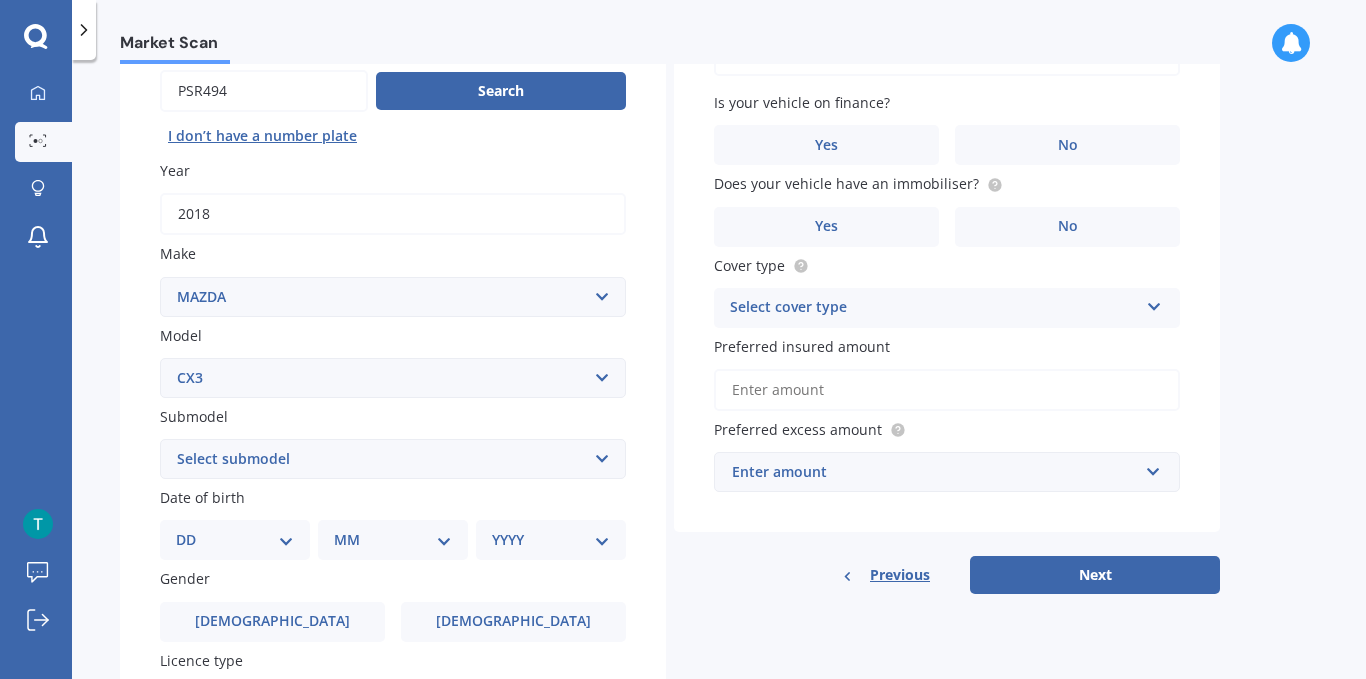 click on "Select submodel AWD 1.5L GSX diesel AWD 1.5L limited diesel AWD 2.0L GSX petrol FWD 2.0L GLX petrol FWD 2.0L GSX petrol FWD 2.0L limited petrol FWD diesel FWD diesel FWD turbo diesel" at bounding box center (393, 459) 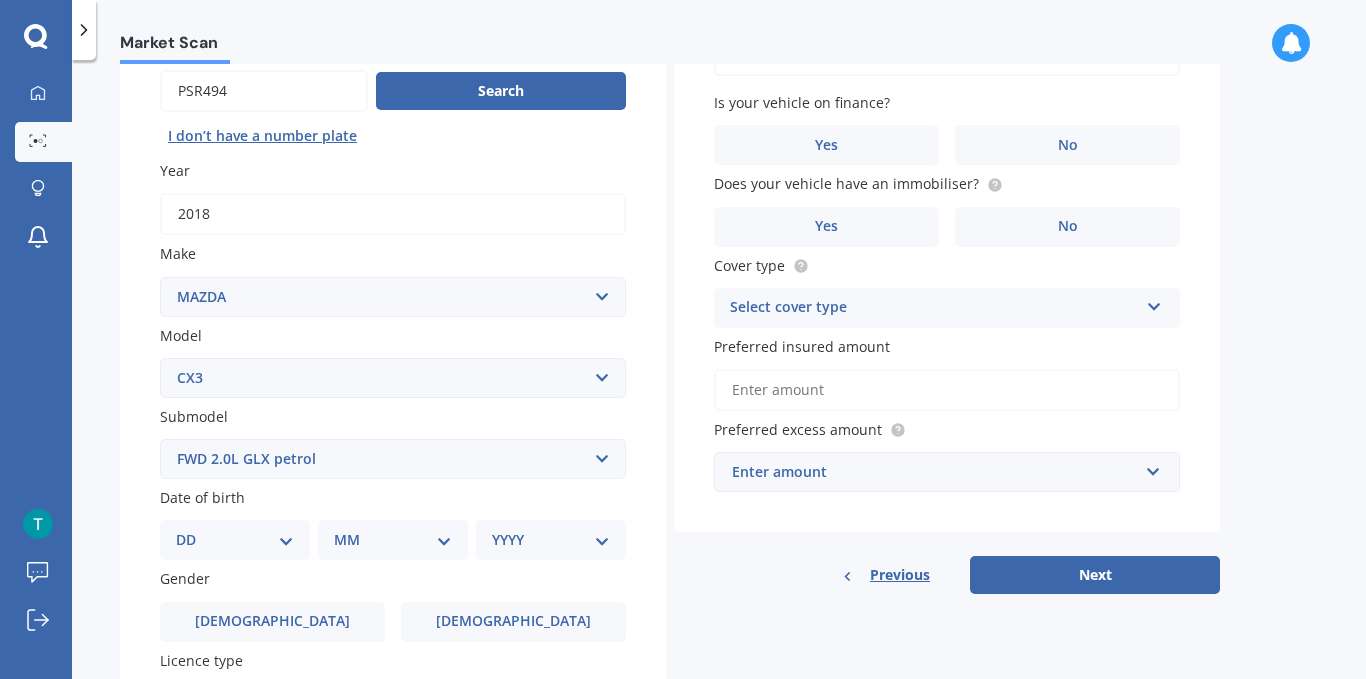 click on "Select submodel AWD 1.5L GSX diesel AWD 1.5L limited diesel AWD 2.0L GSX petrol FWD 2.0L GLX petrol FWD 2.0L GSX petrol FWD 2.0L limited petrol FWD diesel FWD diesel FWD turbo diesel" at bounding box center (393, 459) 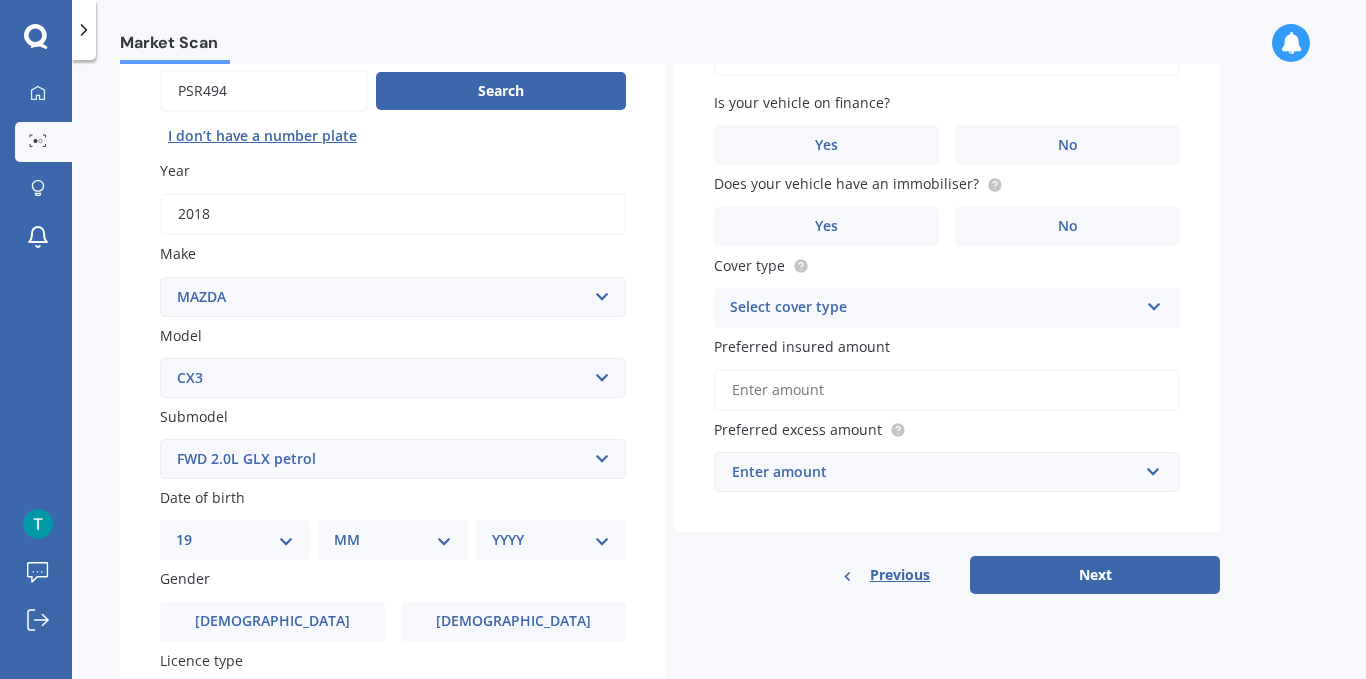click on "DD 01 02 03 04 05 06 07 08 09 10 11 12 13 14 15 16 17 18 19 20 21 22 23 24 25 26 27 28 29 30 31" at bounding box center (235, 540) 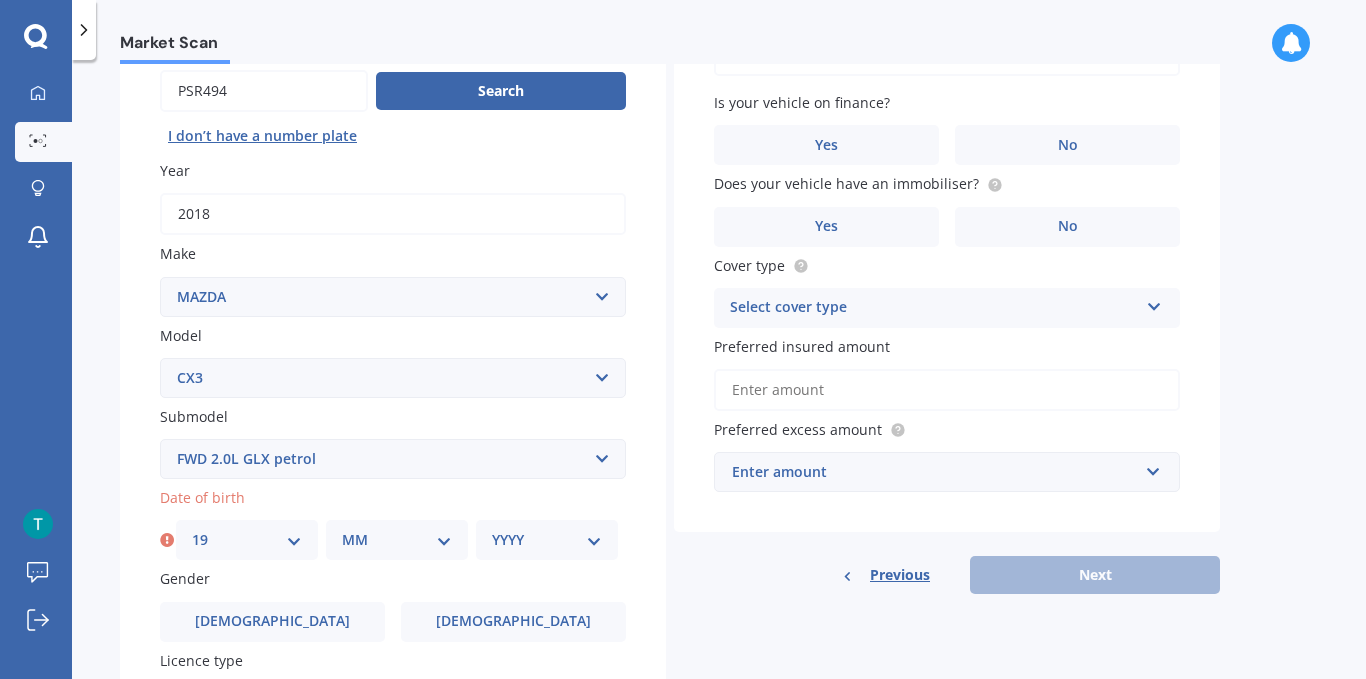 click on "MM 01 02 03 04 05 06 07 08 09 10 11 12" at bounding box center (397, 540) 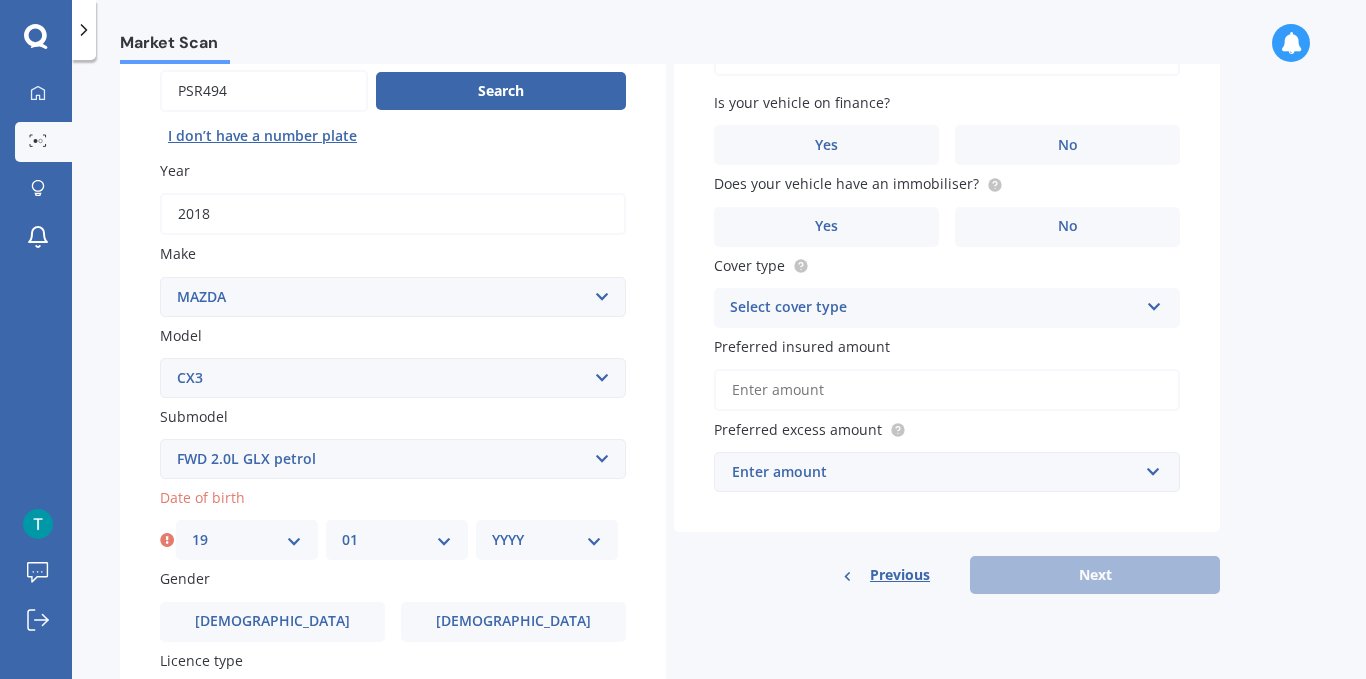 click on "MM 01 02 03 04 05 06 07 08 09 10 11 12" at bounding box center (397, 540) 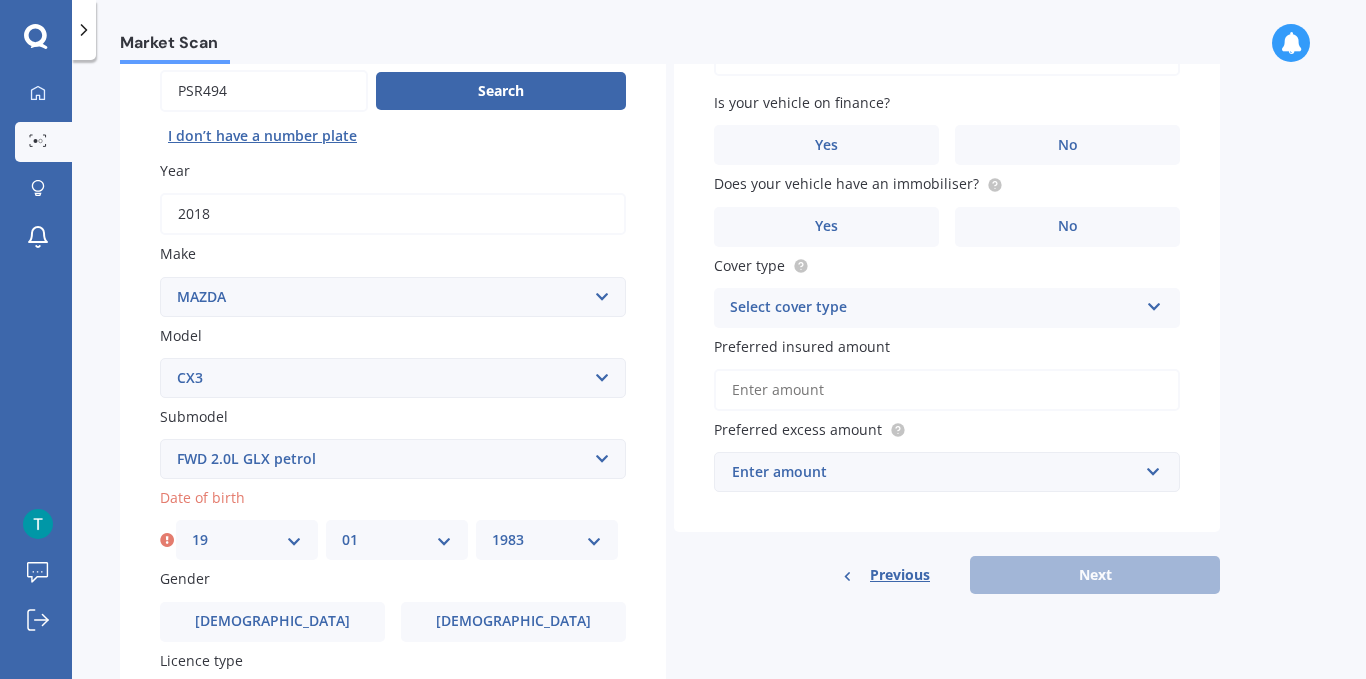 click on "YYYY 2025 2024 2023 2022 2021 2020 2019 2018 2017 2016 2015 2014 2013 2012 2011 2010 2009 2008 2007 2006 2005 2004 2003 2002 2001 2000 1999 1998 1997 1996 1995 1994 1993 1992 1991 1990 1989 1988 1987 1986 1985 1984 1983 1982 1981 1980 1979 1978 1977 1976 1975 1974 1973 1972 1971 1970 1969 1968 1967 1966 1965 1964 1963 1962 1961 1960 1959 1958 1957 1956 1955 1954 1953 1952 1951 1950 1949 1948 1947 1946 1945 1944 1943 1942 1941 1940 1939 1938 1937 1936 1935 1934 1933 1932 1931 1930 1929 1928 1927 1926" at bounding box center [547, 540] 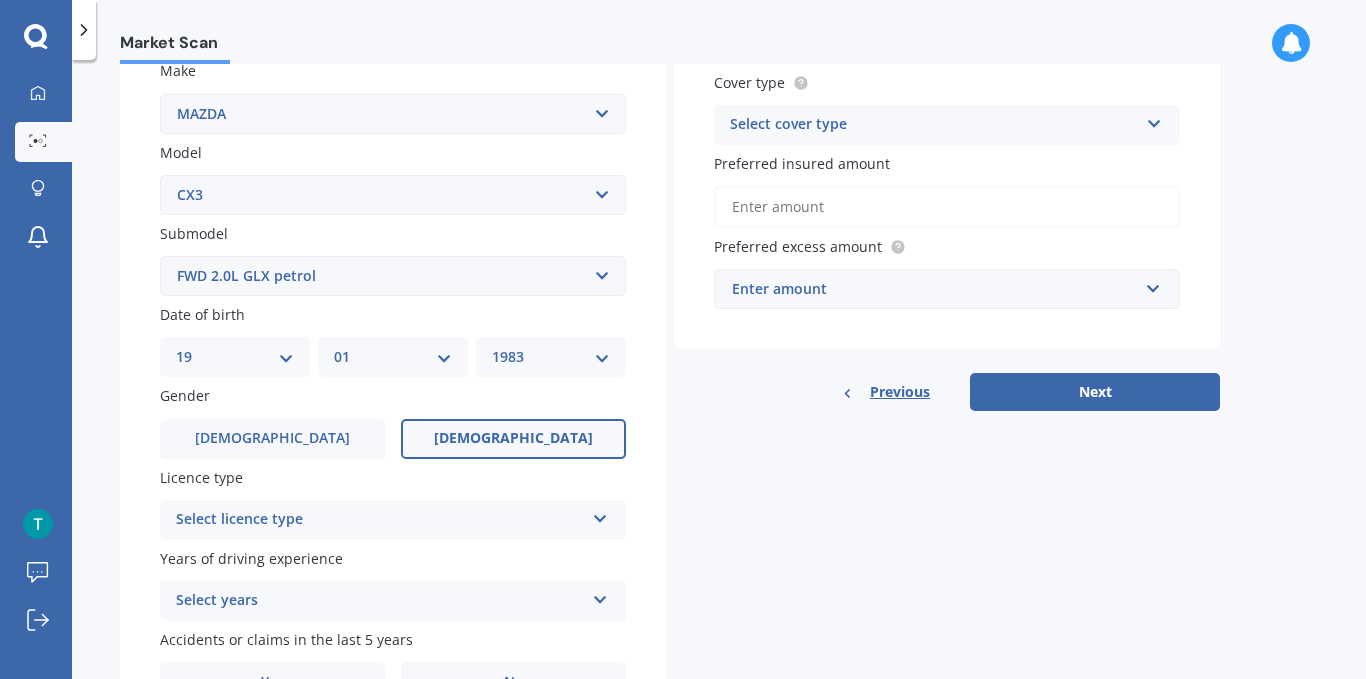 scroll, scrollTop: 400, scrollLeft: 0, axis: vertical 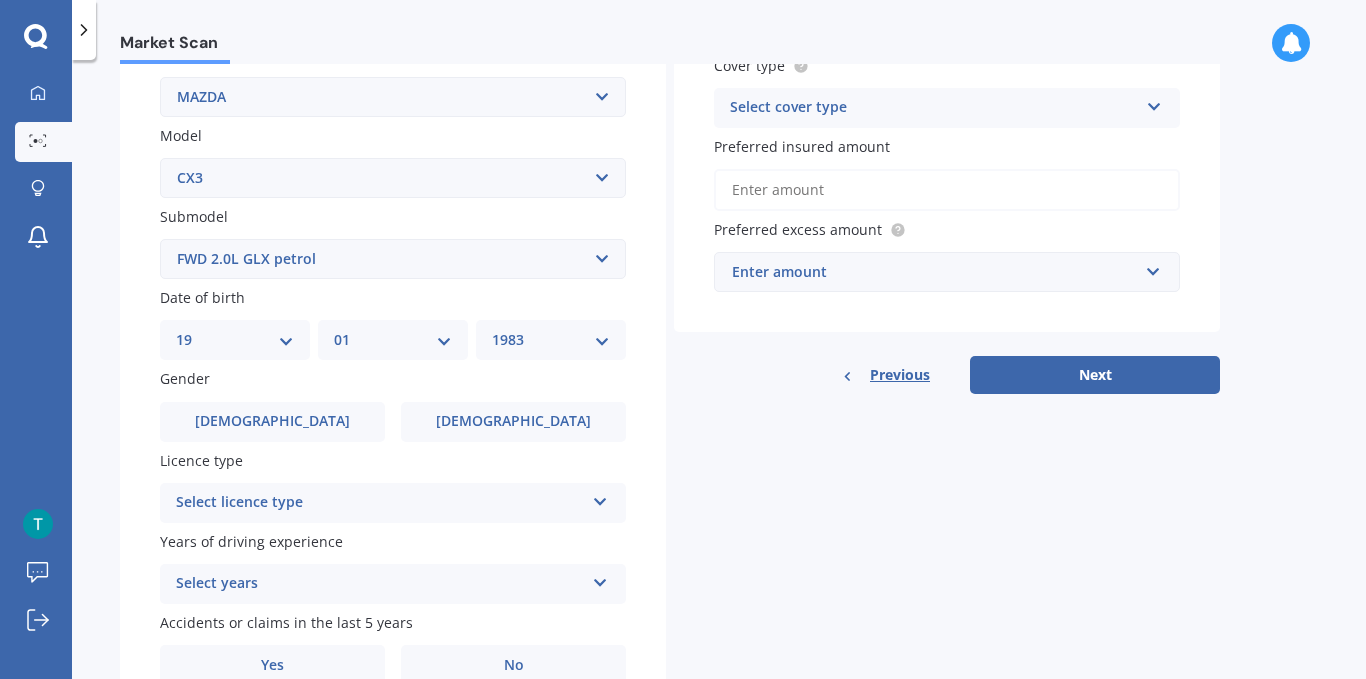 click on "DD 01 02 03 04 05 06 07 08 09 10 11 12 13 14 15 16 17 18 19 20 21 22 23 24 25 26 27 28 29 30 31" at bounding box center (235, 340) 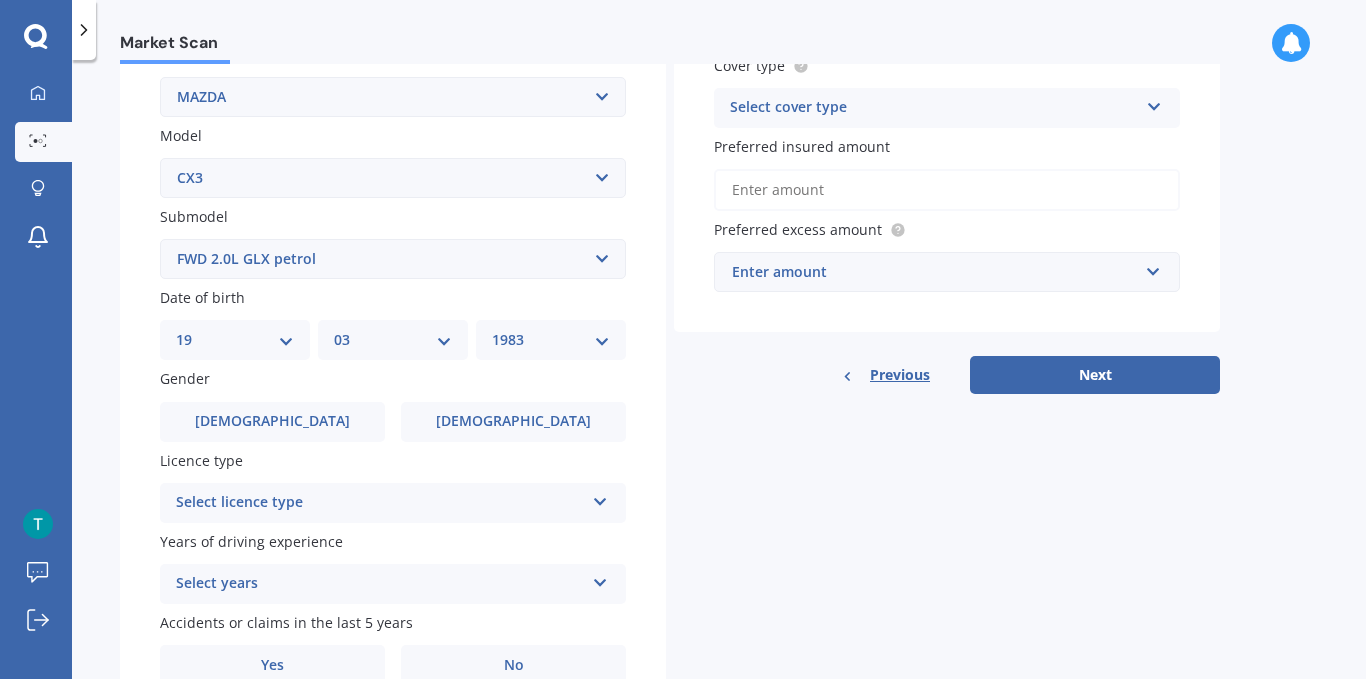 click on "MM 01 02 03 04 05 06 07 08 09 10 11 12" at bounding box center (393, 340) 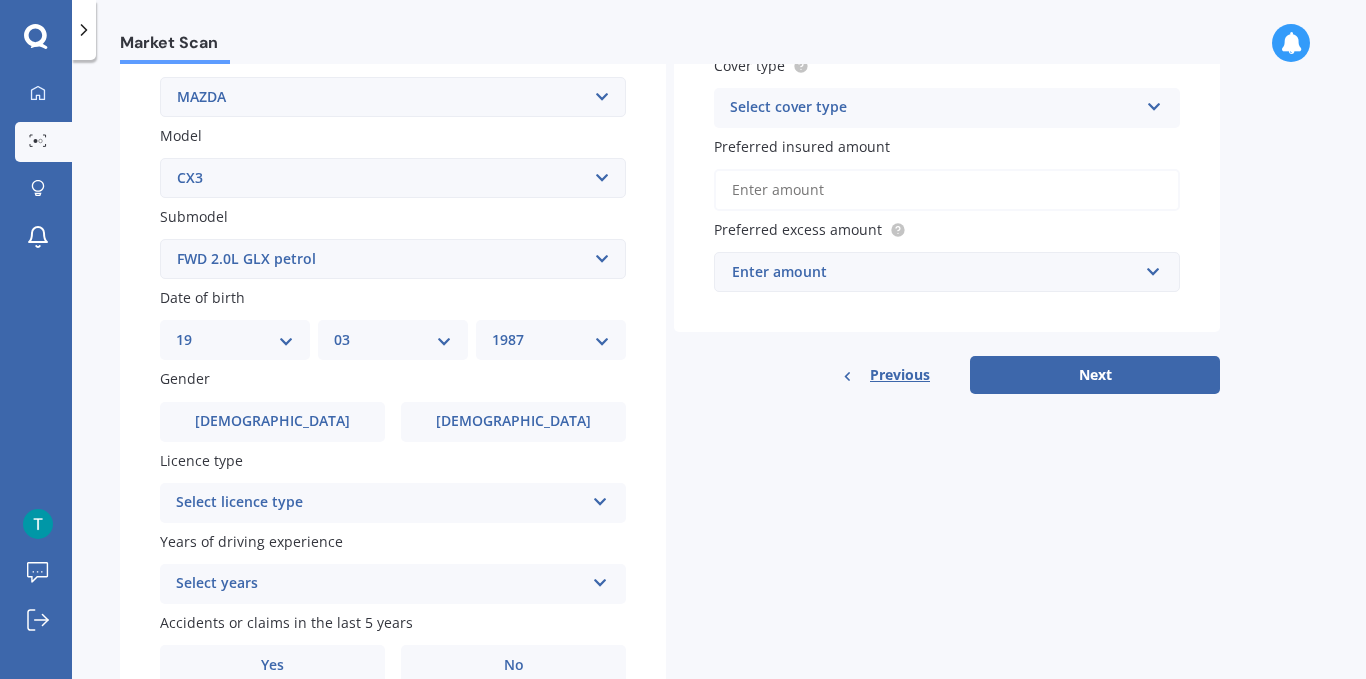 click on "YYYY 2025 2024 2023 2022 2021 2020 2019 2018 2017 2016 2015 2014 2013 2012 2011 2010 2009 2008 2007 2006 2005 2004 2003 2002 2001 2000 1999 1998 1997 1996 1995 1994 1993 1992 1991 1990 1989 1988 1987 1986 1985 1984 1983 1982 1981 1980 1979 1978 1977 1976 1975 1974 1973 1972 1971 1970 1969 1968 1967 1966 1965 1964 1963 1962 1961 1960 1959 1958 1957 1956 1955 1954 1953 1952 1951 1950 1949 1948 1947 1946 1945 1944 1943 1942 1941 1940 1939 1938 1937 1936 1935 1934 1933 1932 1931 1930 1929 1928 1927 1926" at bounding box center (551, 340) 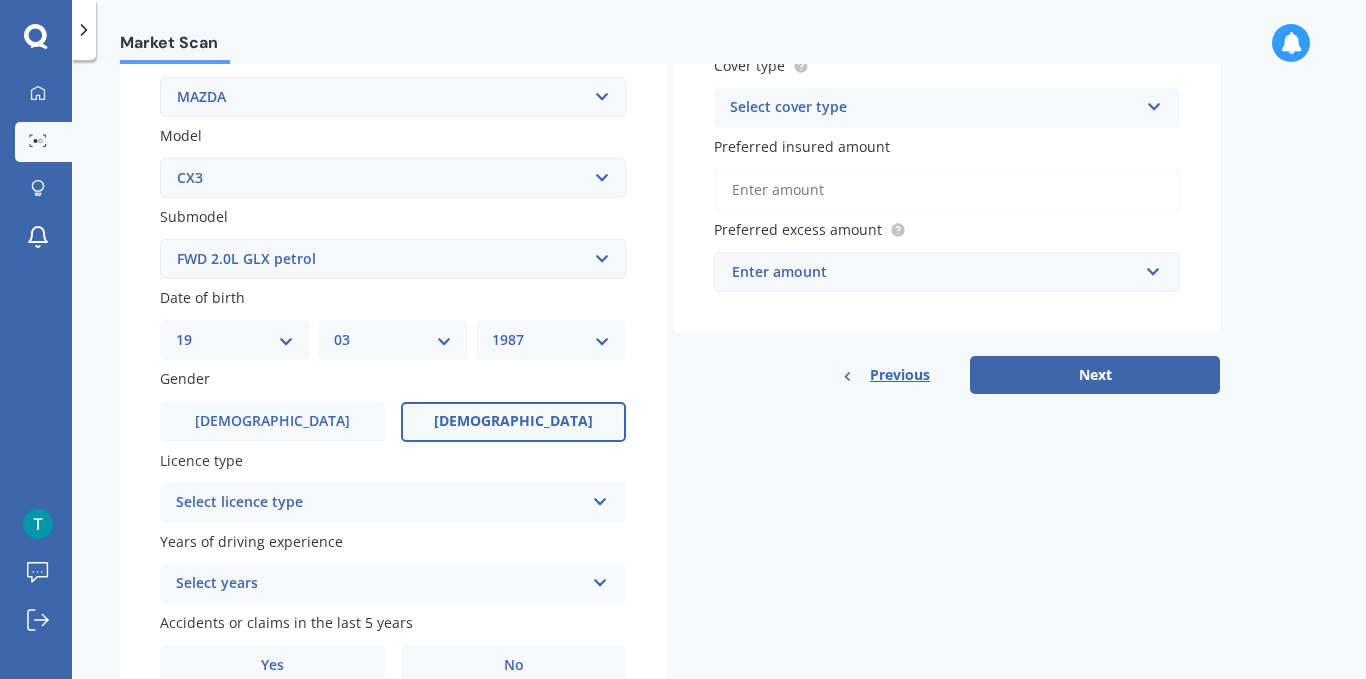 click on "[DEMOGRAPHIC_DATA]" at bounding box center (513, 422) 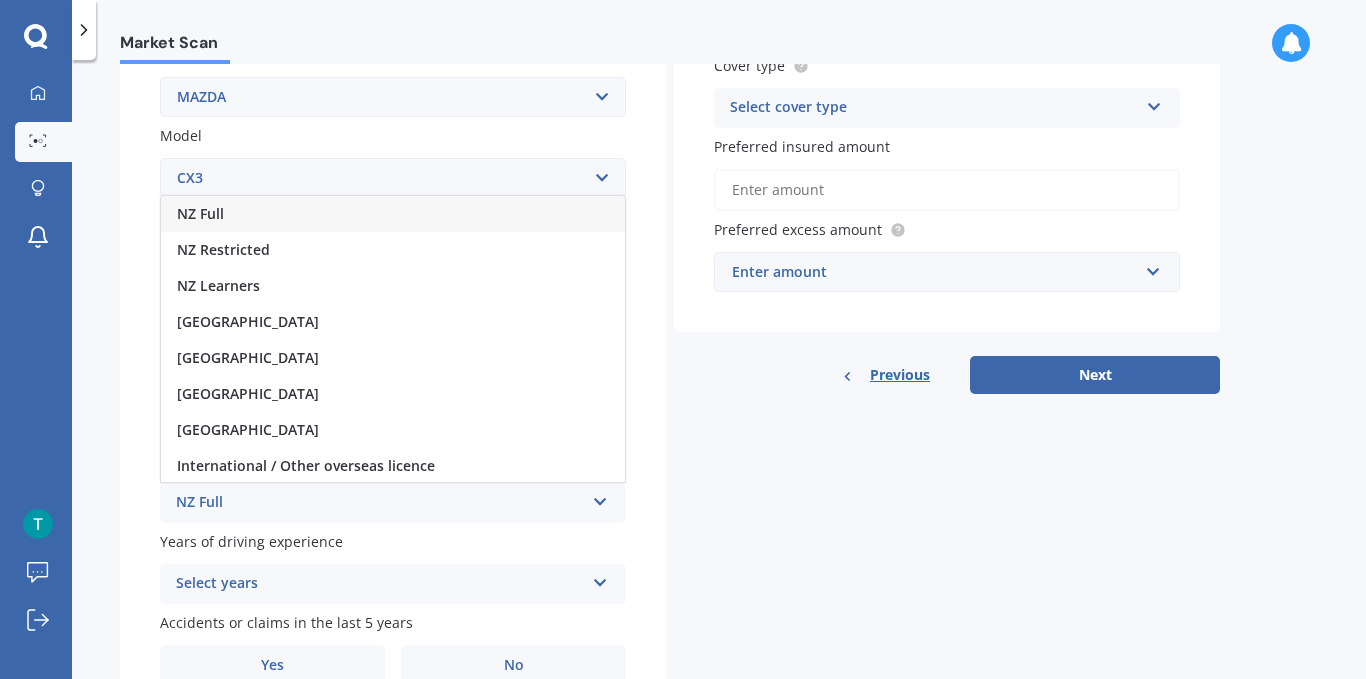 click on "NZ Full" at bounding box center (393, 214) 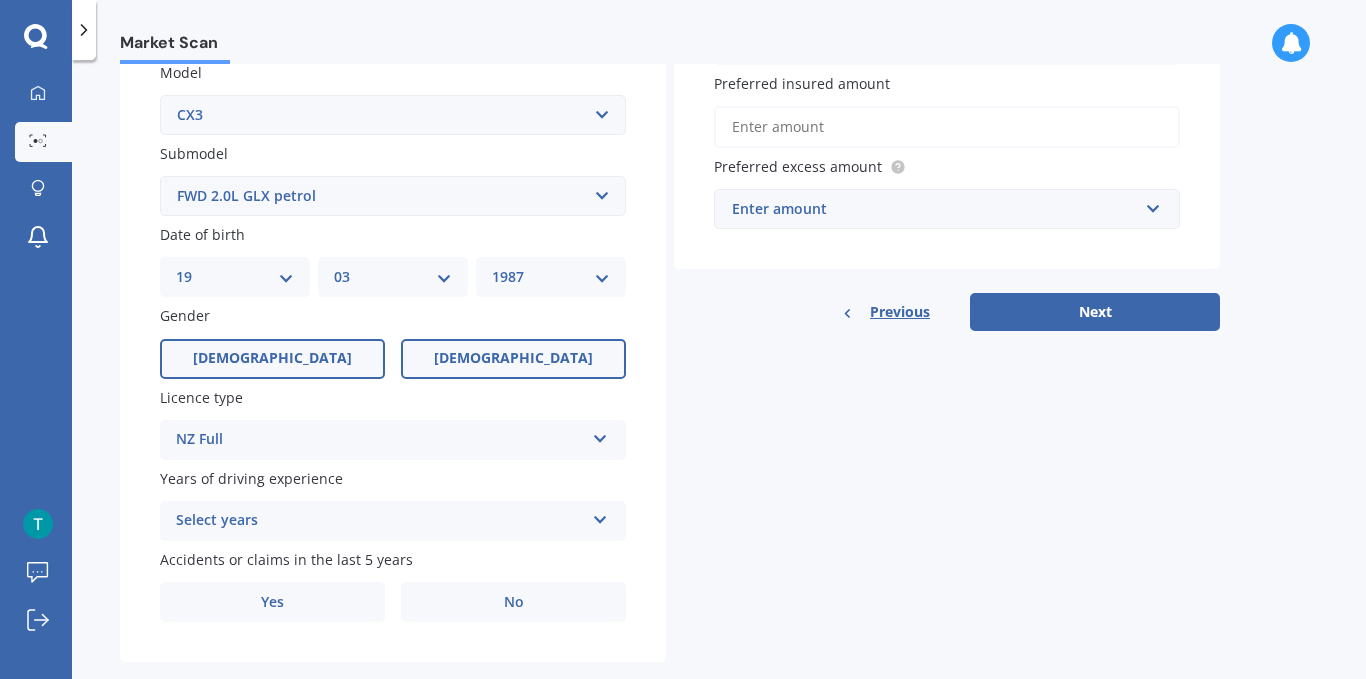 scroll, scrollTop: 498, scrollLeft: 0, axis: vertical 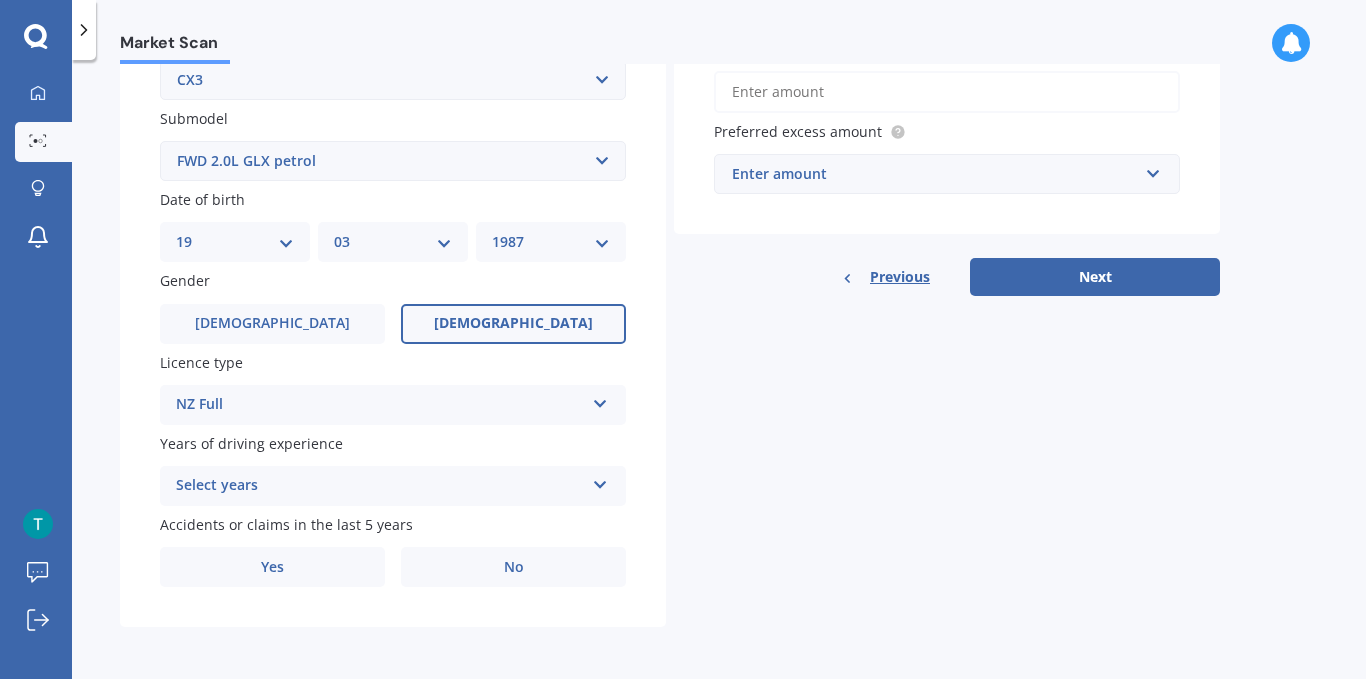click on "Select years 5 or more years 4 years 3 years 2 years 1 year" at bounding box center [393, 486] 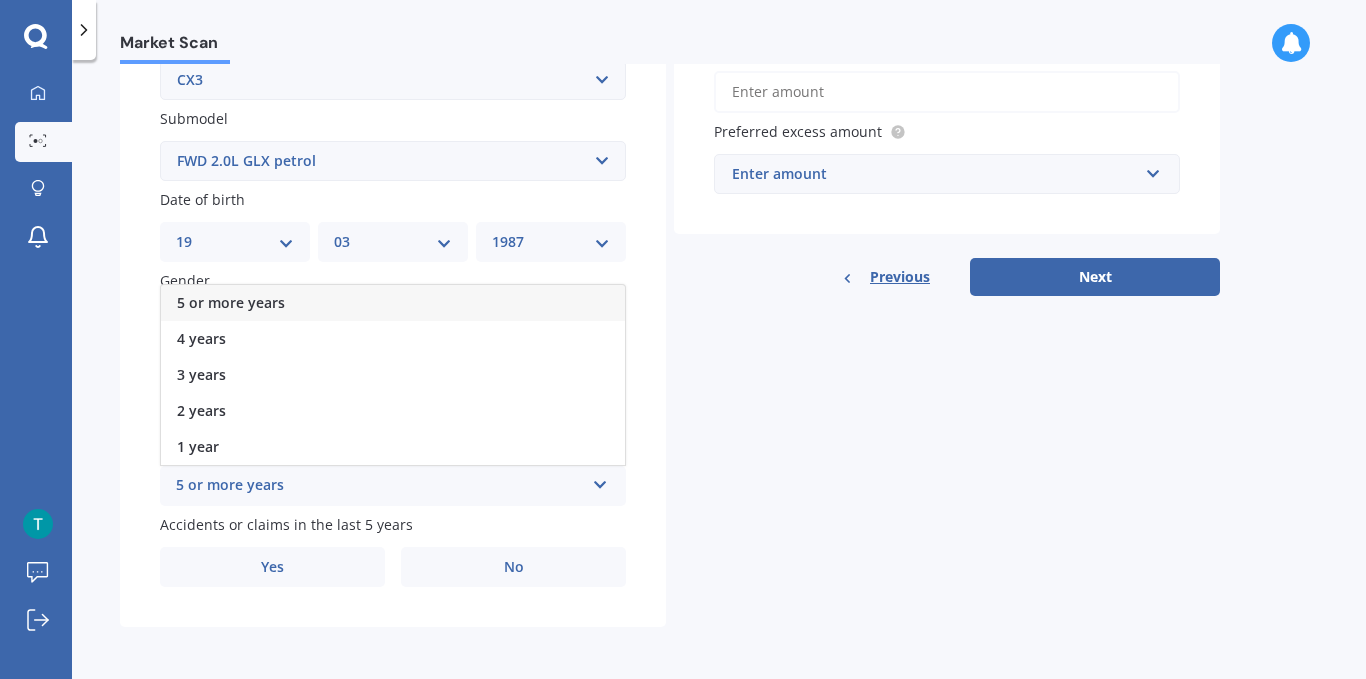 click on "5 or more years" at bounding box center [393, 303] 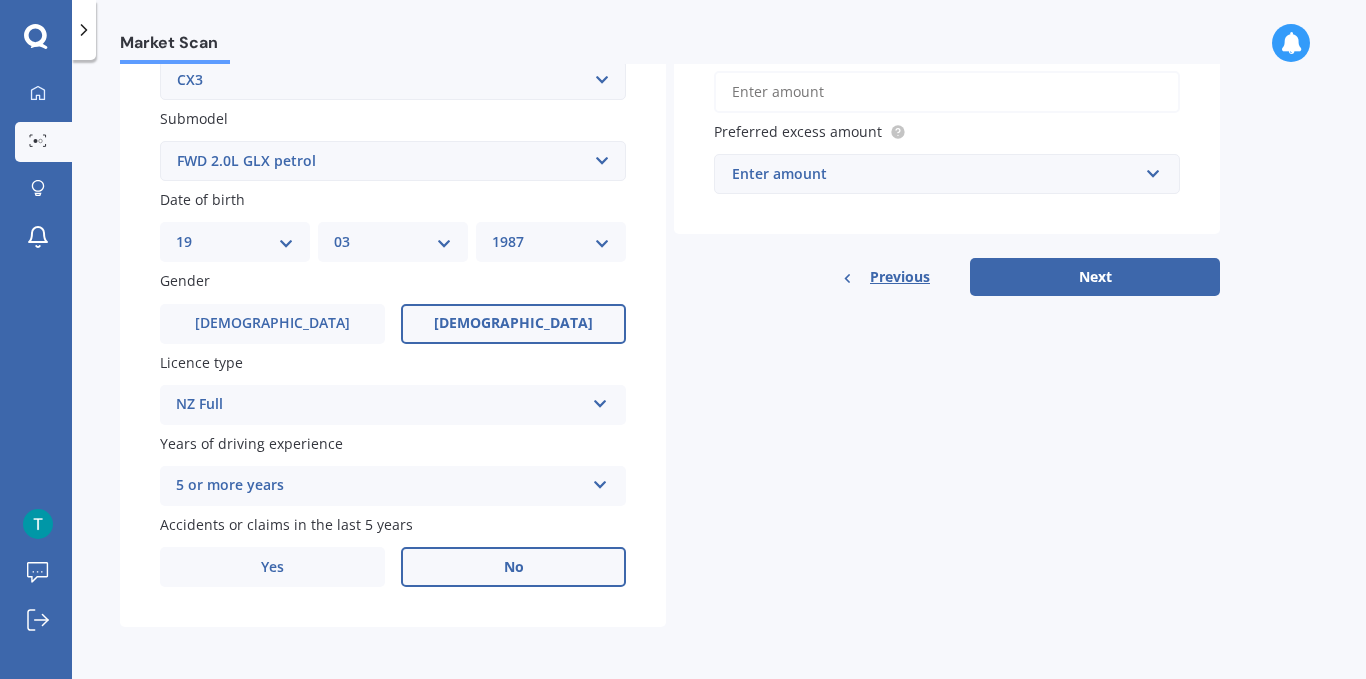 click on "No" at bounding box center (513, 567) 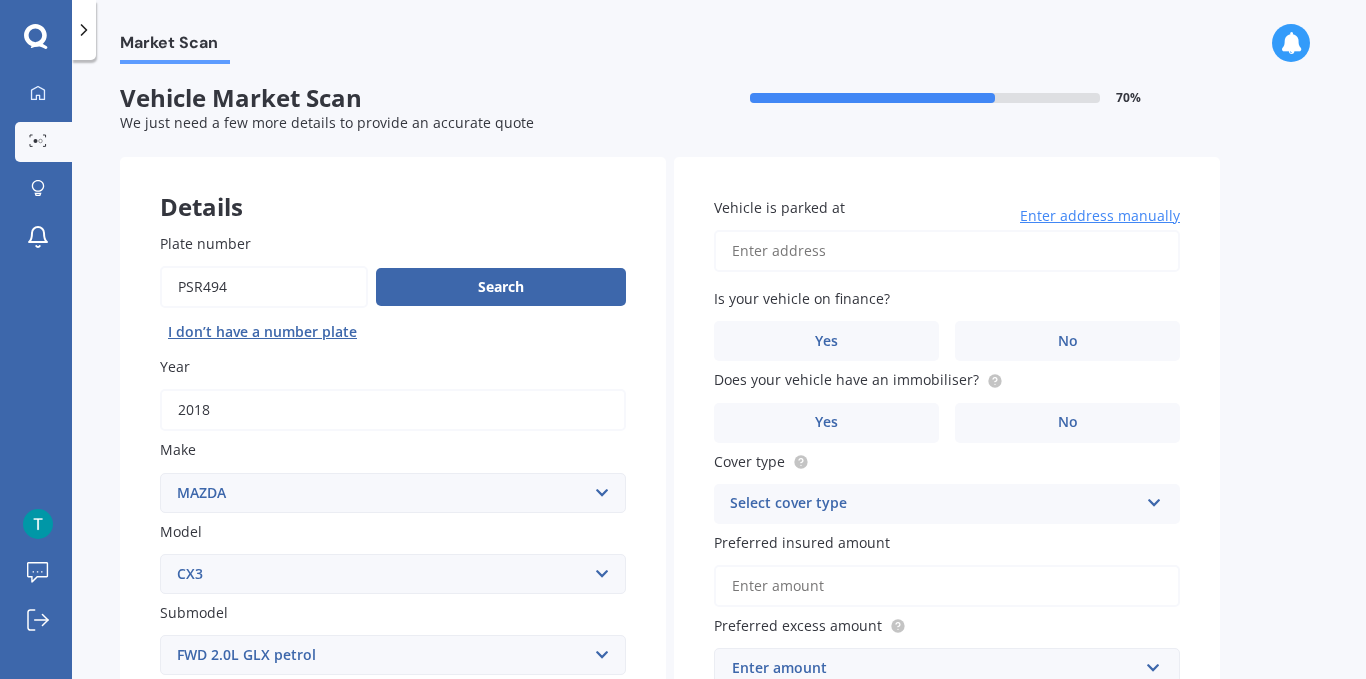scroll, scrollTop: 0, scrollLeft: 0, axis: both 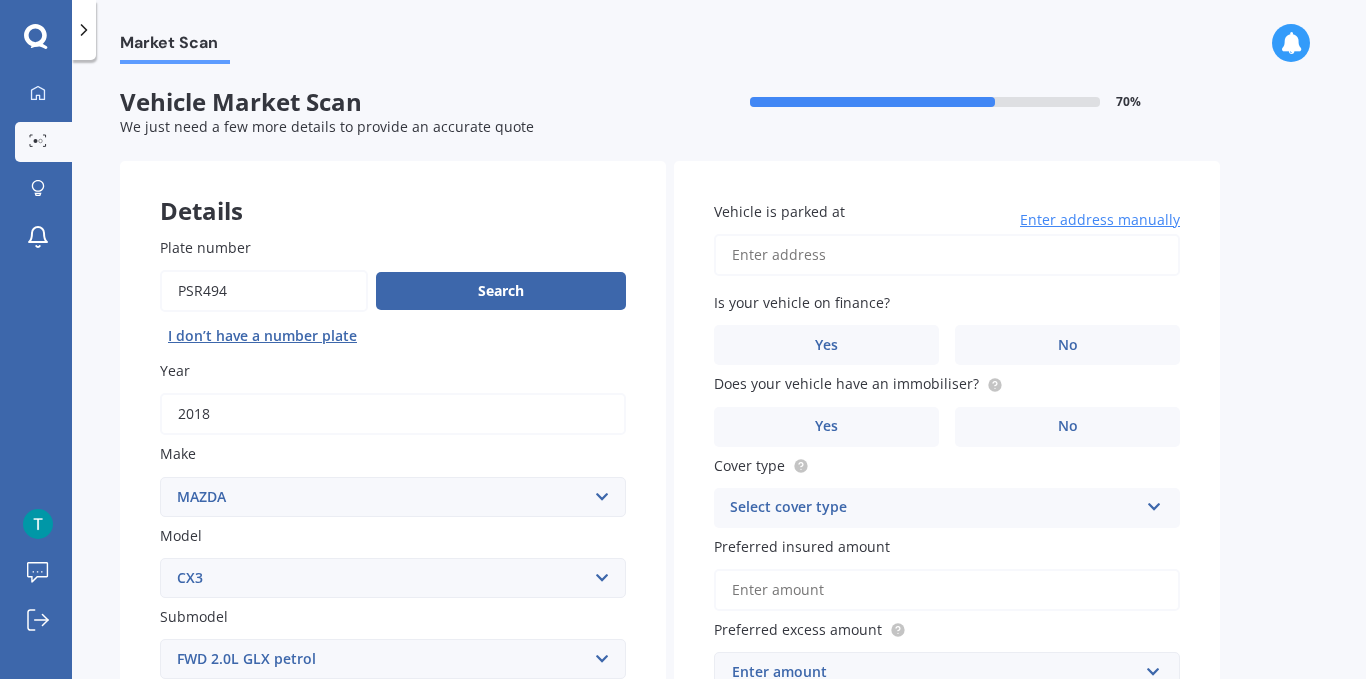 click on "Vehicle is parked at" at bounding box center (947, 255) 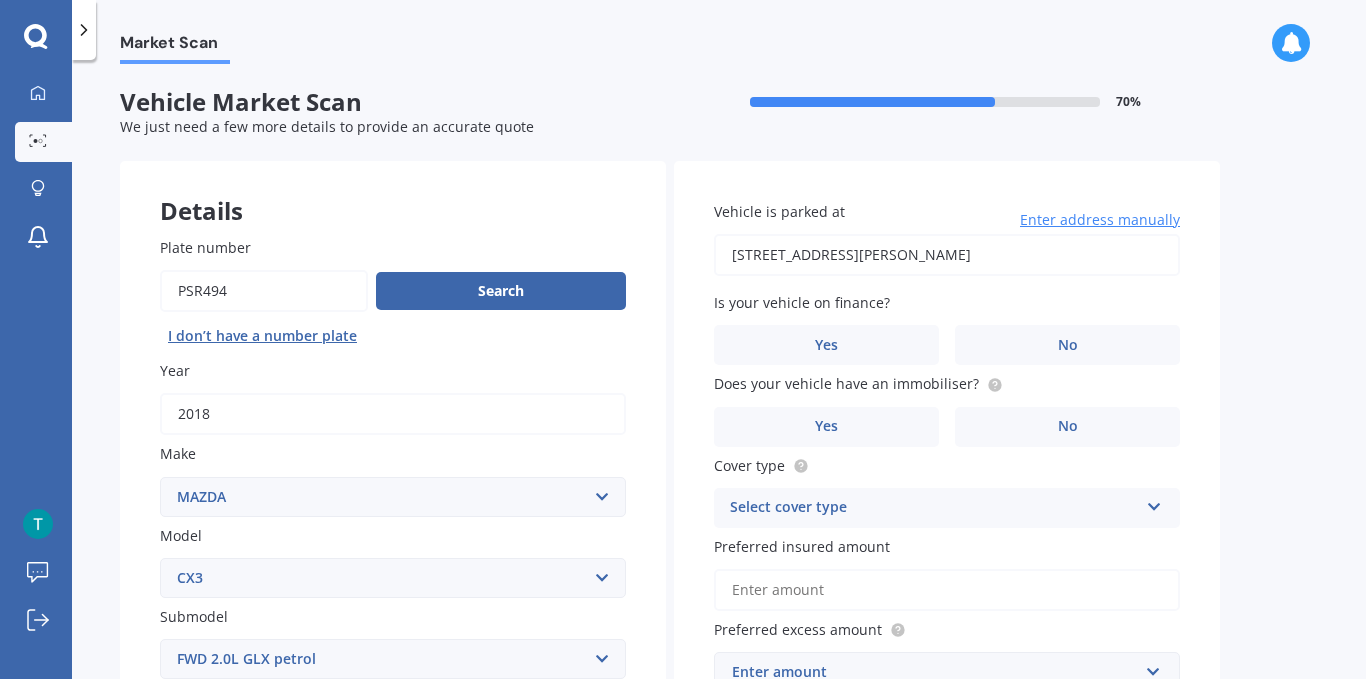 type on "[STREET_ADDRESS][PERSON_NAME]" 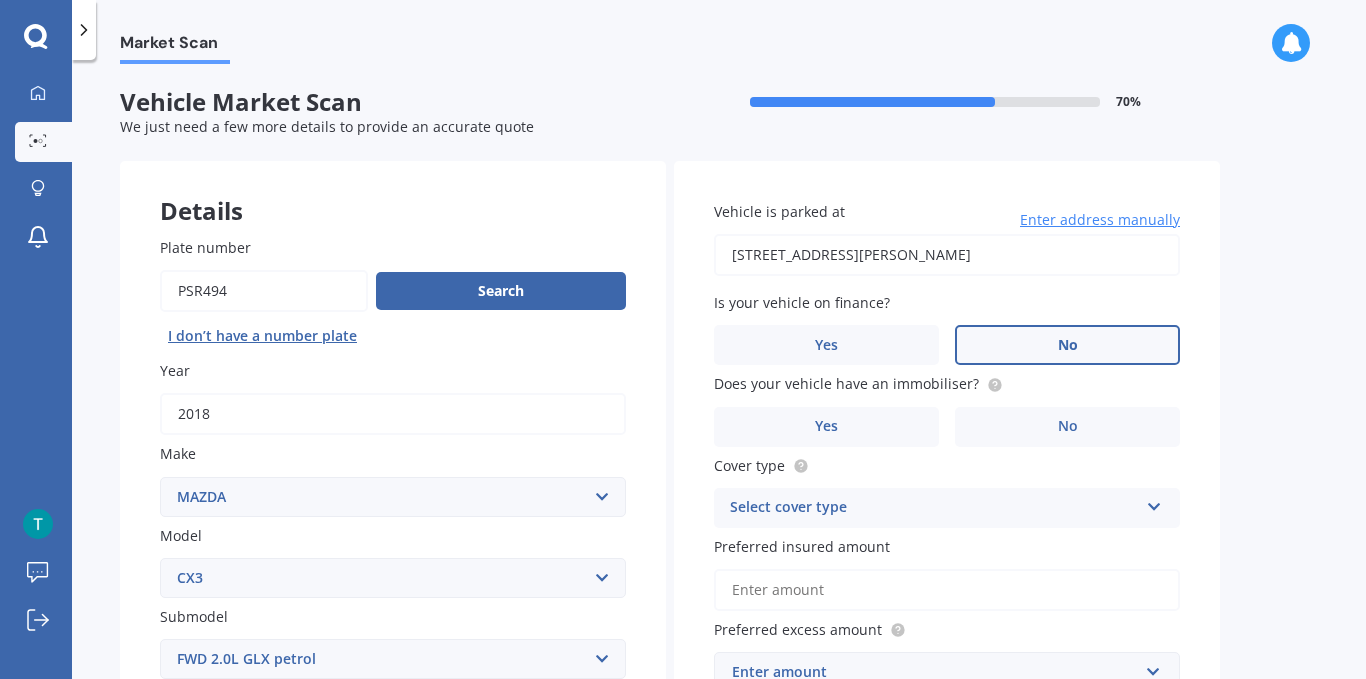 click on "No" at bounding box center (1067, 345) 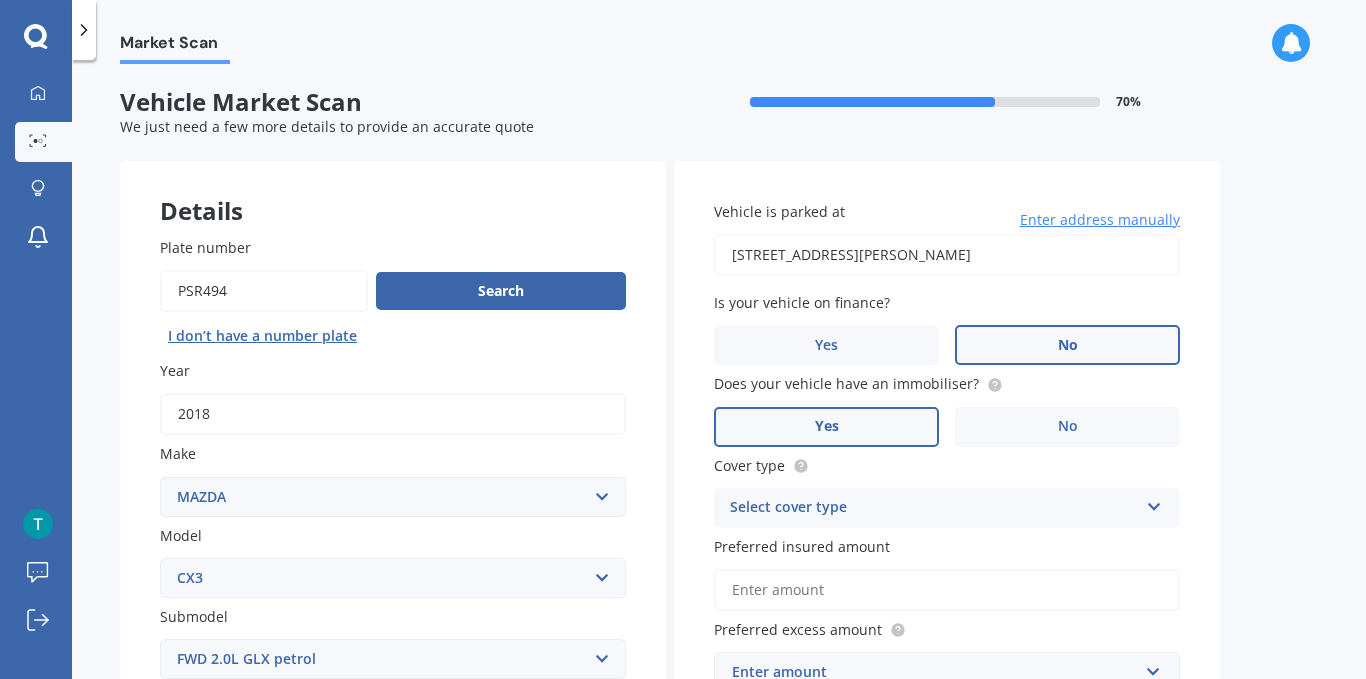 click on "Yes" at bounding box center [826, 427] 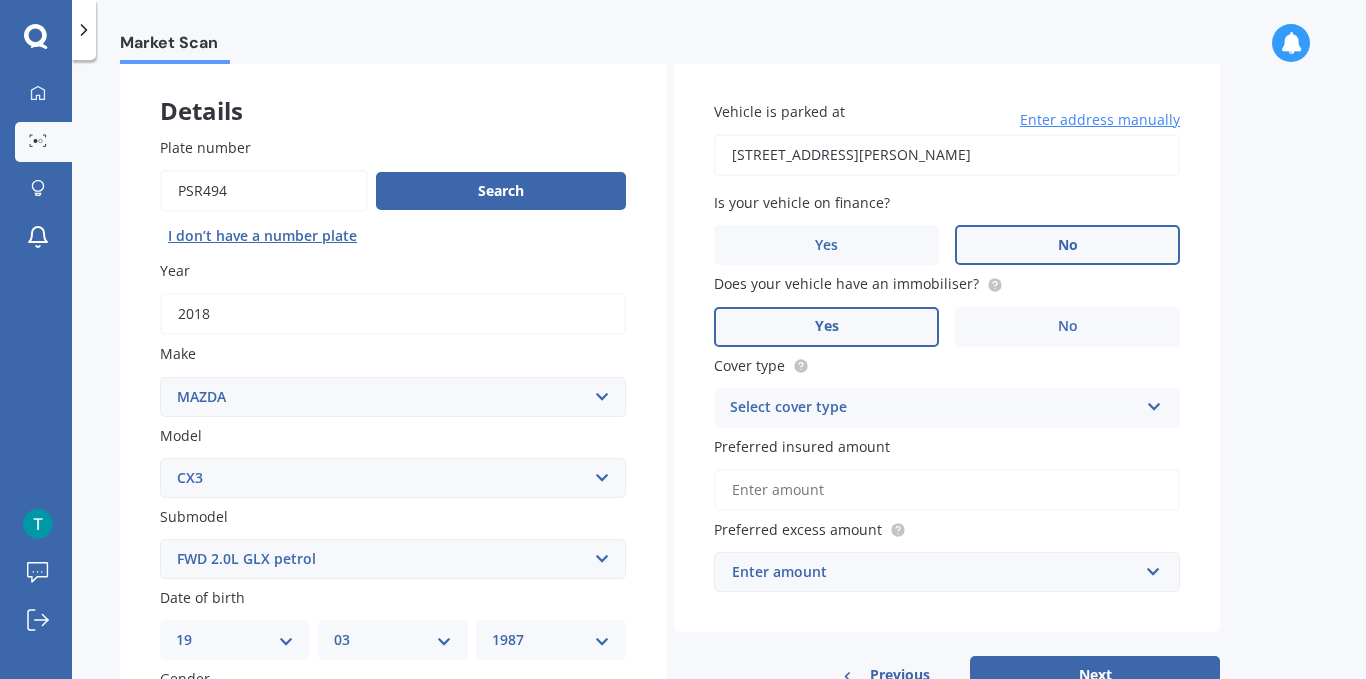 scroll, scrollTop: 200, scrollLeft: 0, axis: vertical 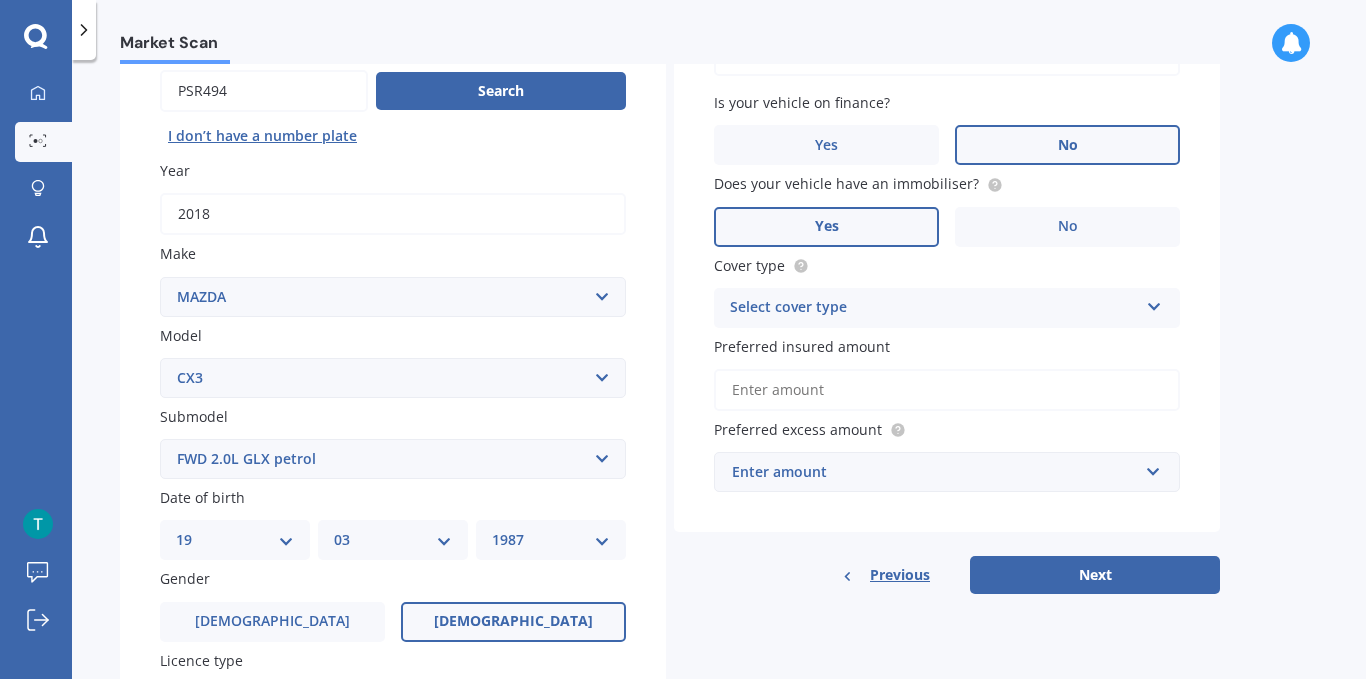 click on "Select cover type" at bounding box center (934, 308) 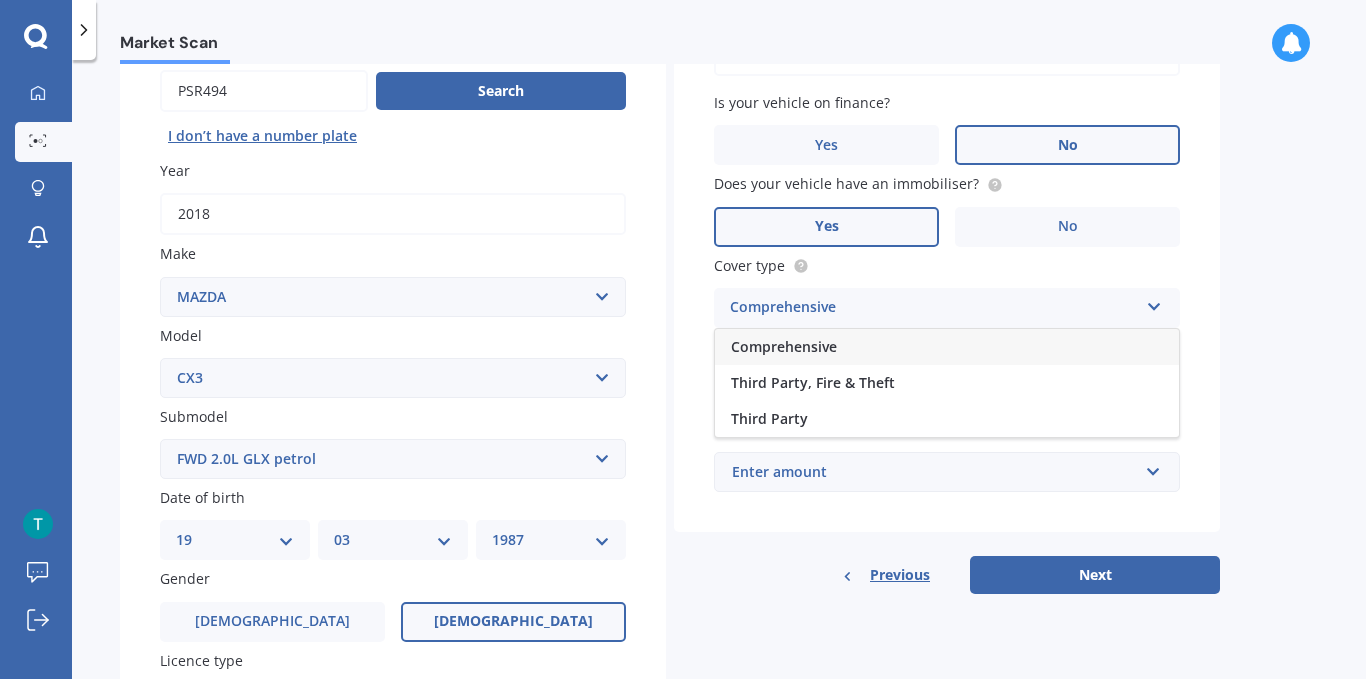 click on "Comprehensive" at bounding box center [947, 347] 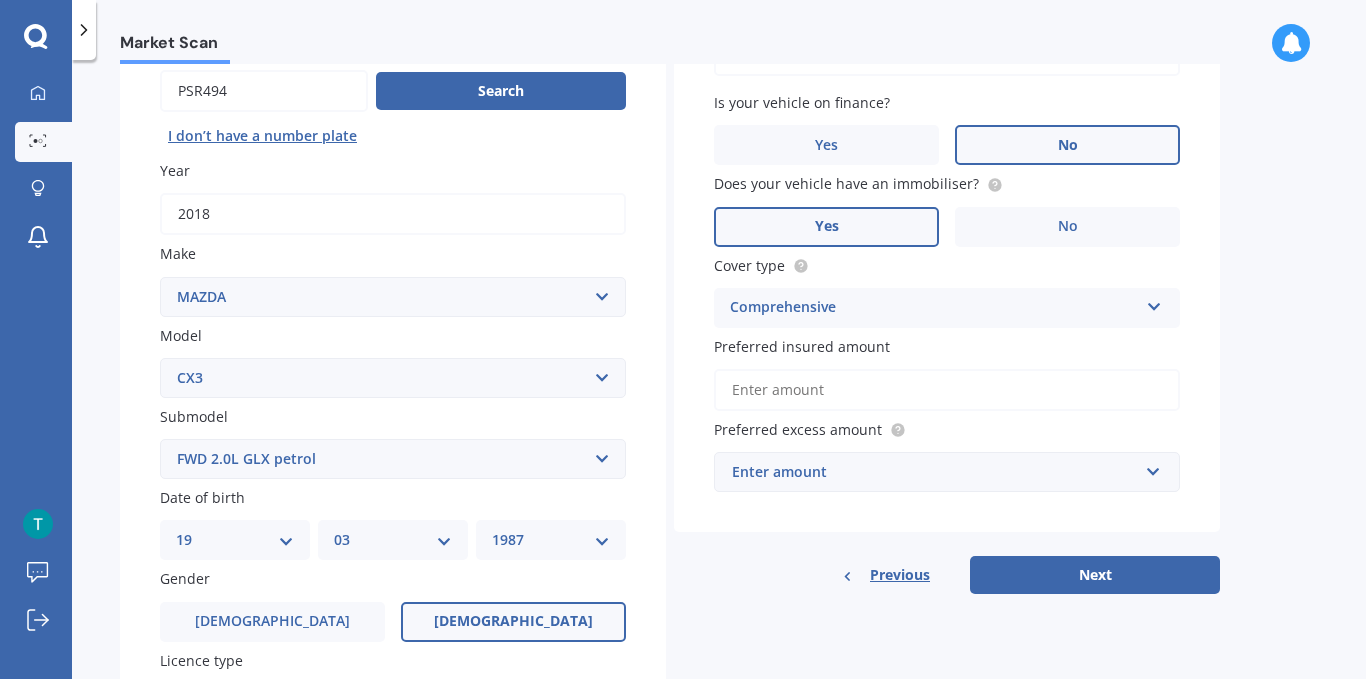 click on "Preferred insured amount" at bounding box center (947, 390) 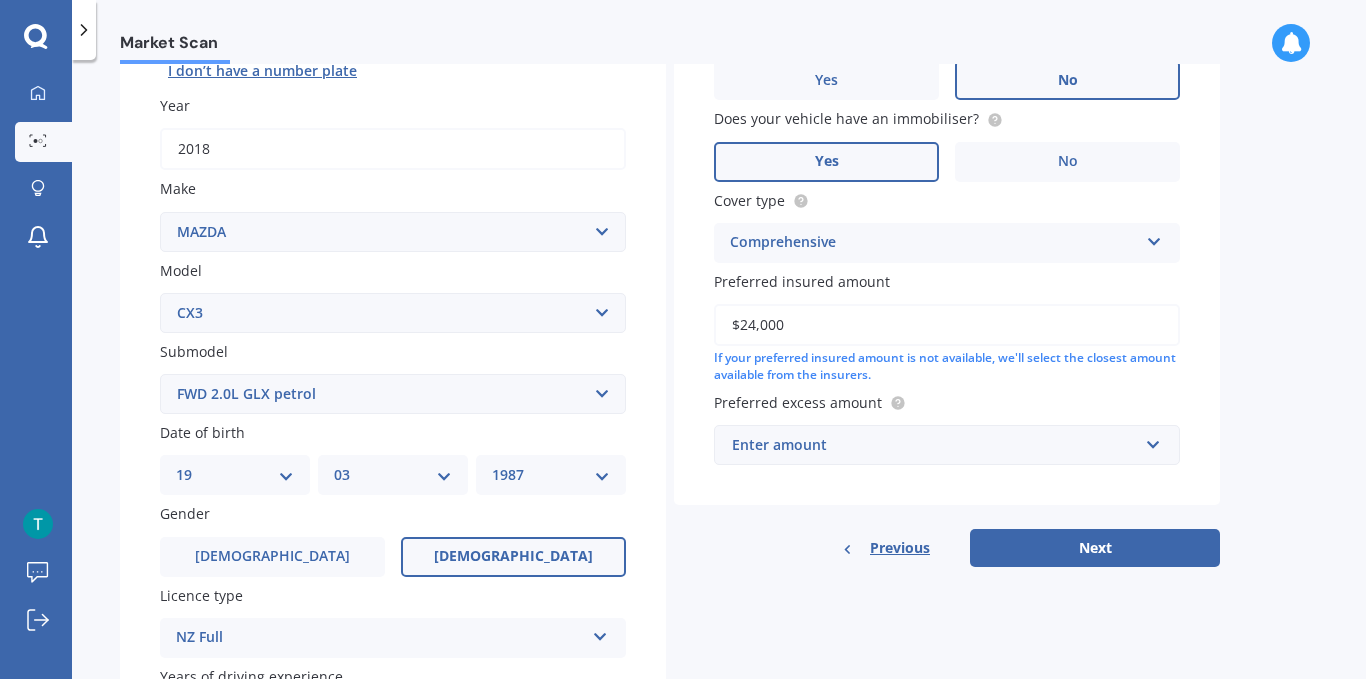 scroll, scrollTop: 300, scrollLeft: 0, axis: vertical 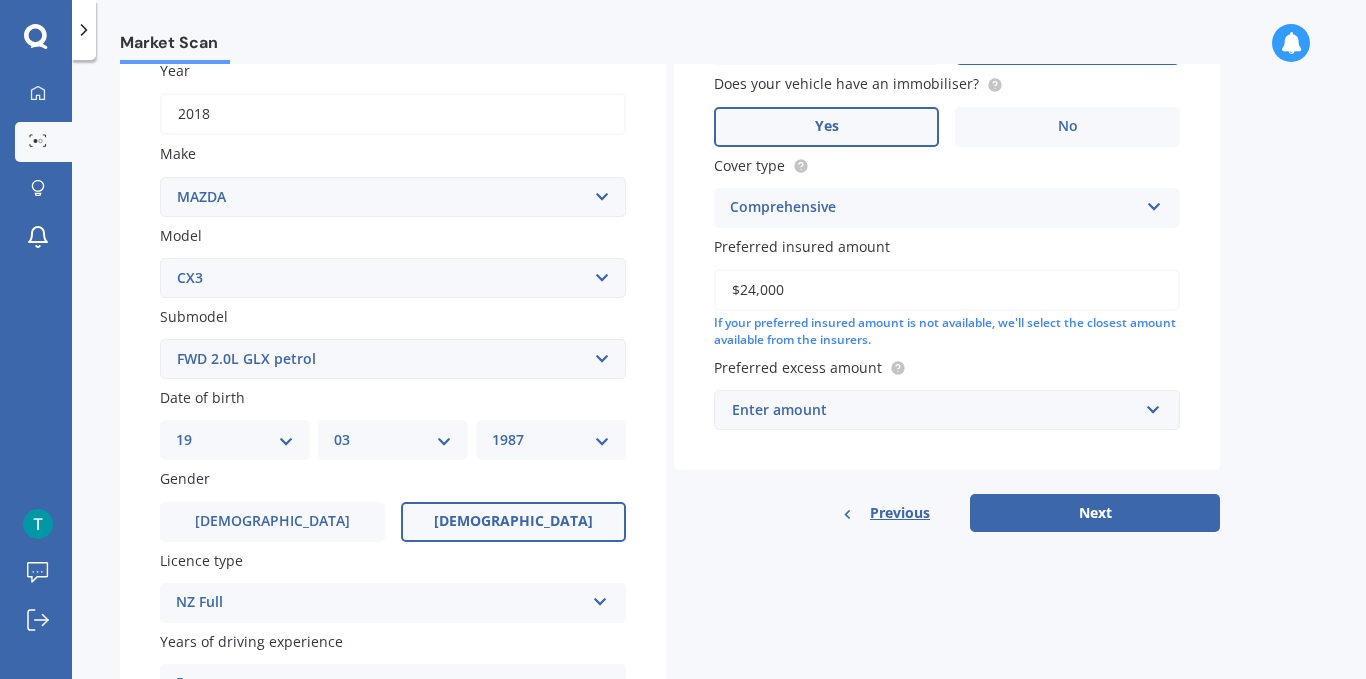 type on "$24,000" 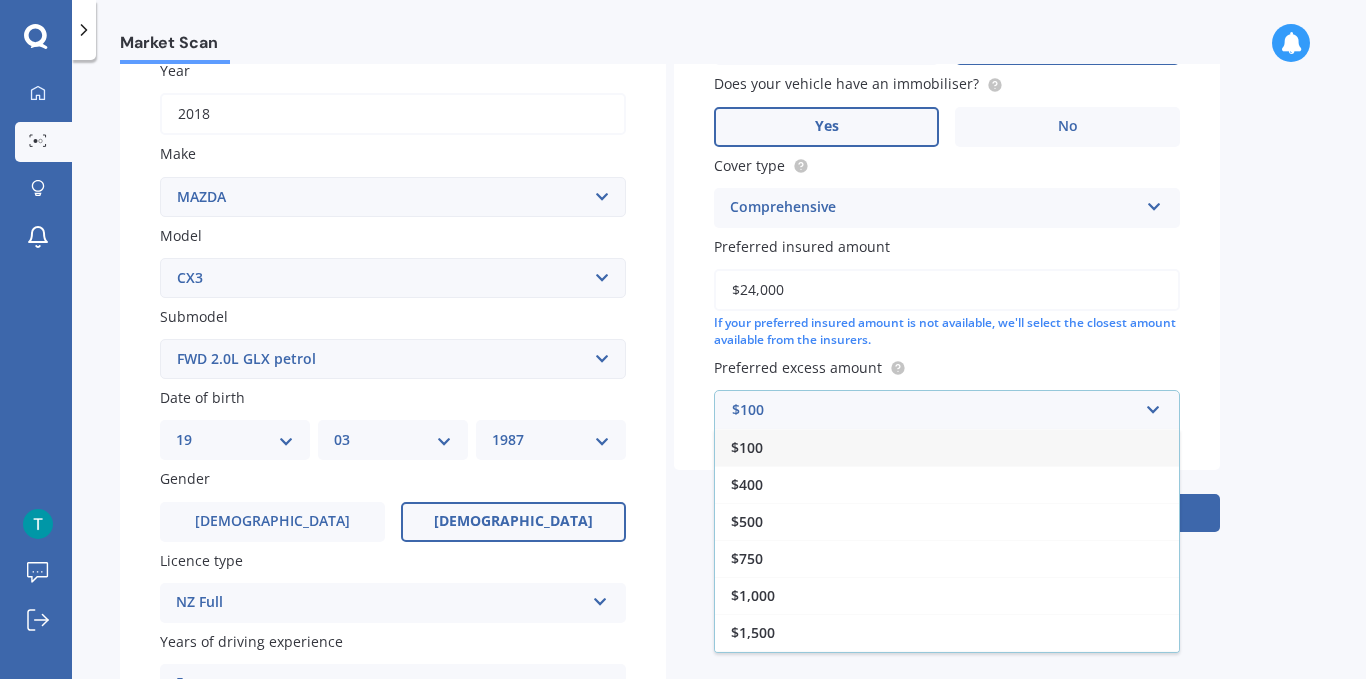 click on "$100" at bounding box center [947, 447] 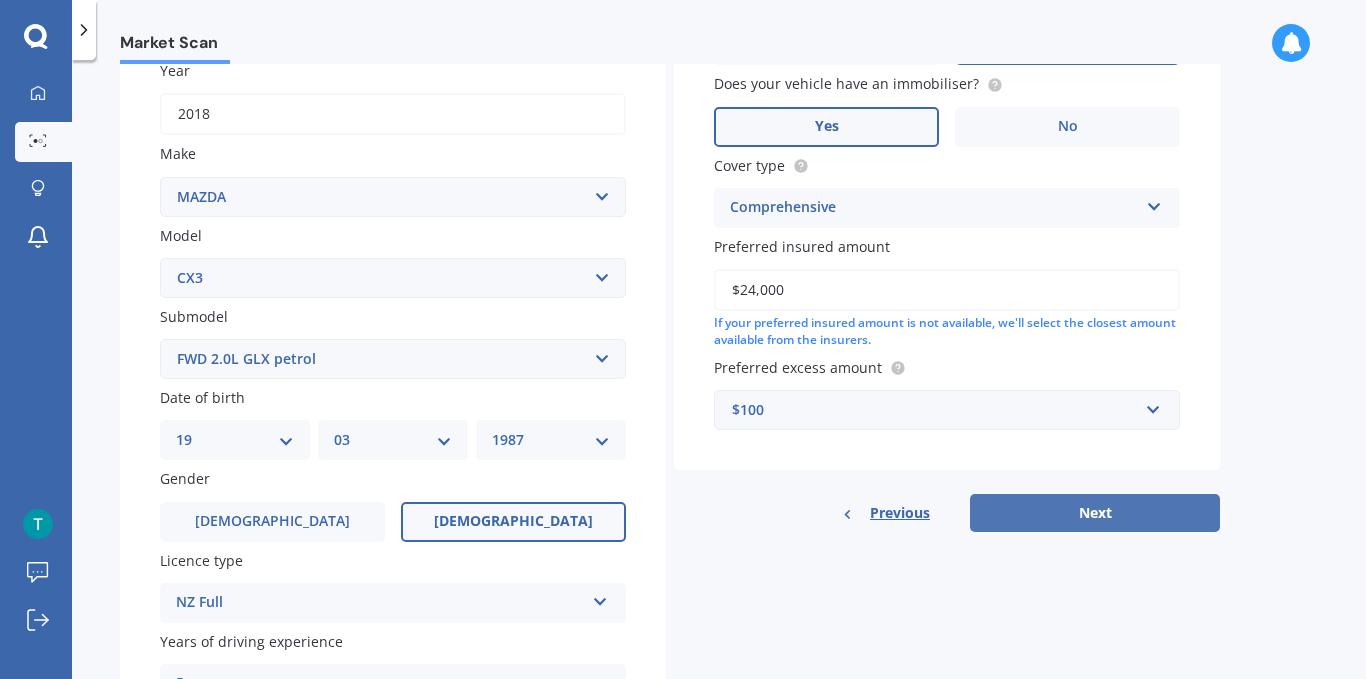 click on "Next" at bounding box center (1095, 513) 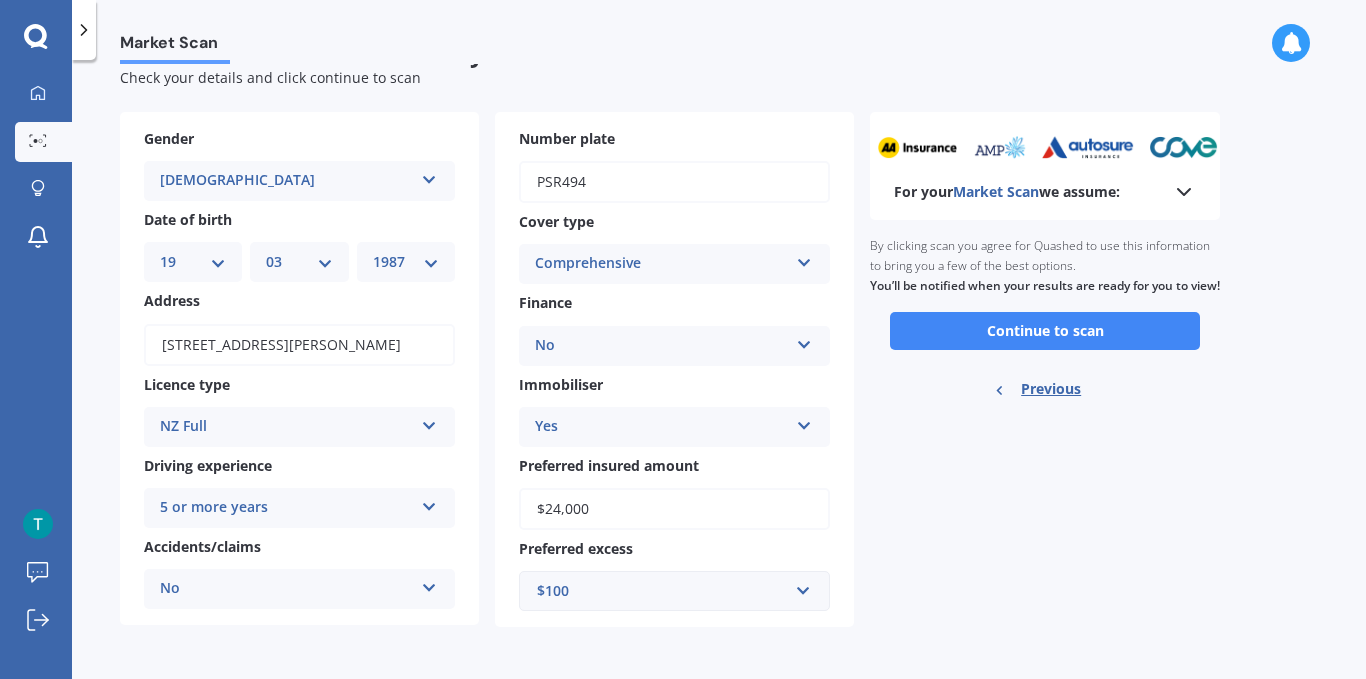 scroll, scrollTop: 0, scrollLeft: 0, axis: both 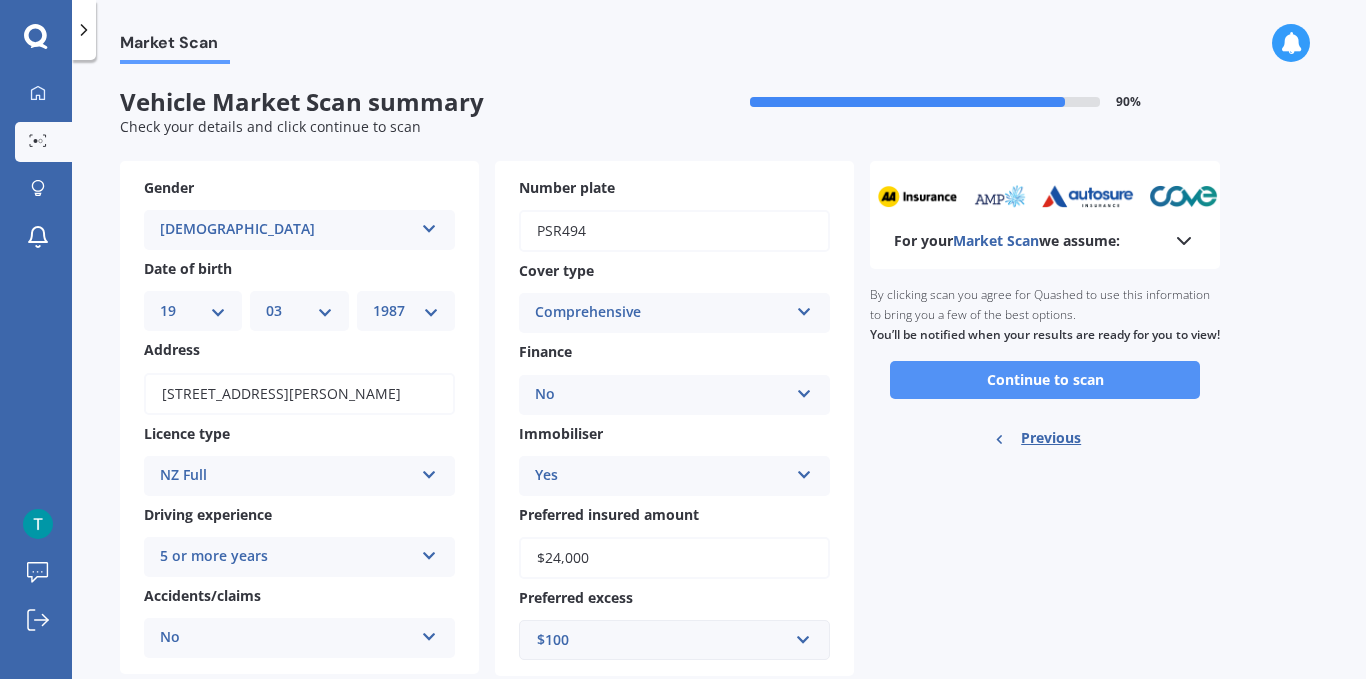 click on "Continue to scan" at bounding box center [1045, 380] 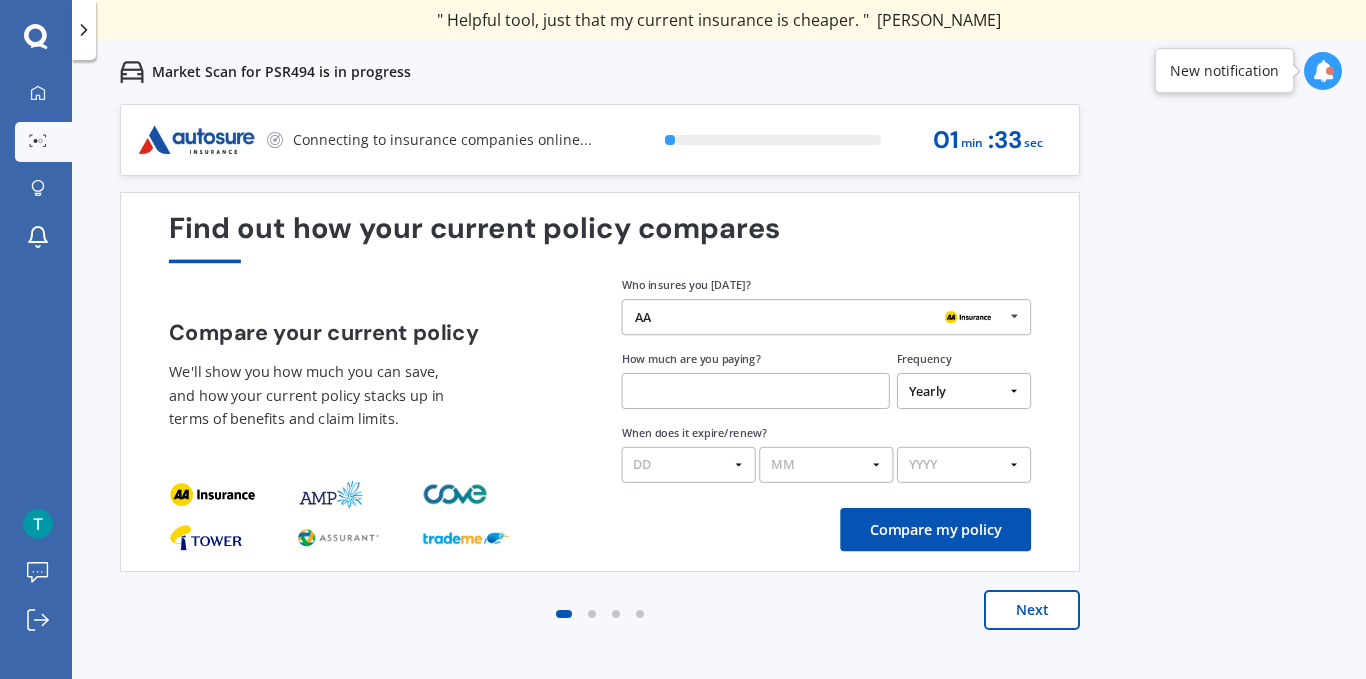 click on "AA AA Tower AMI State AMP ANZ ASB BNZ Trade Me Insurance Westpac Other" at bounding box center (827, 317) 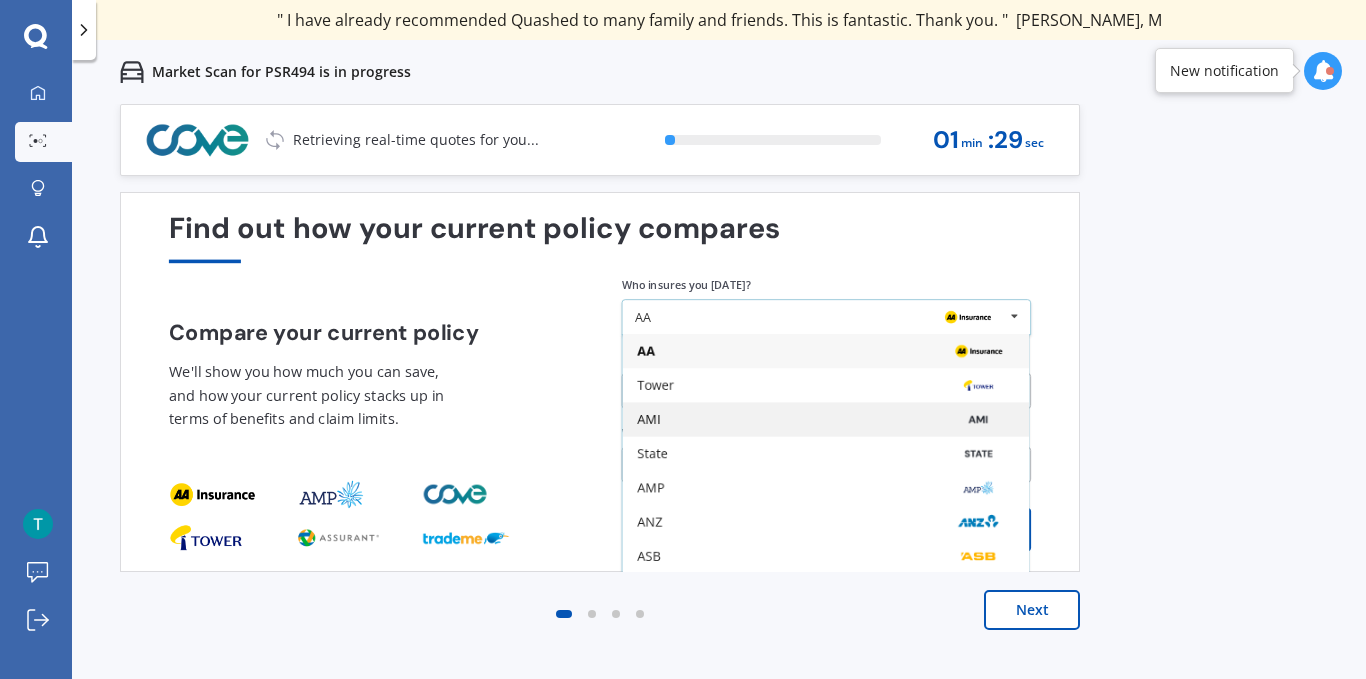 click on "AMI" at bounding box center [825, 420] 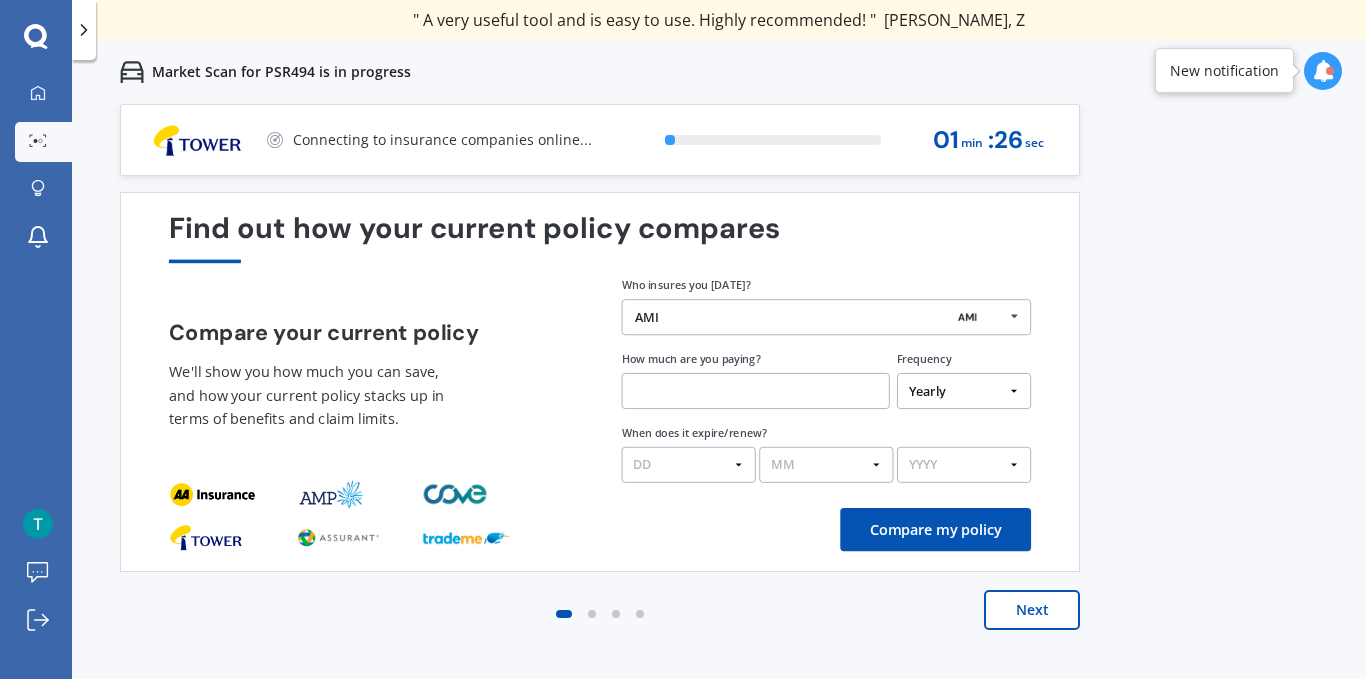 click at bounding box center [756, 391] 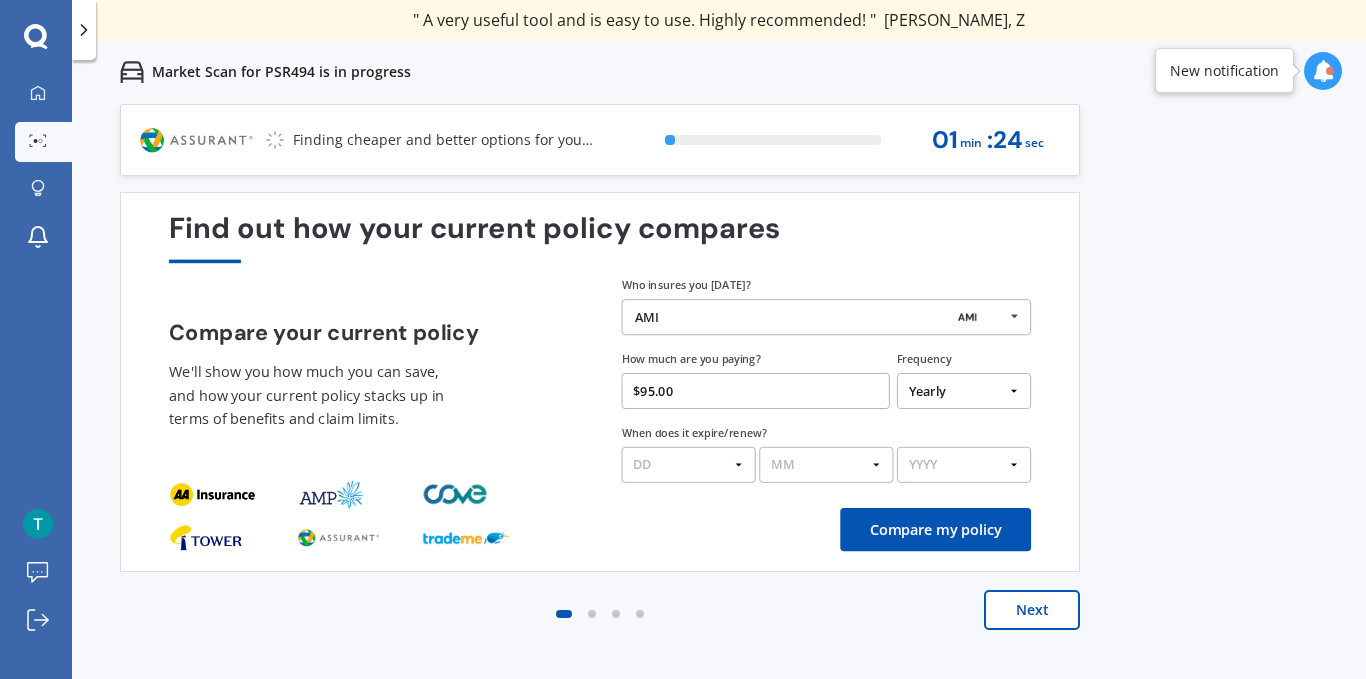 type on "$95.00" 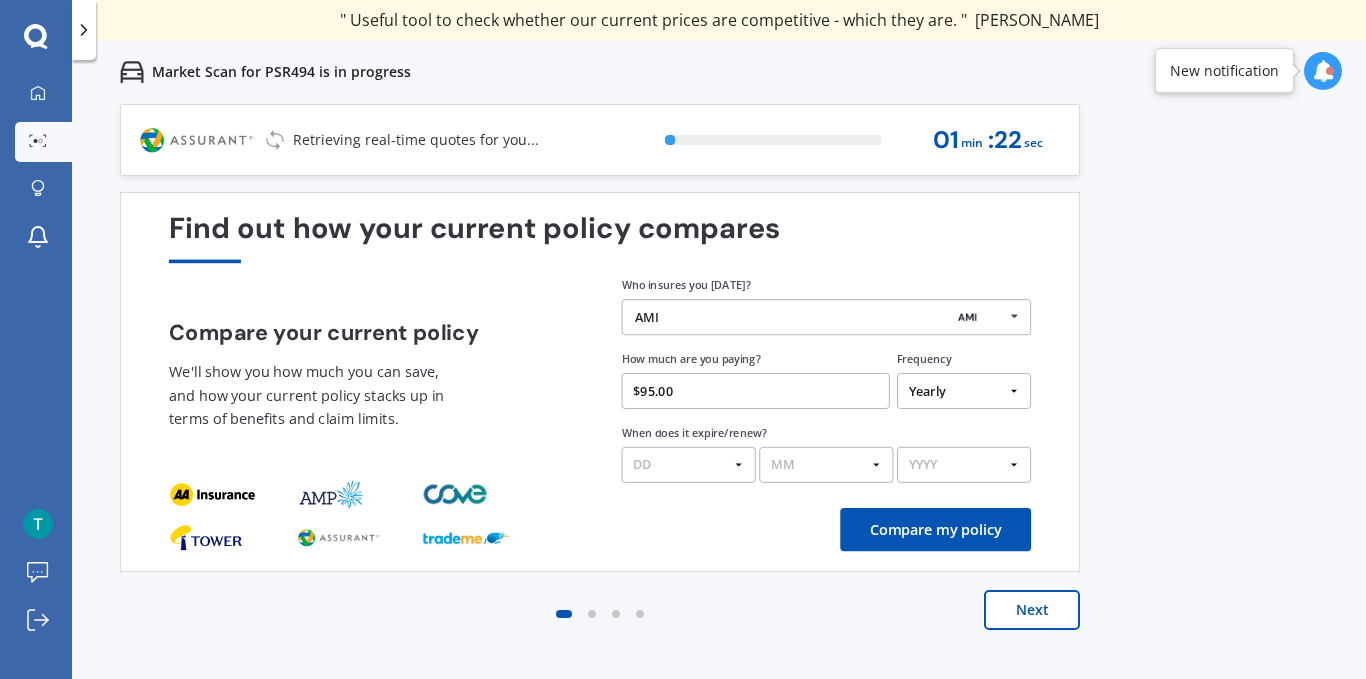 select on "Monthly" 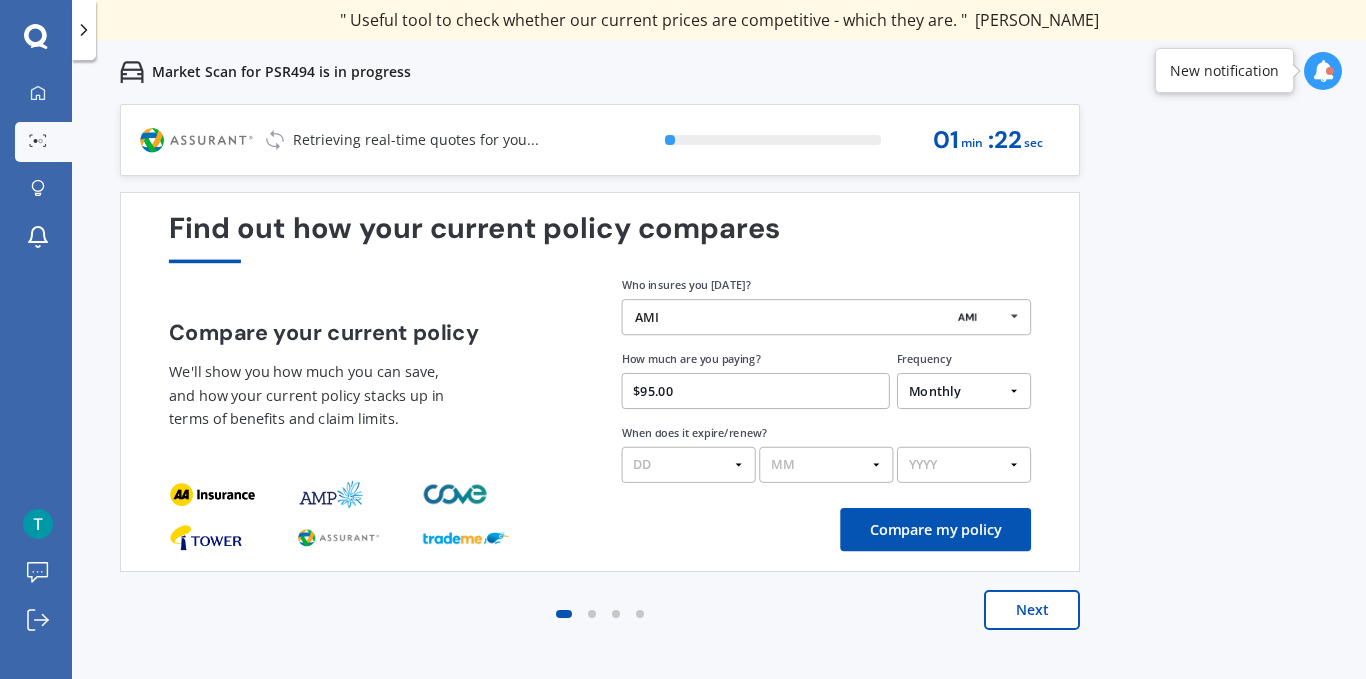 click on "Yearly Six-Monthly Quarterly Monthly Fortnightly Weekly One-Off" at bounding box center (964, 391) 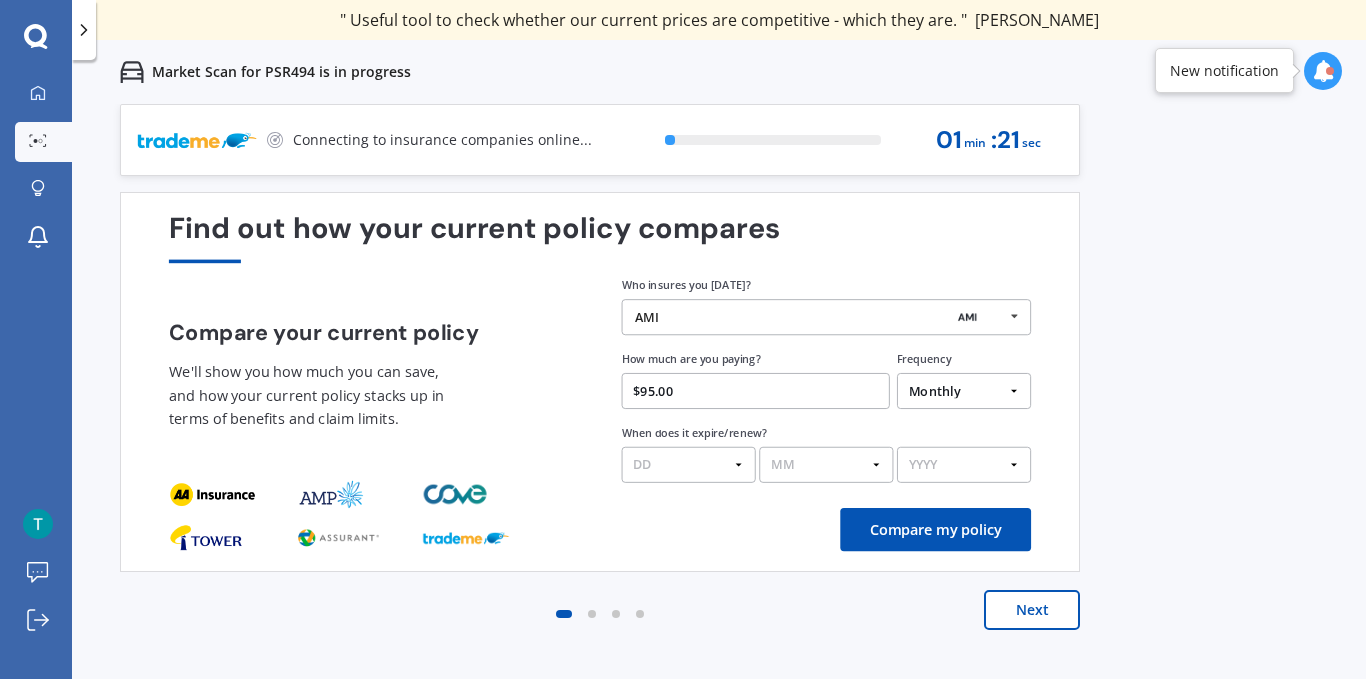 click on "DD 01 02 03 04 05 06 07 08 09 10 11 12 13 14 15 16 17 18 19 20 21 22 23 24 25 26 27 28 29 30 31" at bounding box center [689, 465] 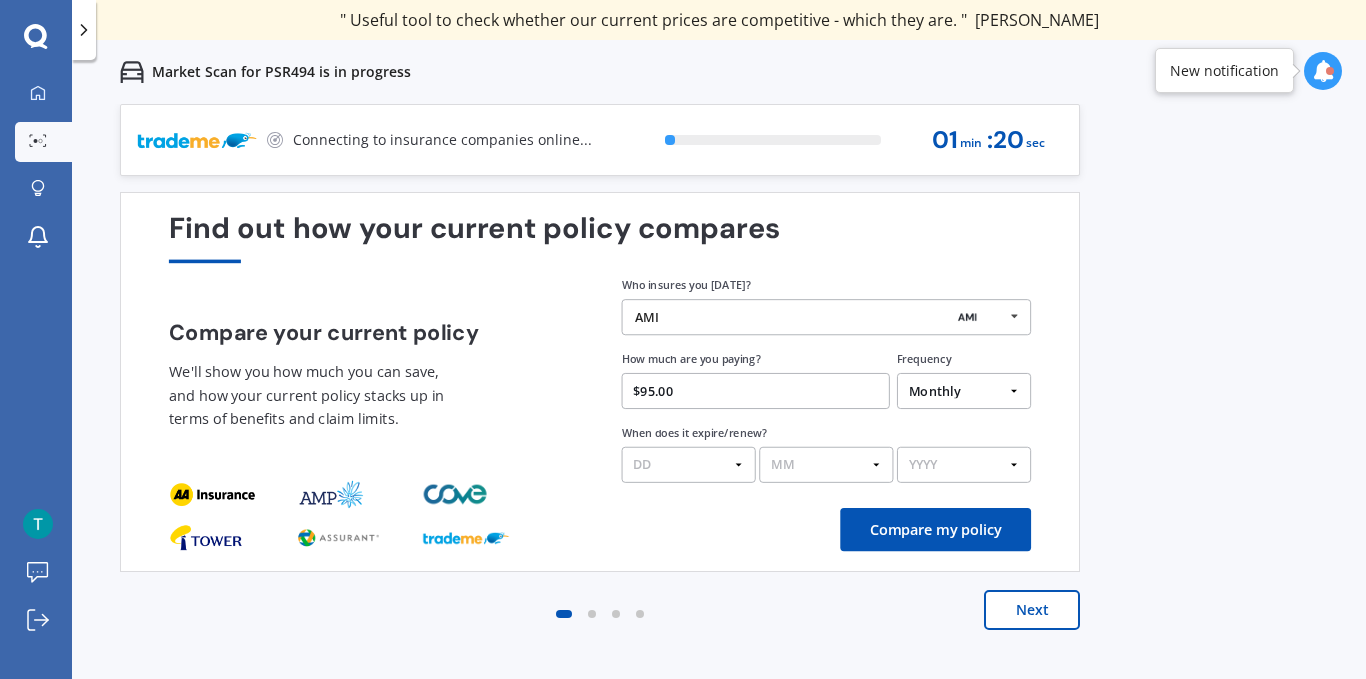 click on "DD 01 02 03 04 05 06 07 08 09 10 11 12 13 14 15 16 17 18 19 20 21 22 23 24 25 26 27 28 29 30 31" at bounding box center (689, 465) 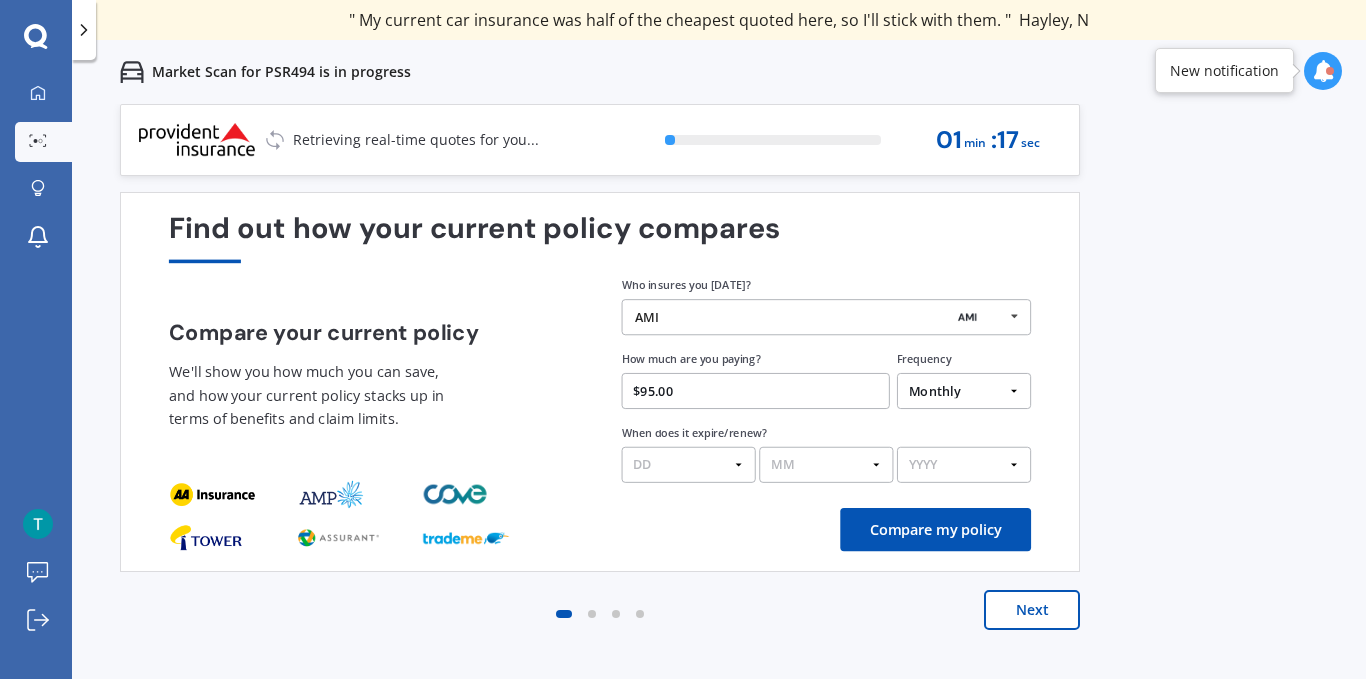click on "Compare my policy" at bounding box center [935, 529] 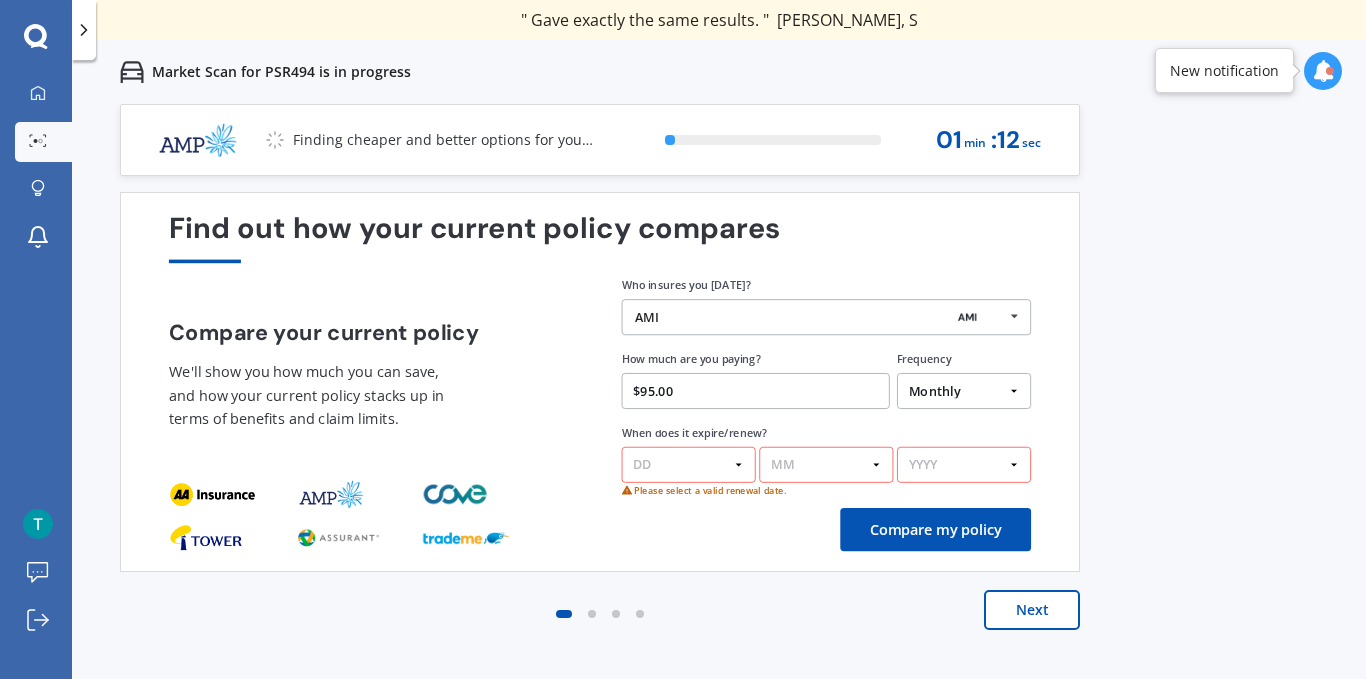 click on "DD 01 02 03 04 05 06 07 08 09 10 11 12 13 14 15 16 17 18 19 20 21 22 23 24 25 26 27 28 29 30 31" at bounding box center (689, 465) 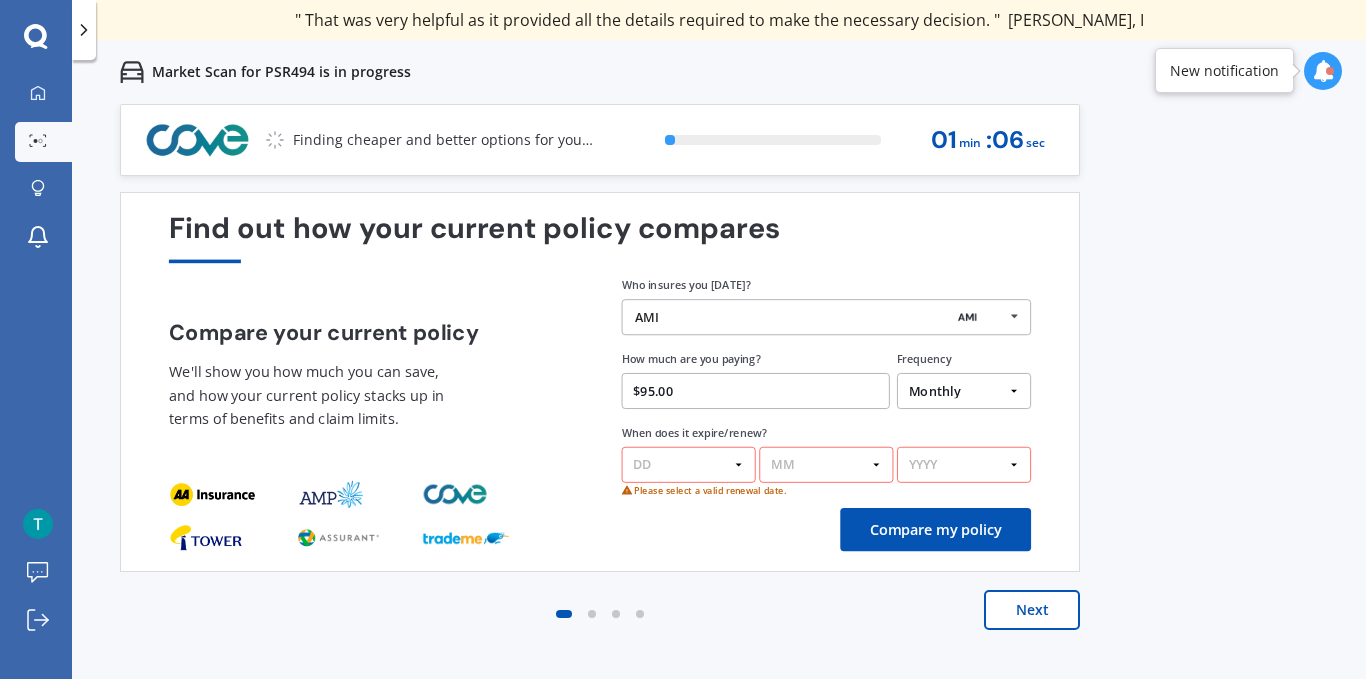 click on "Previous 60,000+ Kiwis have signed up to shop and save on insurance with us " Helpful tool, just that my current insurance is cheaper. " [PERSON_NAME], H " I have already recommended Quashed to many family and friends. This is fantastic. Thank you. " [PERSON_NAME], M " A very useful tool and is easy to use. Highly recommended! " [PERSON_NAME], Z " Useful tool to check whether our current prices are competitive - which they are. " [PERSON_NAME], G " My current car insurance was half of the cheapest quoted here, so I'll stick with them. " [PERSON_NAME], N " Gave exactly the same results. " [PERSON_NAME], S " It's pretty accurate. Good service. " Mala, P " That was very helpful as it provided all the details required to make the necessary decision. " [PERSON_NAME], I " I've already recommended to a number of people. " [PERSON_NAME], J " Good to know my existing cover is so good! " [PERSON_NAME], J " Excellent site! I saved $300 off my existing policy. " Lian, G " Great stuff team! first time using it, and it was very clear and concise. " [PERSON_NAME], B   Next 1 % 01 min :  06 sec 1" at bounding box center [719, 413] 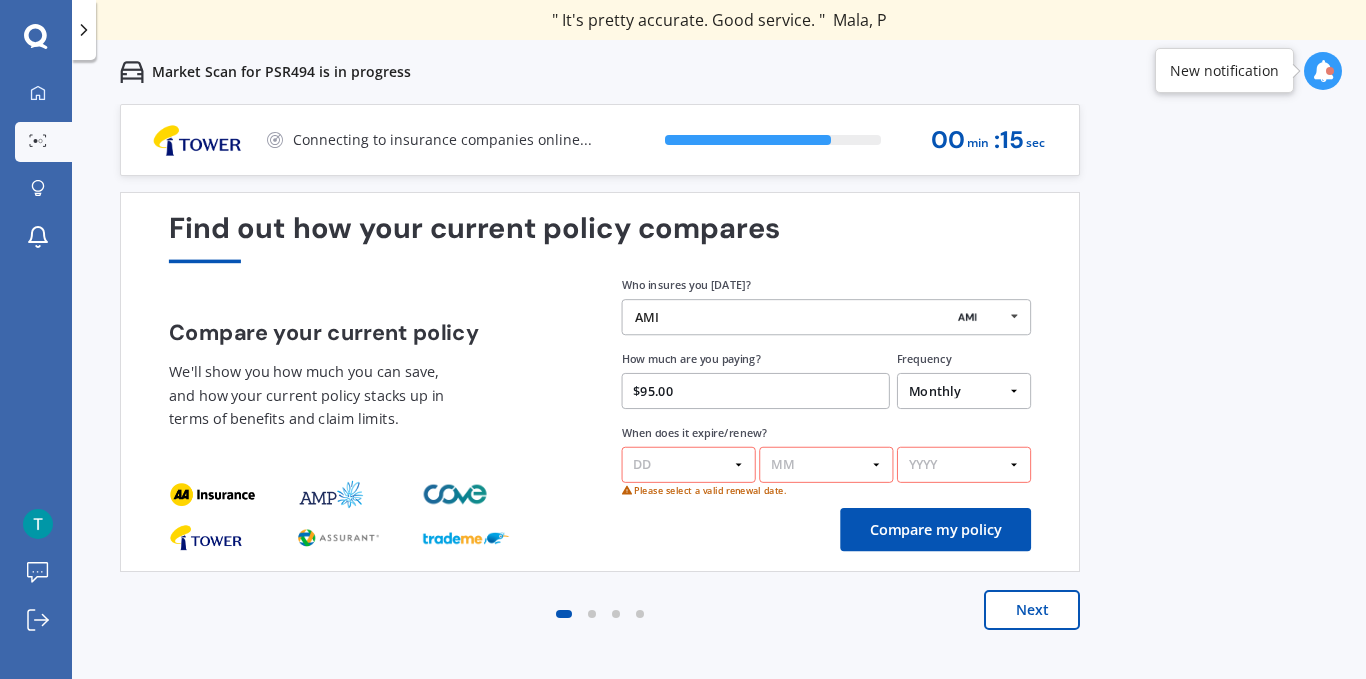 click on "DD 01 02 03 04 05 06 07 08 09 10 11 12 13 14 15 16 17 18 19 20 21 22 23 24 25 26 27 28 29 30 31" at bounding box center (689, 465) 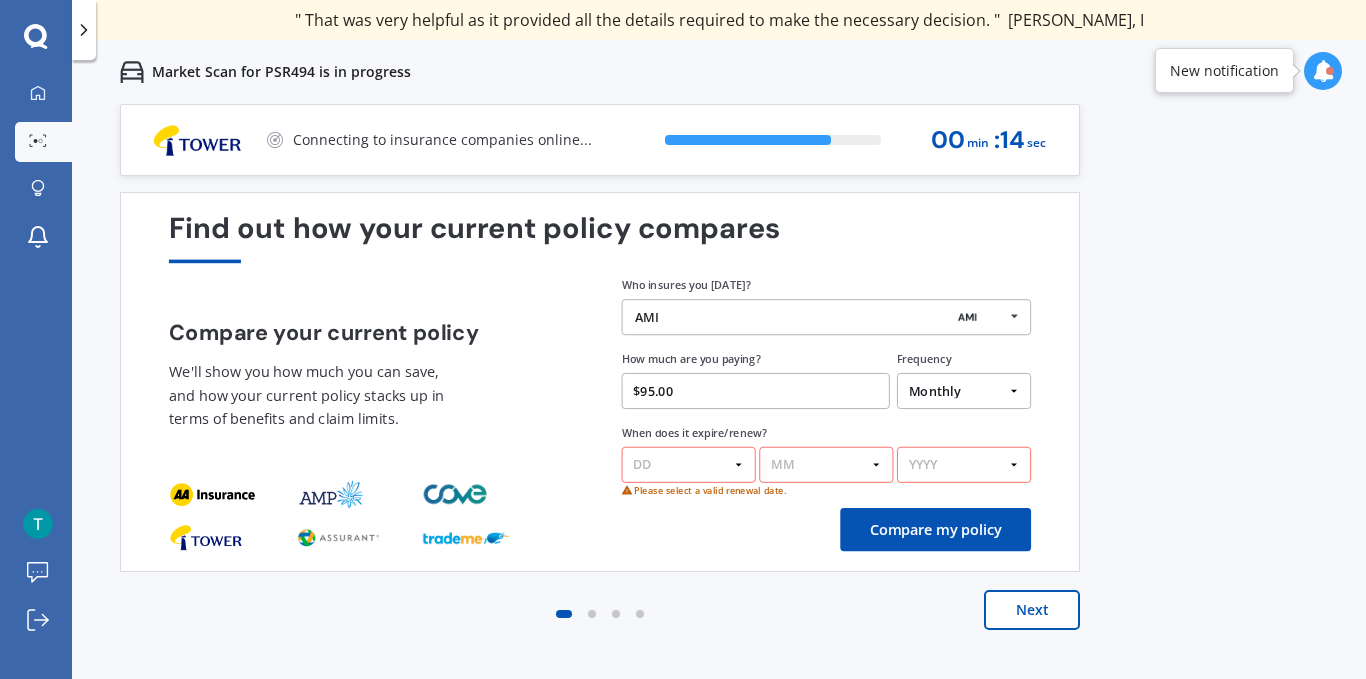 select on "14" 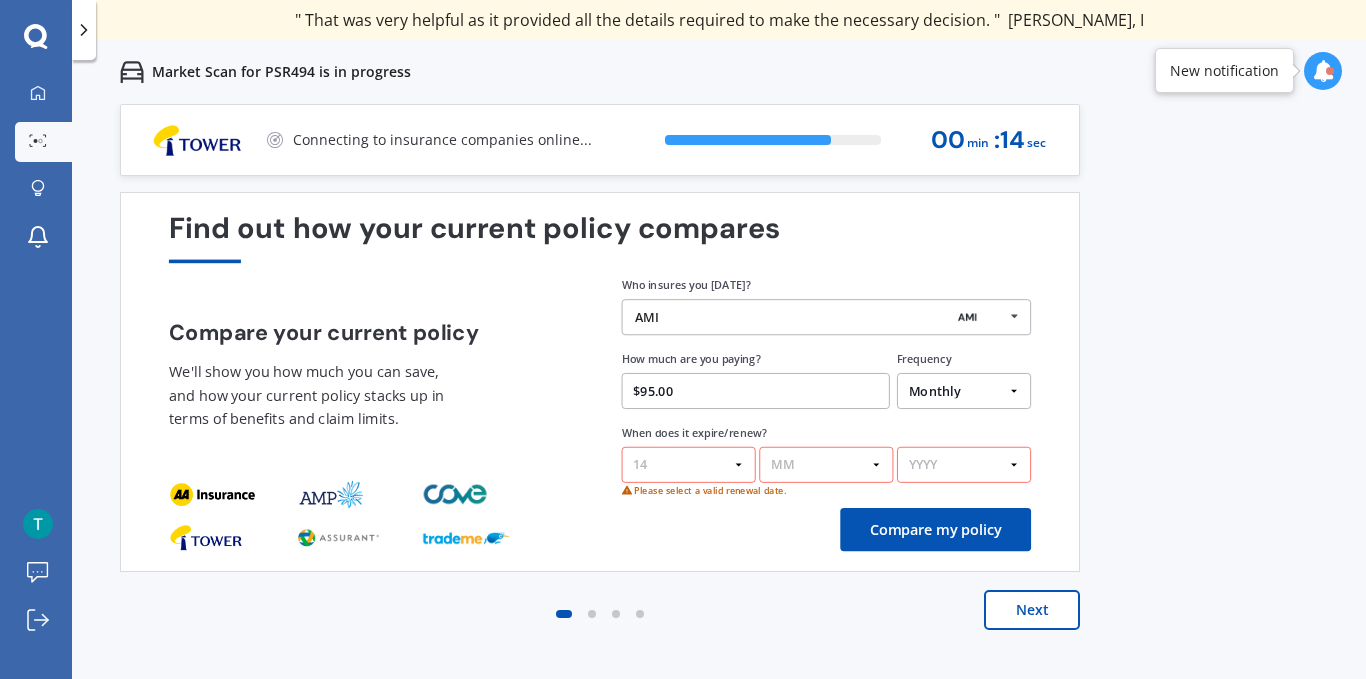 click on "DD 01 02 03 04 05 06 07 08 09 10 11 12 13 14 15 16 17 18 19 20 21 22 23 24 25 26 27 28 29 30 31" at bounding box center (689, 465) 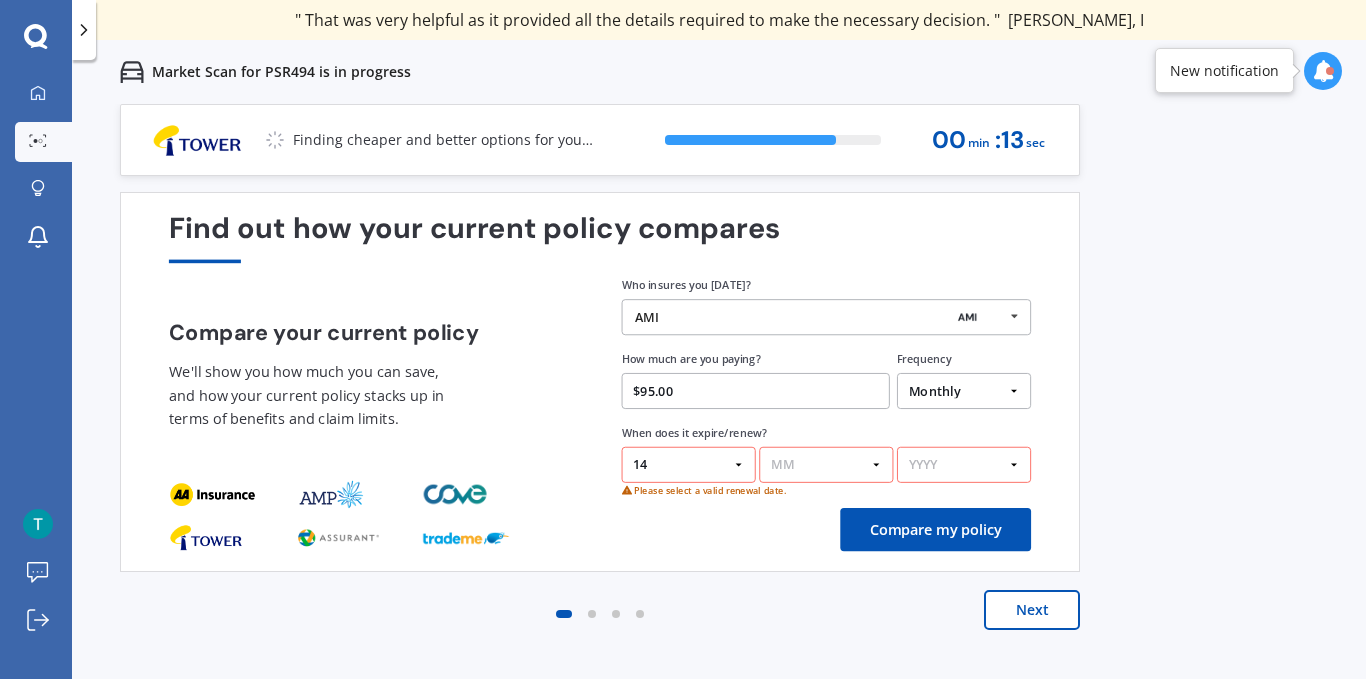click on "MM 01 02 03 04 05 06 07 08 09 10 11 12" at bounding box center [826, 465] 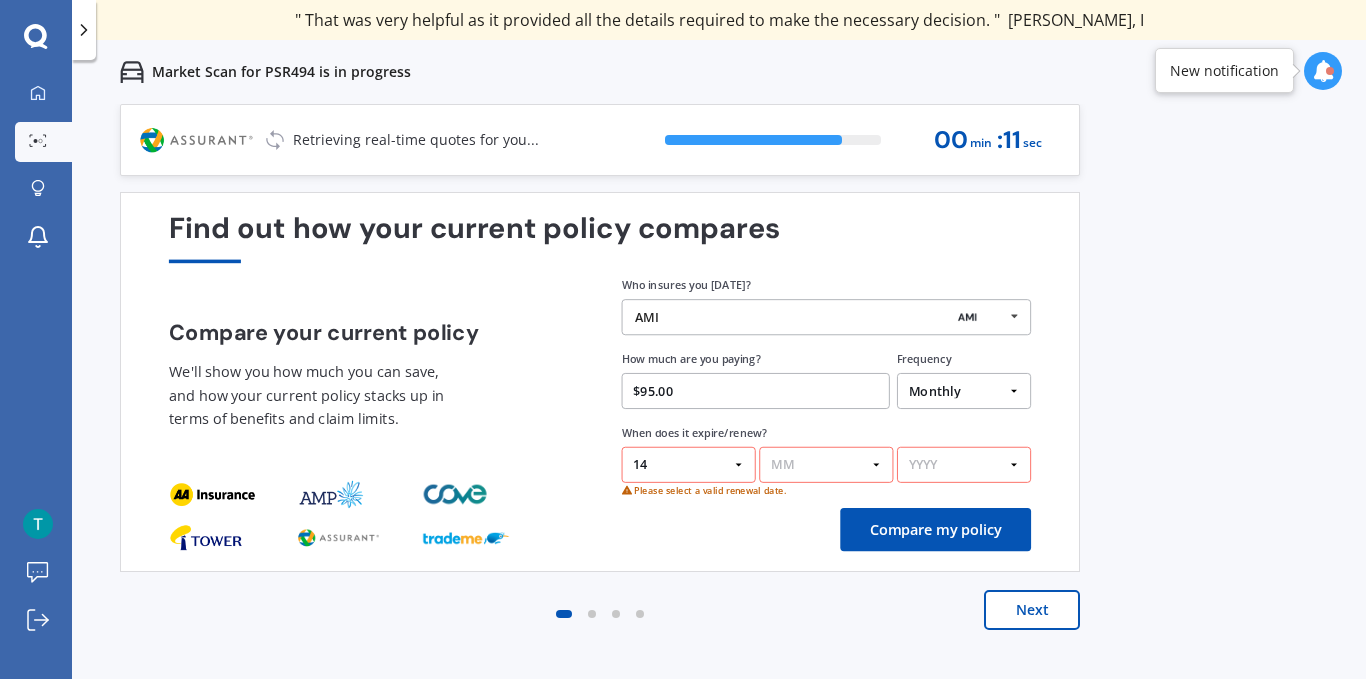 select on "03" 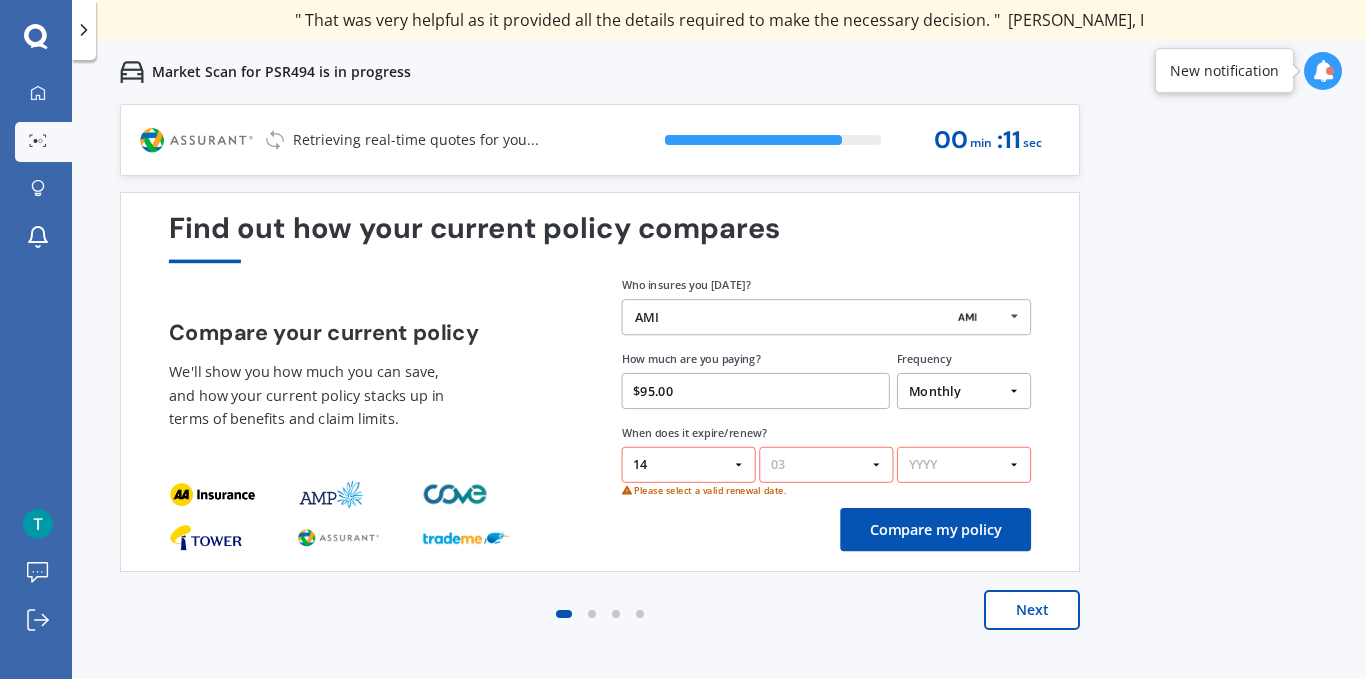 click on "MM 01 02 03 04 05 06 07 08 09 10 11 12" at bounding box center [826, 465] 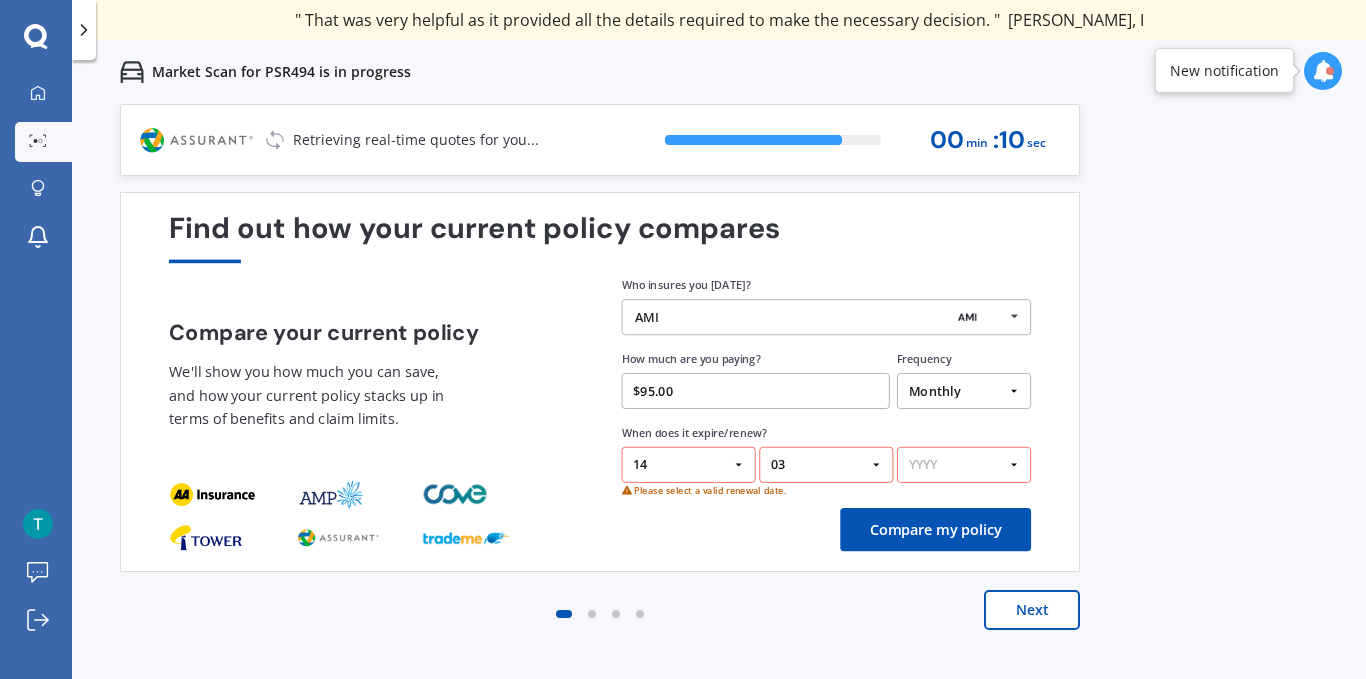 click on "YYYY 2026 2025 2024" at bounding box center [964, 465] 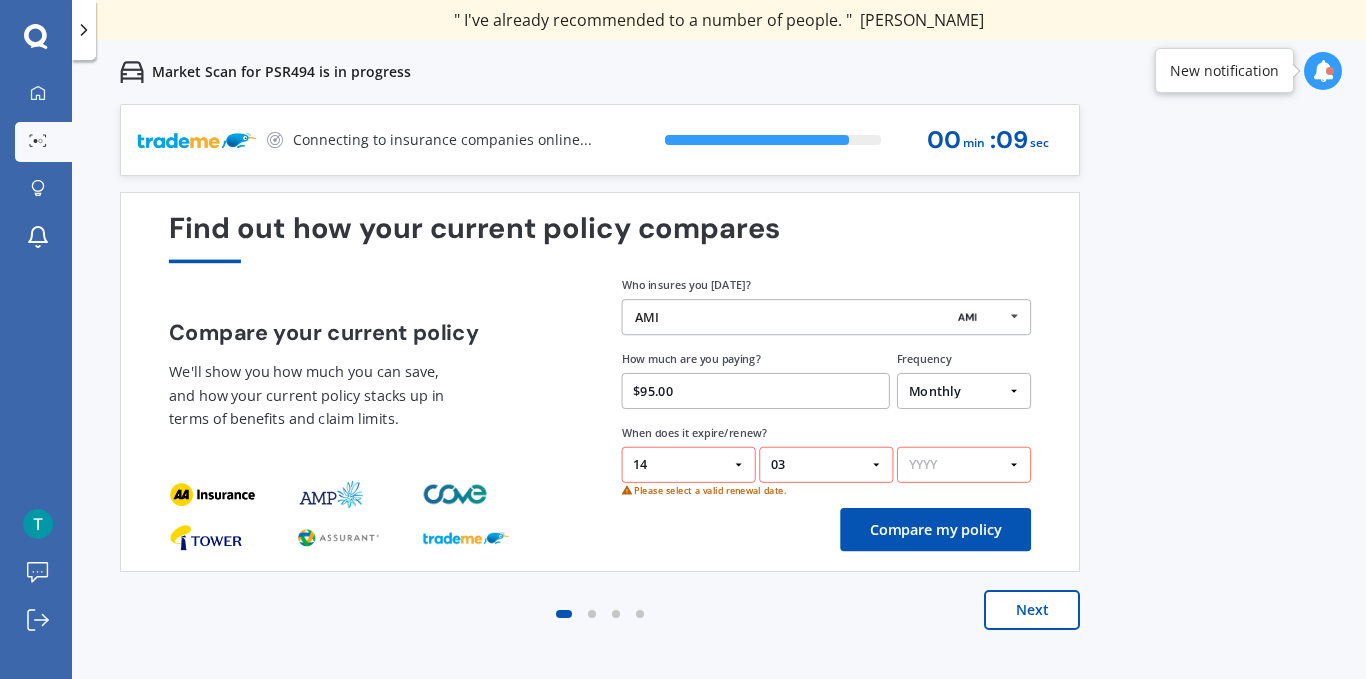 select on "2026" 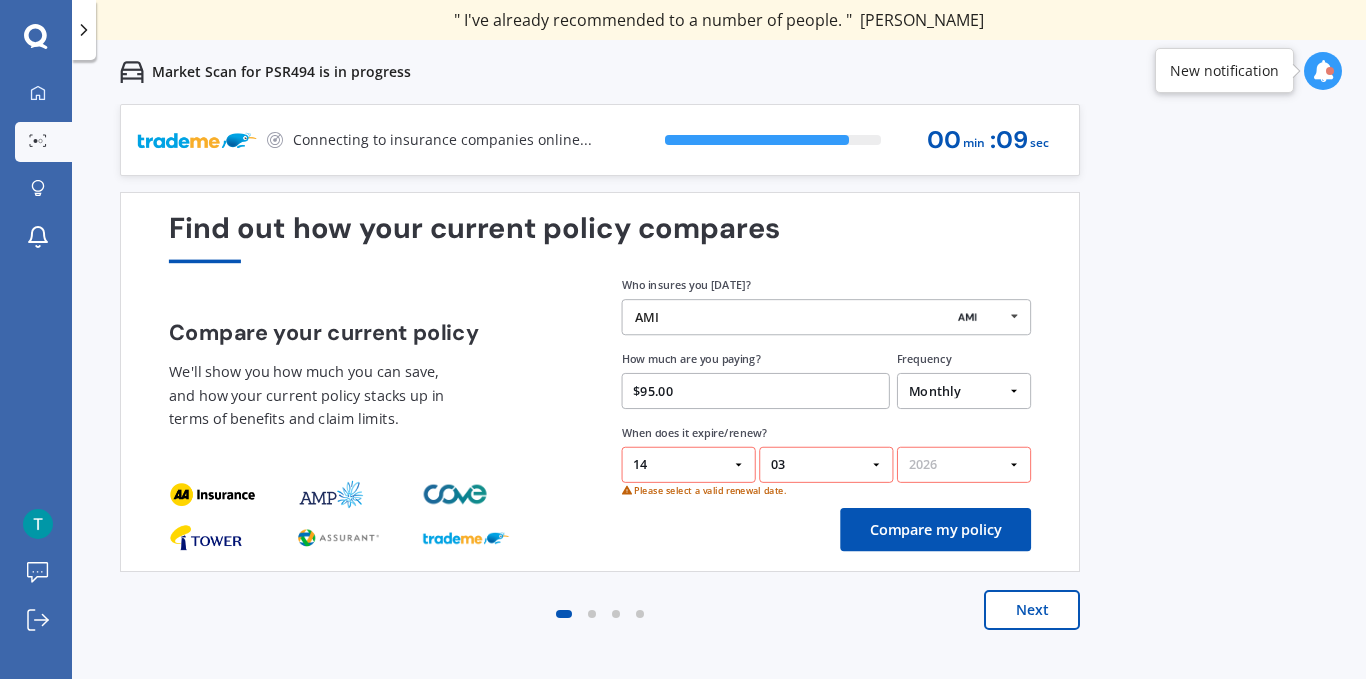click on "YYYY 2026 2025 2024" at bounding box center [964, 465] 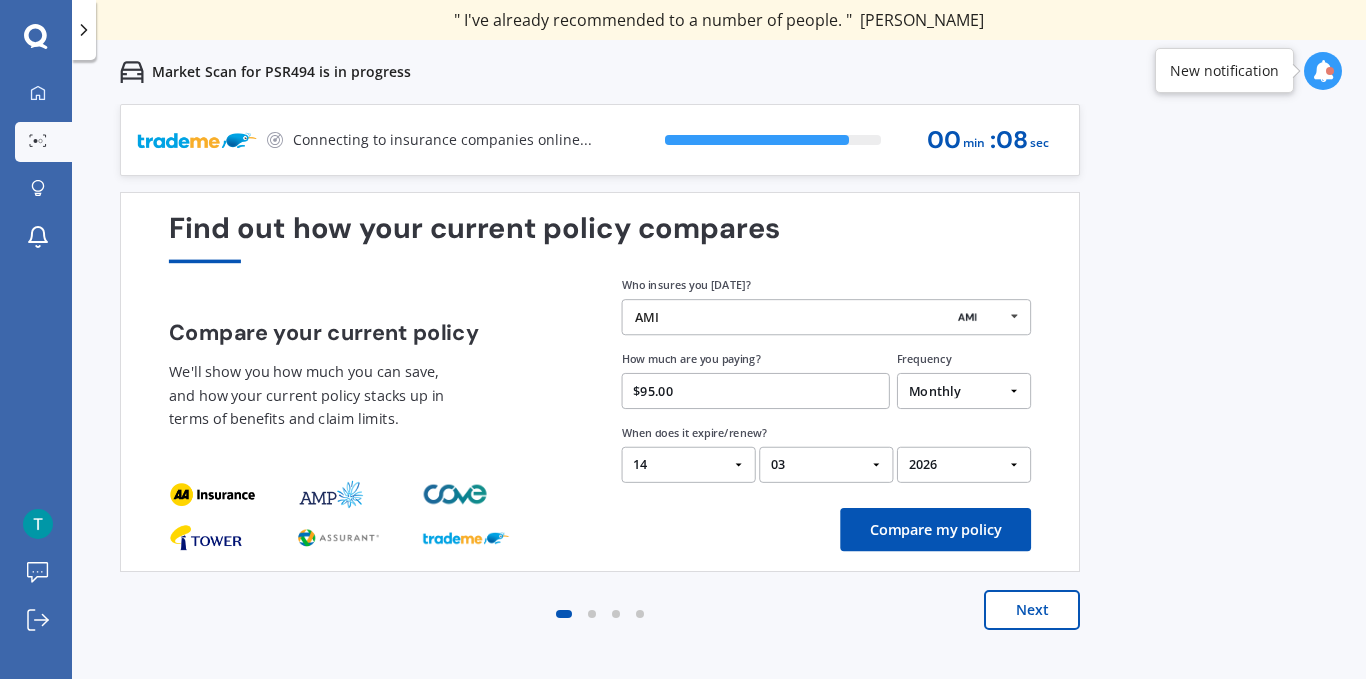 click on "Compare my policy" at bounding box center [935, 529] 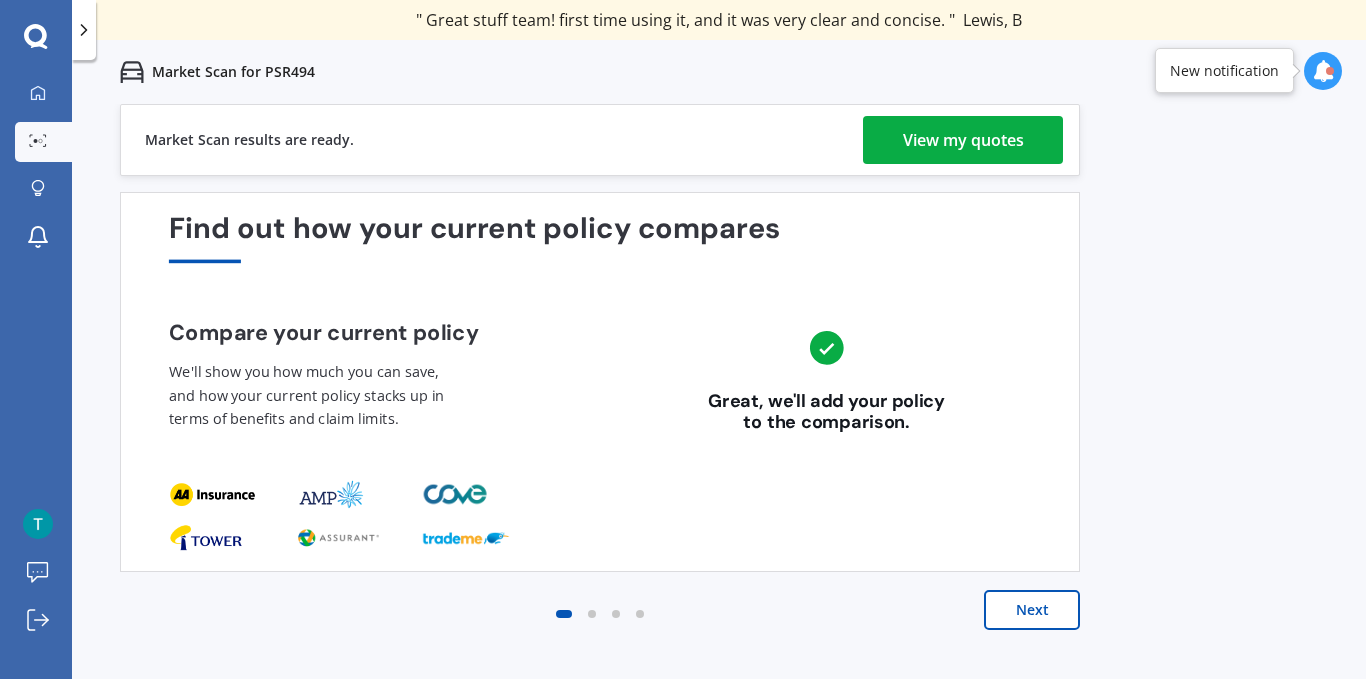 click on "View my quotes" at bounding box center (963, 140) 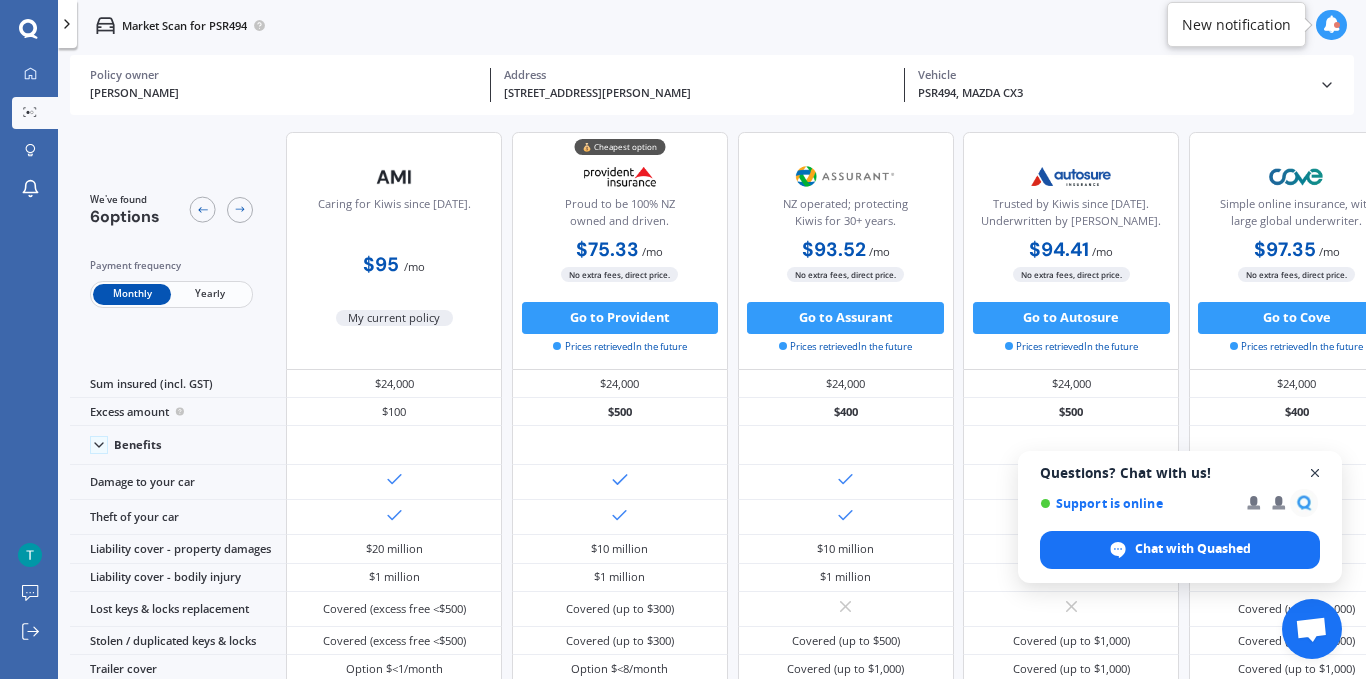 click at bounding box center [1315, 473] 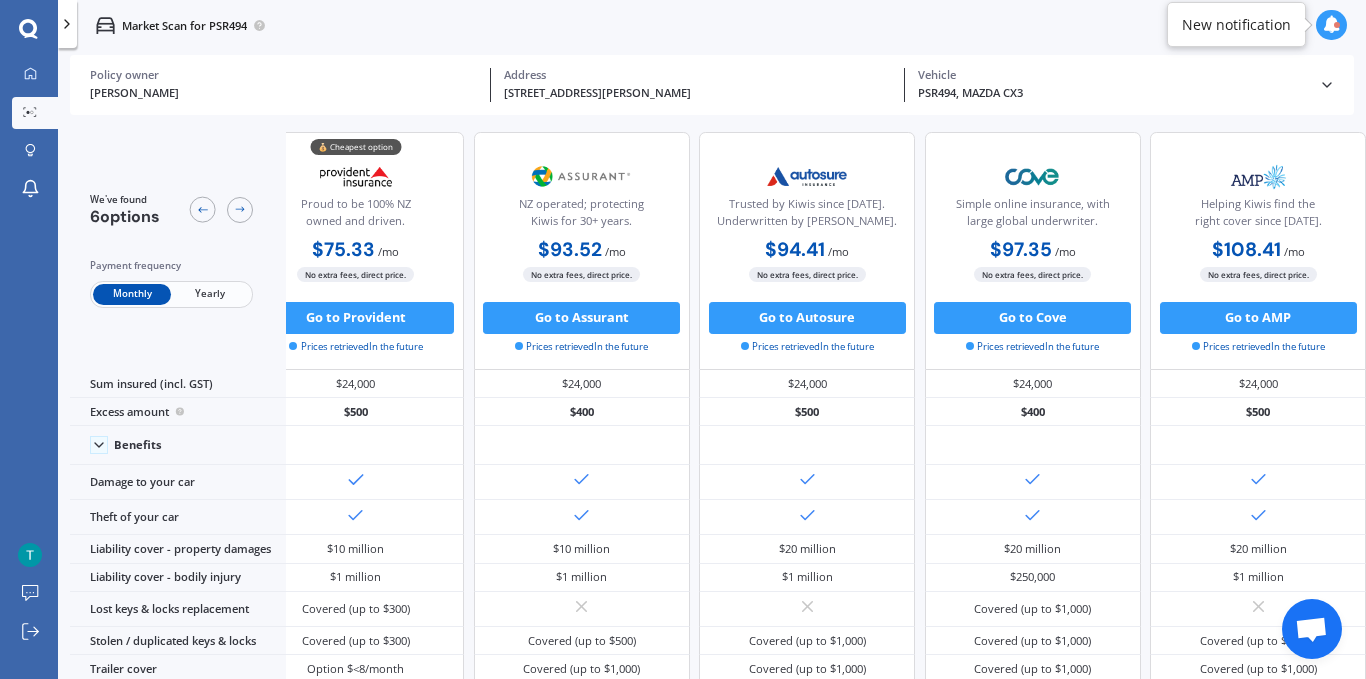 scroll, scrollTop: 0, scrollLeft: 0, axis: both 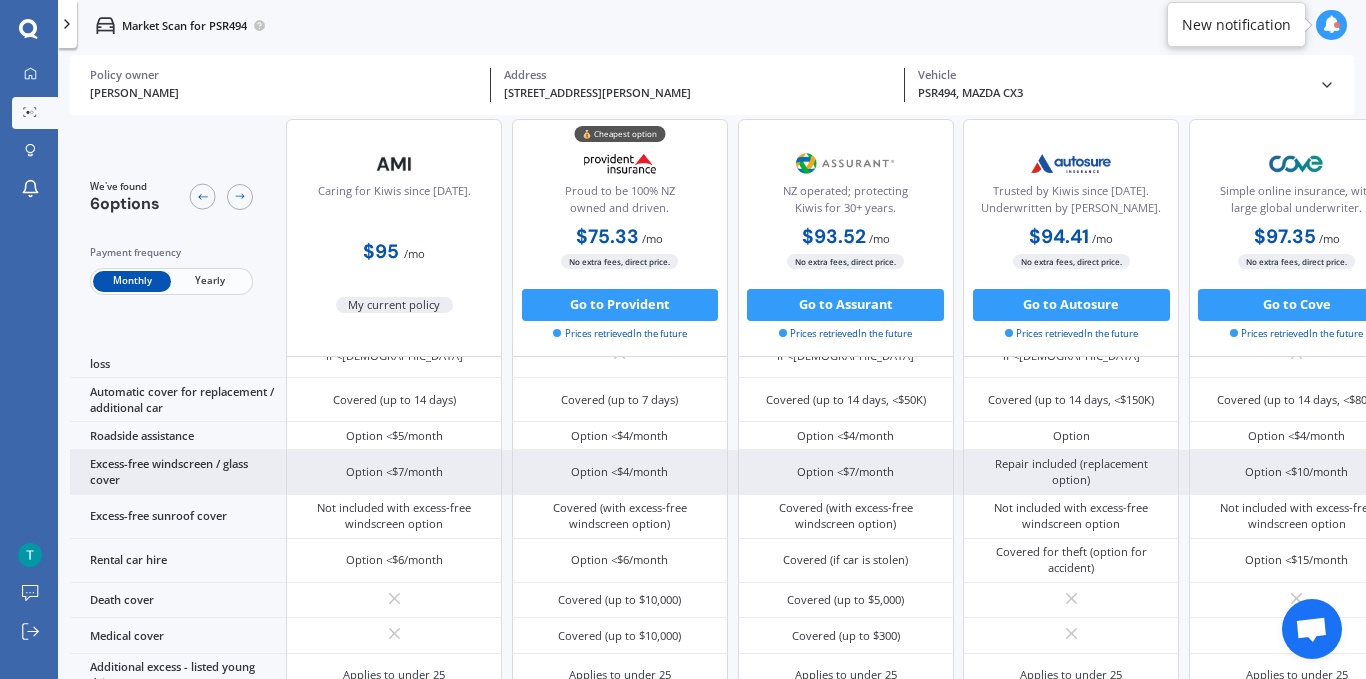 click on "Option <$4/month" at bounding box center [619, 472] 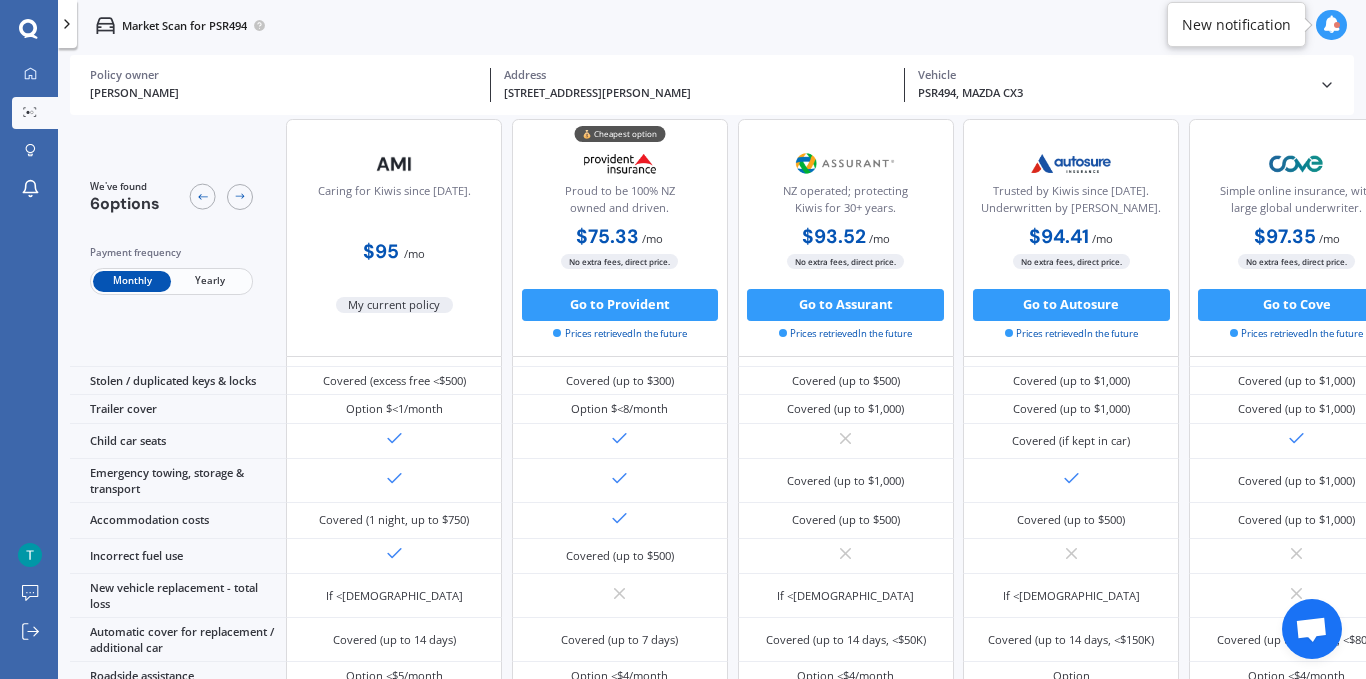 scroll, scrollTop: 0, scrollLeft: 0, axis: both 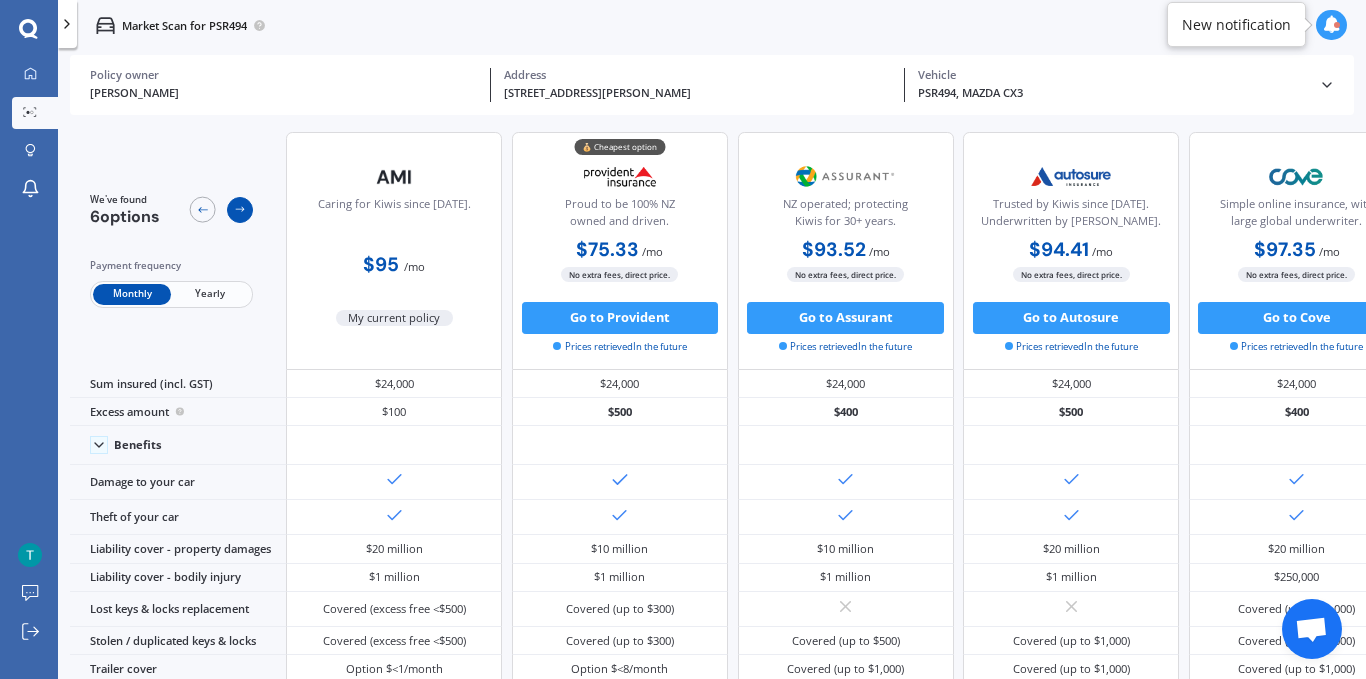 click at bounding box center [240, 210] 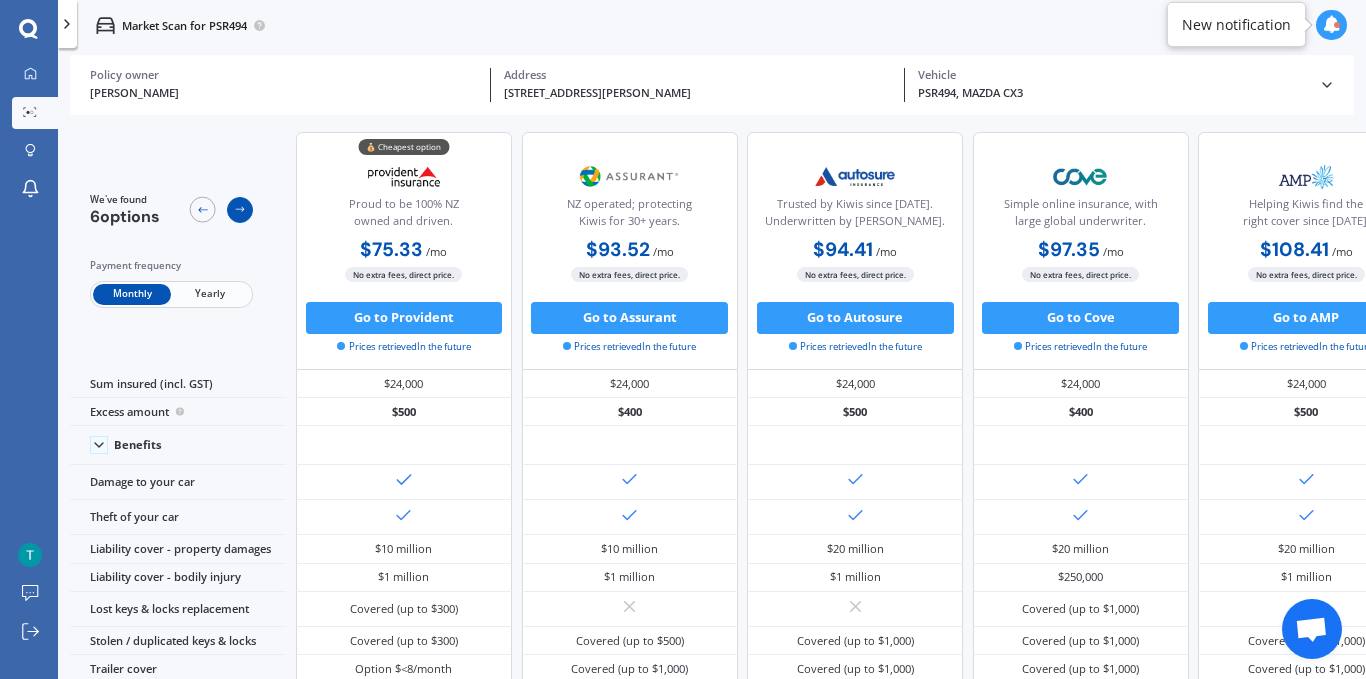 click at bounding box center (240, 210) 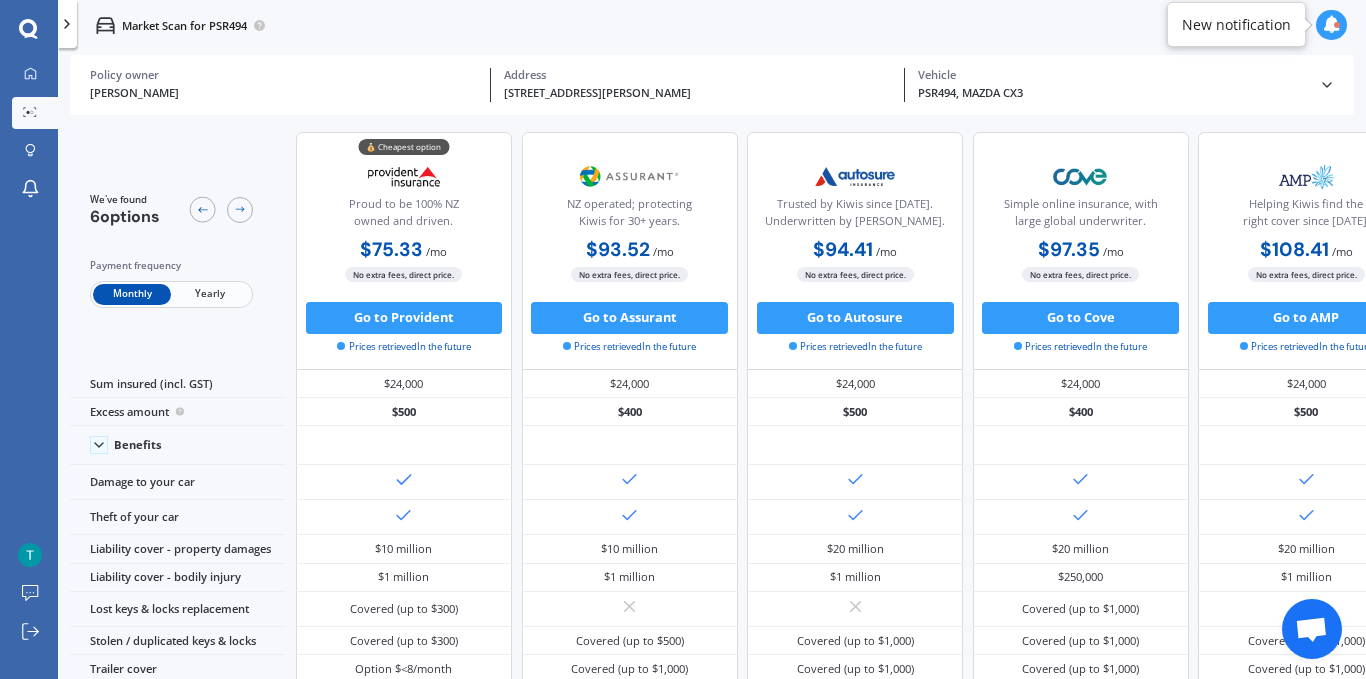 scroll, scrollTop: 0, scrollLeft: 340, axis: horizontal 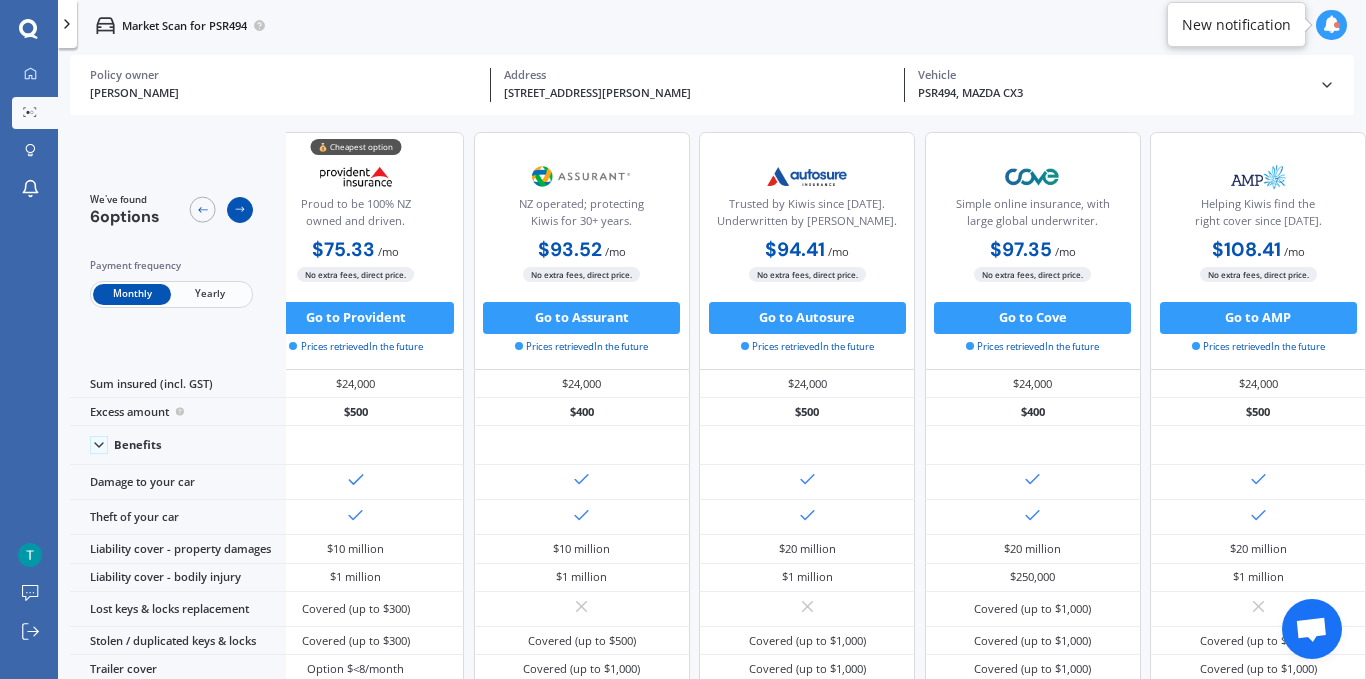 click at bounding box center [240, 210] 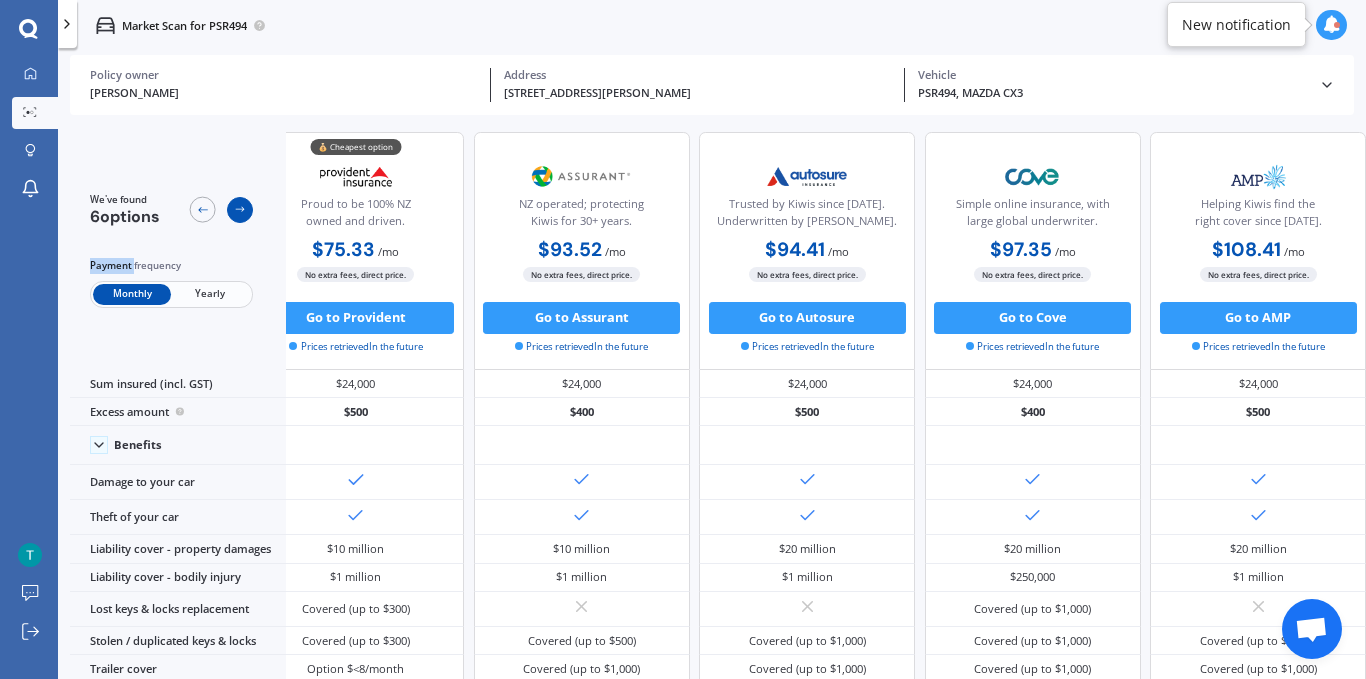 click at bounding box center (240, 210) 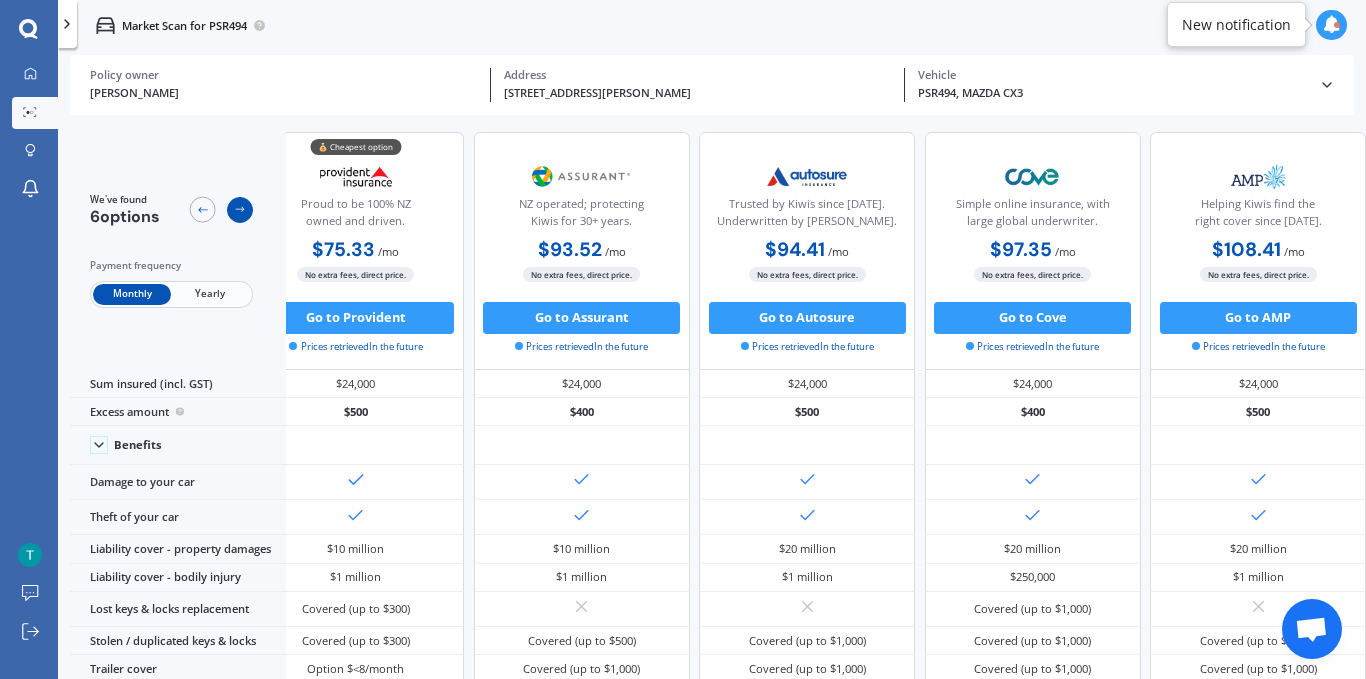 click at bounding box center [240, 210] 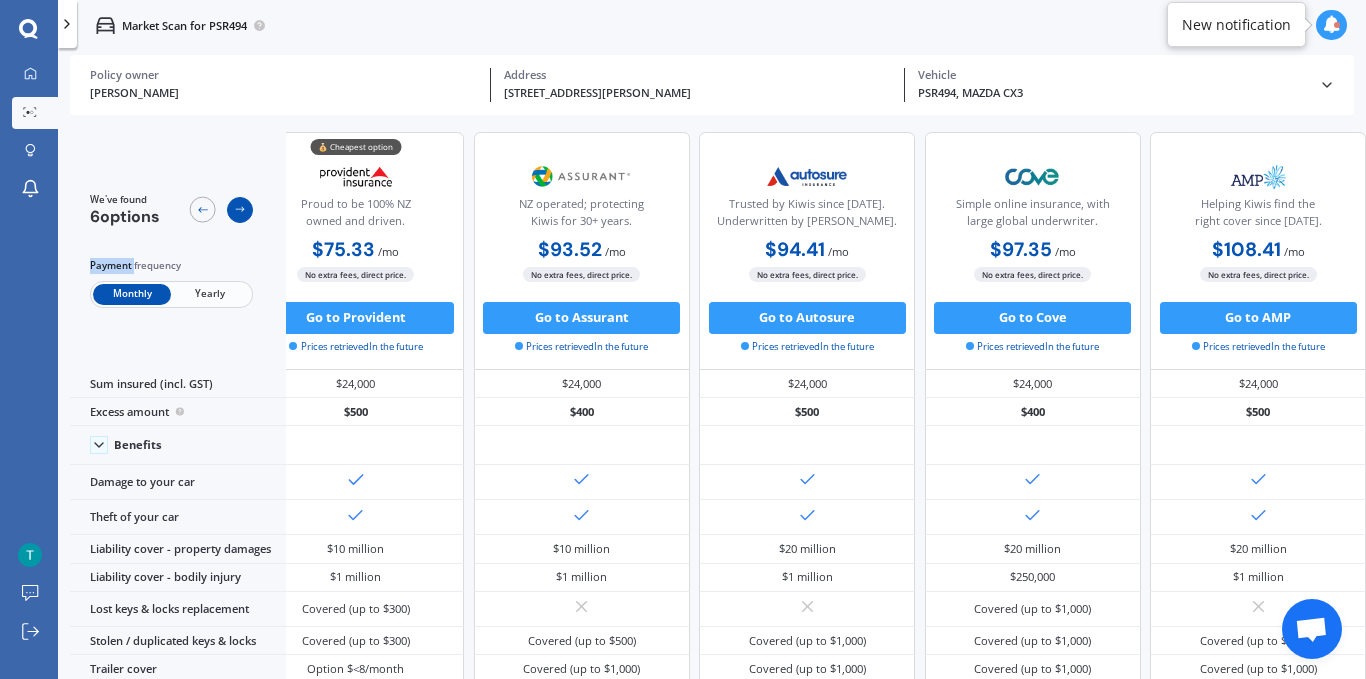 click at bounding box center [240, 210] 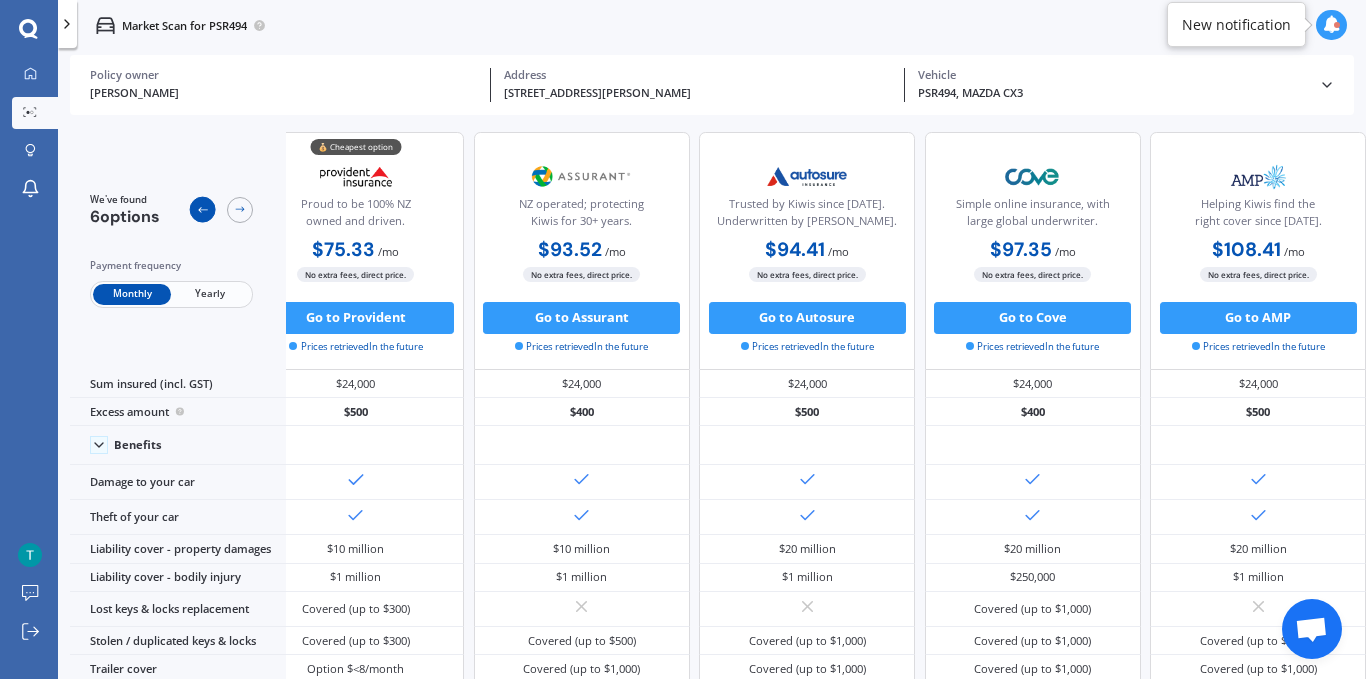 click at bounding box center (203, 210) 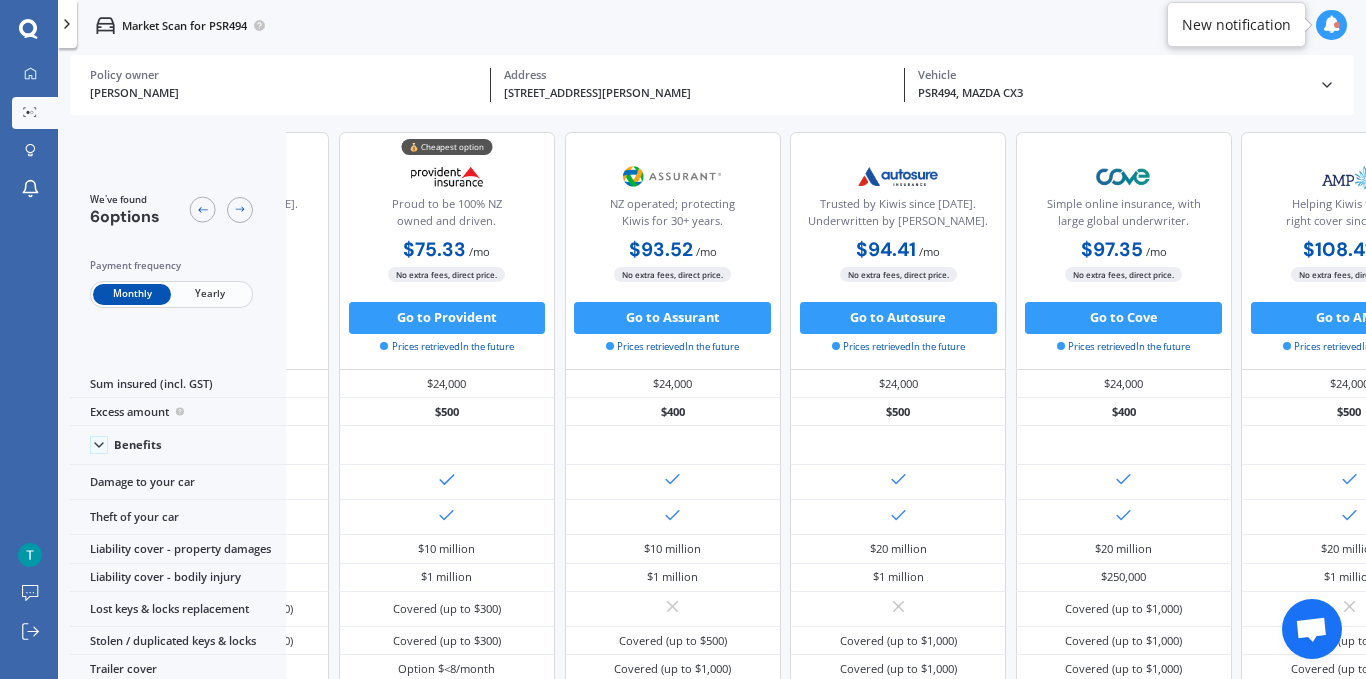 scroll, scrollTop: 0, scrollLeft: 70, axis: horizontal 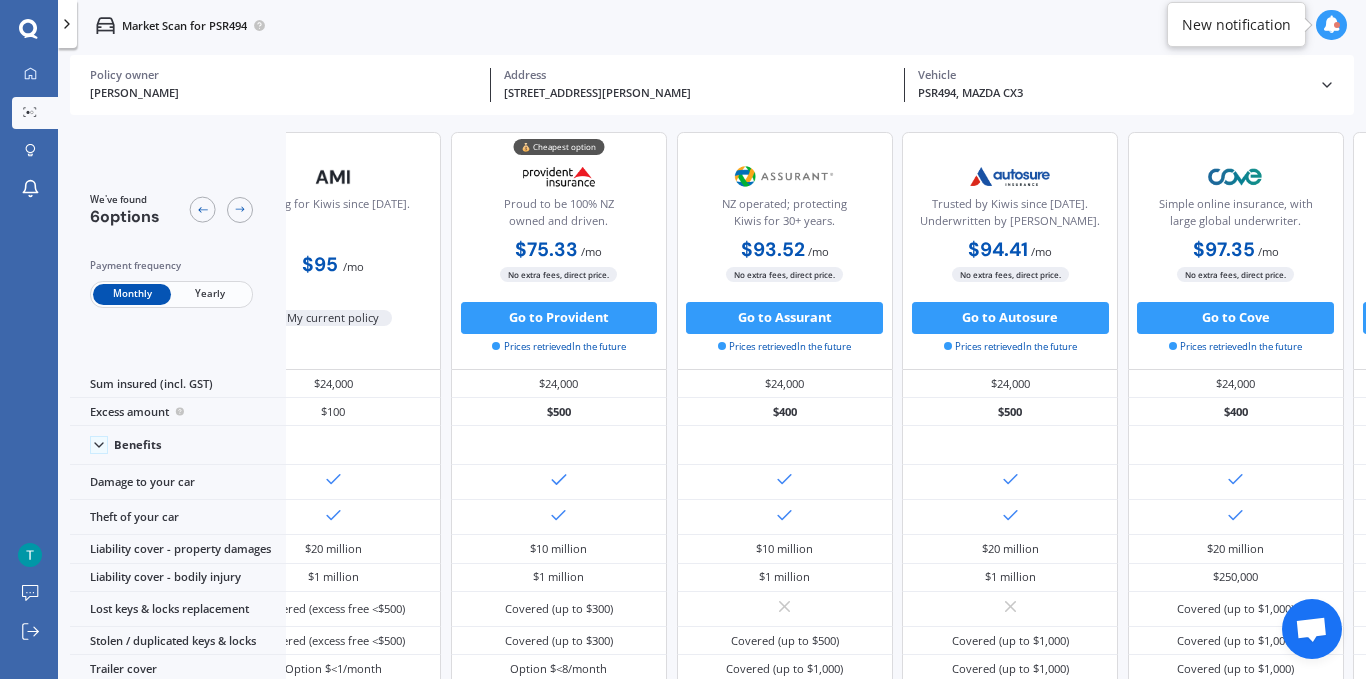 click on "We've found 6  options" at bounding box center [171, 209] 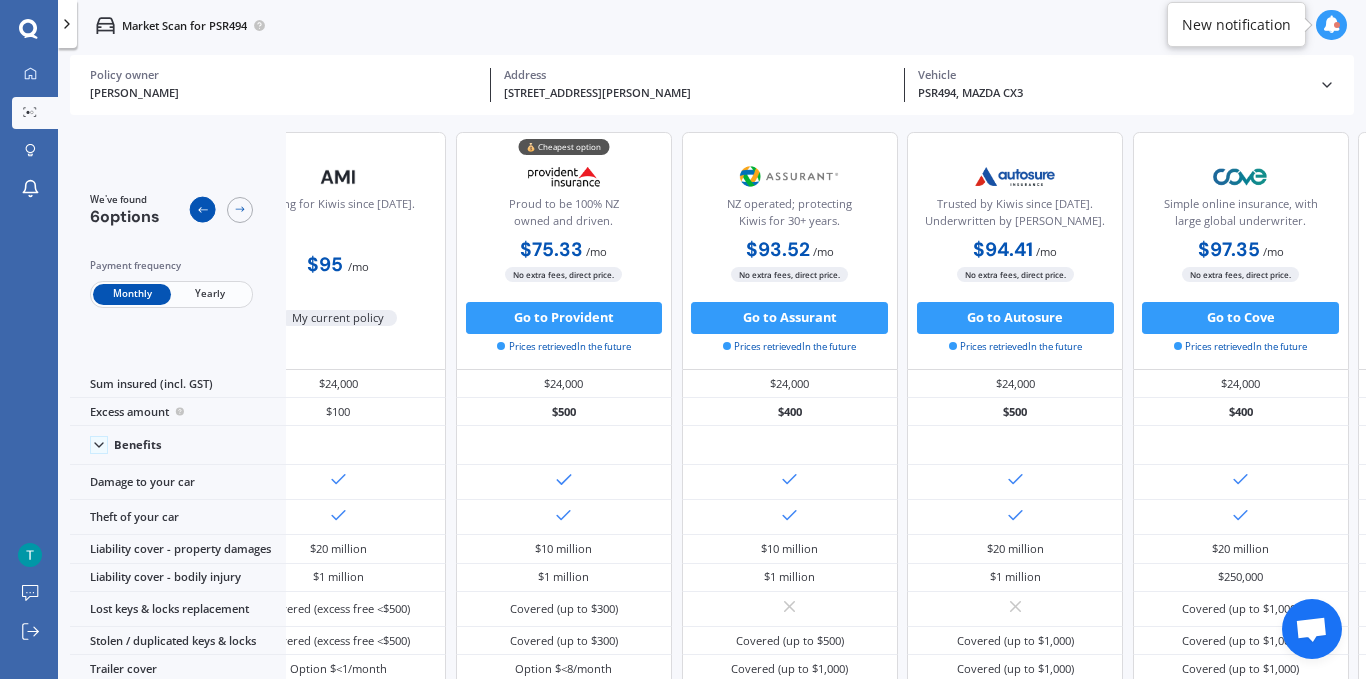 click 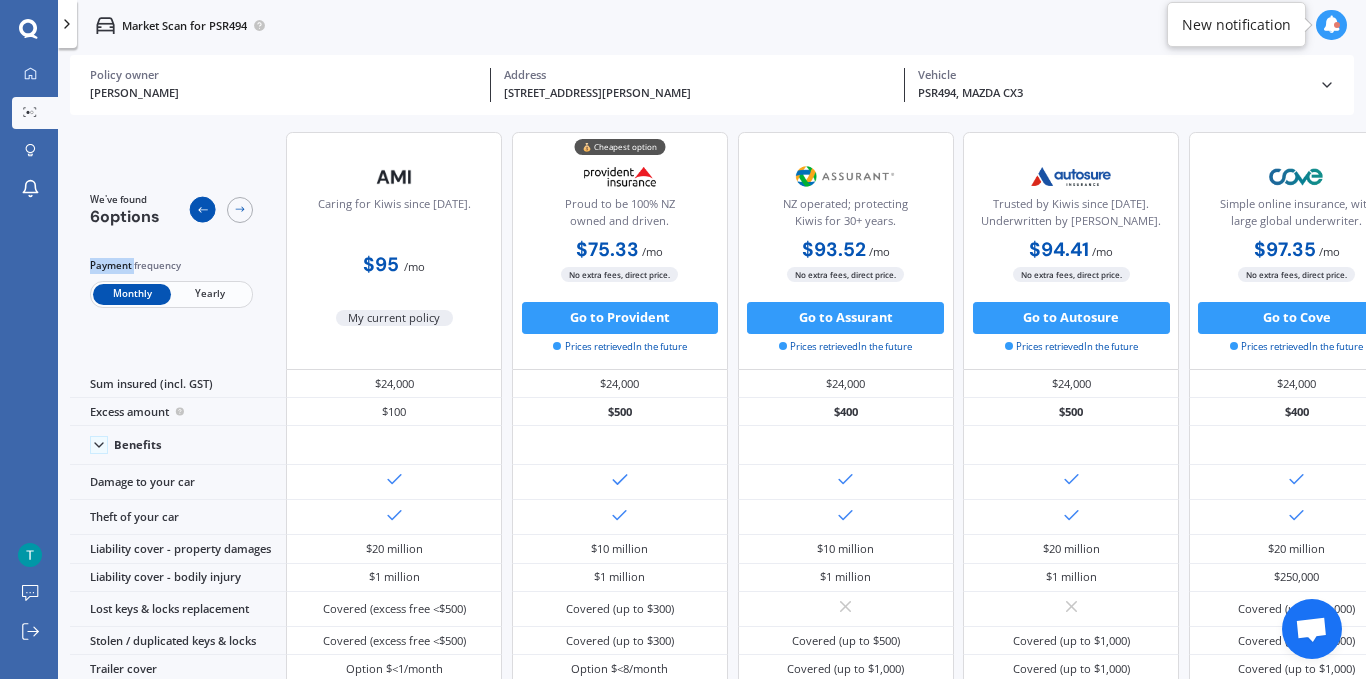 click 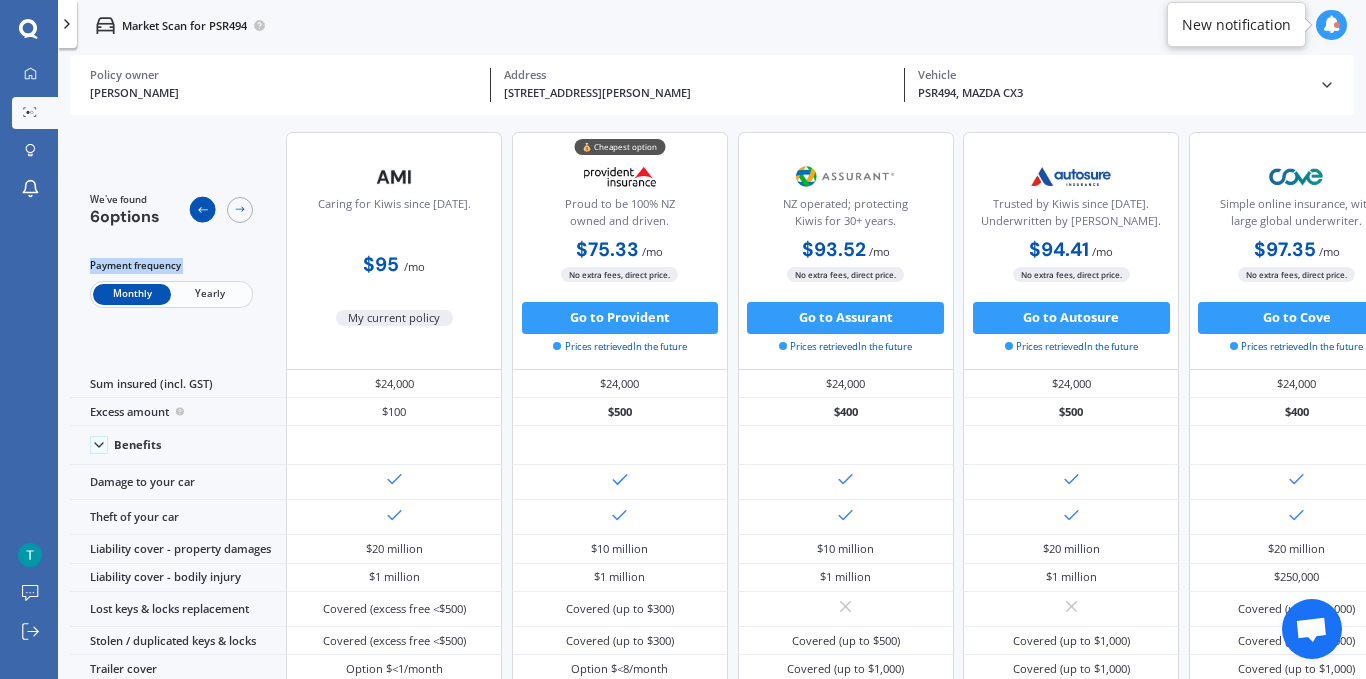 click 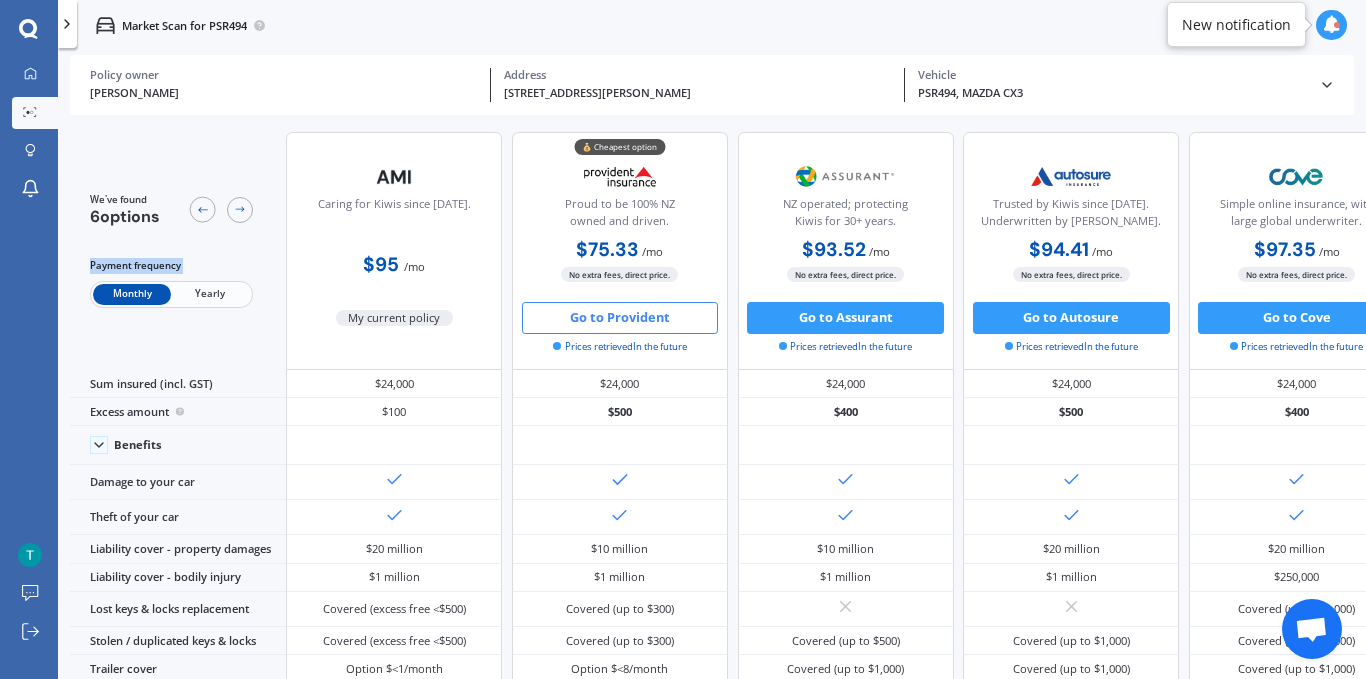click on "Go to Provident" at bounding box center [620, 318] 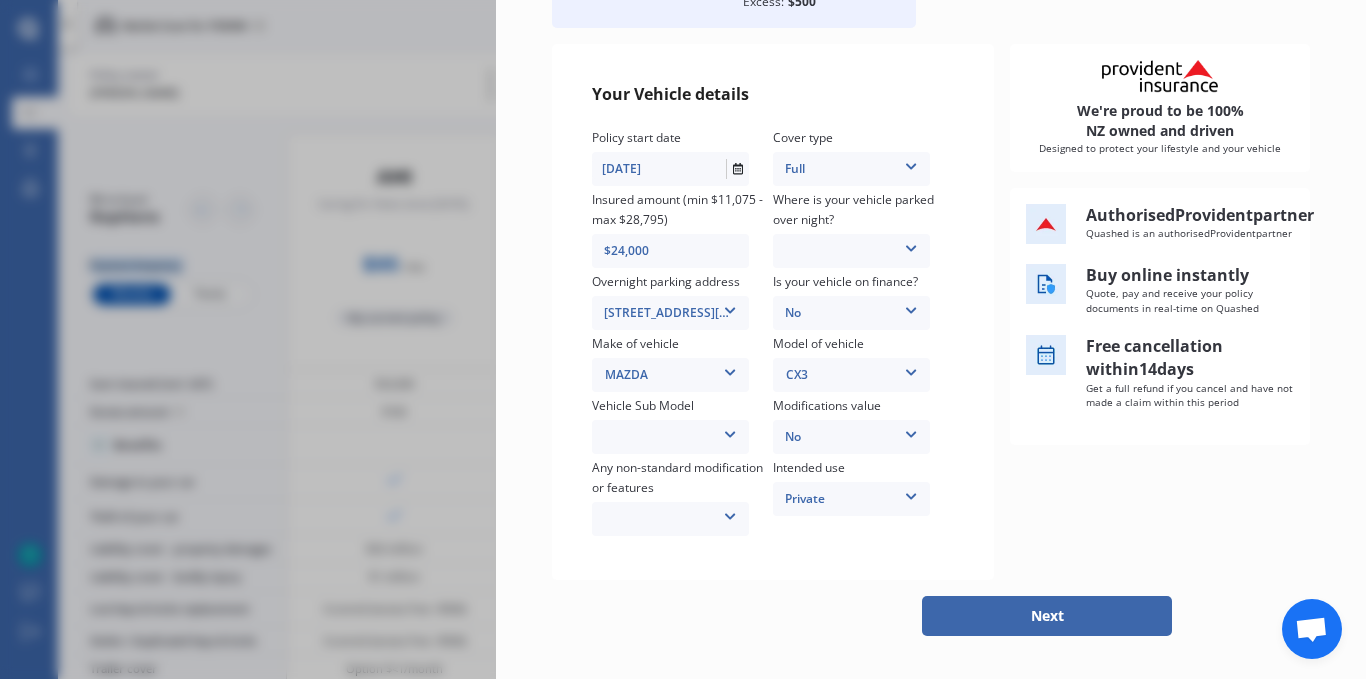 scroll, scrollTop: 200, scrollLeft: 0, axis: vertical 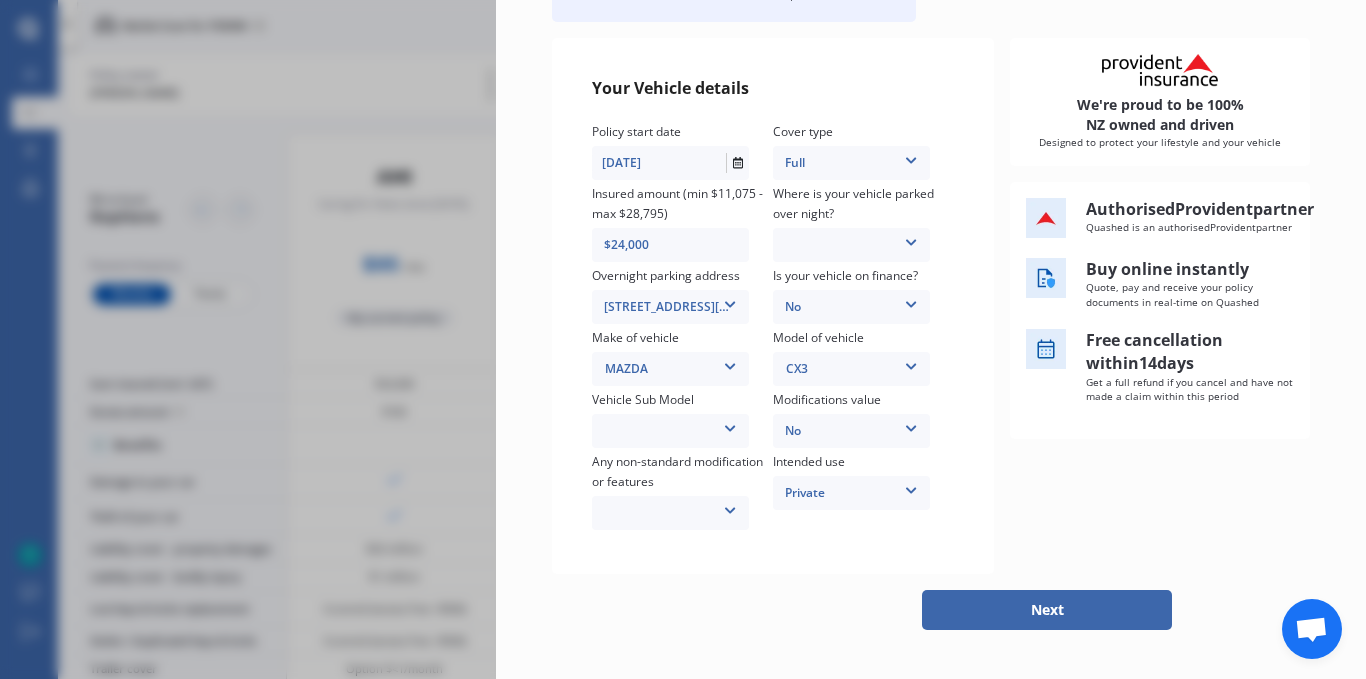 click on "None [MEDICAL_DATA] System(NOS) Roll Cage Full Racing Harness" at bounding box center [670, 513] 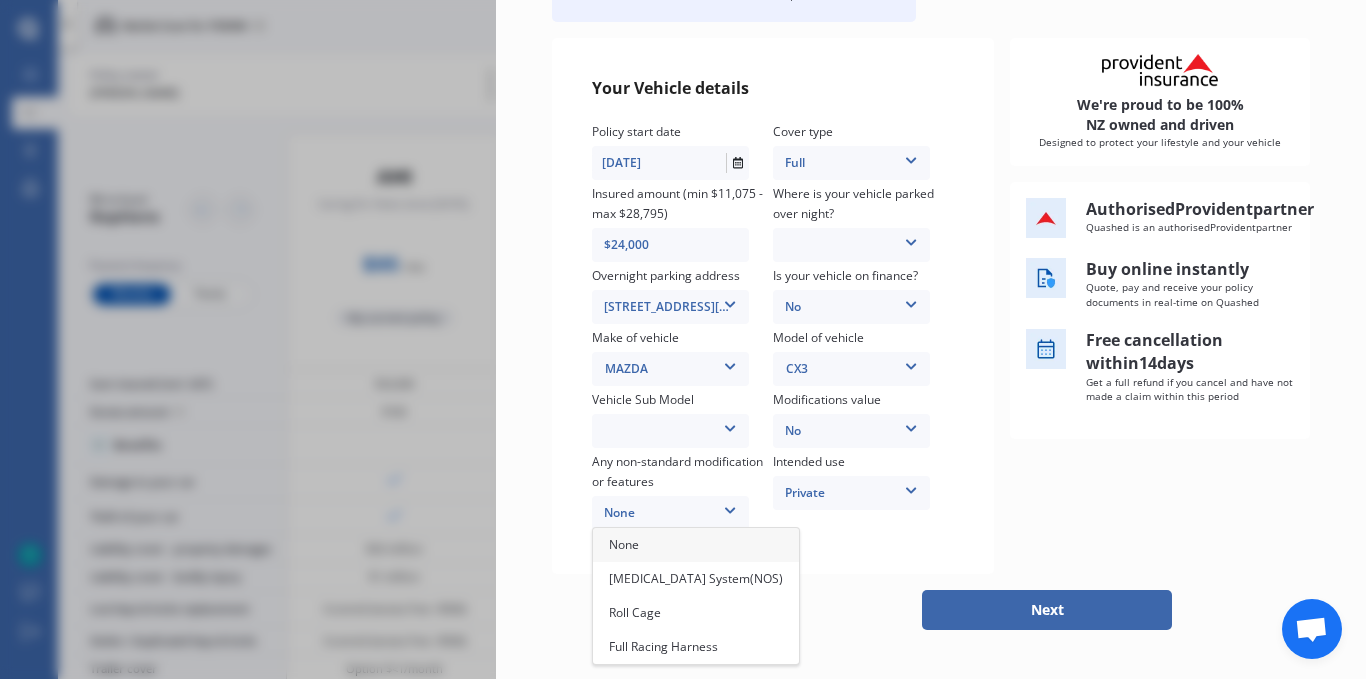 click on "None" at bounding box center (696, 545) 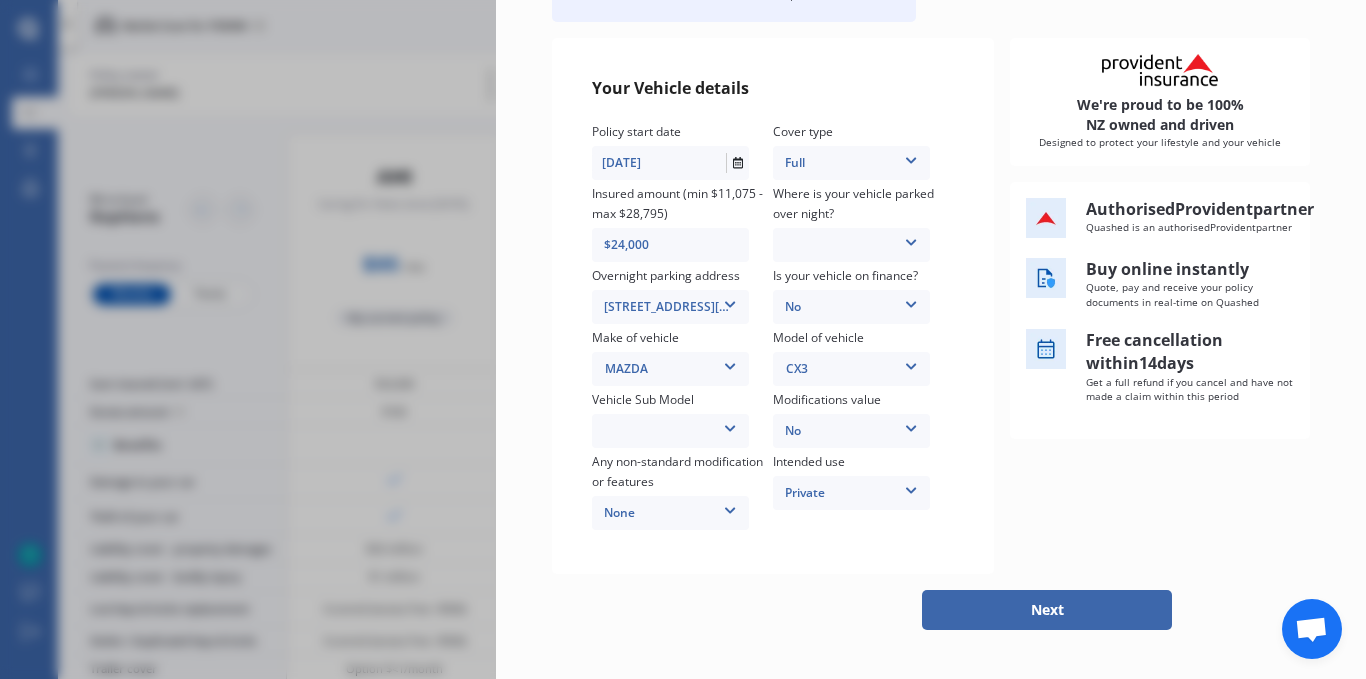 click on "Vehicle Sub Model CX-3 GLX. Wagon 5dr Spts Auto 6sp 2.0i MY17 CX-3 GSX. Wagon 5dr Spts Auto 6sp 2.0i MY17 CX-3 Limited. Wagon 5dr Spts Auto 6sp 2.0i MY17 CX-3 GLX. Wagon 5dr Spts Auto 6sp 2.0i MY18 CX-3 GSX. Wagon 5dr Spts Auto 6sp 2.0i MY18 CX-3 Limited. Wagon 5dr Spts Auto 6sp 2.0i MY18 CX-3 Takami. Wagon 5dr Spts Auto 6sp 2.0i MY18" at bounding box center [682, 421] 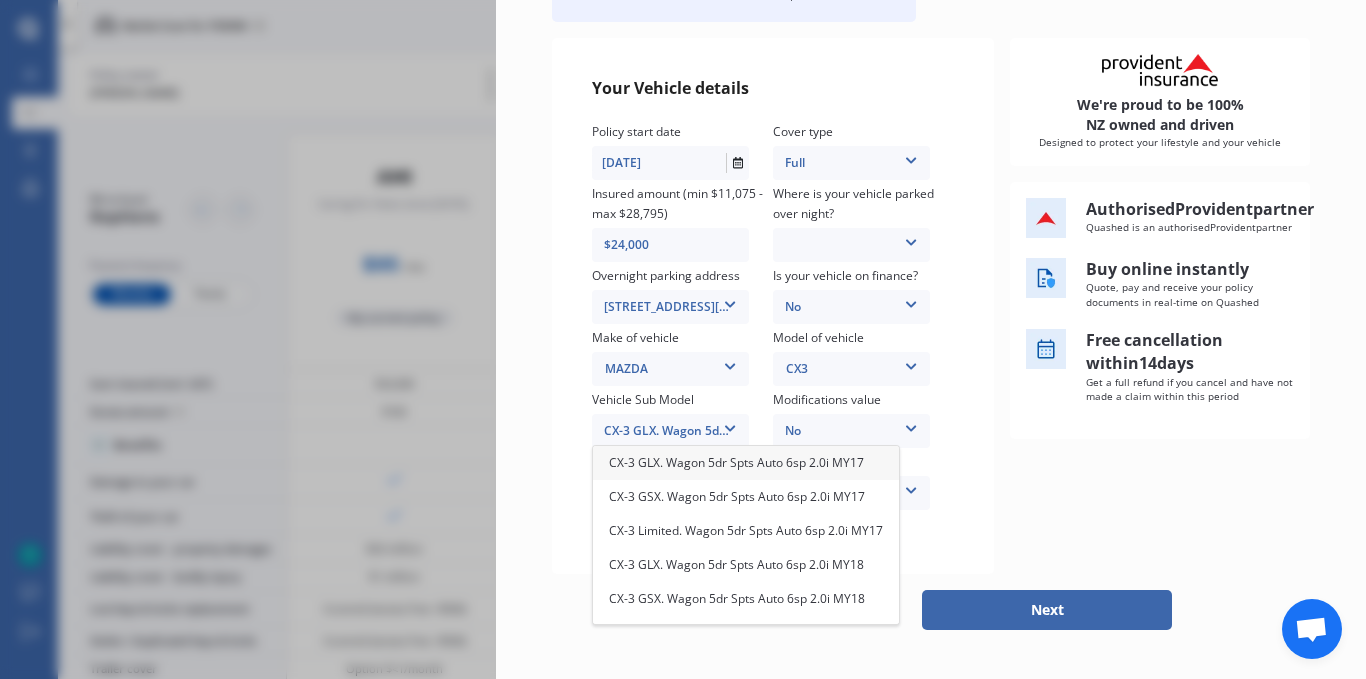 click on "Your Vehicle details Policy start date [DATE] Cover type Full Full Insured amount (min $11,075 - max $28,795) $24,000 Where is your vehicle parked over night? Garage (fully enclosed) Off Street Parking Other Overnight parking address [STREET_ADDRESS][GEOGRAPHIC_DATA][PERSON_NAME][STREET_ADDRESS][PERSON_NAME] Is your vehicle on finance? No No Yes Make of vehicle MAZDA MAZDA Model of vehicle CX3 CX3 Vehicle Sub Model CX-3 GLX. Wagon 5dr Spts Auto 6sp 2.0i MY17 CX-3 GLX. Wagon 5dr Spts Auto 6sp 2.0i MY17 CX-3 GSX. Wagon 5dr Spts Auto 6sp 2.0i MY17 CX-3 Limited. Wagon 5dr Spts Auto 6sp 2.0i MY17 CX-3 GLX. Wagon 5dr Spts Auto 6sp 2.0i MY18 CX-3 GSX. Wagon 5dr Spts Auto 6sp 2.0i MY18 CX-3 Limited. Wagon 5dr Spts Auto 6sp 2.0i MY18 CX-3 Takami. Wagon 5dr Spts Auto 6sp 2.0i MY18 Modifications value No No Up to $4000 Up to $6000 Greater than $6000 Any non-standard modification or features None None [MEDICAL_DATA] System(NOS) Roll Cage Full Racing Harness Intended use Private Private Private & Business" at bounding box center (773, 306) 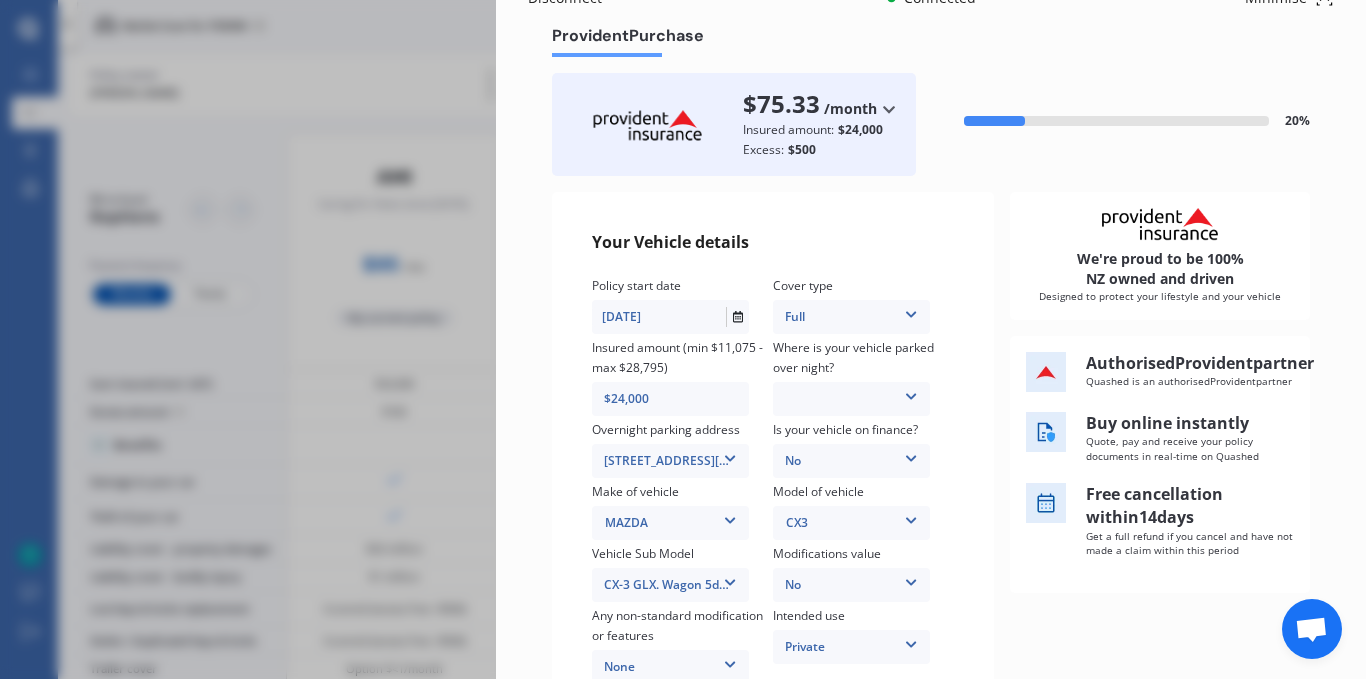 scroll, scrollTop: 0, scrollLeft: 0, axis: both 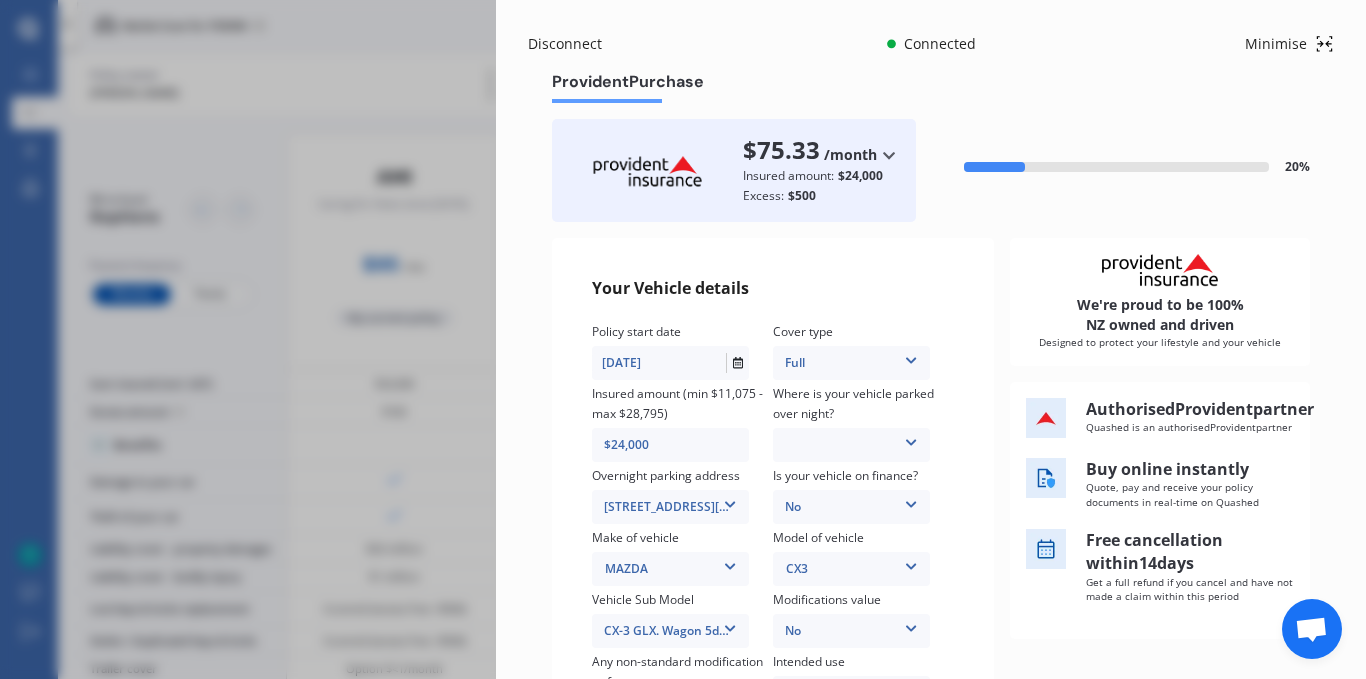 click at bounding box center (889, 155) 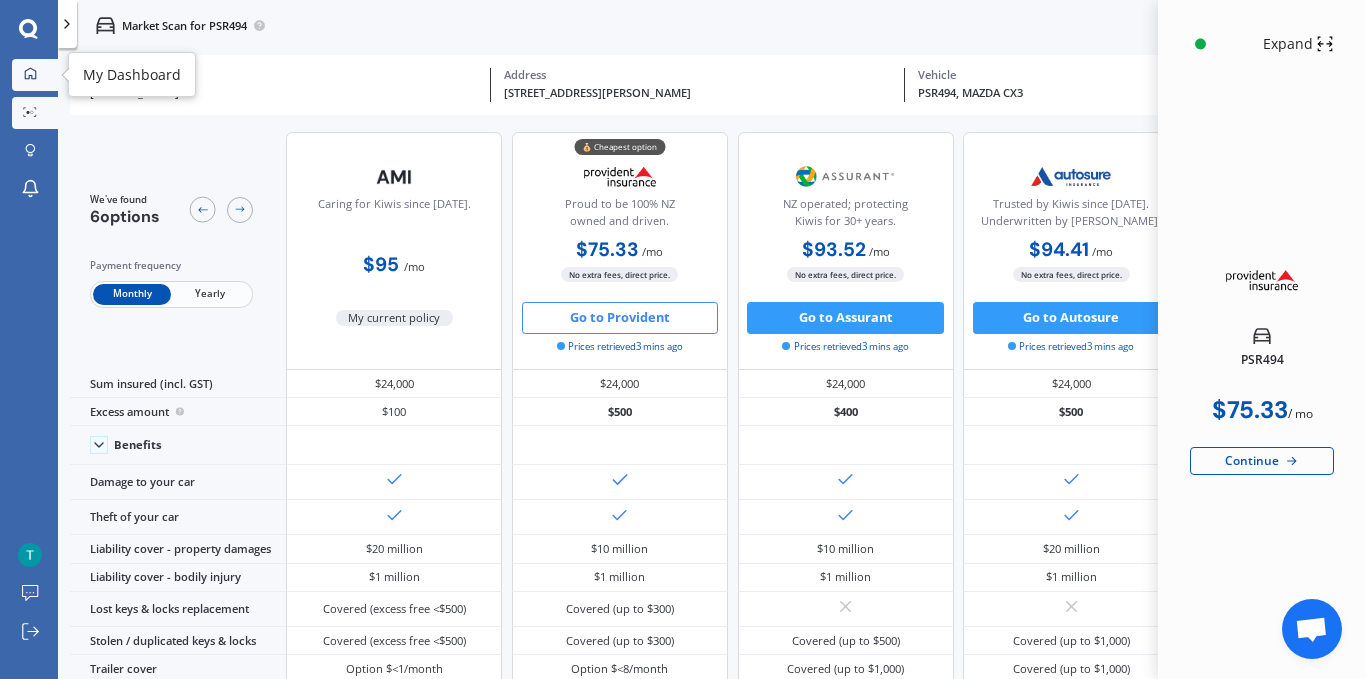 click 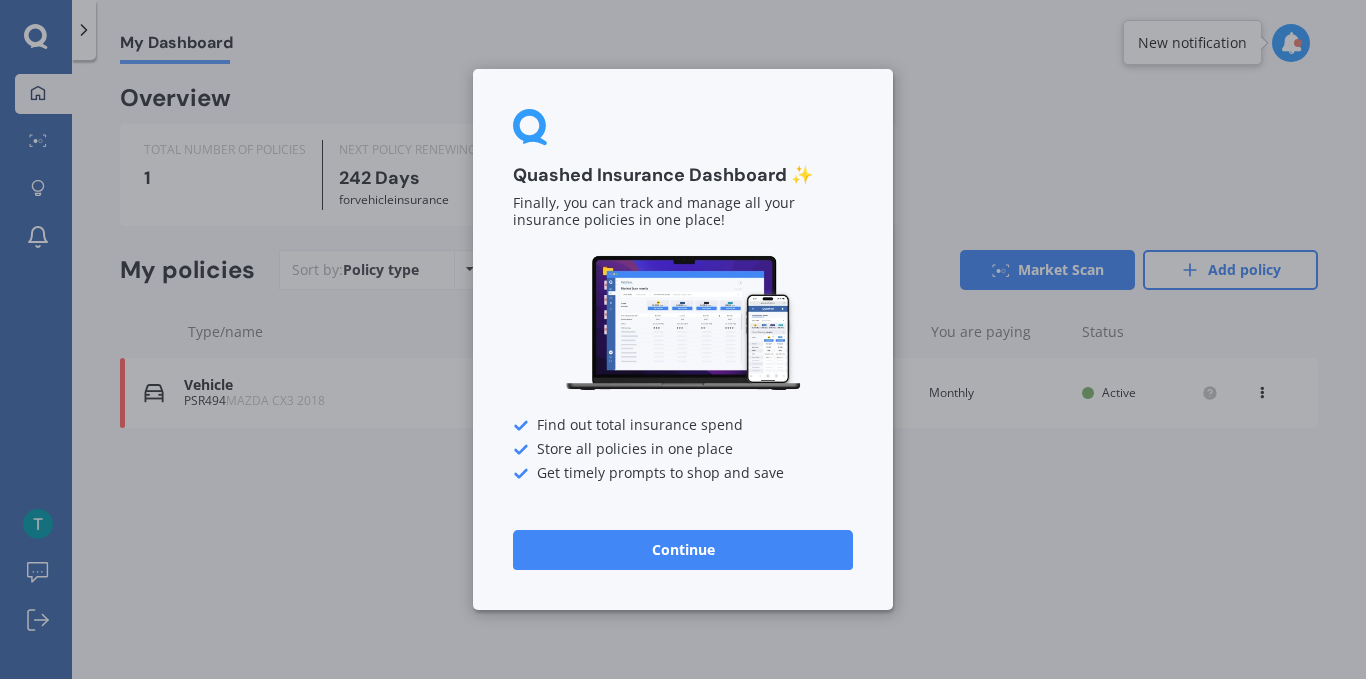 click on "Continue" at bounding box center [683, 550] 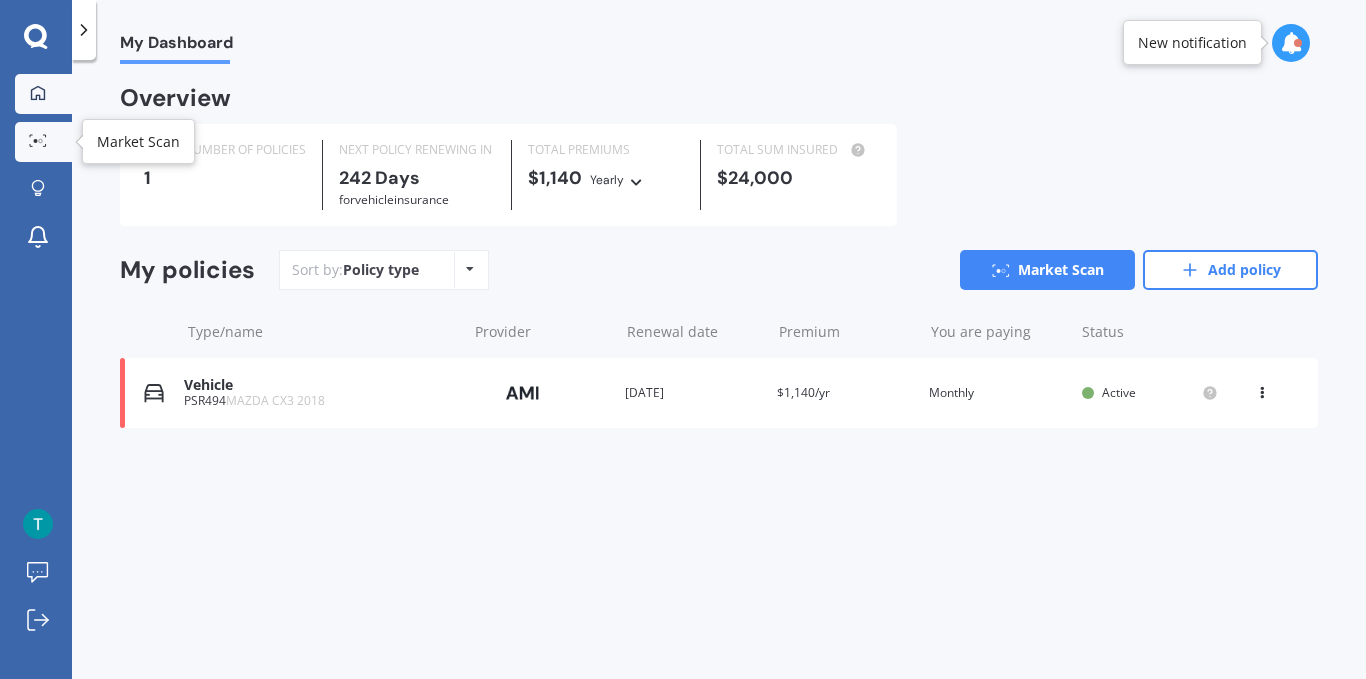 click at bounding box center (38, 141) 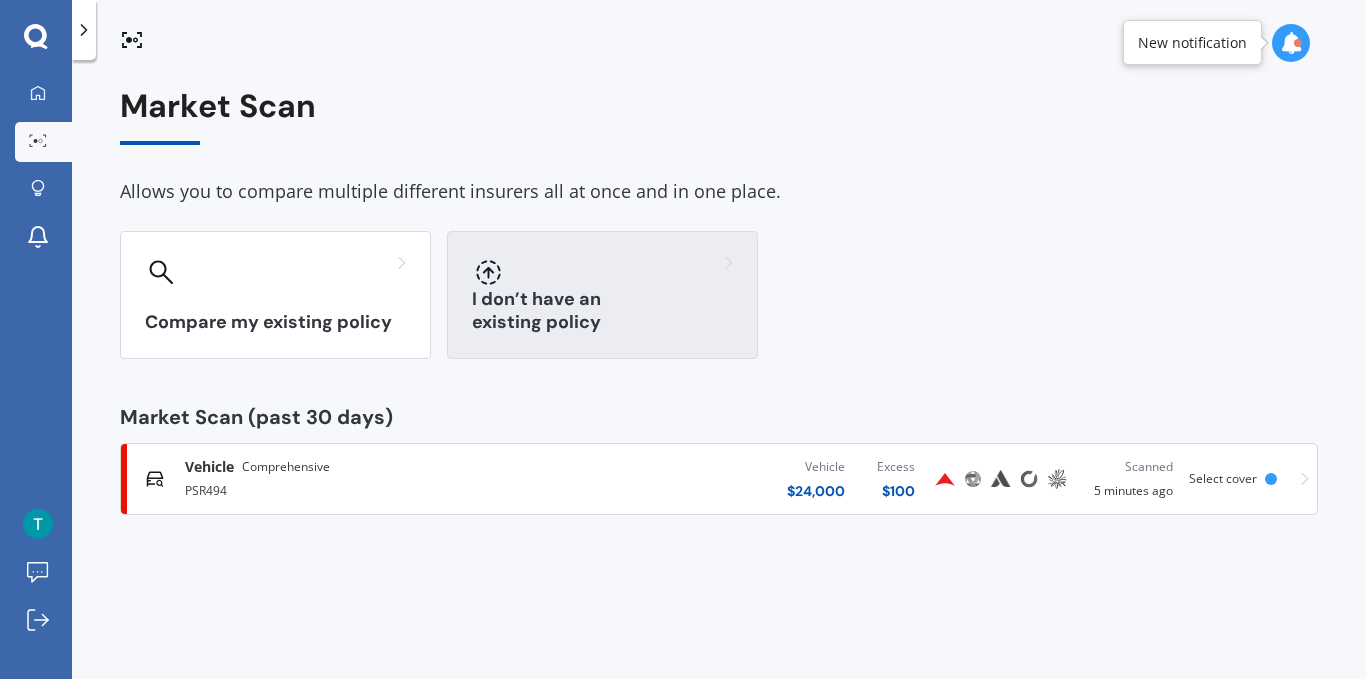 click at bounding box center [602, 272] 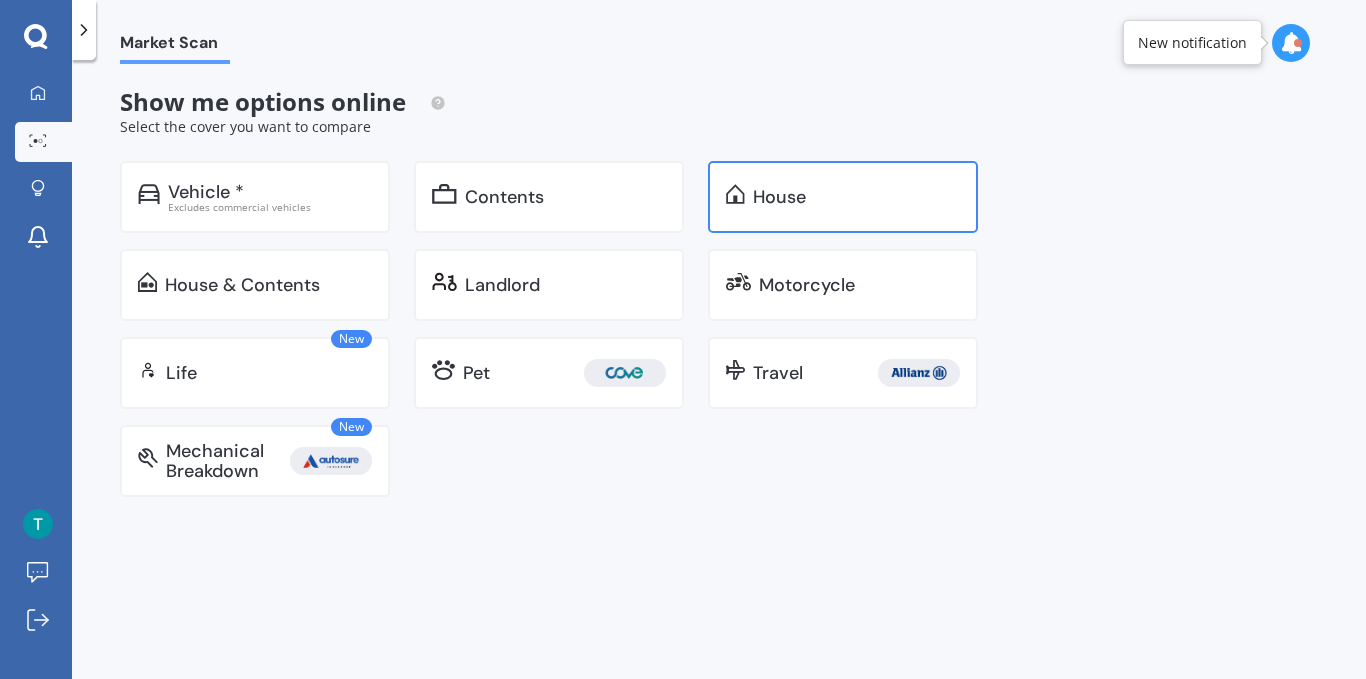 click on "House" at bounding box center [779, 197] 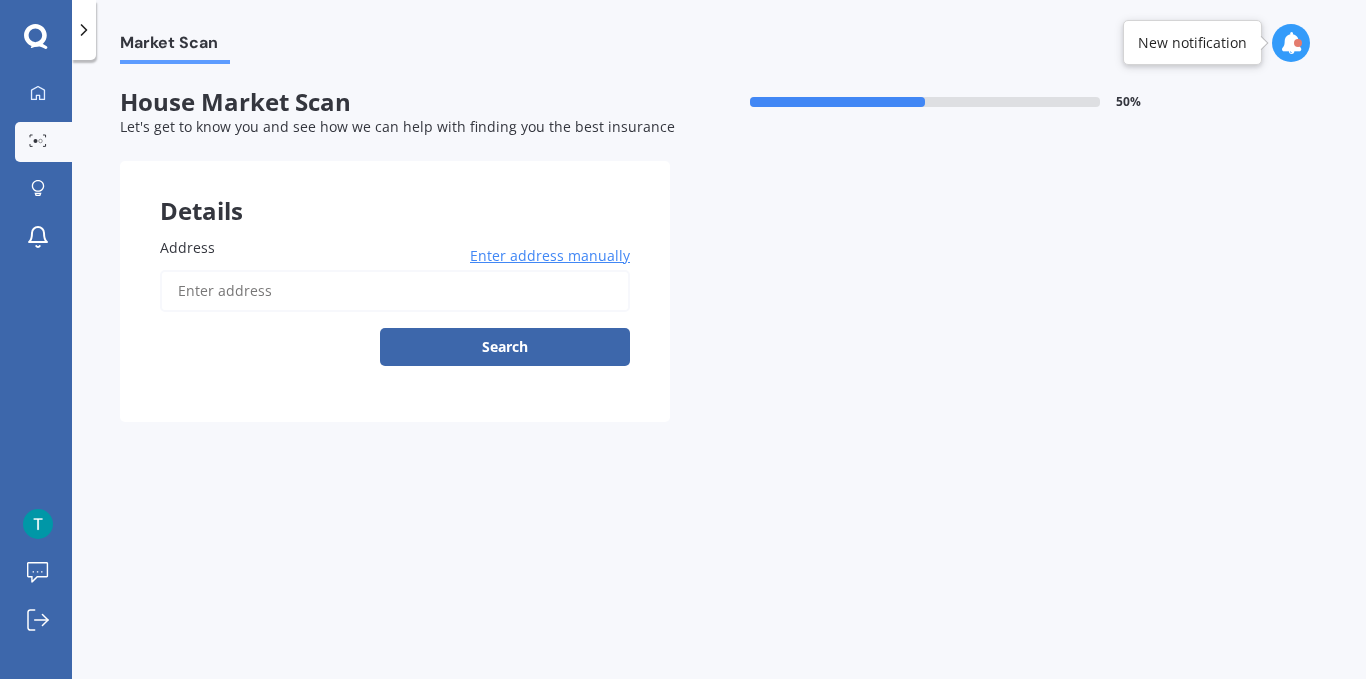 click on "Address" at bounding box center [395, 291] 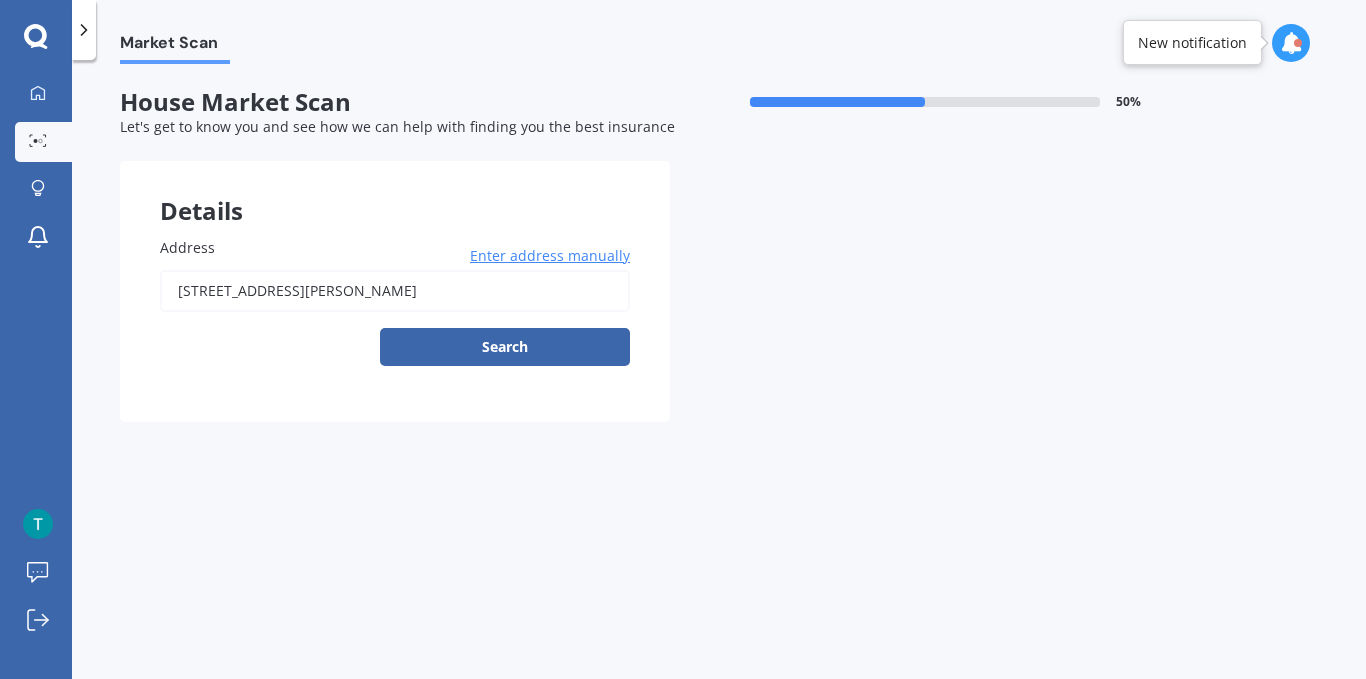 type on "[STREET_ADDRESS][PERSON_NAME]" 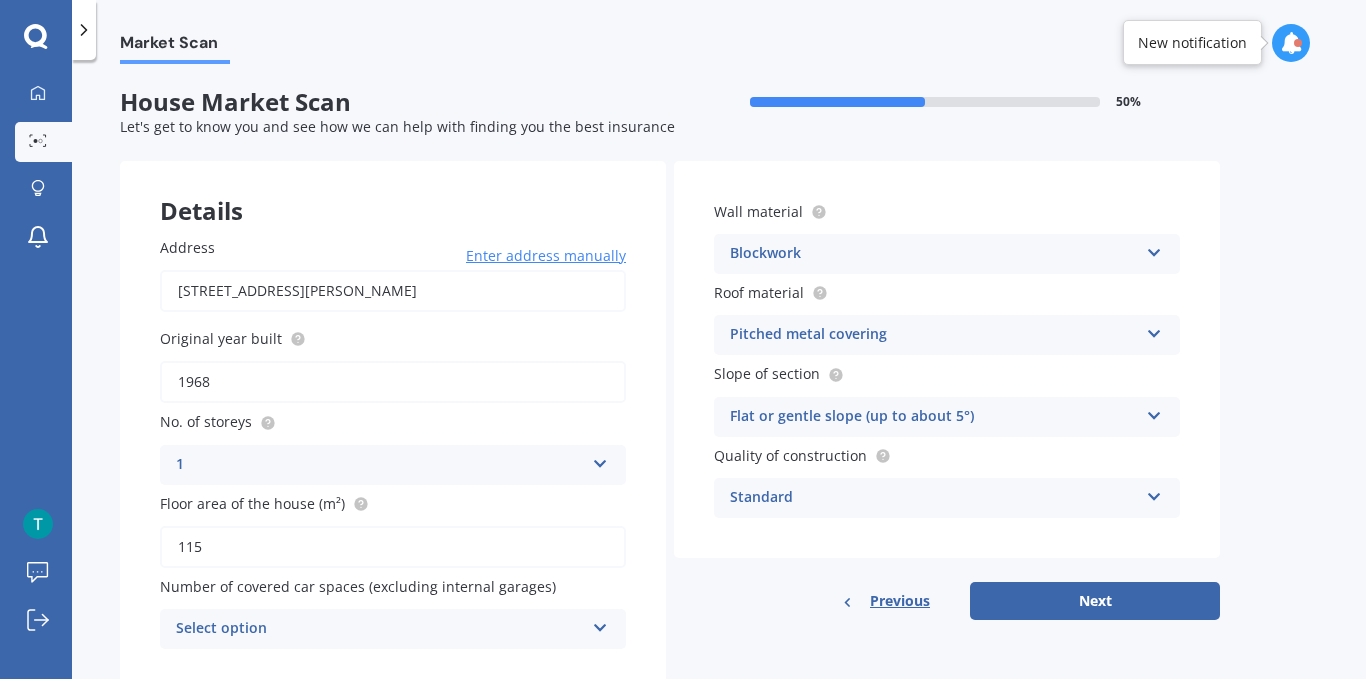 click on "1968" at bounding box center (393, 382) 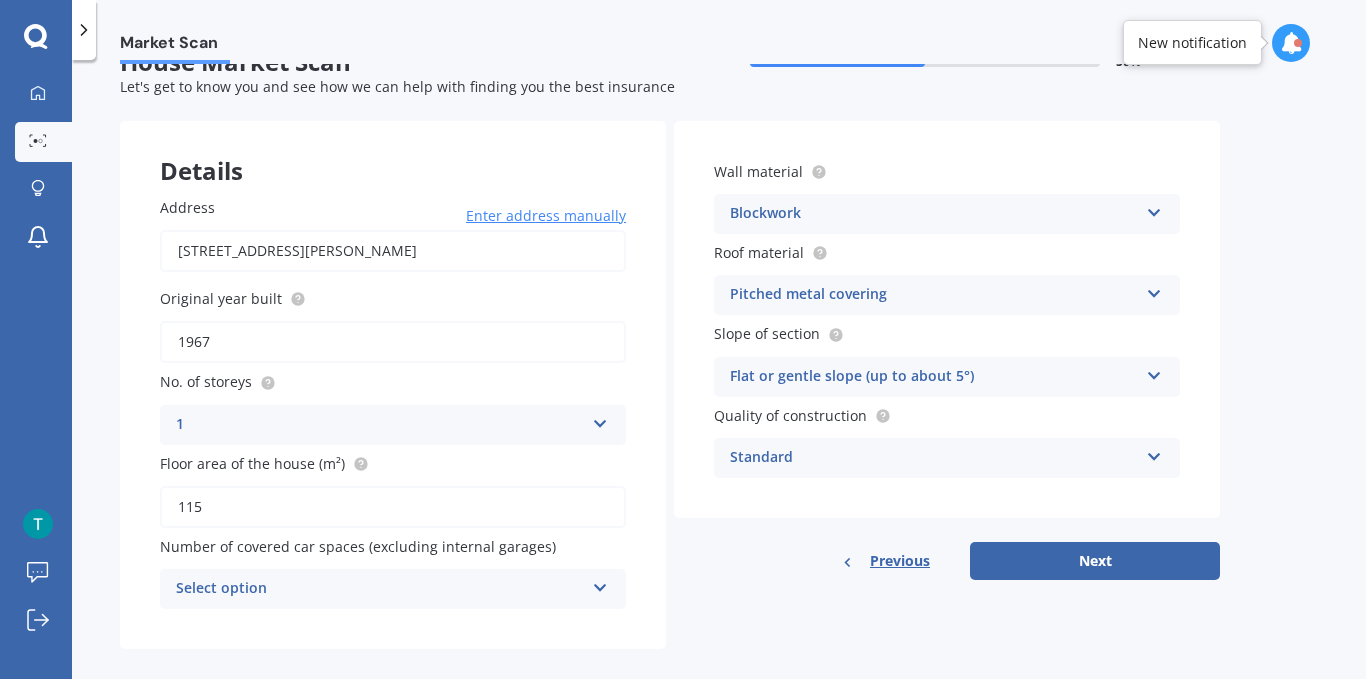 scroll, scrollTop: 62, scrollLeft: 0, axis: vertical 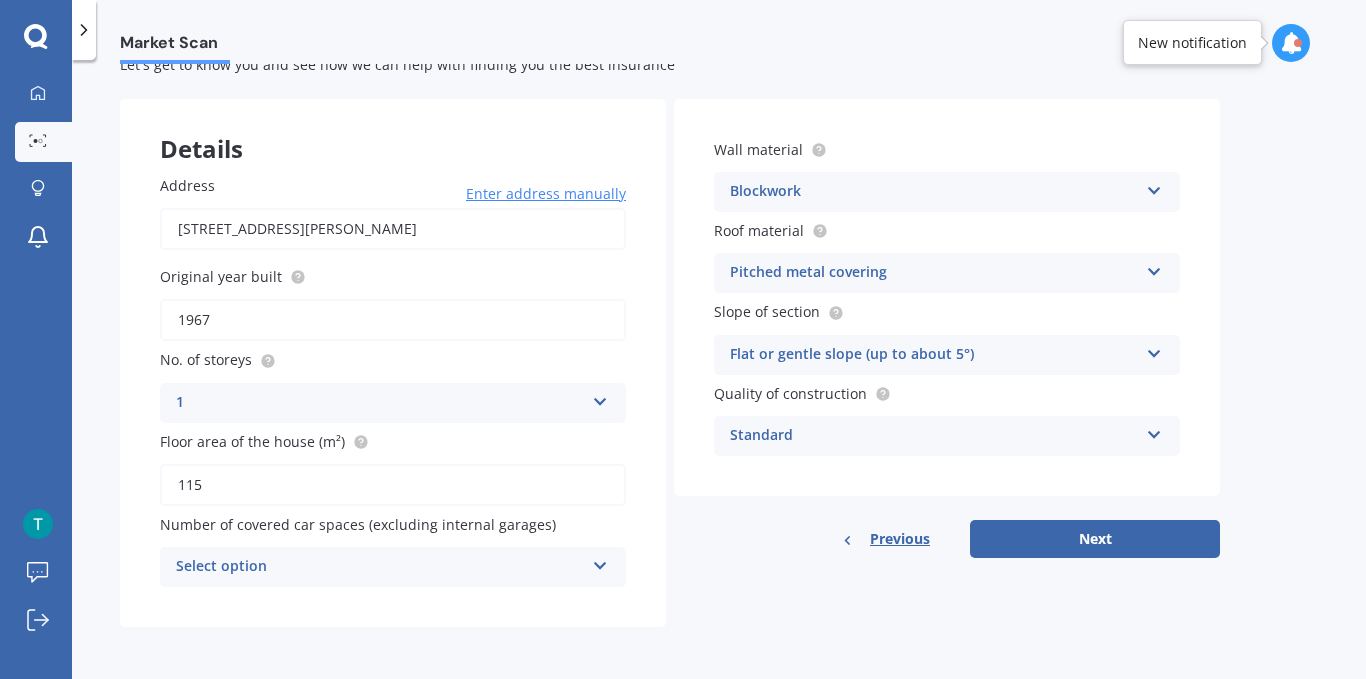 type on "1967" 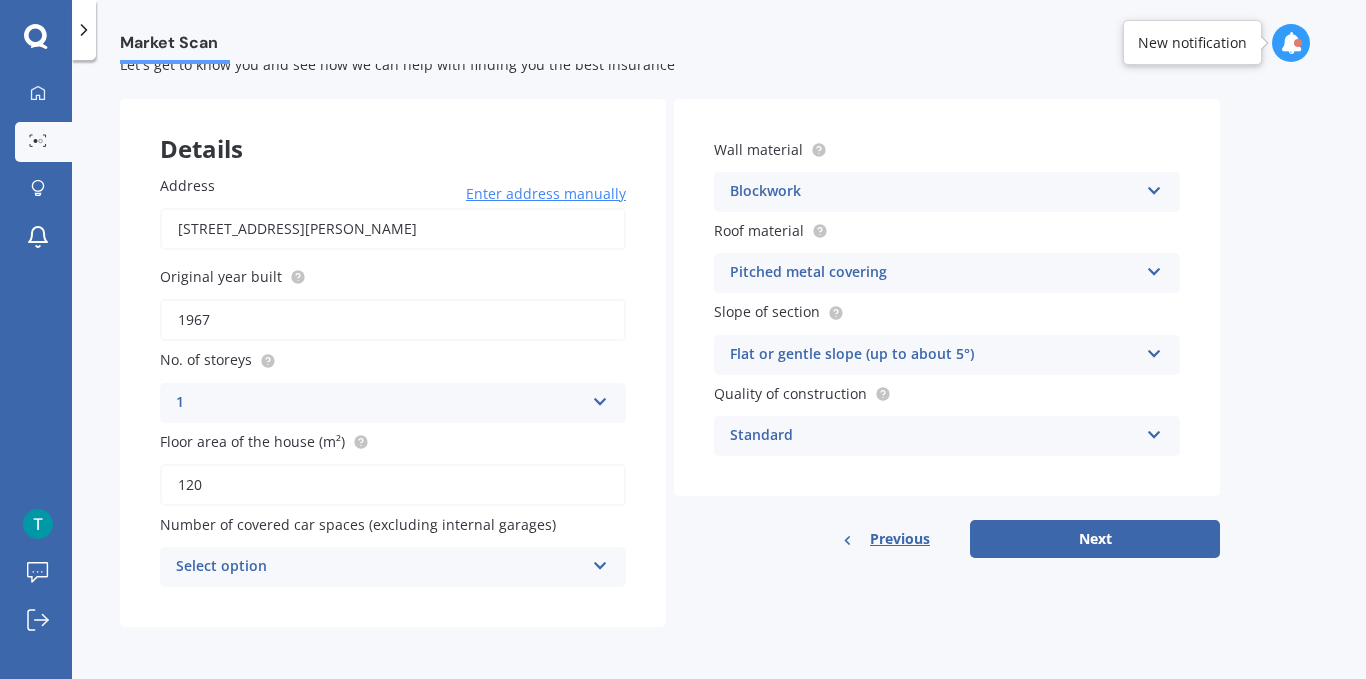type on "120" 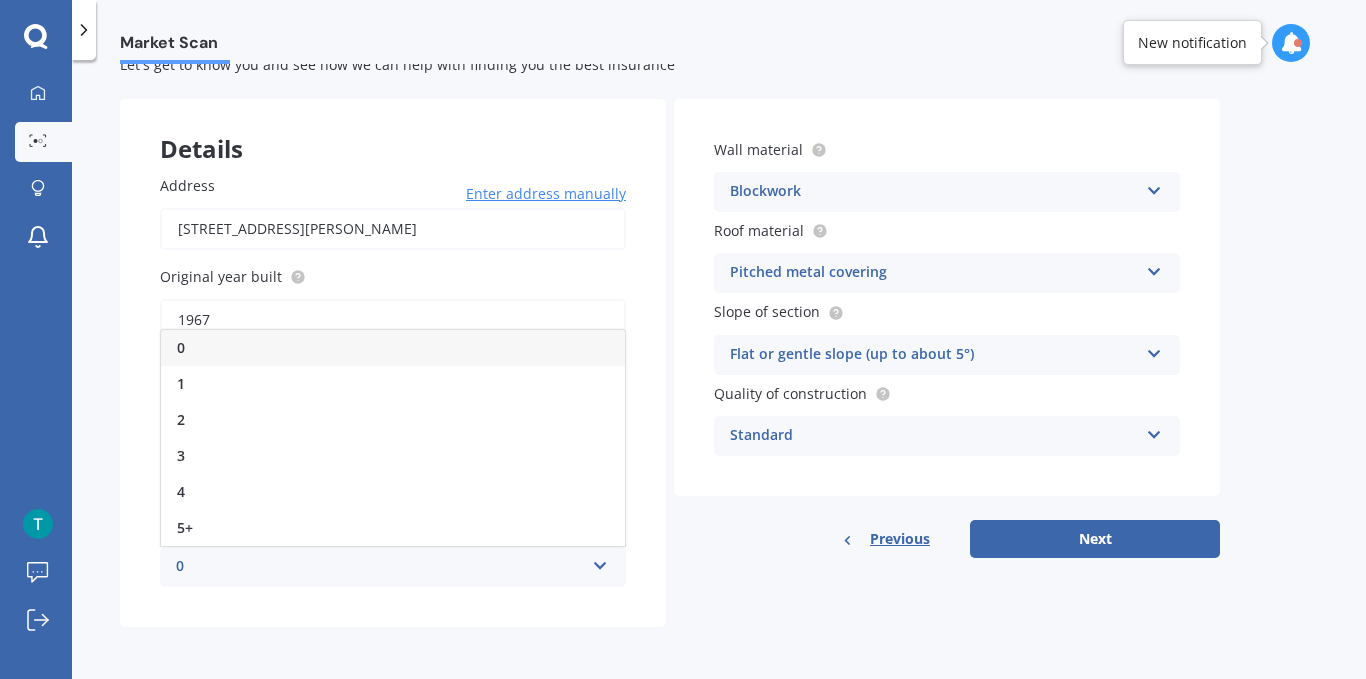 click on "0" at bounding box center (380, 567) 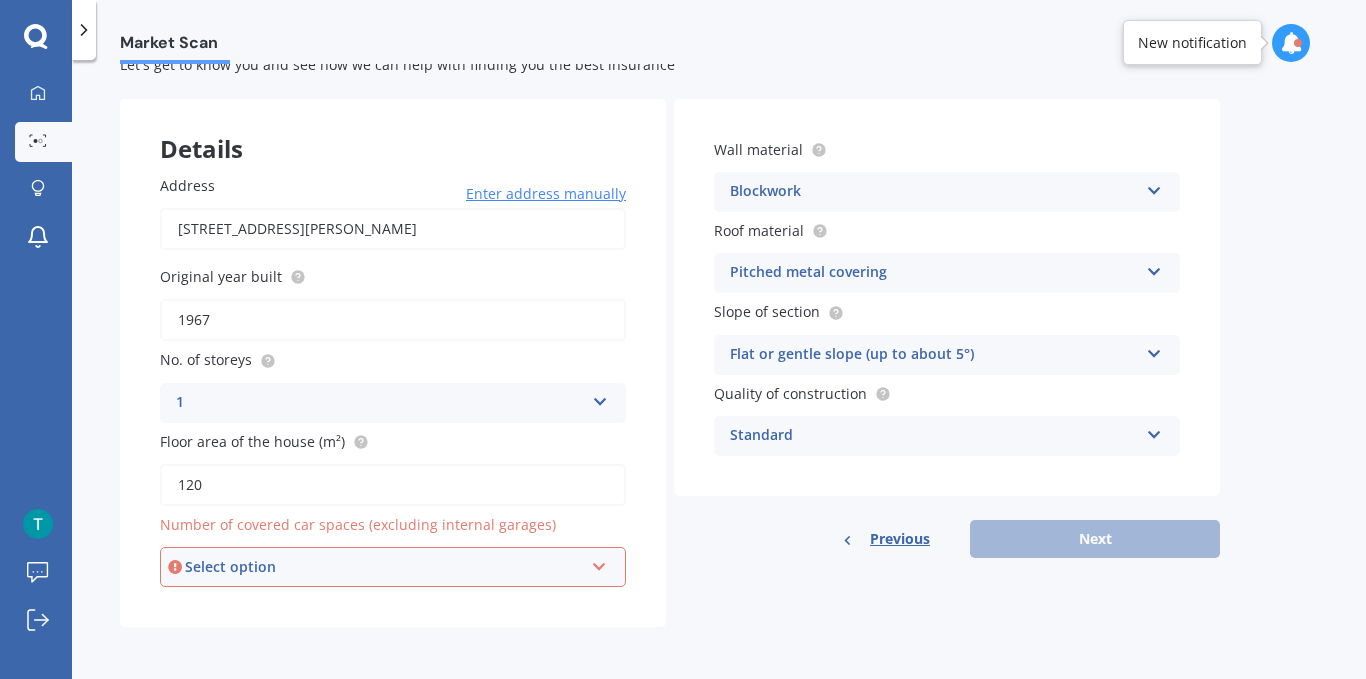 click on "Select option" at bounding box center [384, 567] 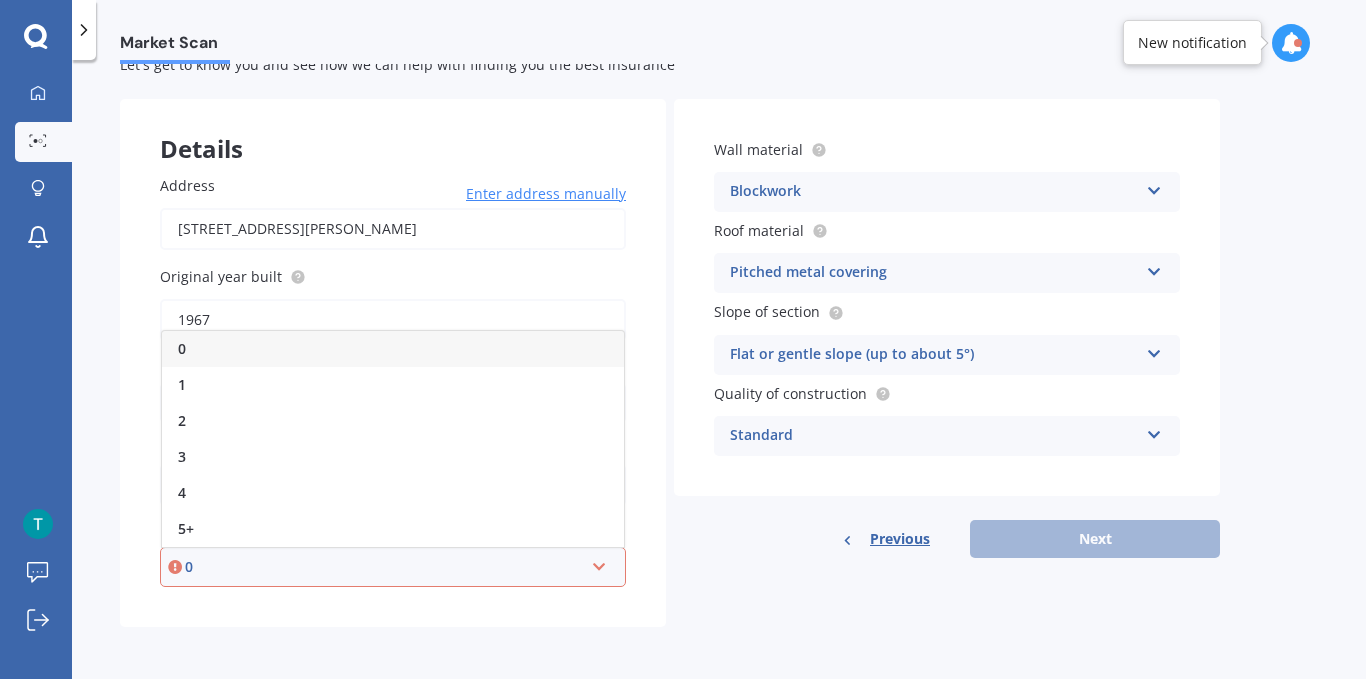 click on "Address [STREET_ADDRESS][PERSON_NAME] Enter address manually Search Original year built 1967 No. of storeys 1 1 2 3 4 5+ Floor area of the house (m²) 120 Number of covered car spaces (excluding internal garages) 0 0 1 2 3 4 5+" at bounding box center [393, 381] 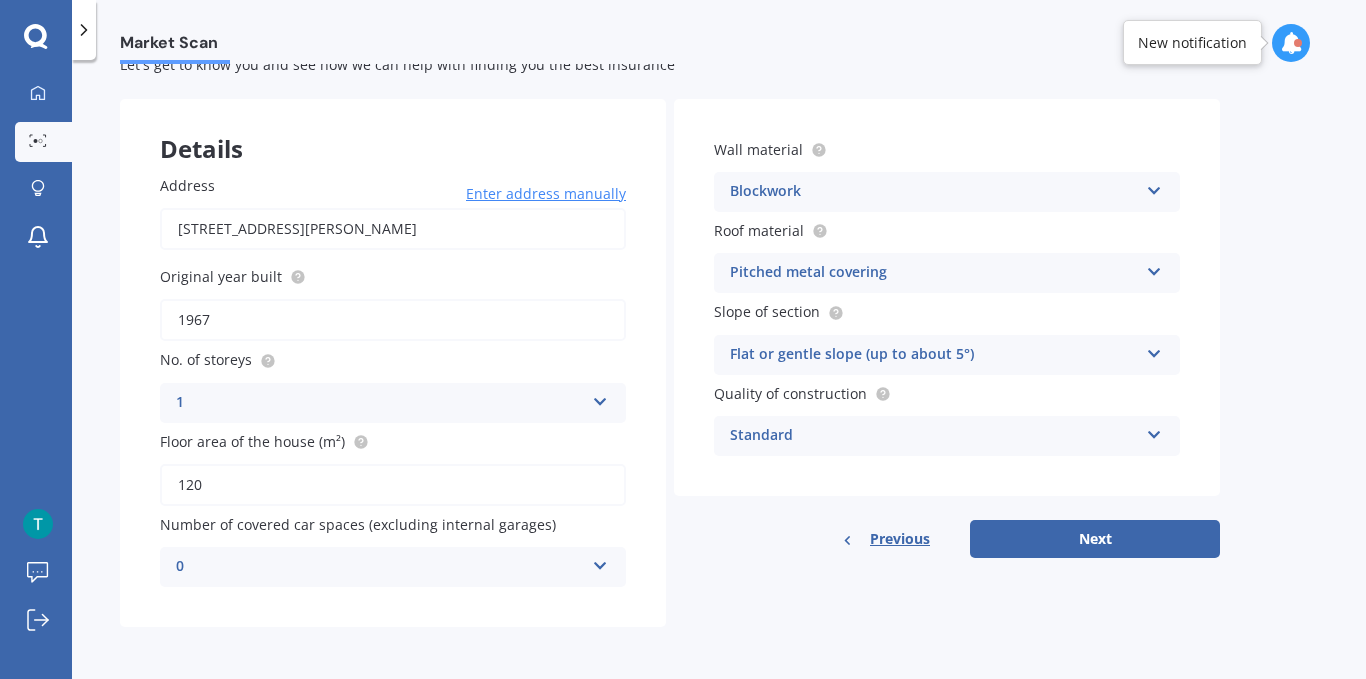 click on "0" at bounding box center [380, 567] 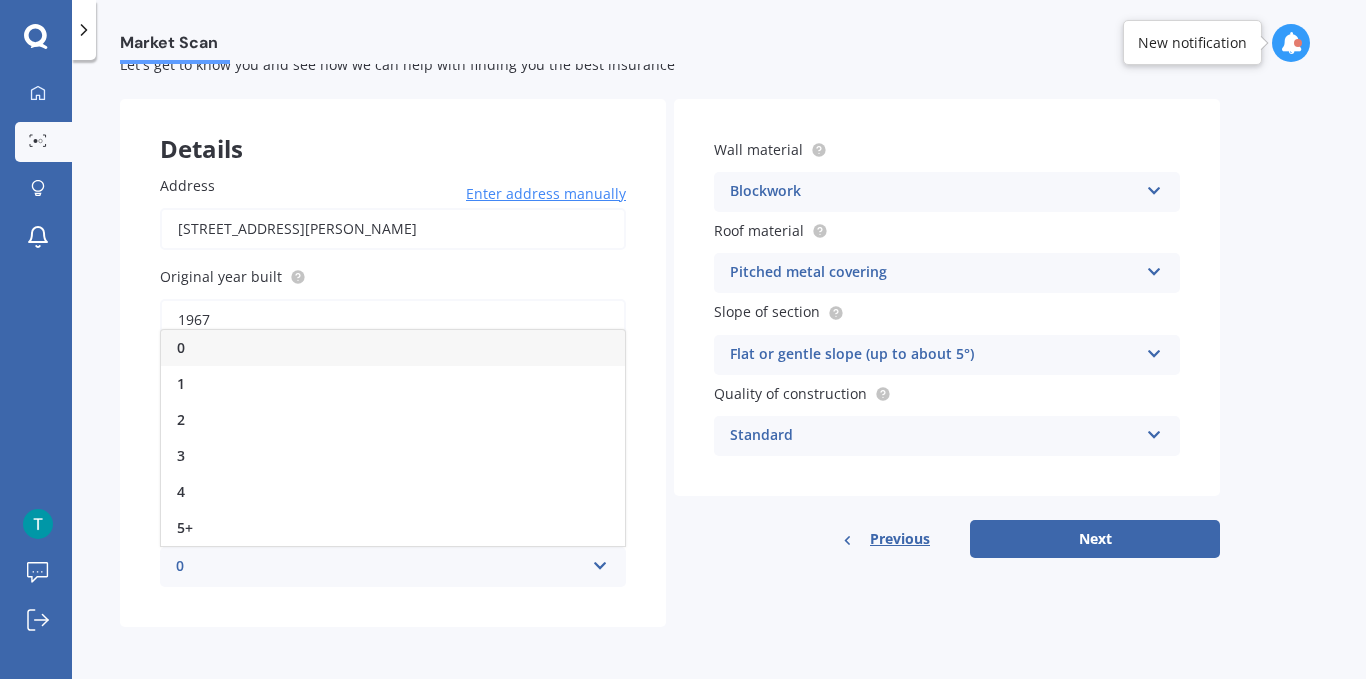 click on "0" at bounding box center [380, 567] 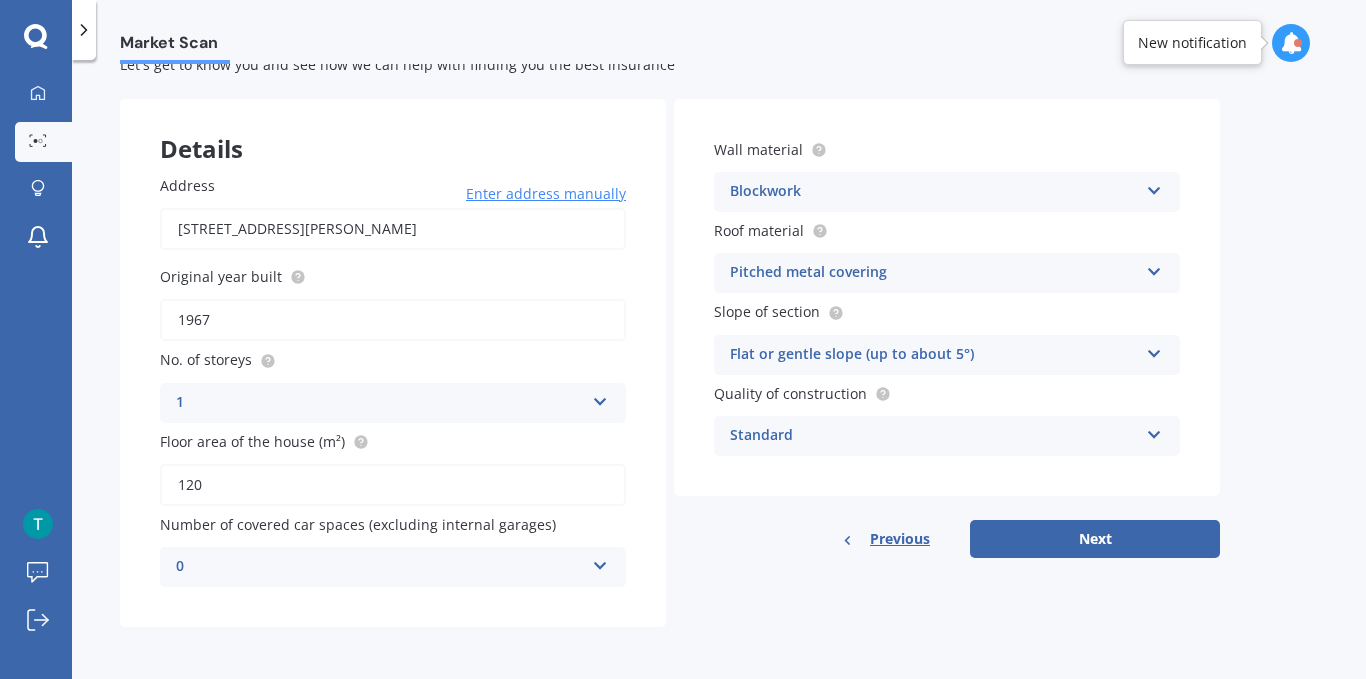 click on "Blockwork" at bounding box center (934, 192) 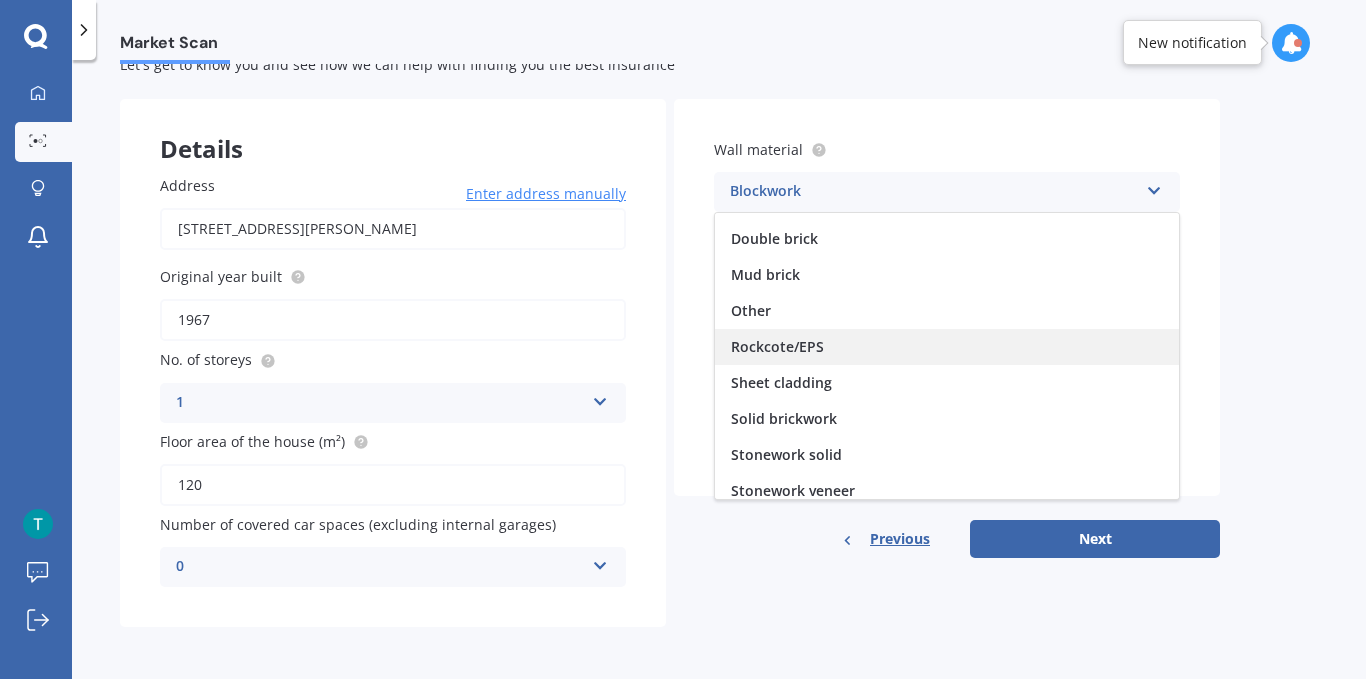 scroll, scrollTop: 182, scrollLeft: 0, axis: vertical 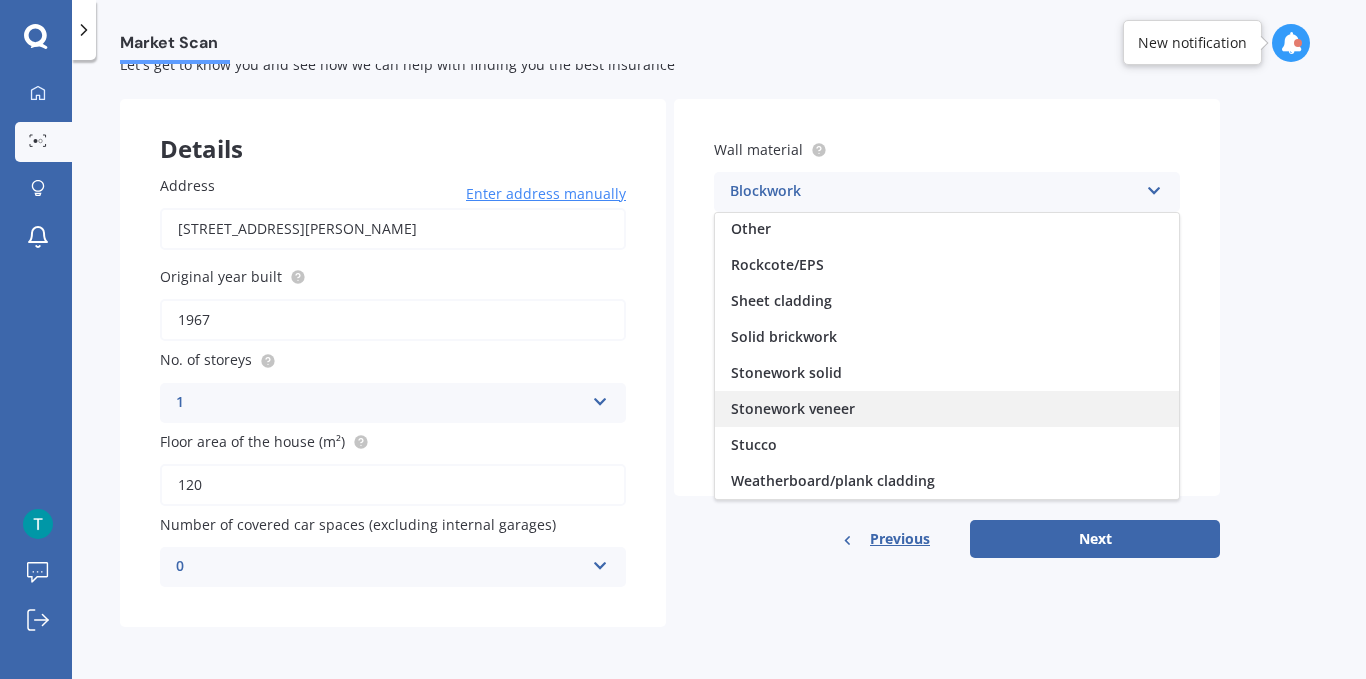 click on "Stonework veneer" at bounding box center (793, 408) 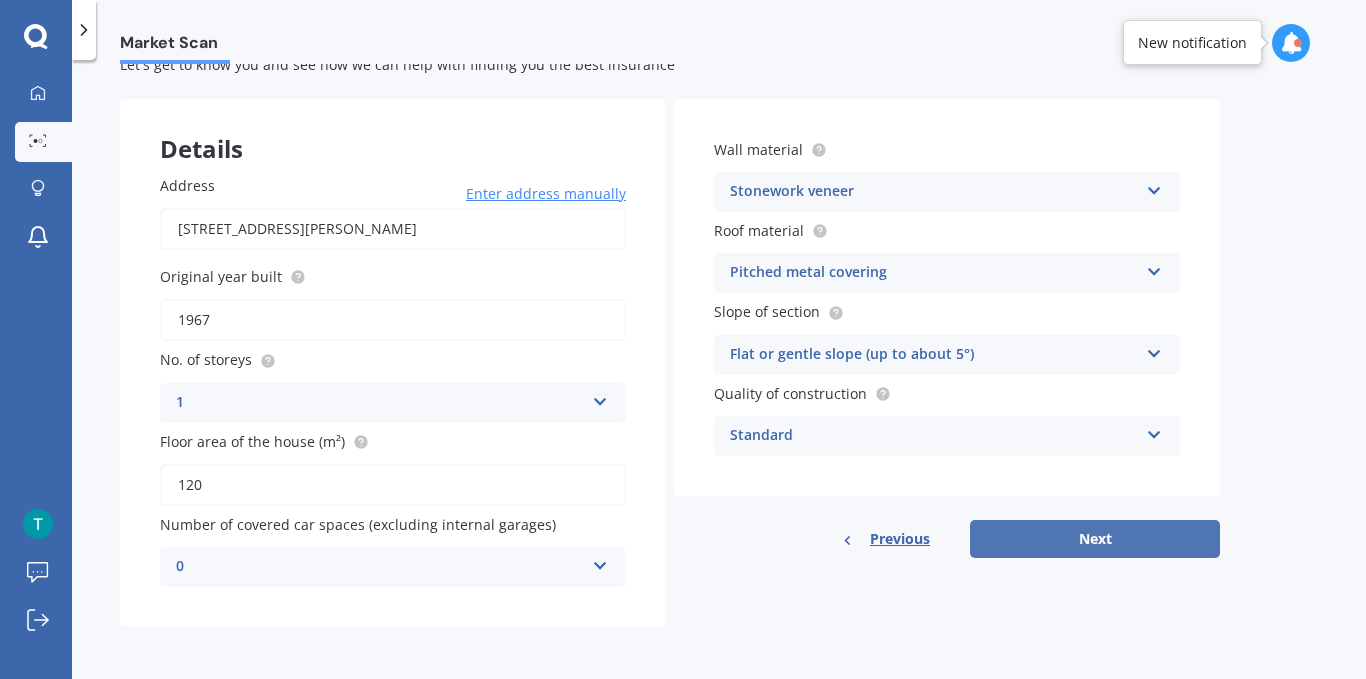 click on "Next" at bounding box center [1095, 539] 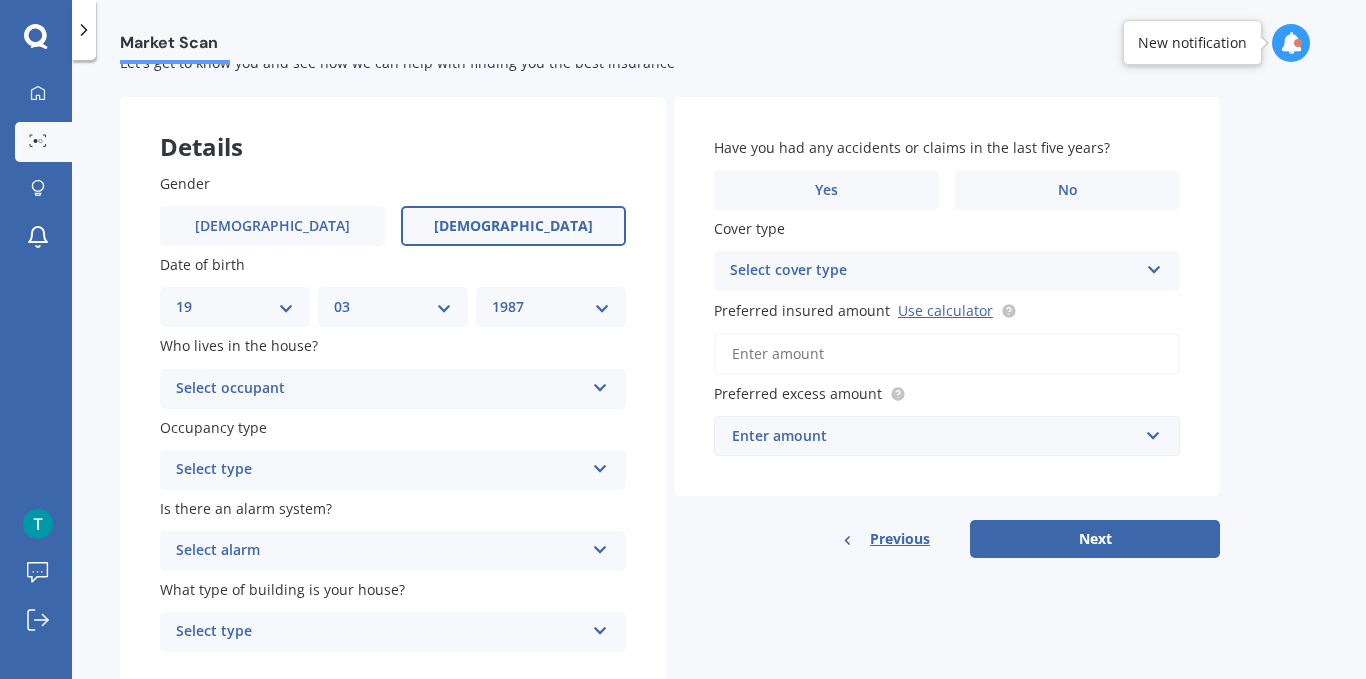 scroll, scrollTop: 100, scrollLeft: 0, axis: vertical 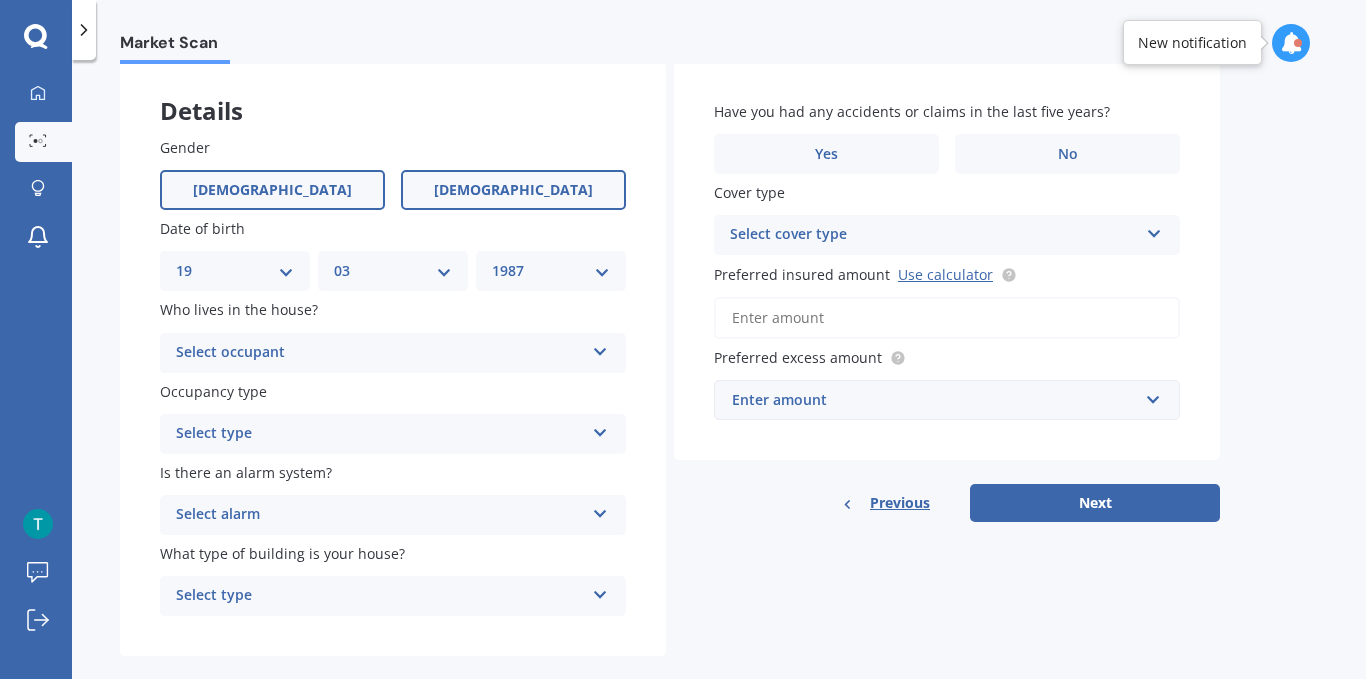 click on "[DEMOGRAPHIC_DATA]" at bounding box center [272, 190] 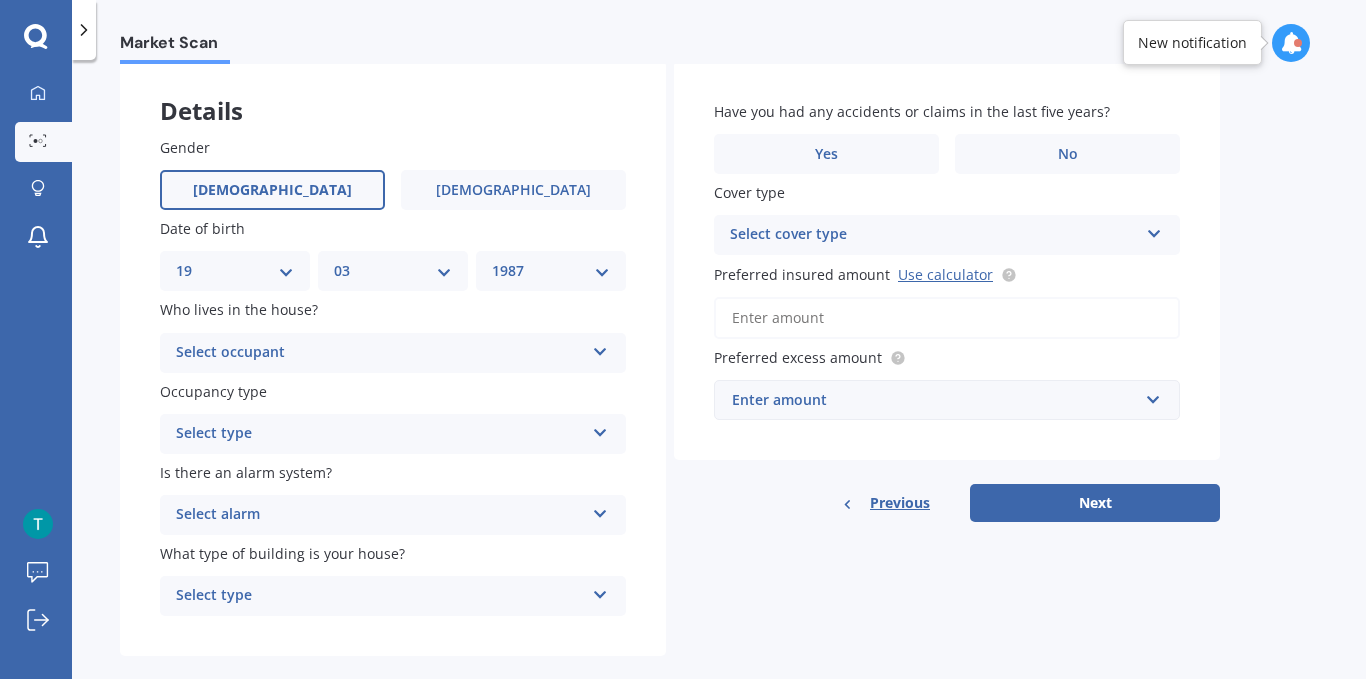 click on "MM 01 02 03 04 05 06 07 08 09 10 11 12" at bounding box center (393, 271) 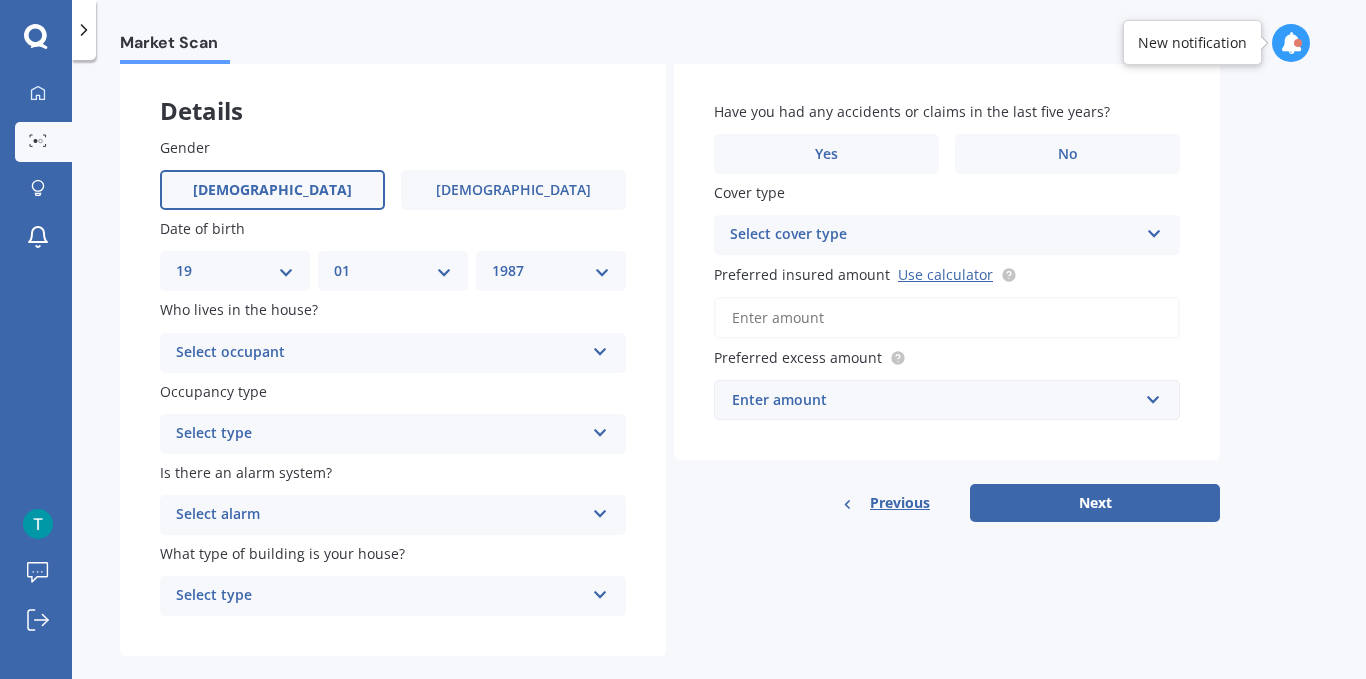 click on "MM 01 02 03 04 05 06 07 08 09 10 11 12" at bounding box center [393, 271] 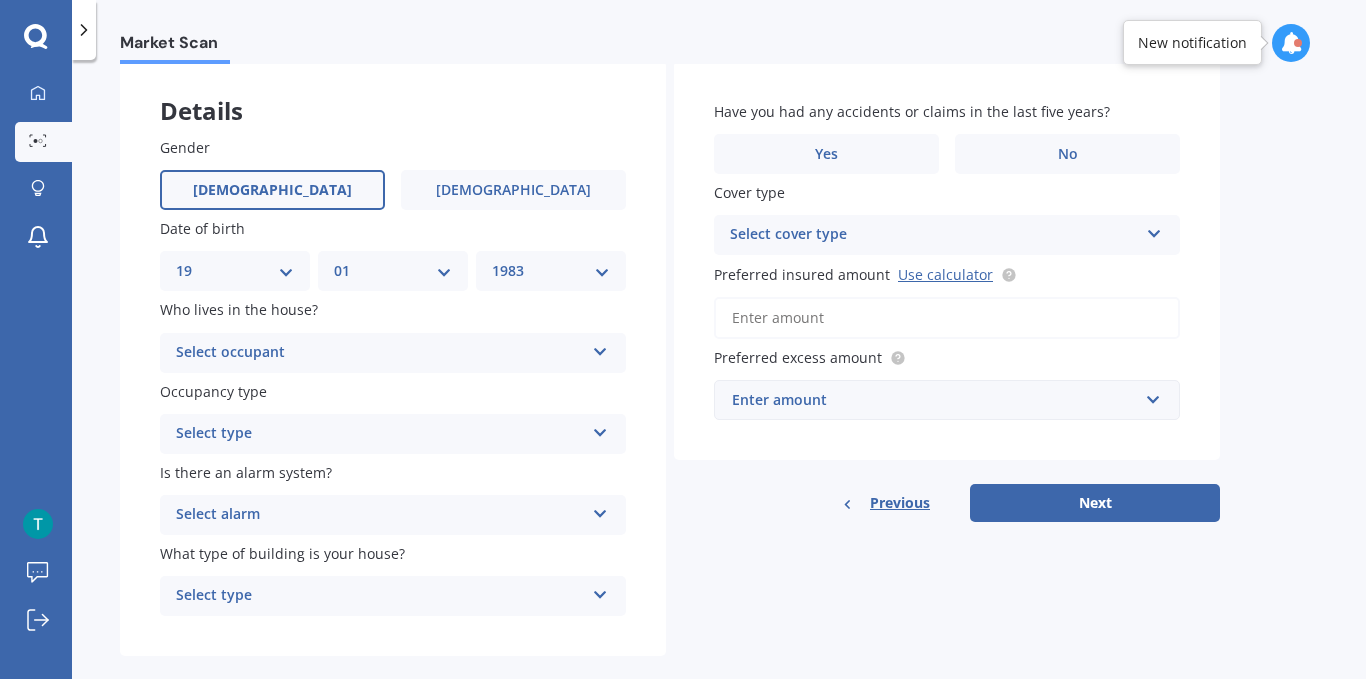 click on "YYYY 2009 2008 2007 2006 2005 2004 2003 2002 2001 2000 1999 1998 1997 1996 1995 1994 1993 1992 1991 1990 1989 1988 1987 1986 1985 1984 1983 1982 1981 1980 1979 1978 1977 1976 1975 1974 1973 1972 1971 1970 1969 1968 1967 1966 1965 1964 1963 1962 1961 1960 1959 1958 1957 1956 1955 1954 1953 1952 1951 1950 1949 1948 1947 1946 1945 1944 1943 1942 1941 1940 1939 1938 1937 1936 1935 1934 1933 1932 1931 1930 1929 1928 1927 1926 1925 1924 1923 1922 1921 1920 1919 1918 1917 1916 1915 1914 1913 1912 1911 1910" at bounding box center [551, 271] 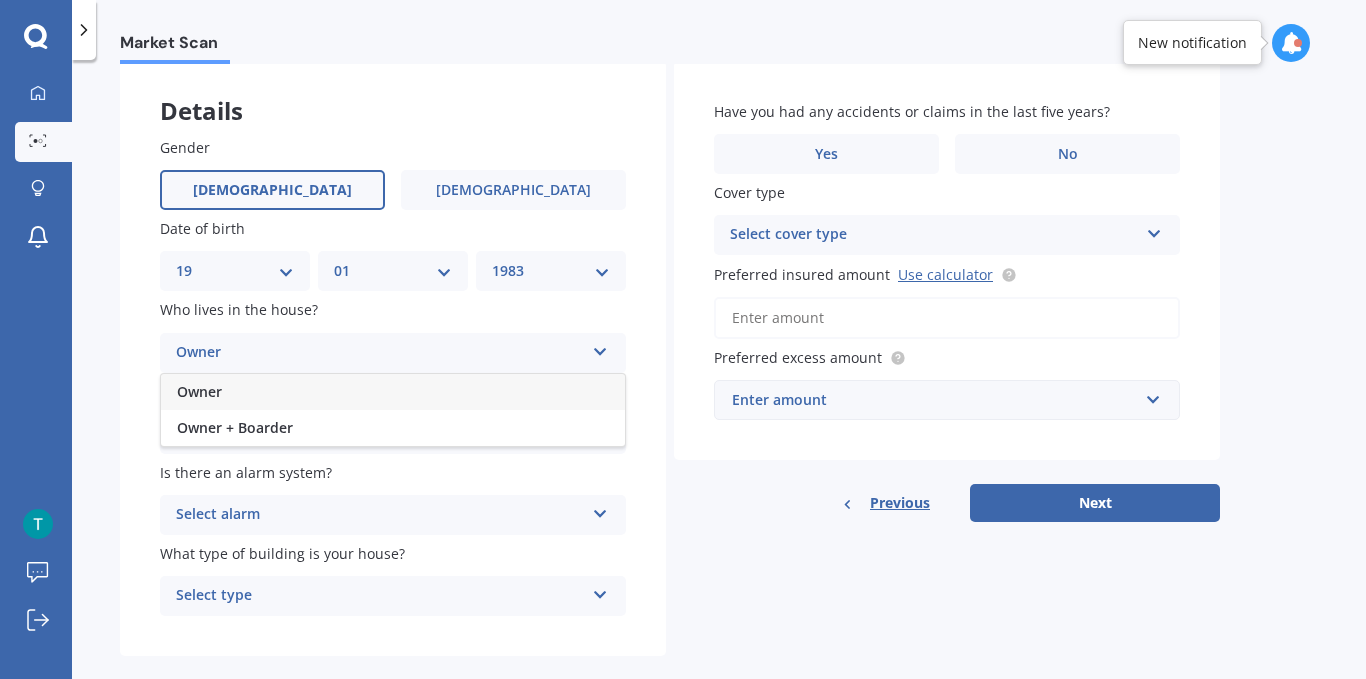 click on "Owner" at bounding box center [393, 392] 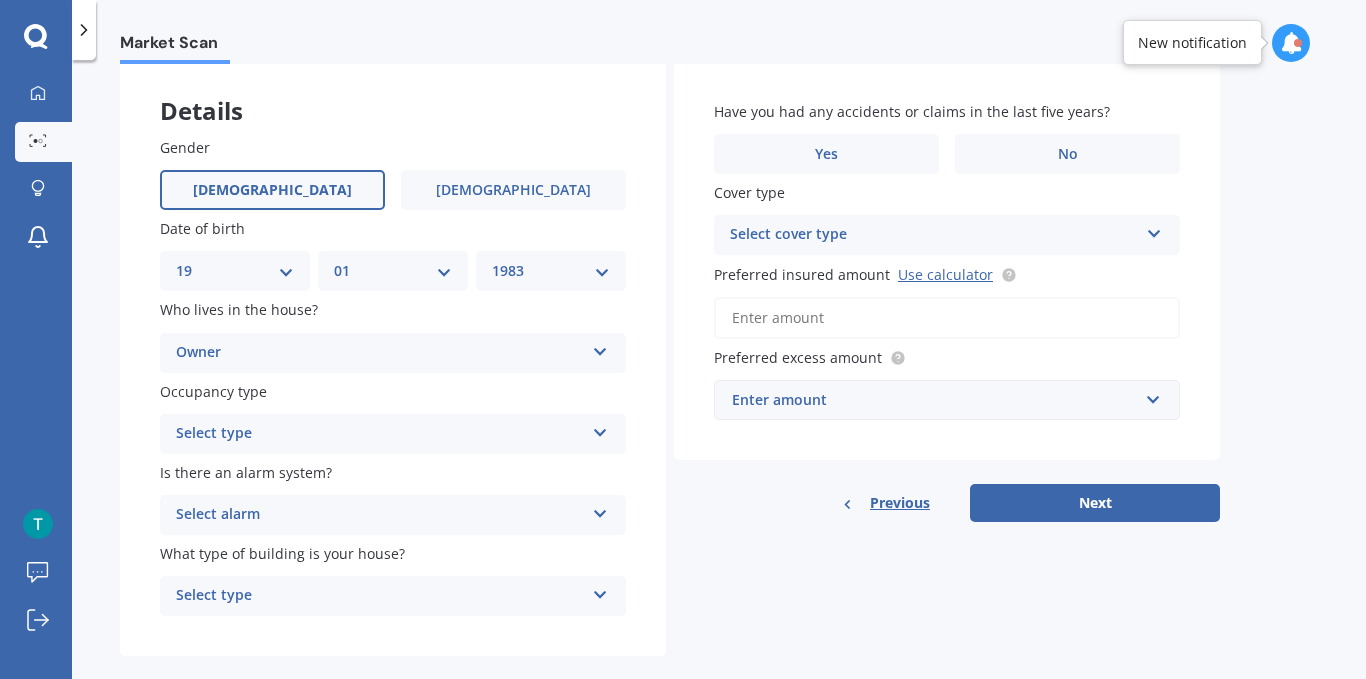 click on "Select type" at bounding box center (380, 434) 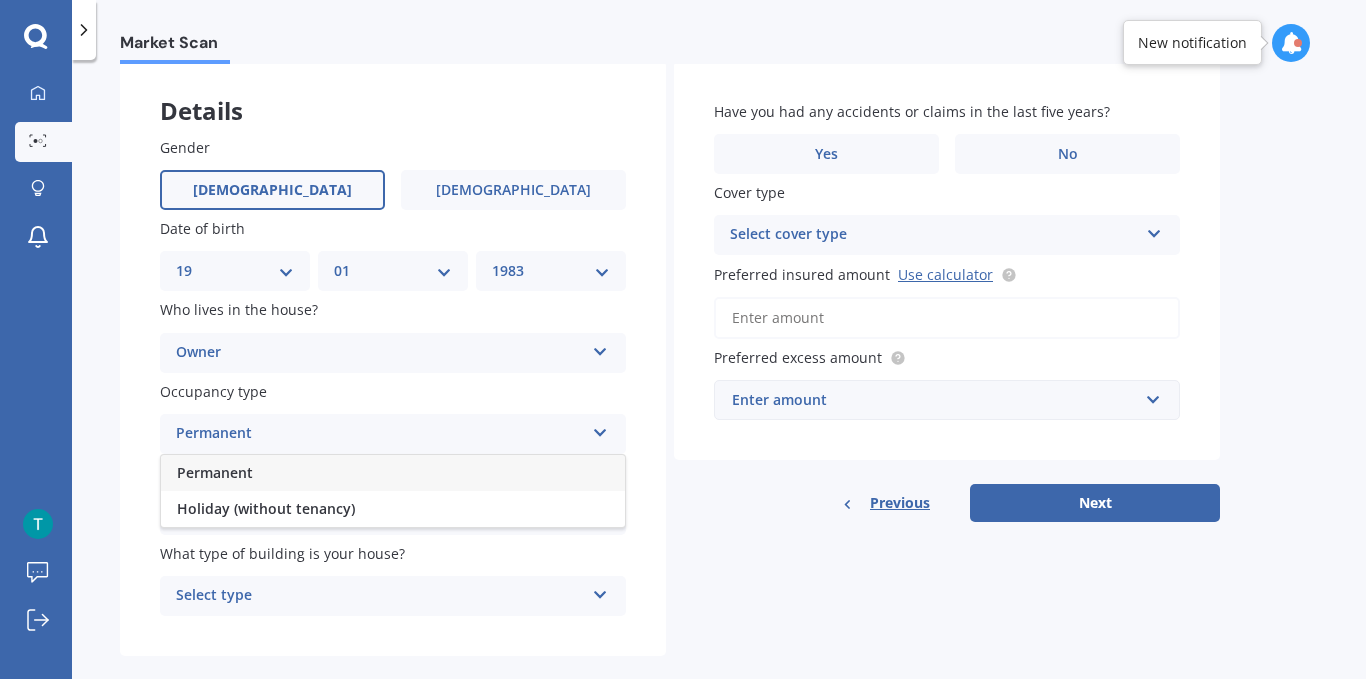 click on "Permanent" at bounding box center [393, 473] 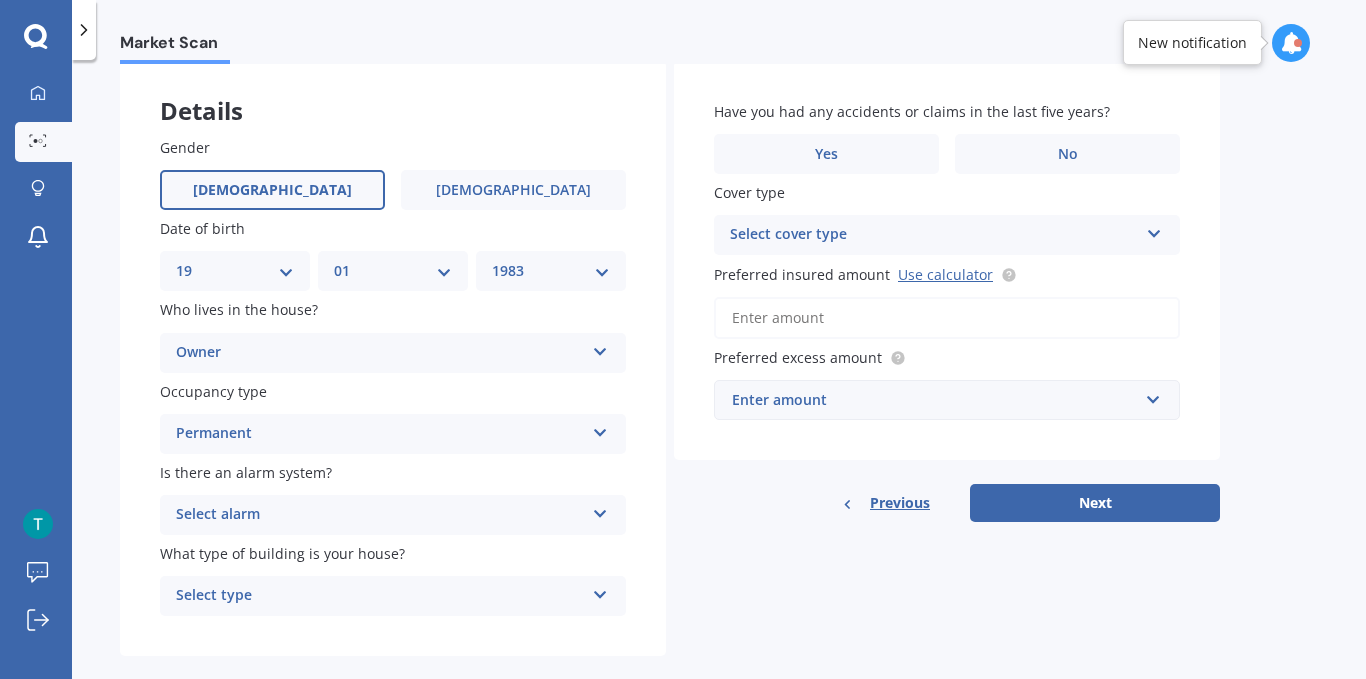 click on "Select alarm" at bounding box center [380, 515] 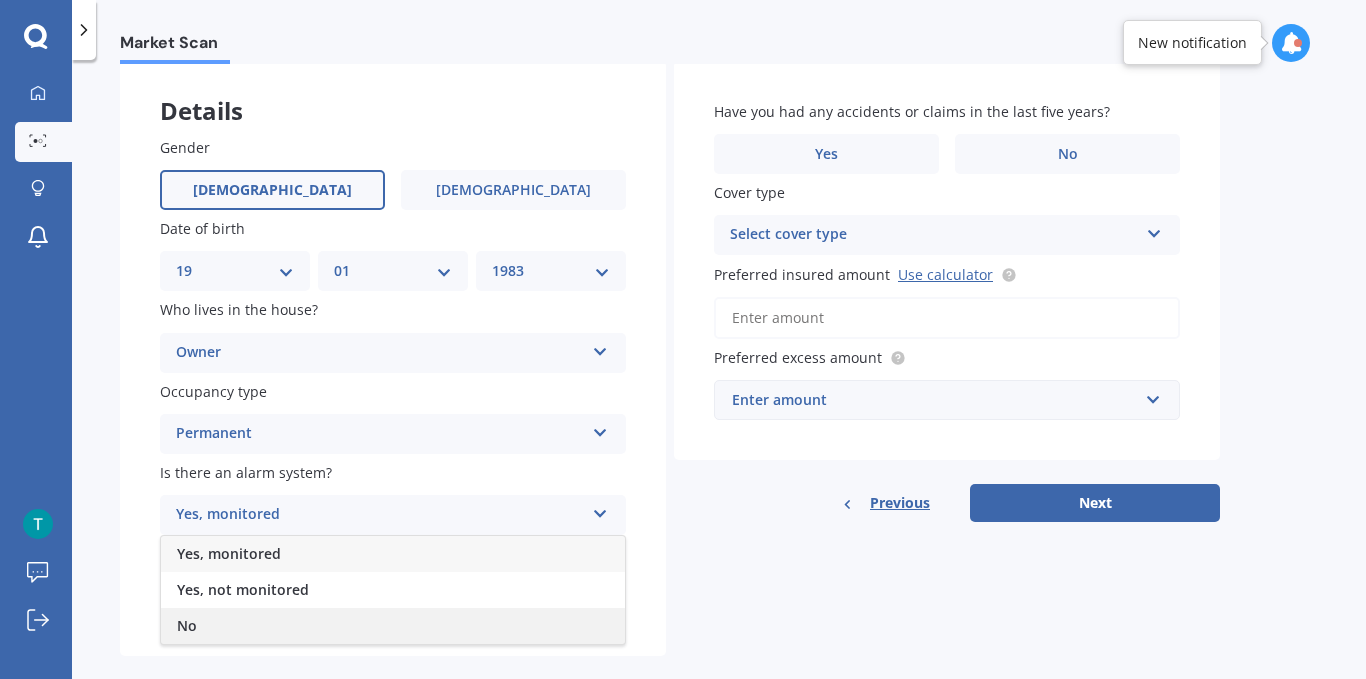 click on "No" at bounding box center [393, 626] 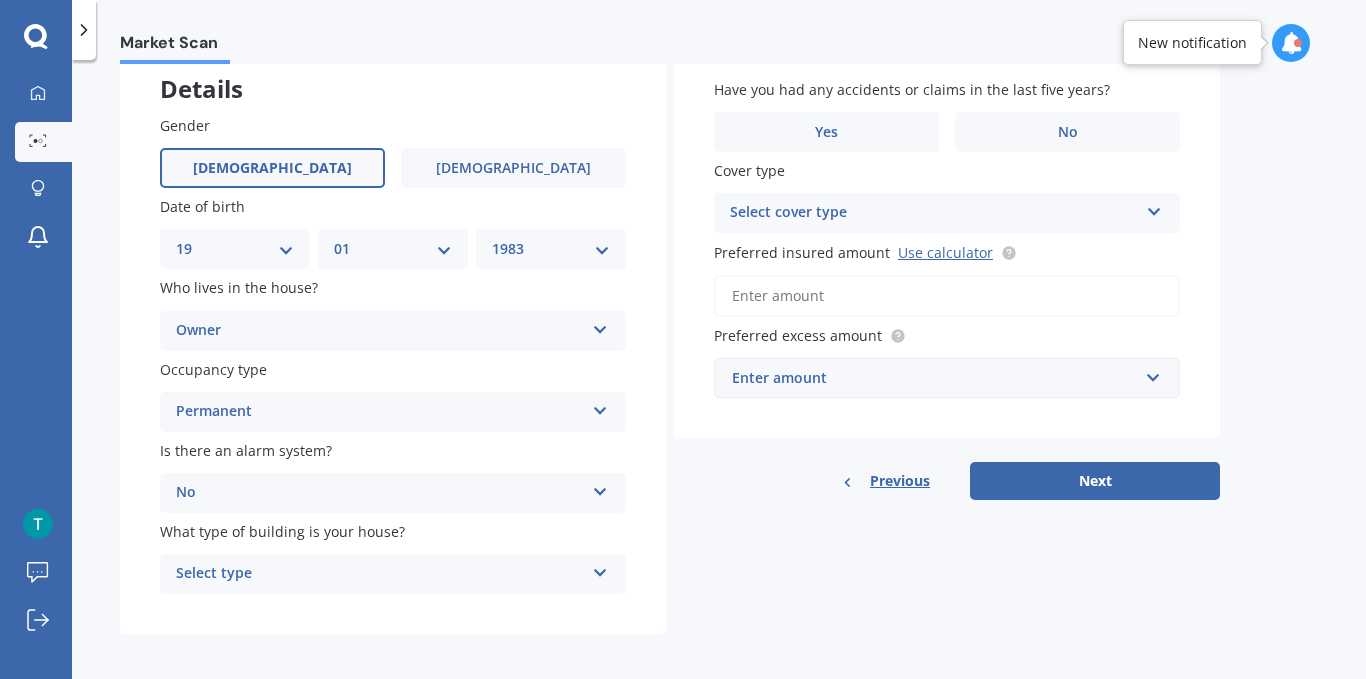 scroll, scrollTop: 129, scrollLeft: 0, axis: vertical 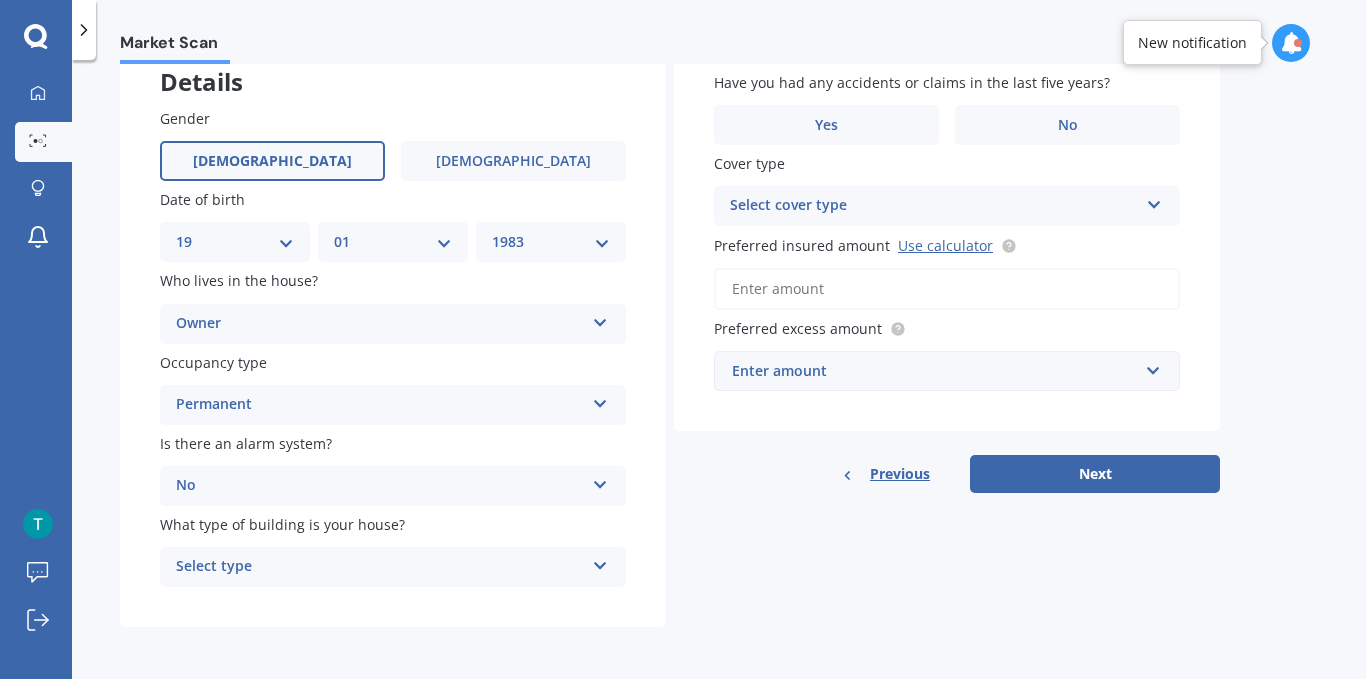 click on "Select type" at bounding box center [380, 567] 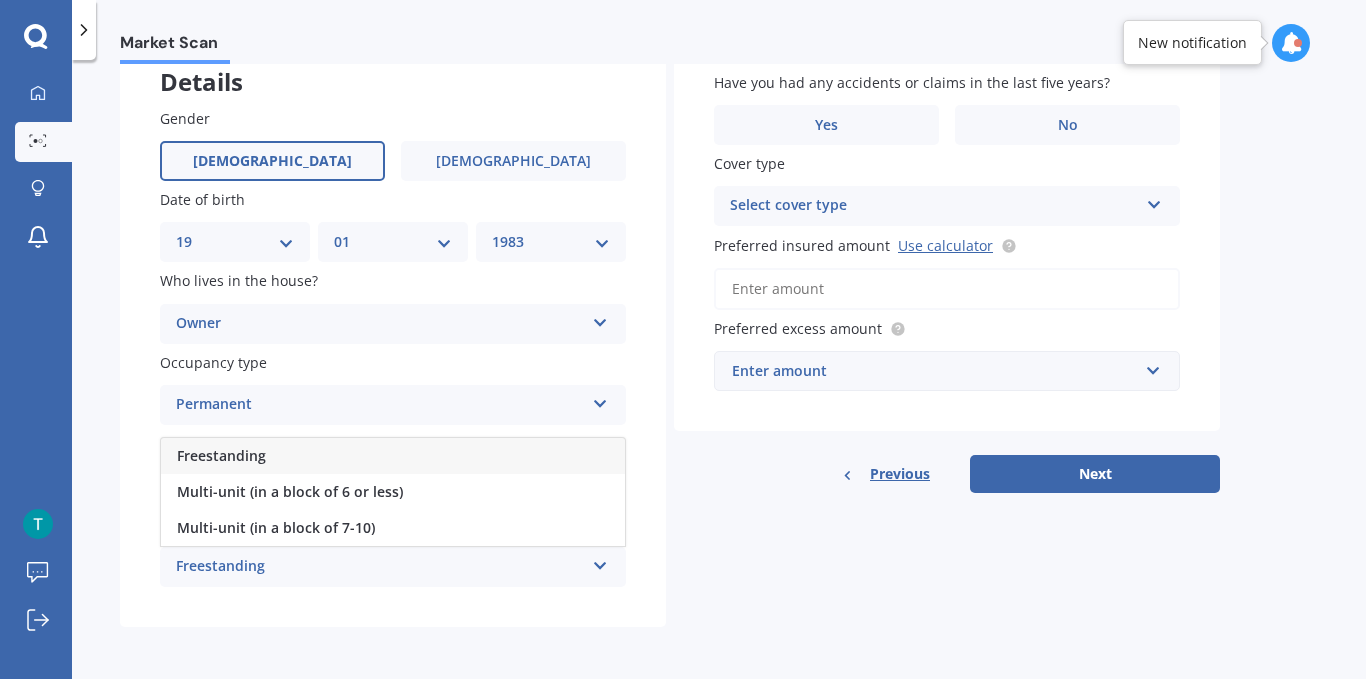 click on "Freestanding" at bounding box center (393, 456) 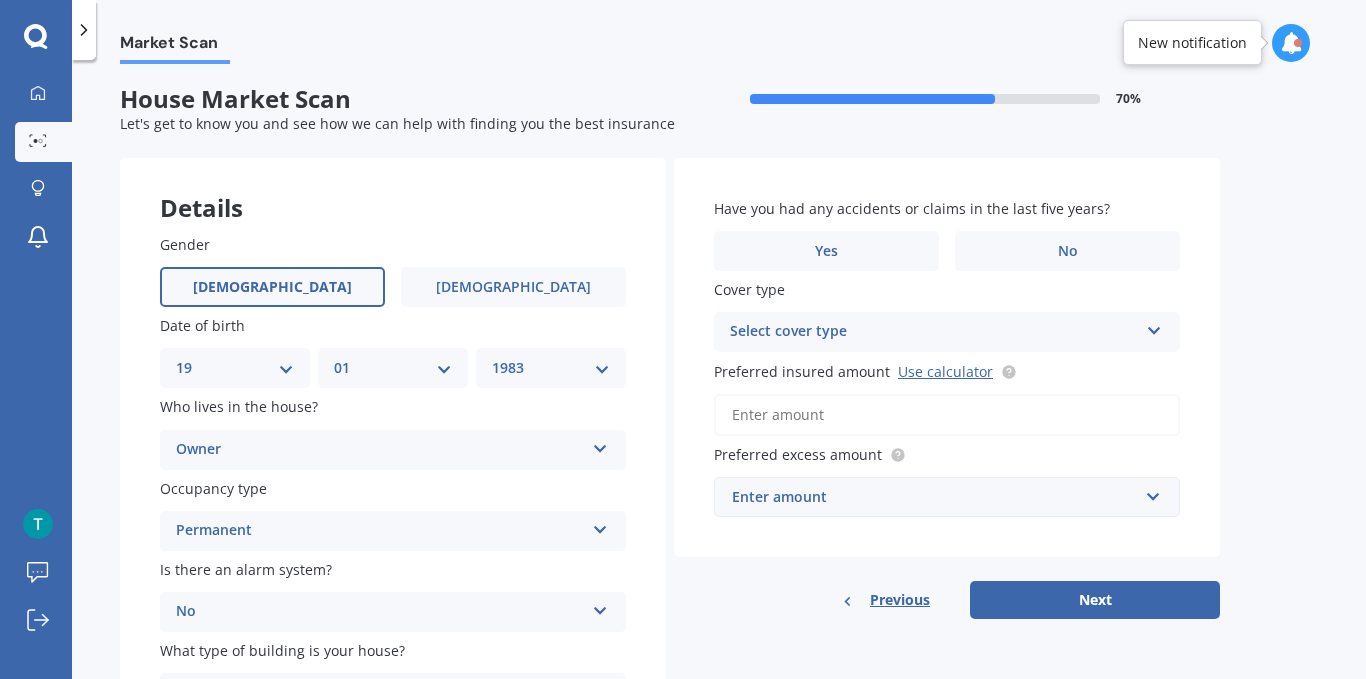 scroll, scrollTop: 0, scrollLeft: 0, axis: both 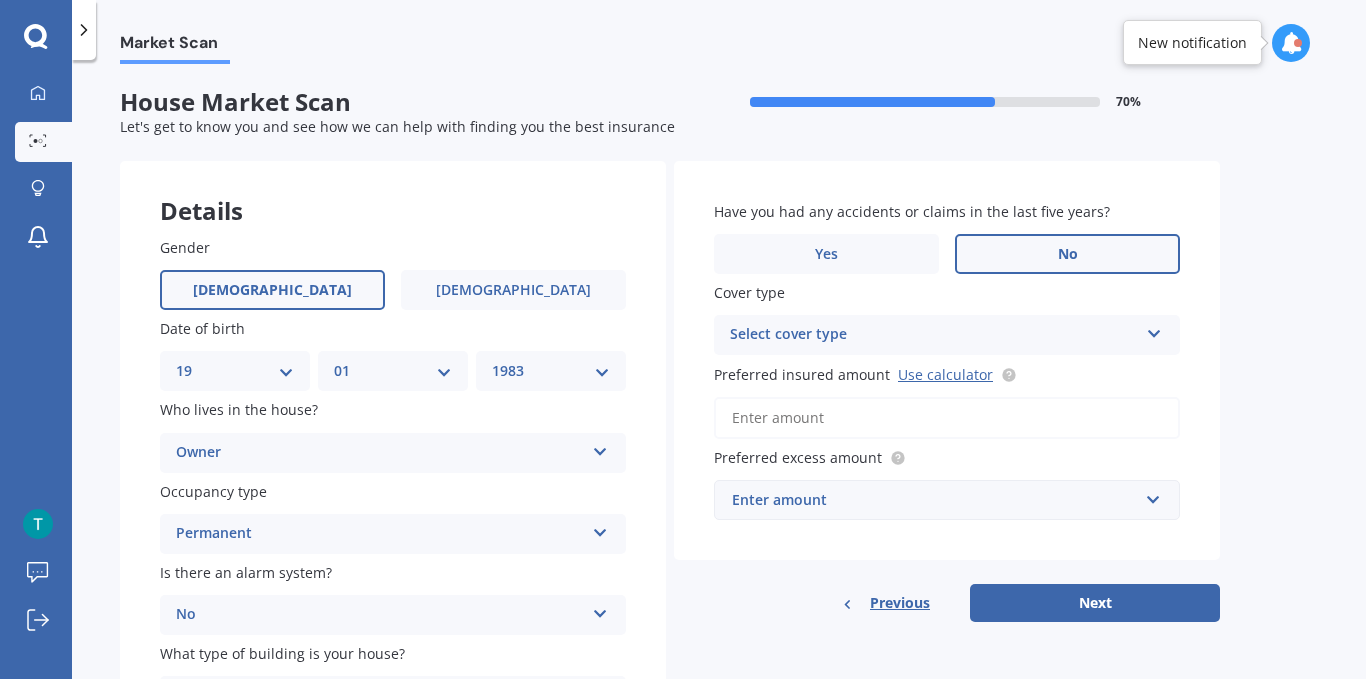 click on "No" at bounding box center [1067, 254] 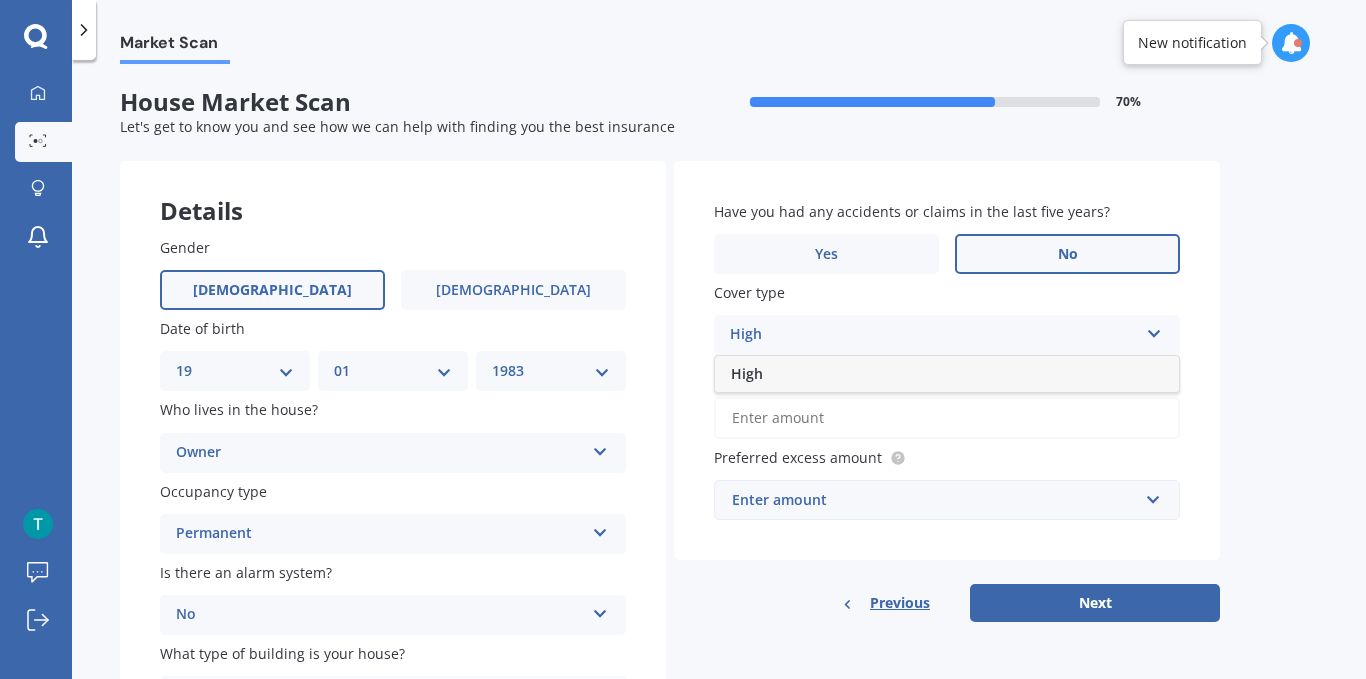 click on "High" at bounding box center [934, 335] 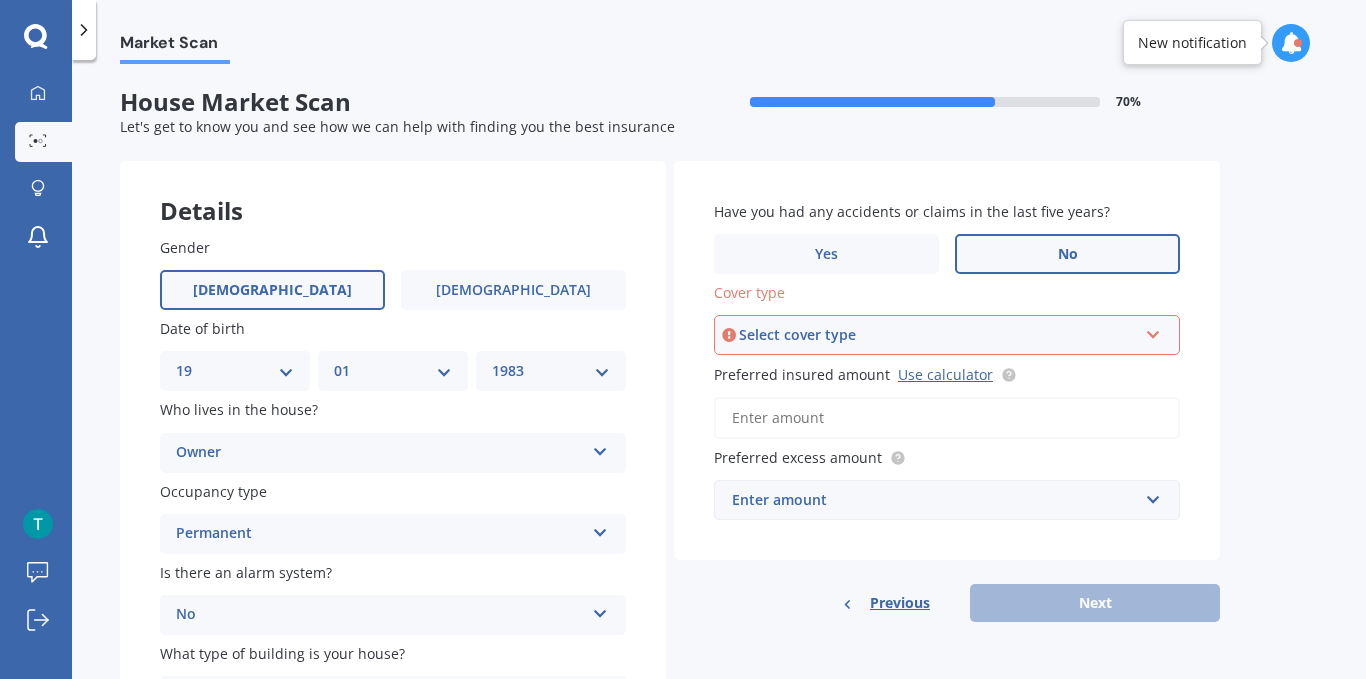 click on "Select cover type" at bounding box center (938, 335) 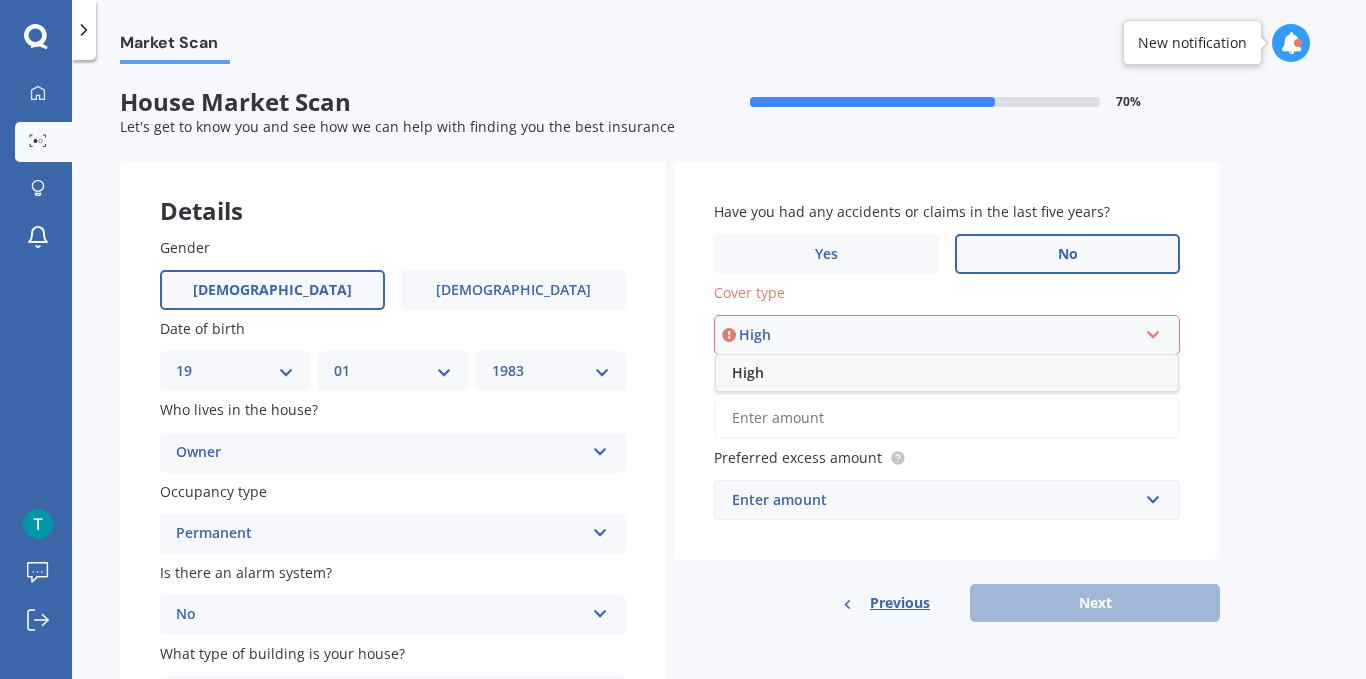 click on "High" at bounding box center (947, 373) 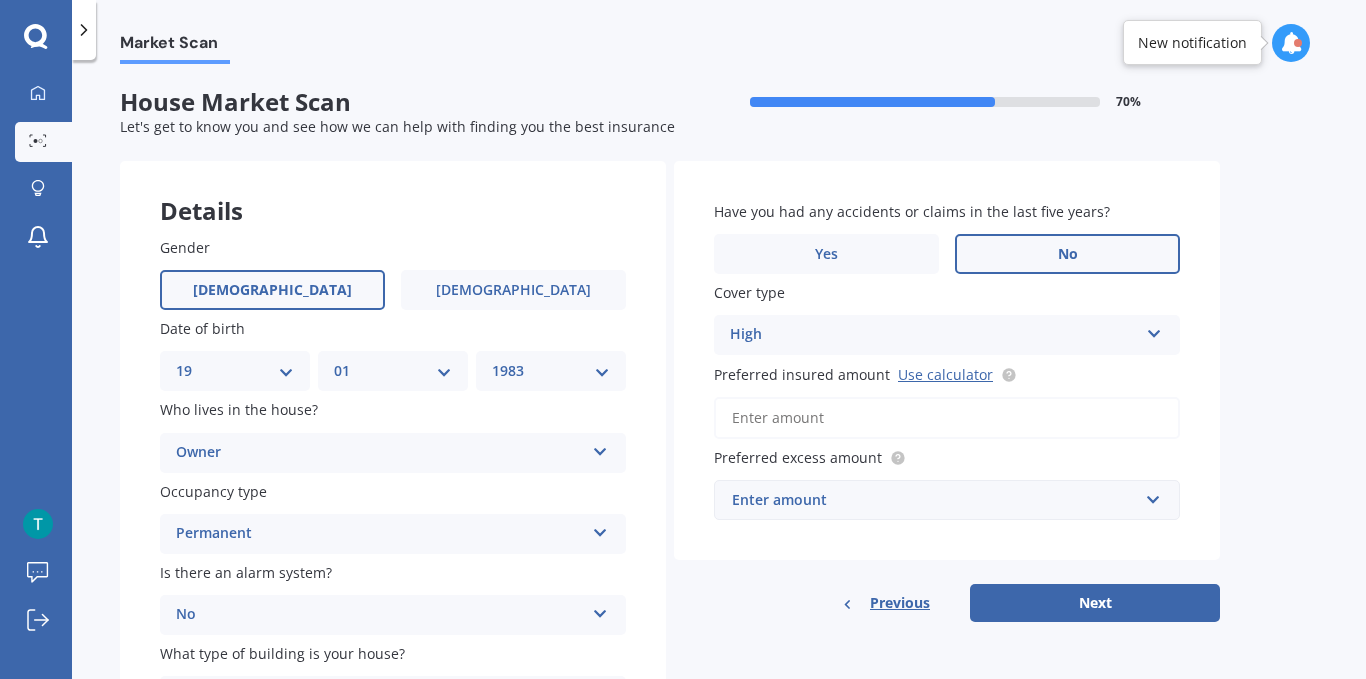click on "High" at bounding box center [934, 335] 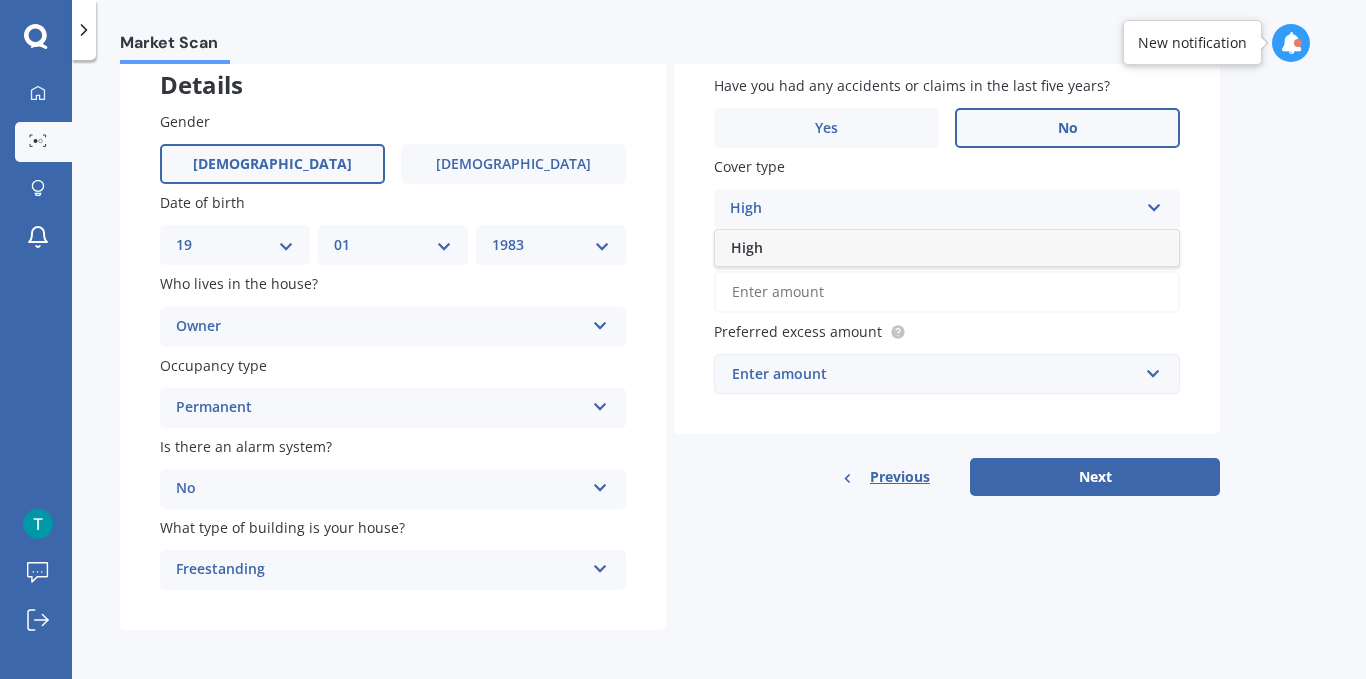 scroll, scrollTop: 129, scrollLeft: 0, axis: vertical 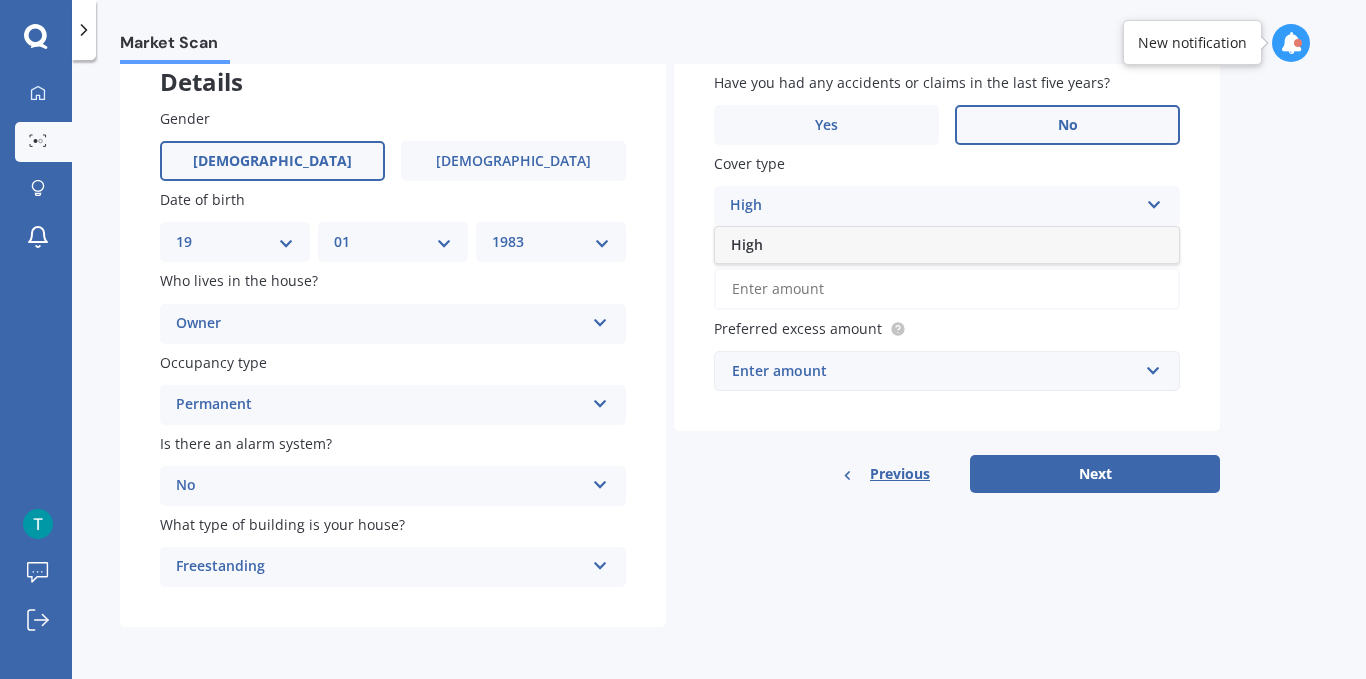 click on "High" at bounding box center (947, 245) 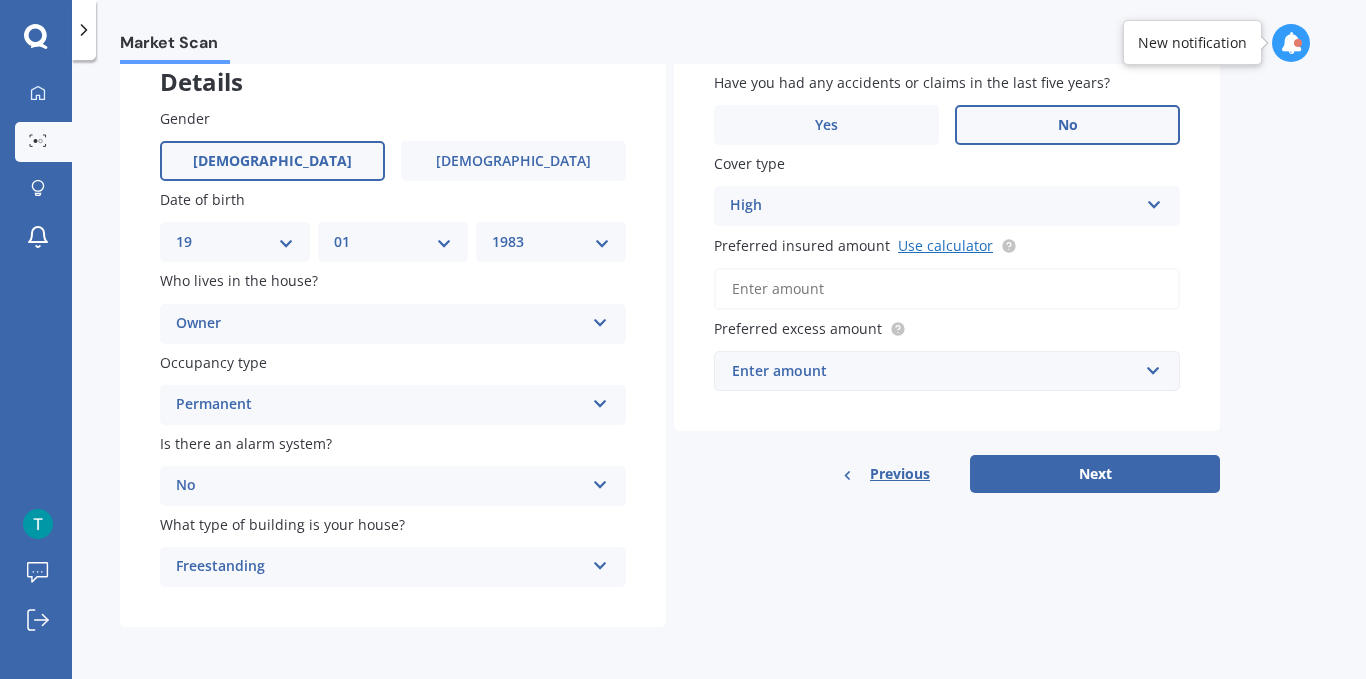 click on "Use calculator" at bounding box center (945, 245) 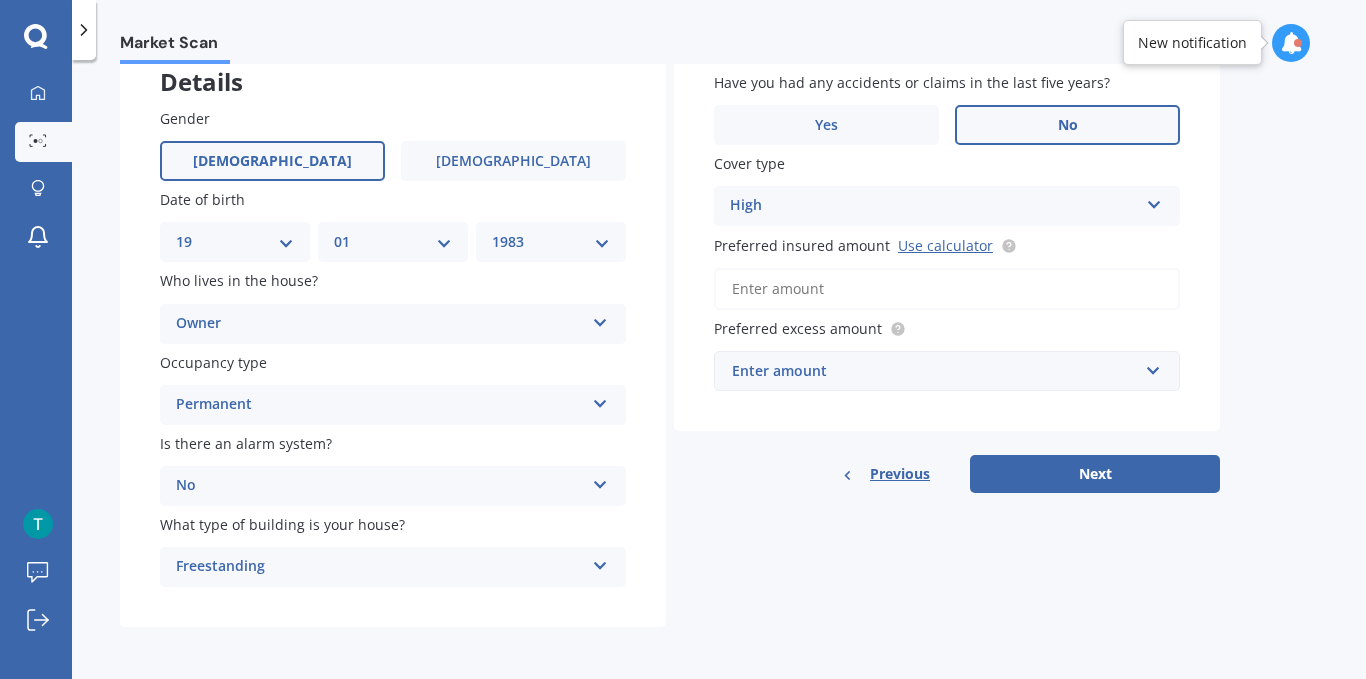 click on "Preferred insured amount Use calculator" at bounding box center [947, 289] 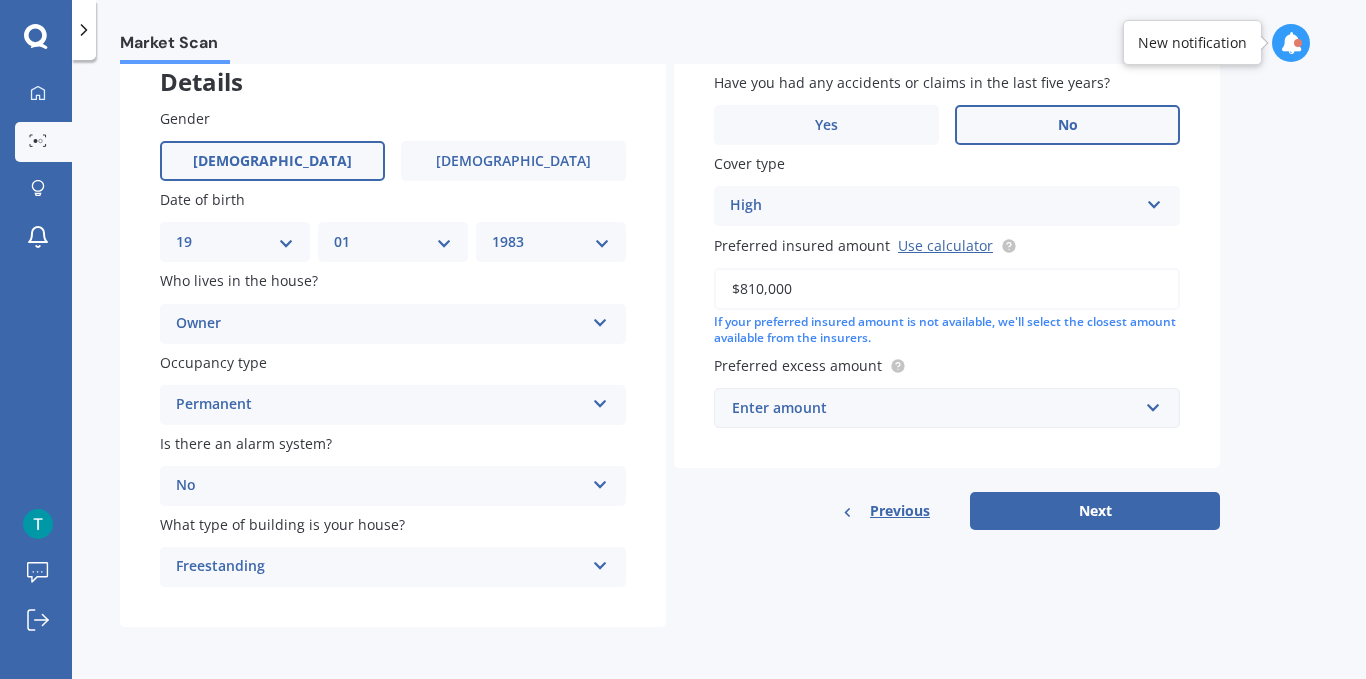 type on "$810,000" 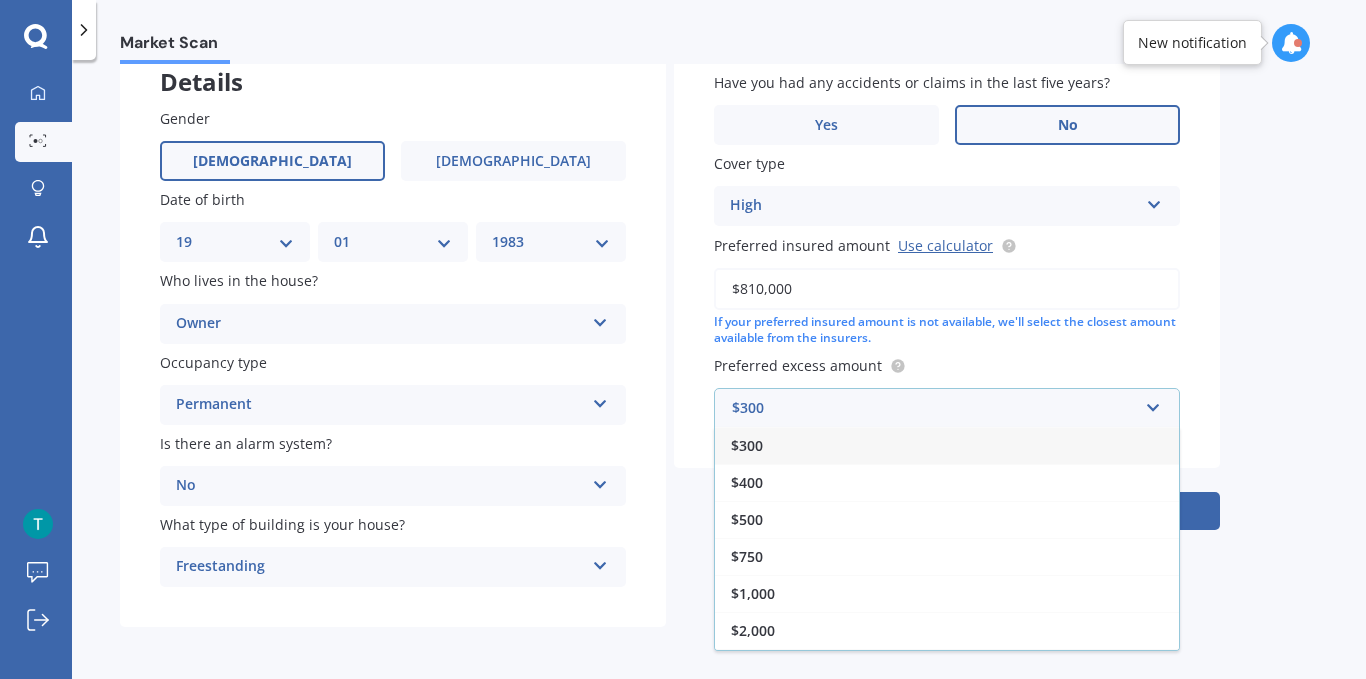 click on "$300" at bounding box center [947, 445] 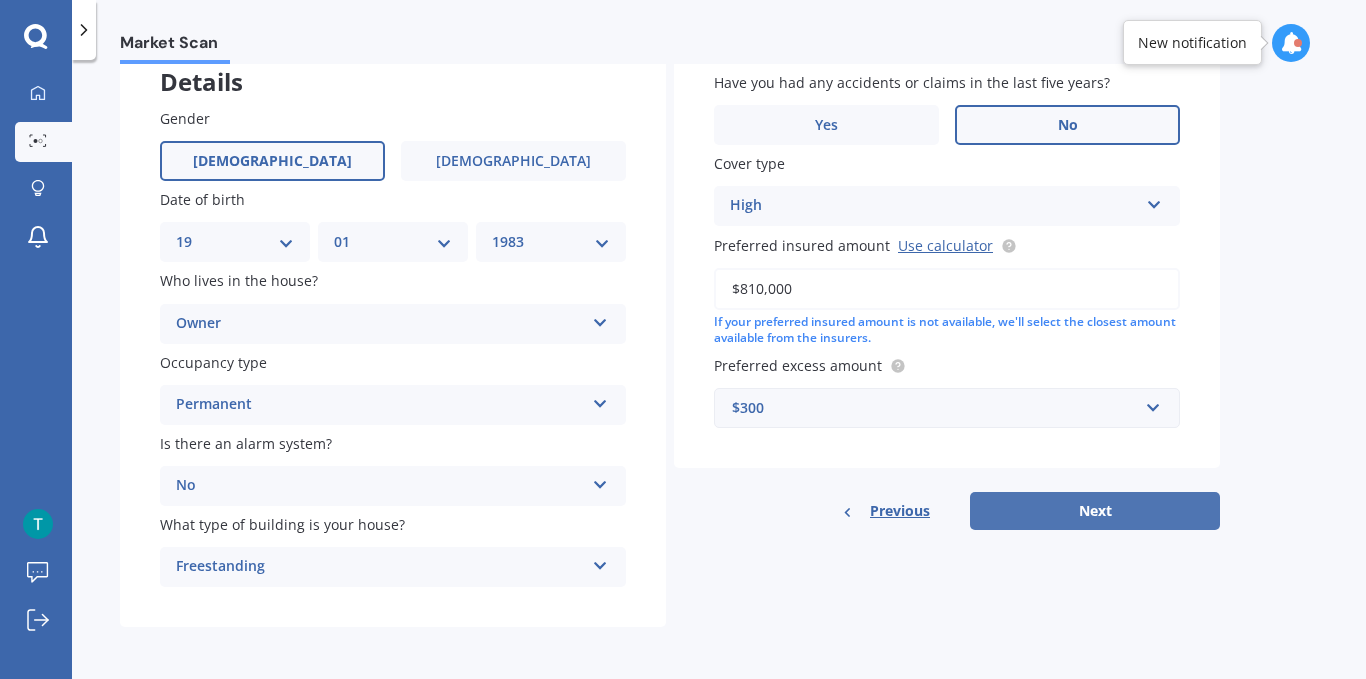 click on "Next" at bounding box center (1095, 511) 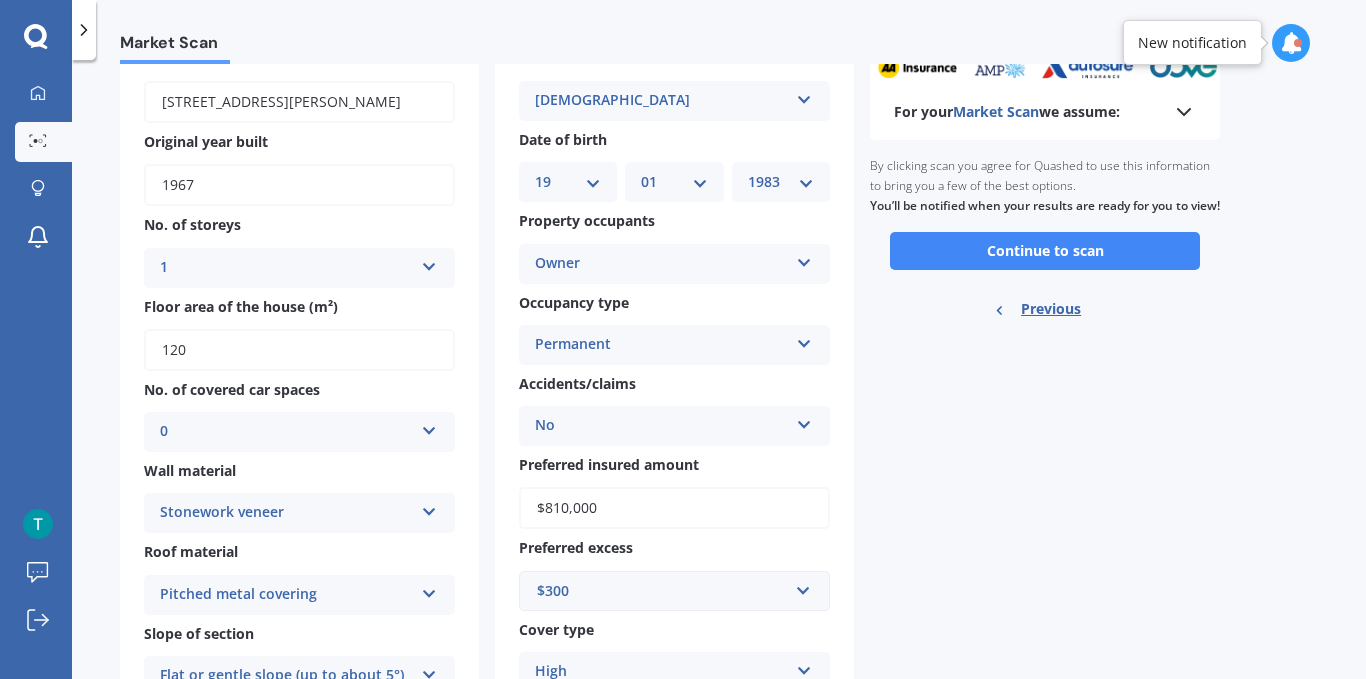 scroll, scrollTop: 0, scrollLeft: 0, axis: both 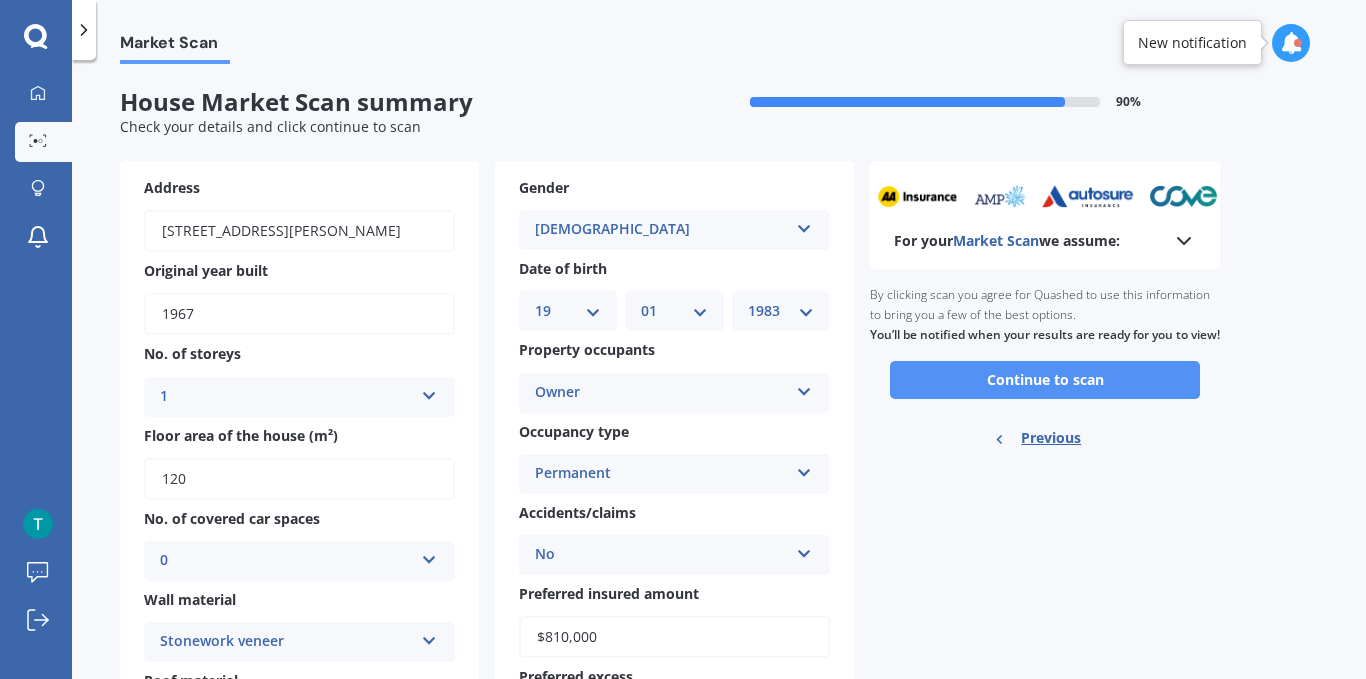 click on "Continue to scan" at bounding box center (1045, 380) 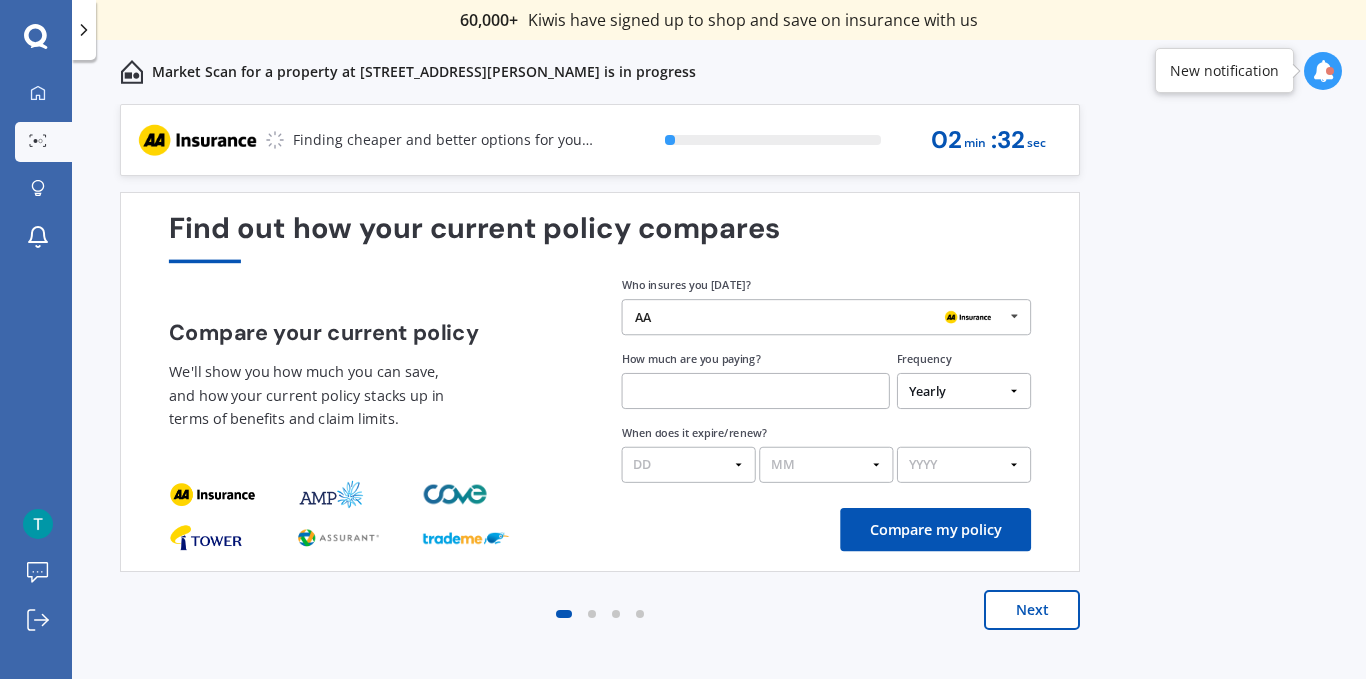 click at bounding box center (1014, 316) 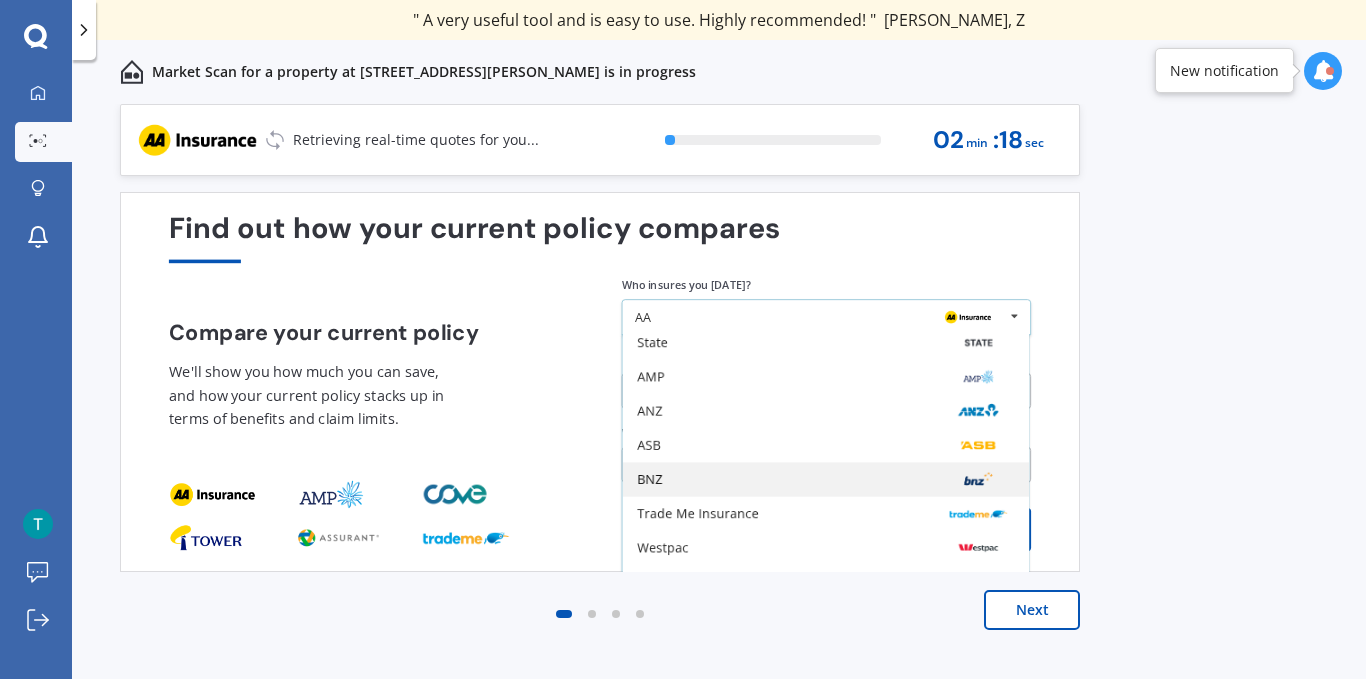 scroll, scrollTop: 131, scrollLeft: 0, axis: vertical 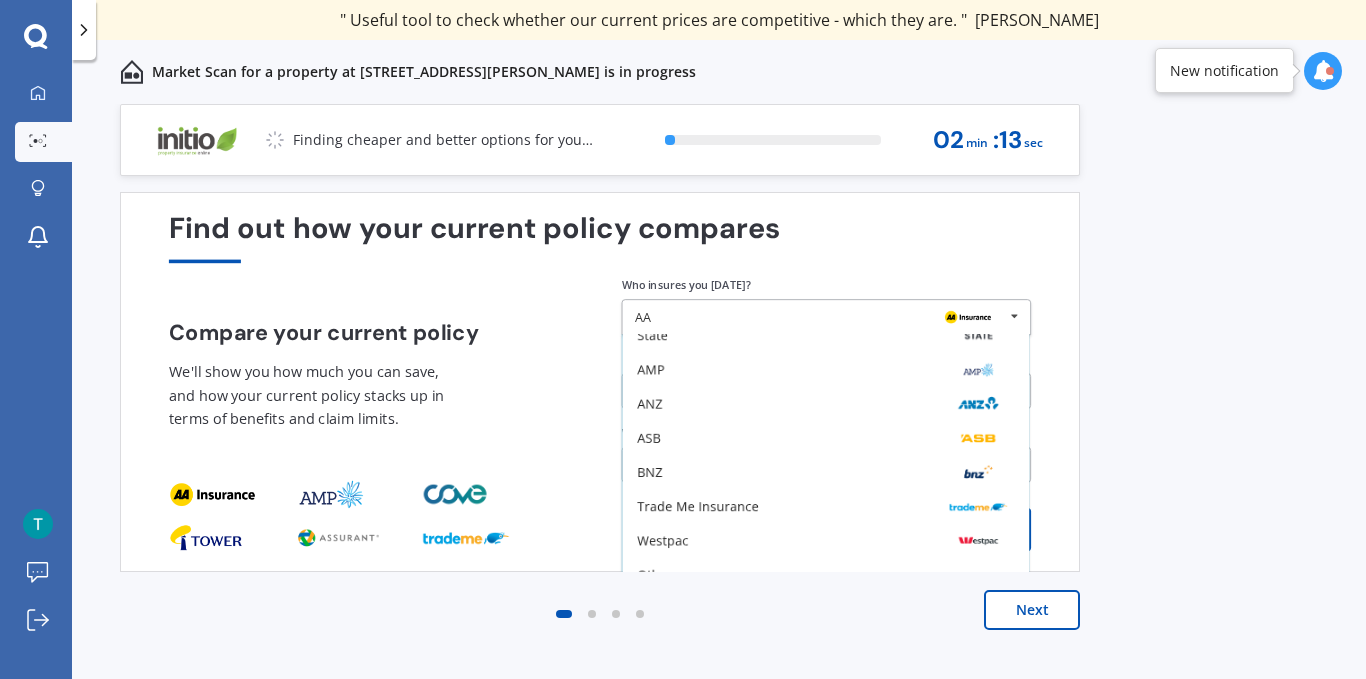 click on "Compare your current policy  We'll show you how much you can save, and how your current policy stacks up in terms of benefits and claim limits." at bounding box center [374, 383] 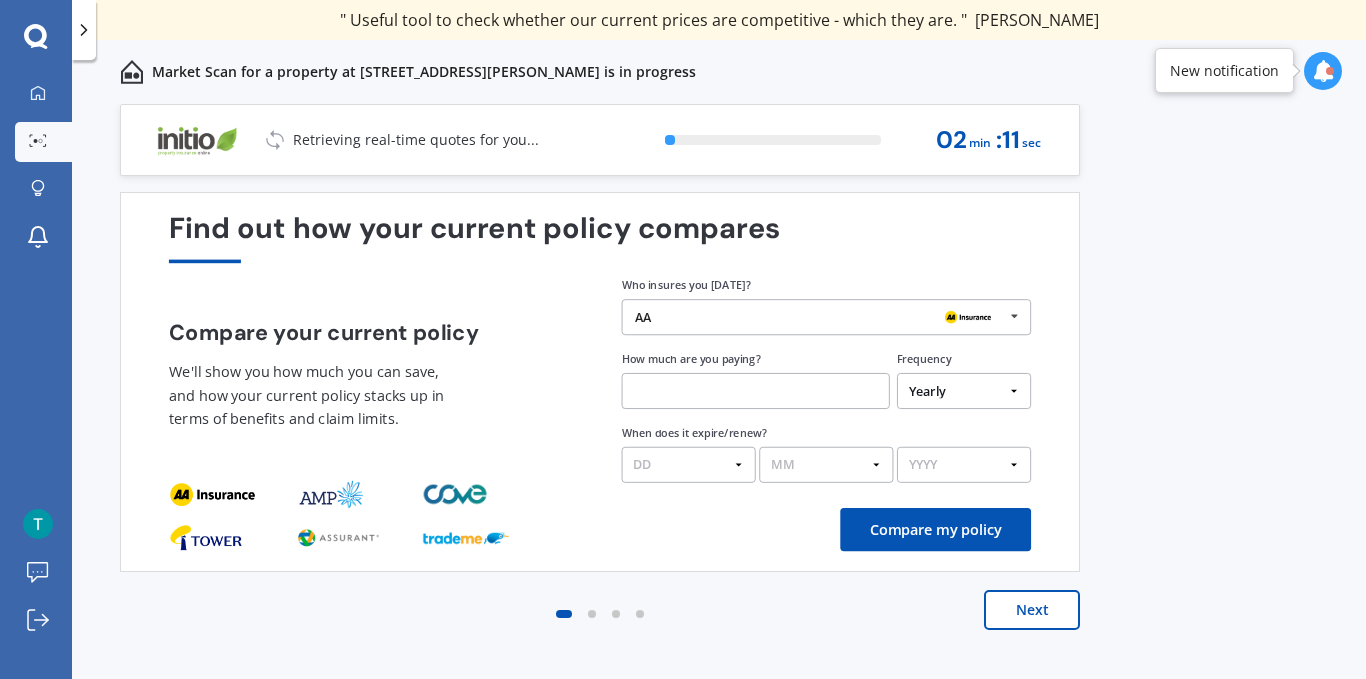 click at bounding box center (1014, 316) 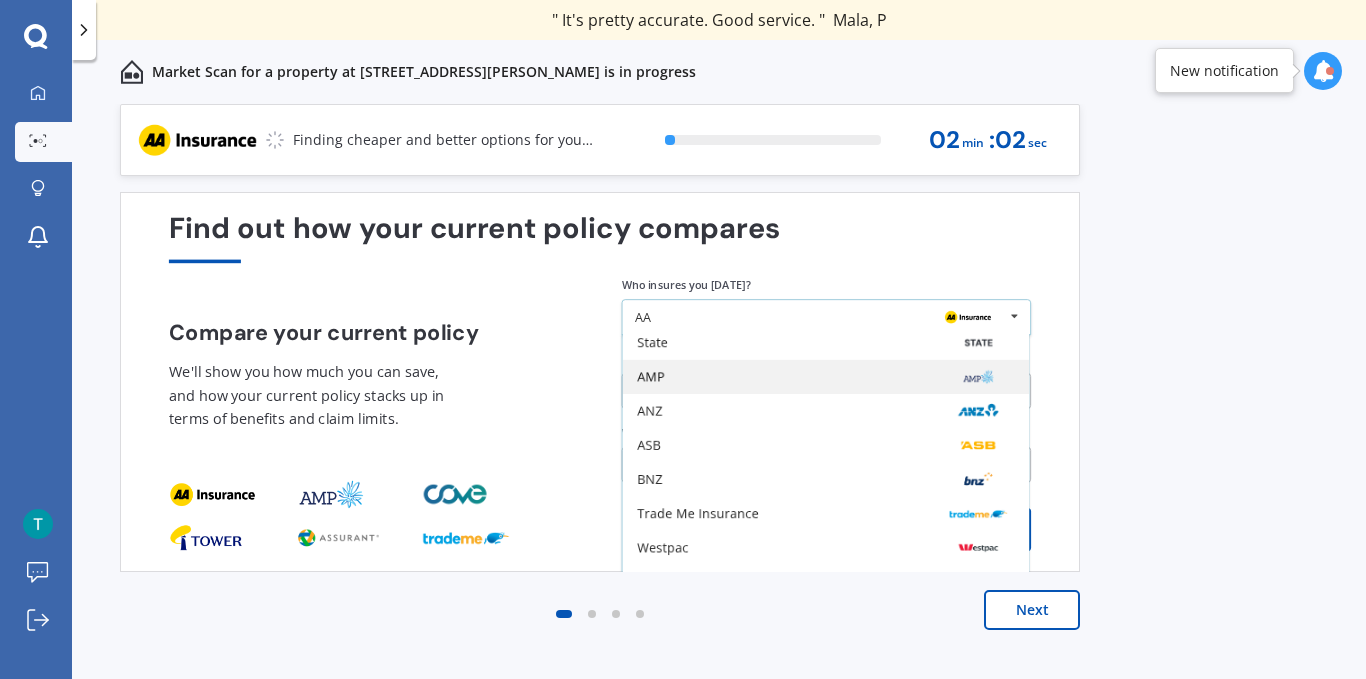 scroll, scrollTop: 131, scrollLeft: 0, axis: vertical 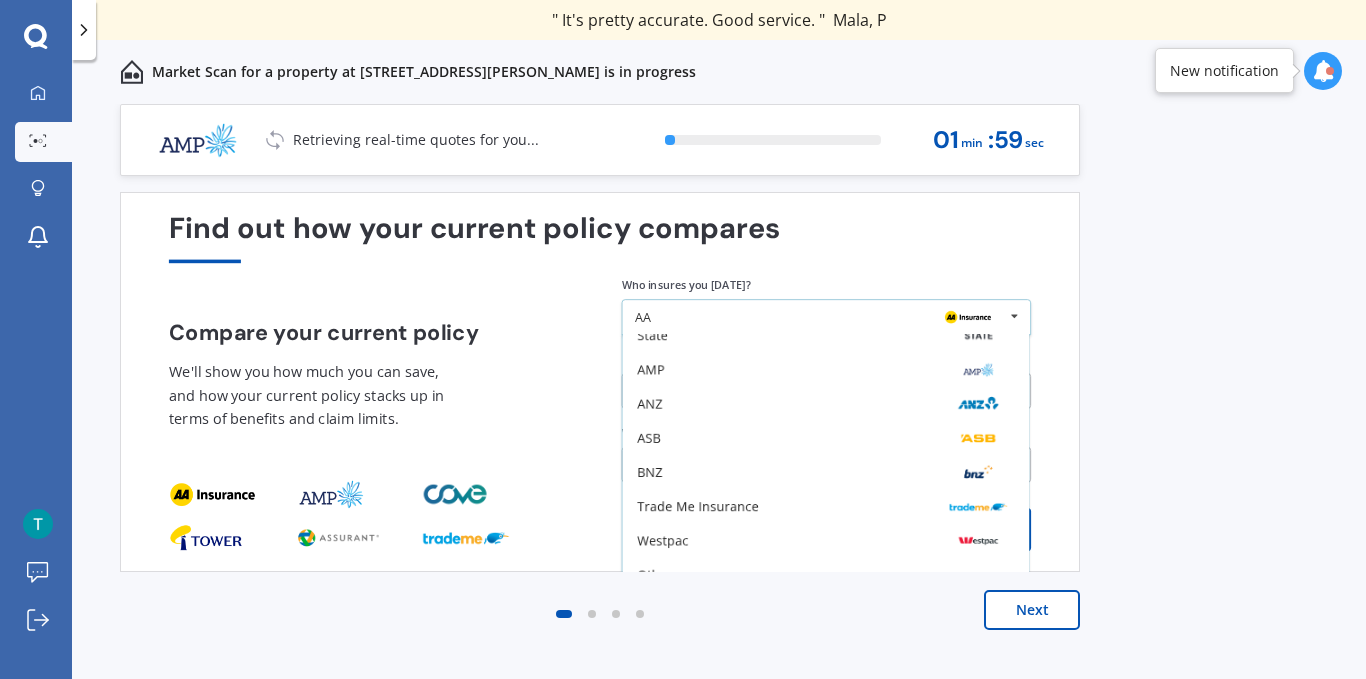 click at bounding box center (967, 318) 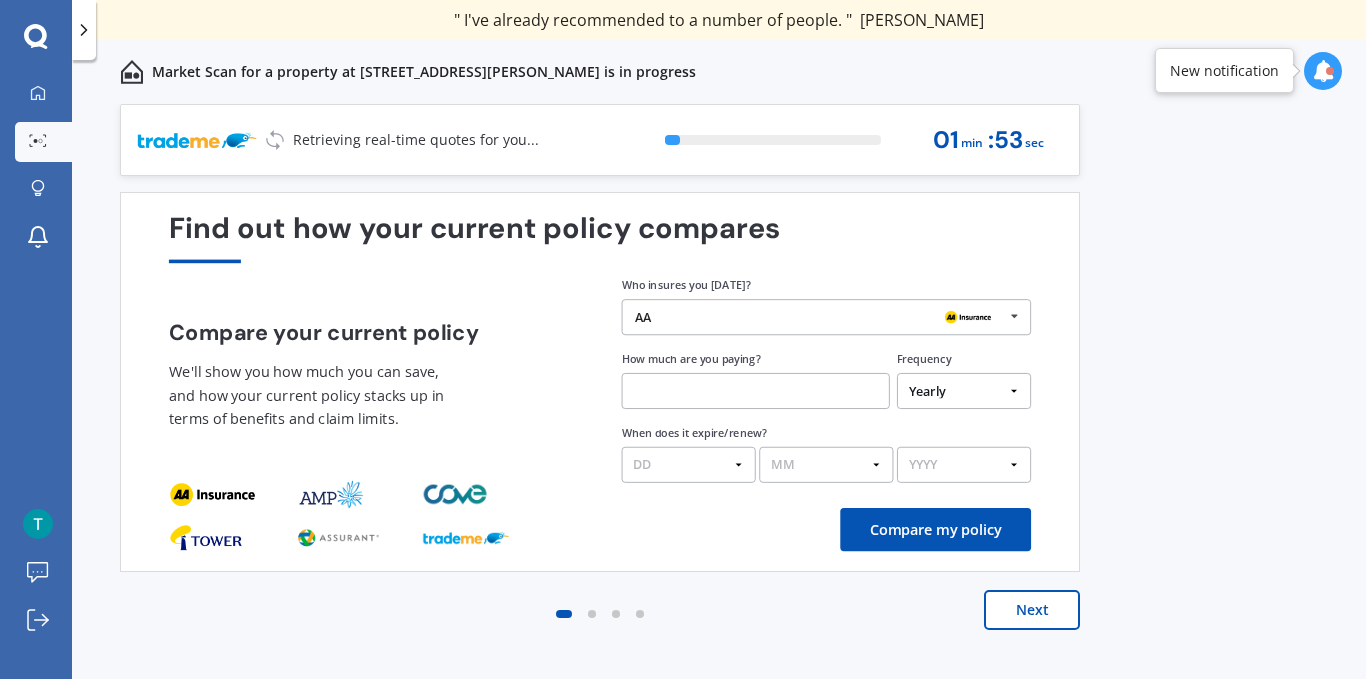 click on "Compare my policy" at bounding box center [935, 529] 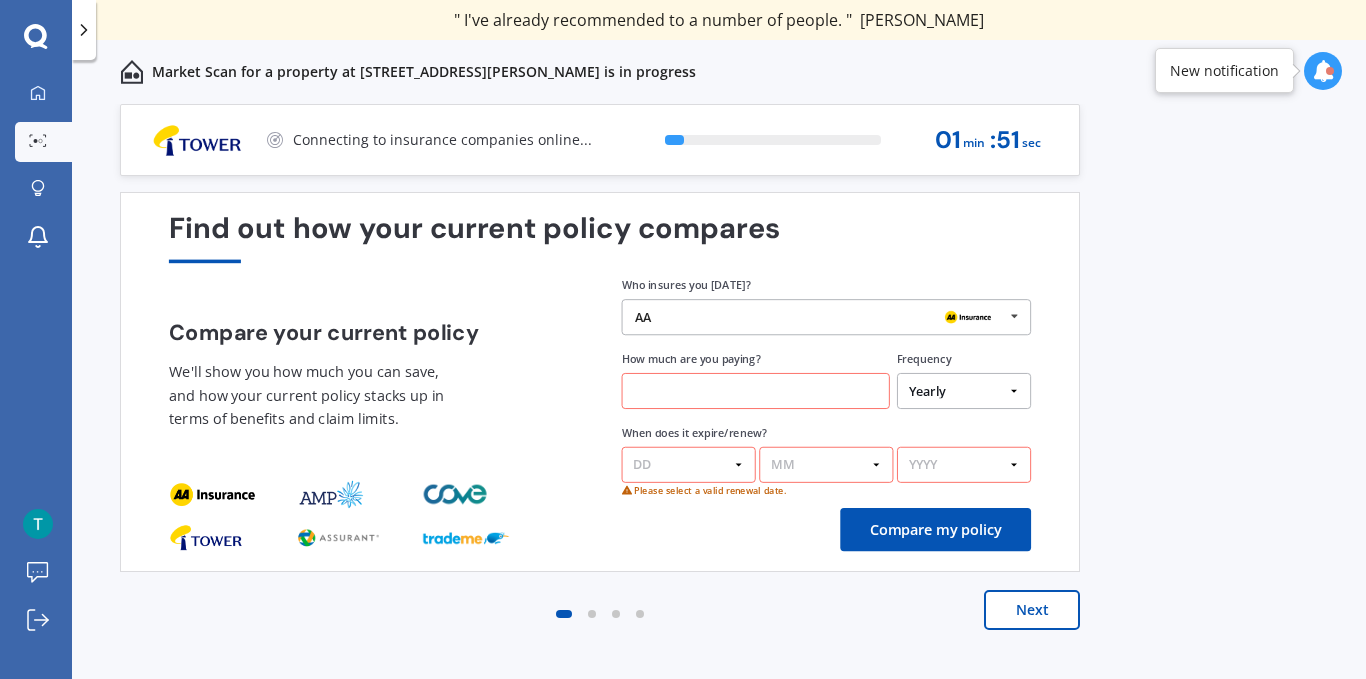 click on "Next" at bounding box center [1032, 610] 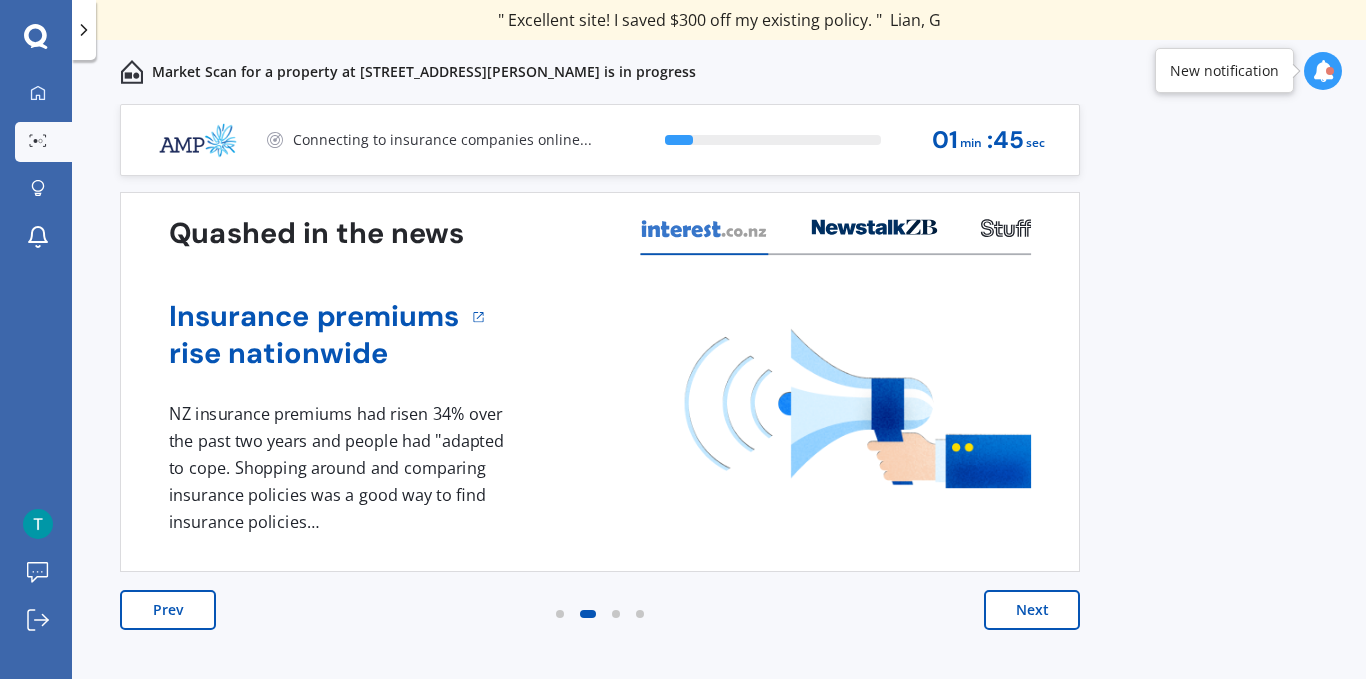 click on "Next" at bounding box center [1032, 610] 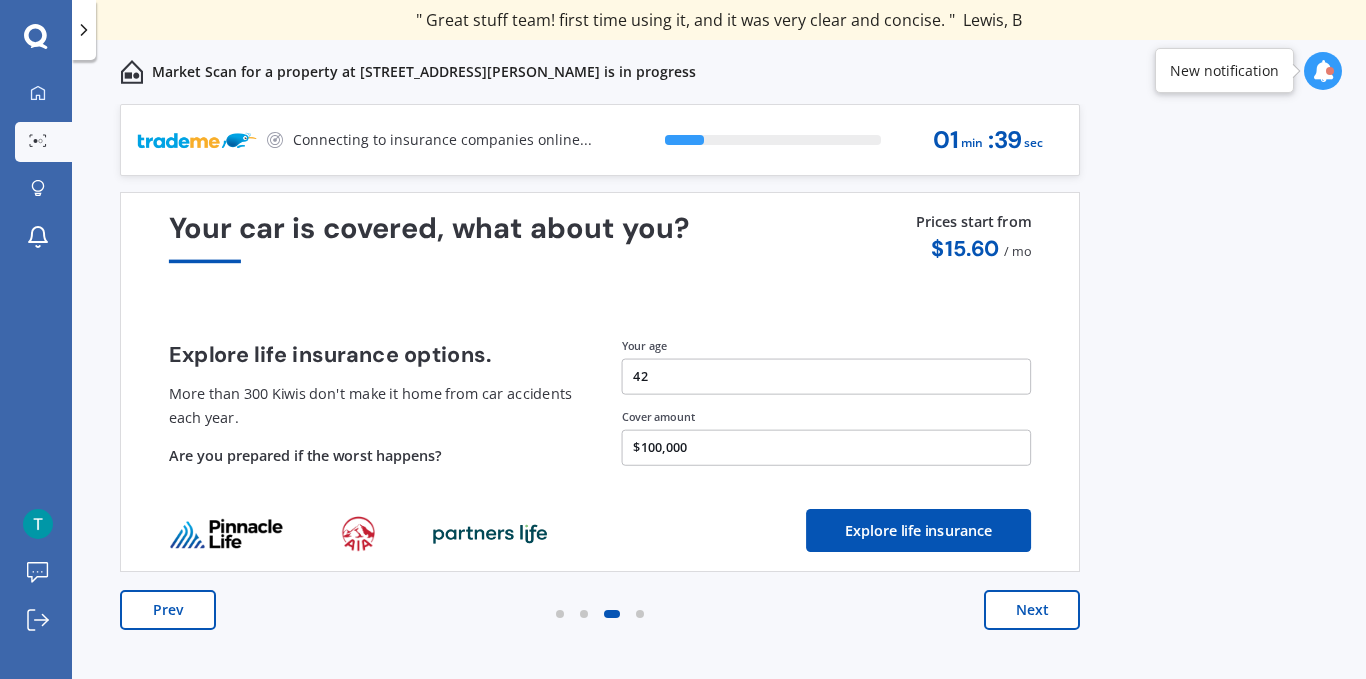 click on "Next" at bounding box center (1032, 610) 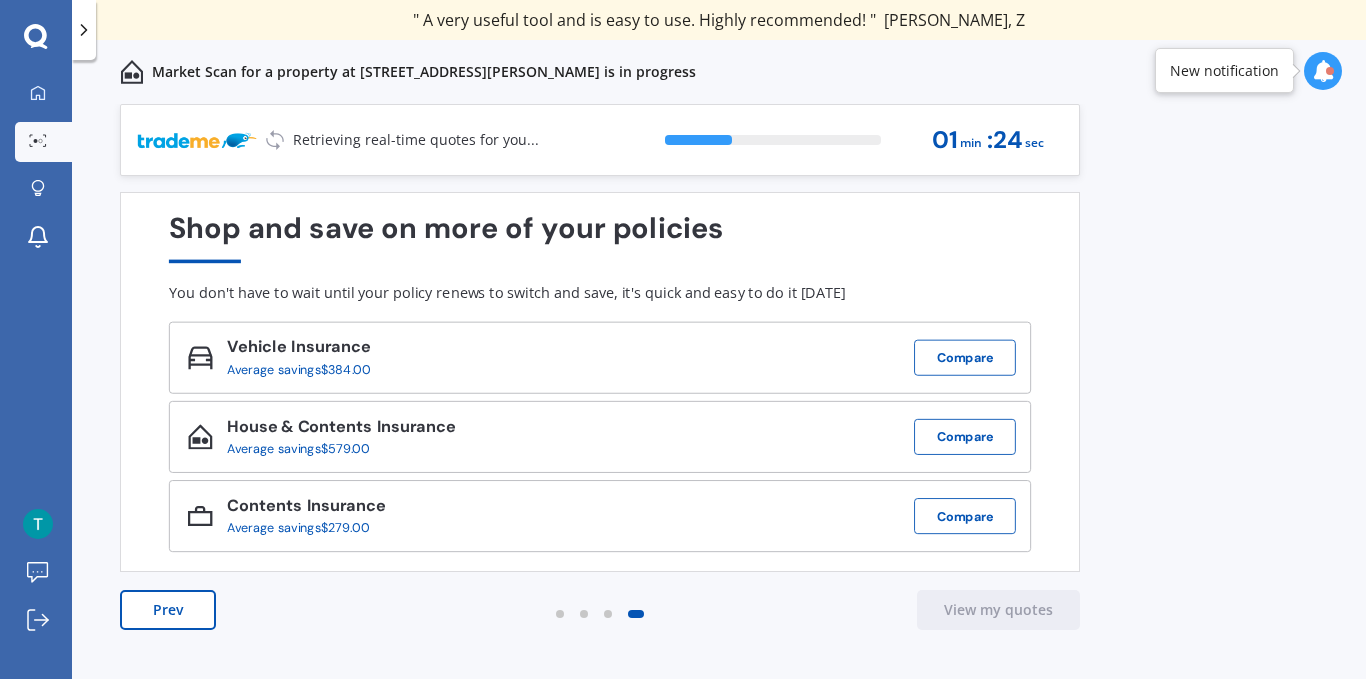 click on "Prev" at bounding box center (168, 610) 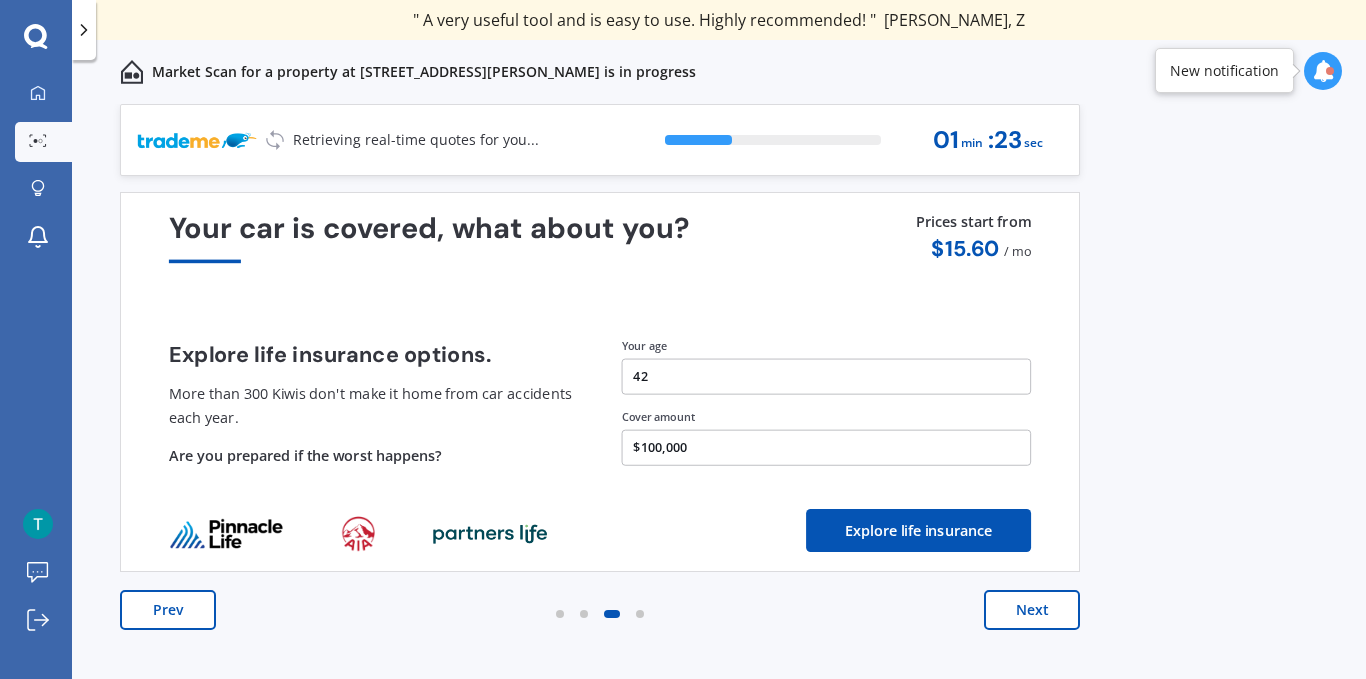 click on "Prev" at bounding box center [168, 610] 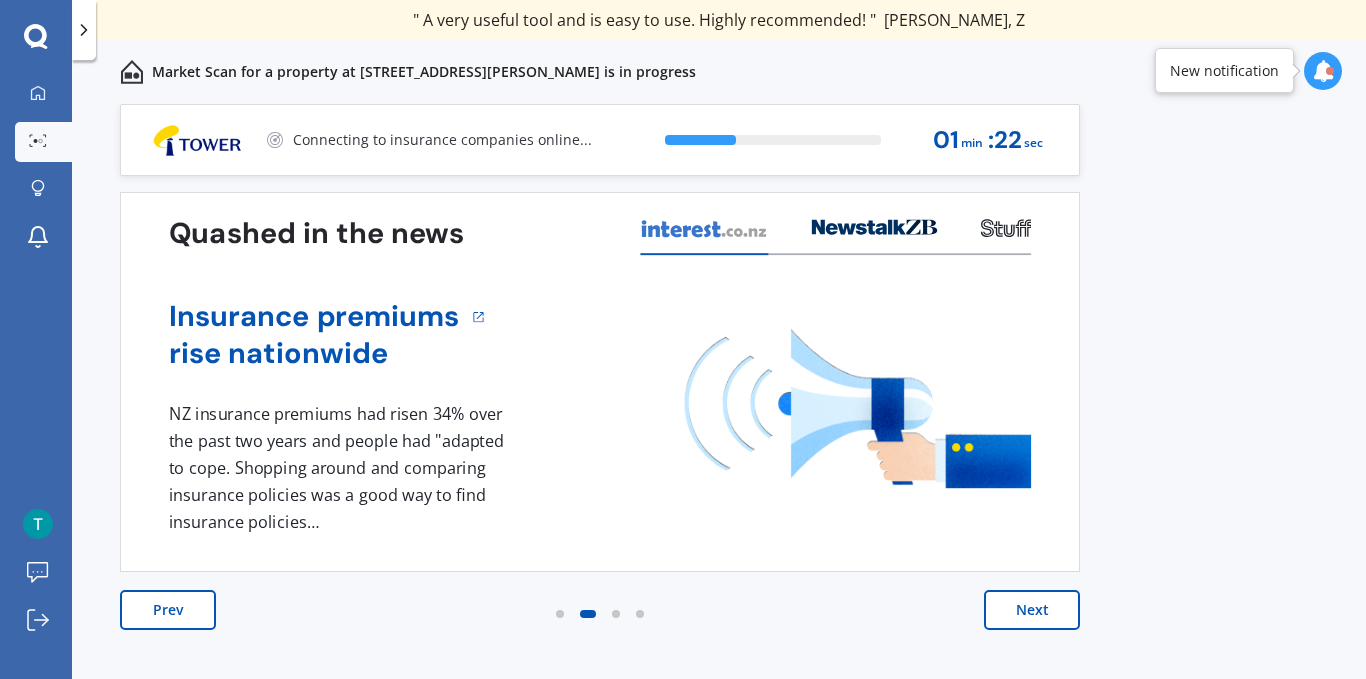 click on "Prev" at bounding box center (168, 610) 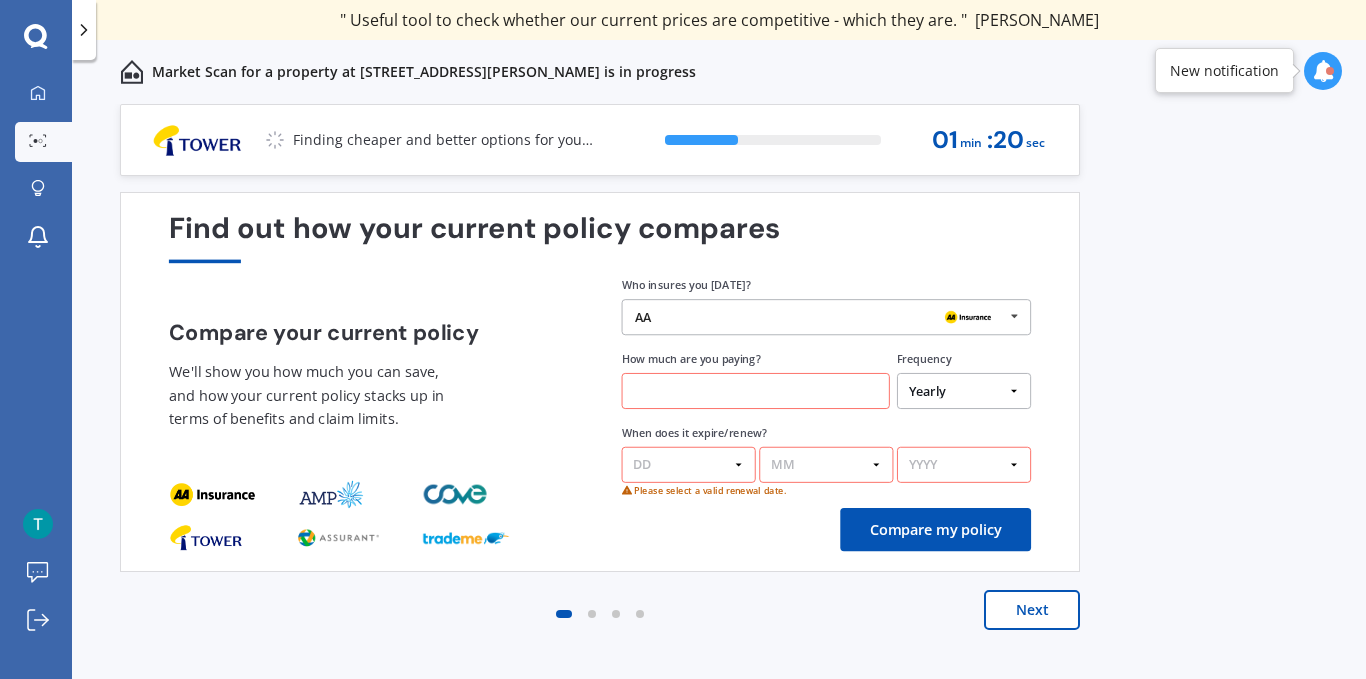 click at bounding box center (756, 391) 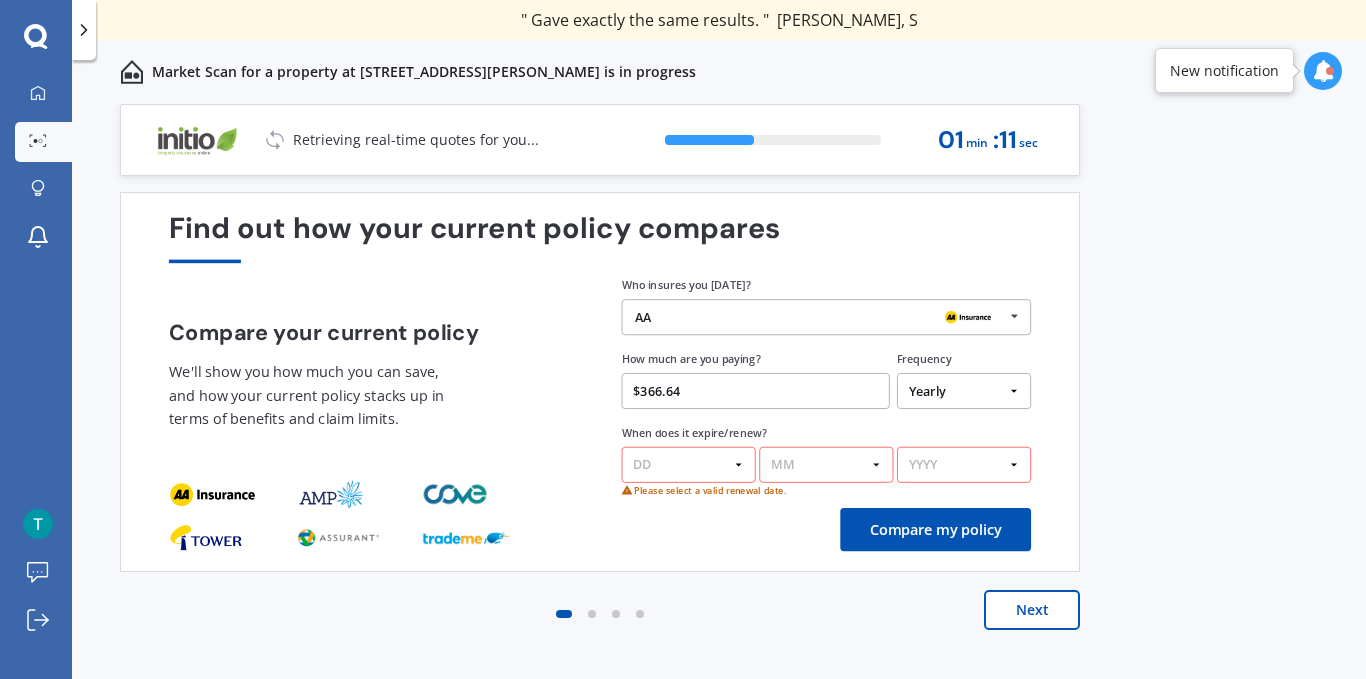 type on "$366.64" 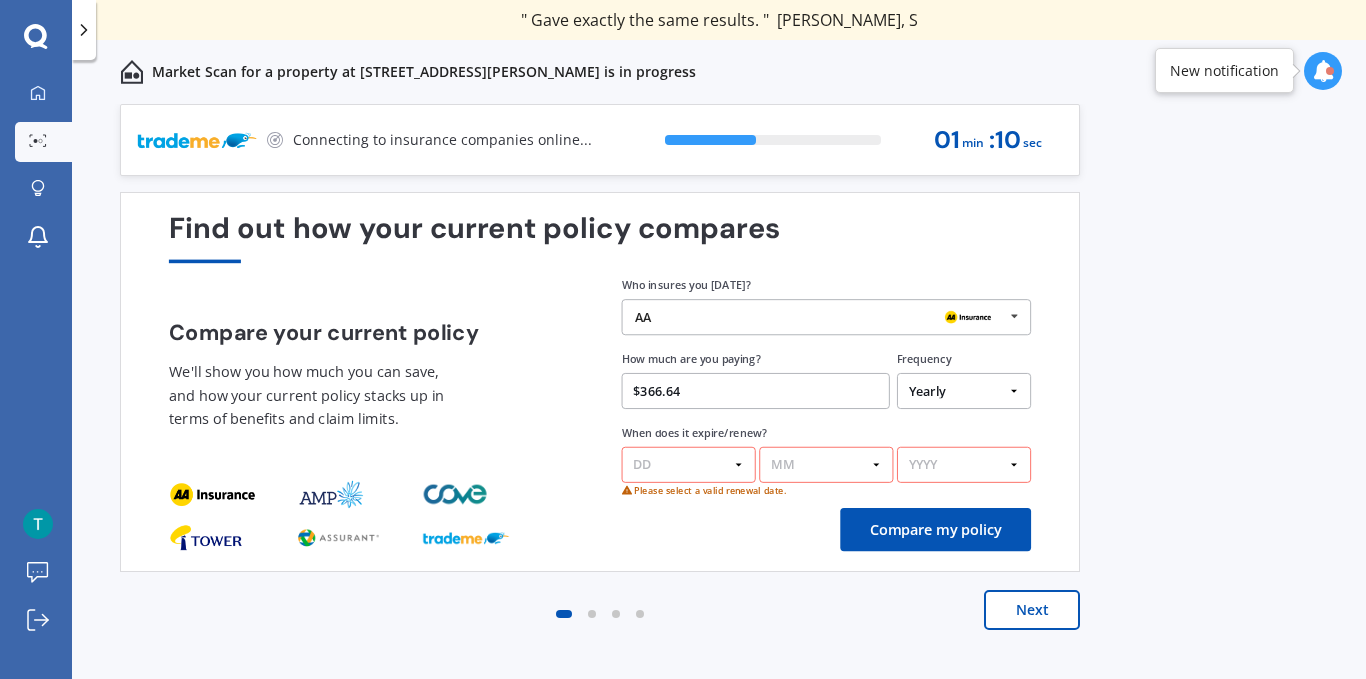 select on "Monthly" 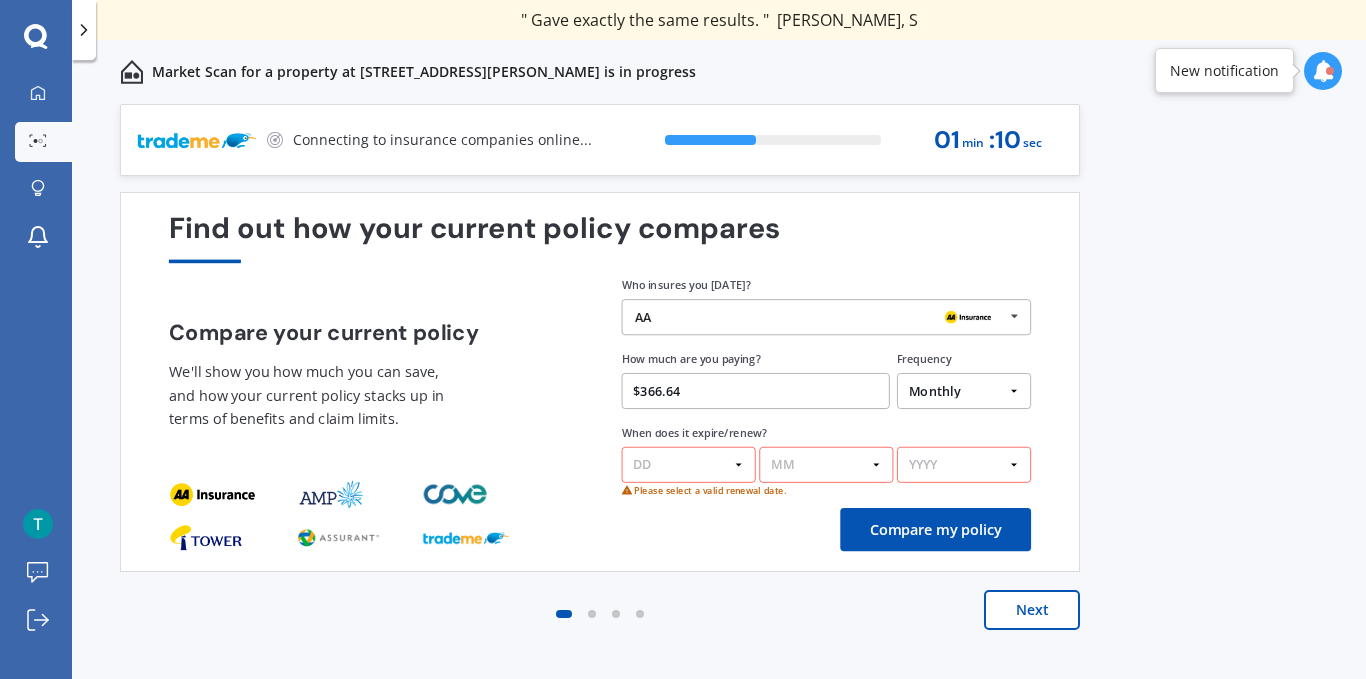 click on "Yearly Six-Monthly Quarterly Monthly Fortnightly Weekly One-Off" at bounding box center (964, 391) 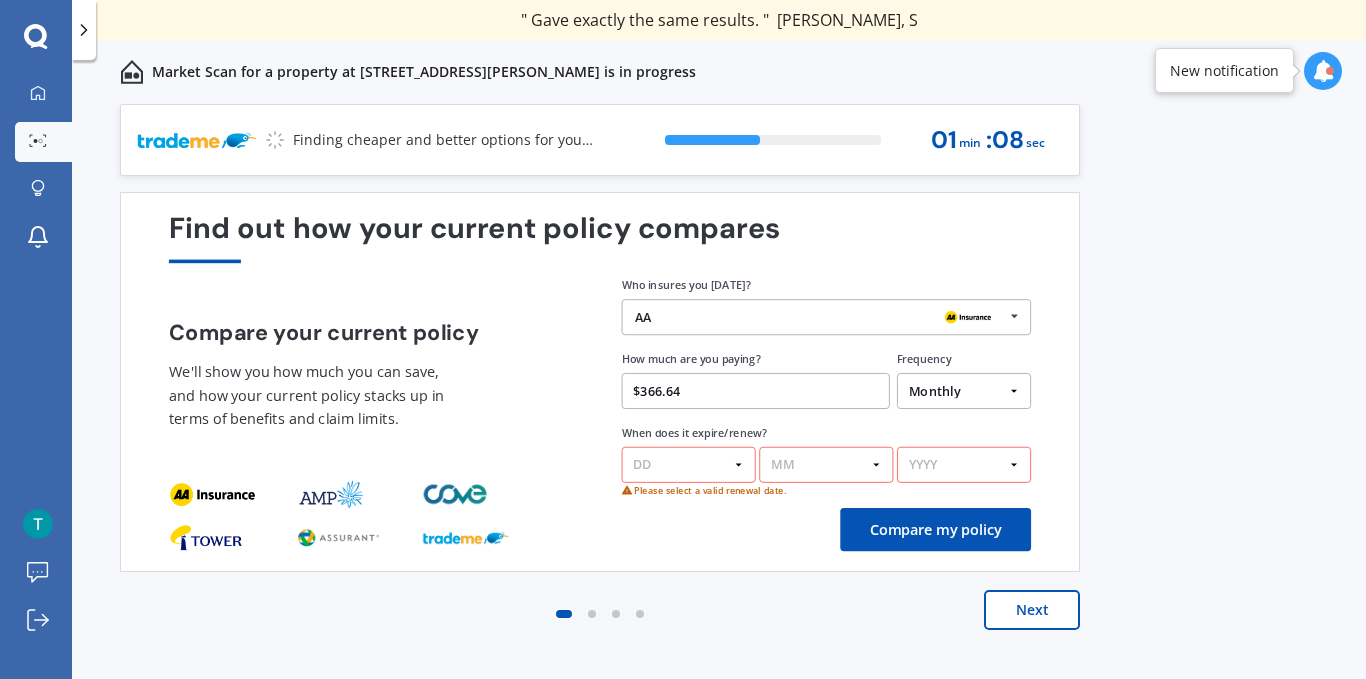 click on "DD 01 02 03 04 05 06 07 08 09 10 11 12 13 14 15 16 17 18 19 20 21 22 23 24 25 26 27 28 29 30 31" at bounding box center (689, 465) 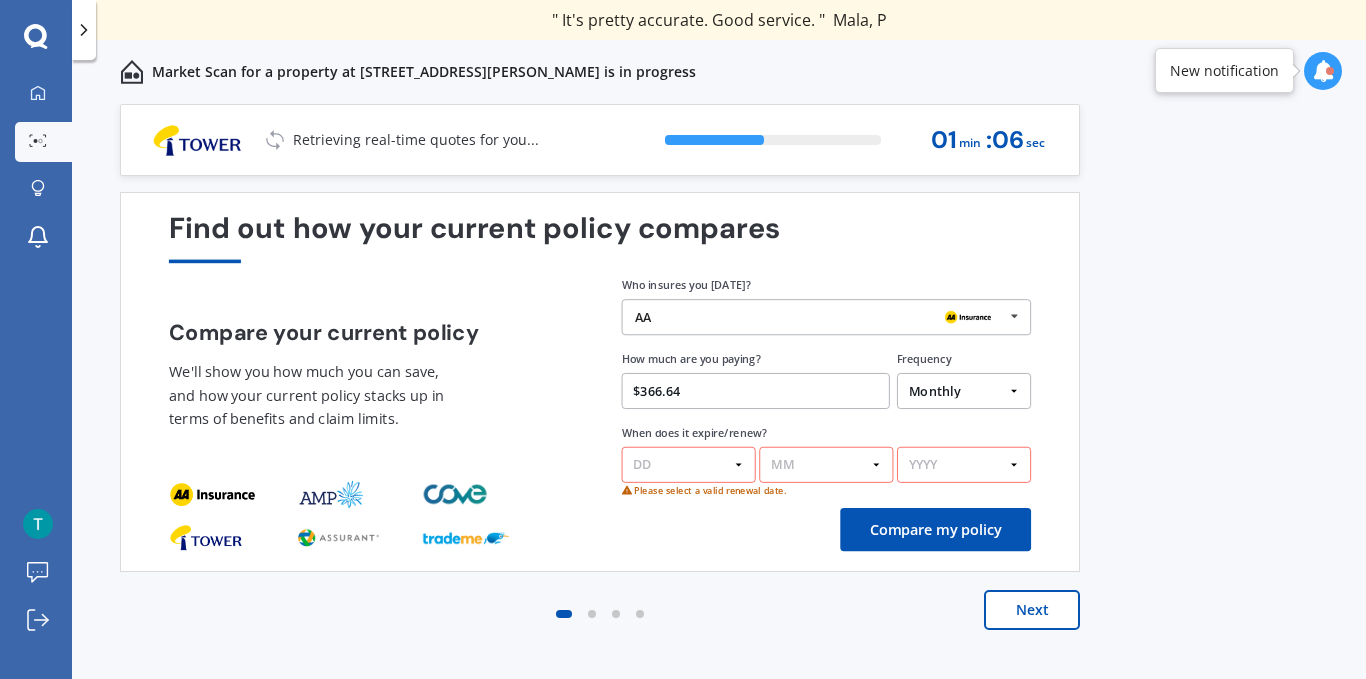 select on "30" 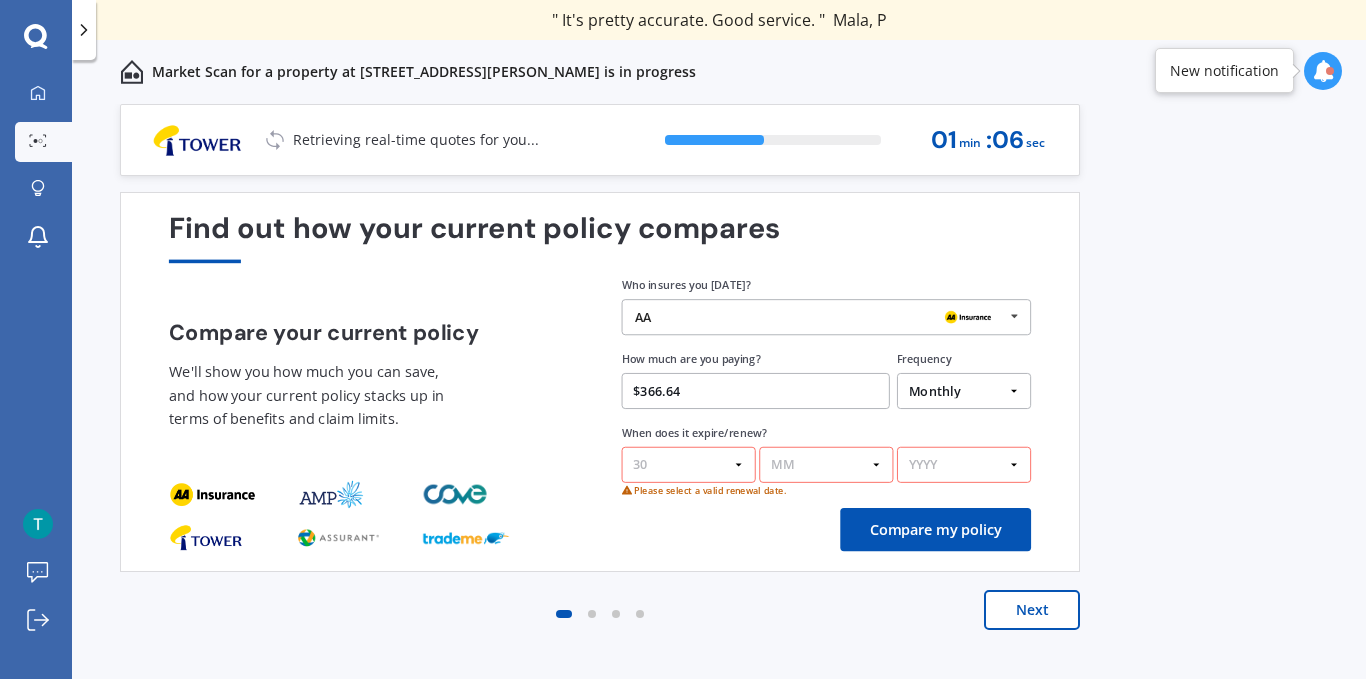 click on "DD 01 02 03 04 05 06 07 08 09 10 11 12 13 14 15 16 17 18 19 20 21 22 23 24 25 26 27 28 29 30 31" at bounding box center (689, 465) 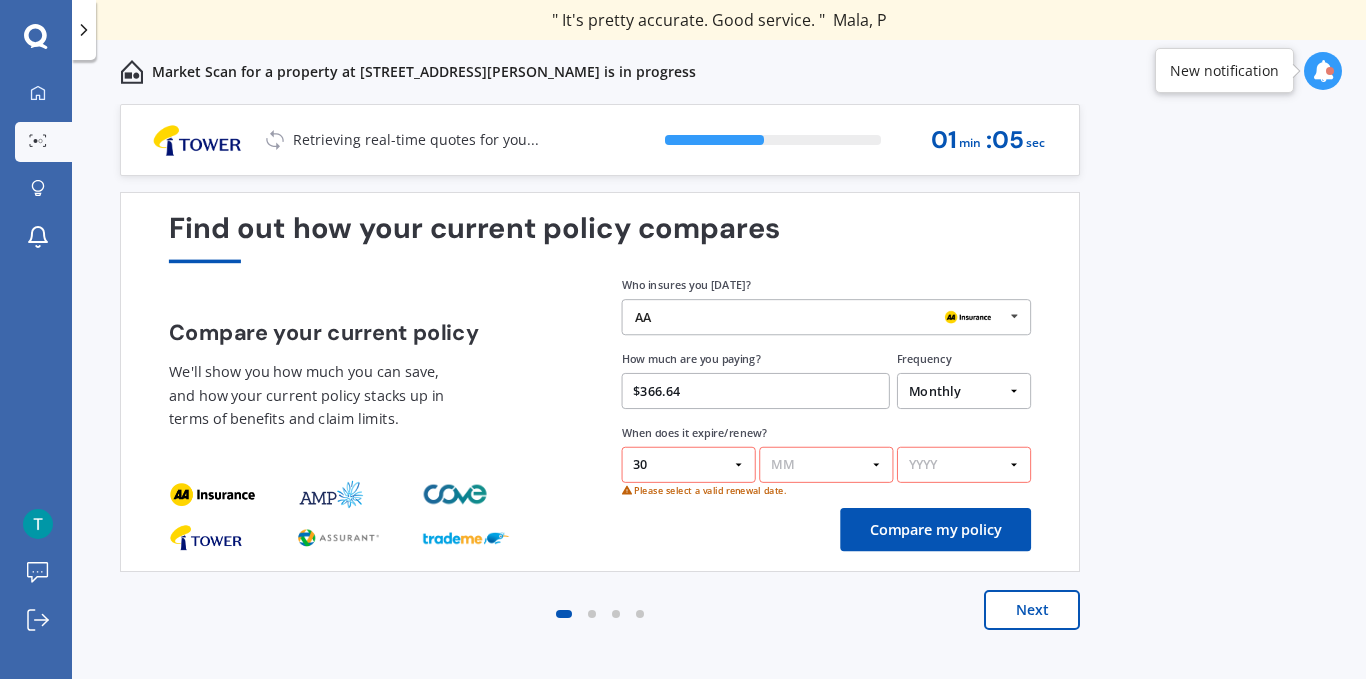click on "MM 01 02 03 04 05 06 07 08 09 10 11 12" at bounding box center (826, 465) 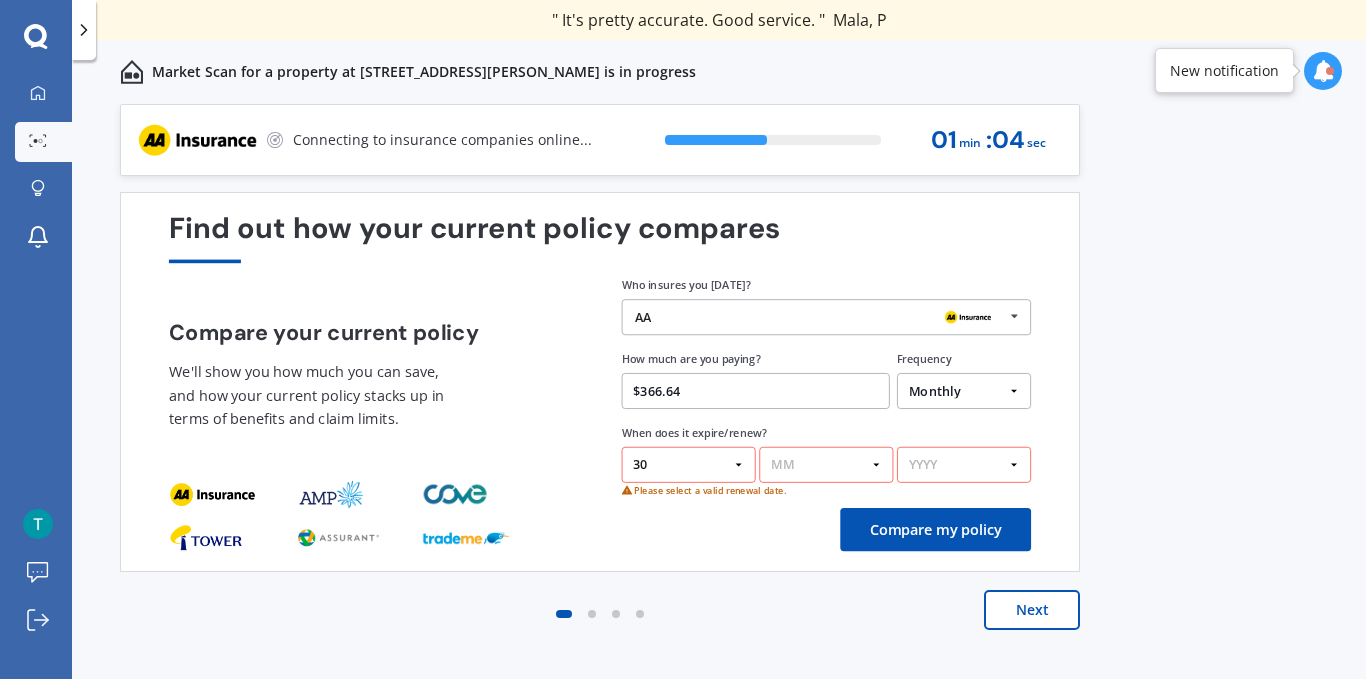 select on "07" 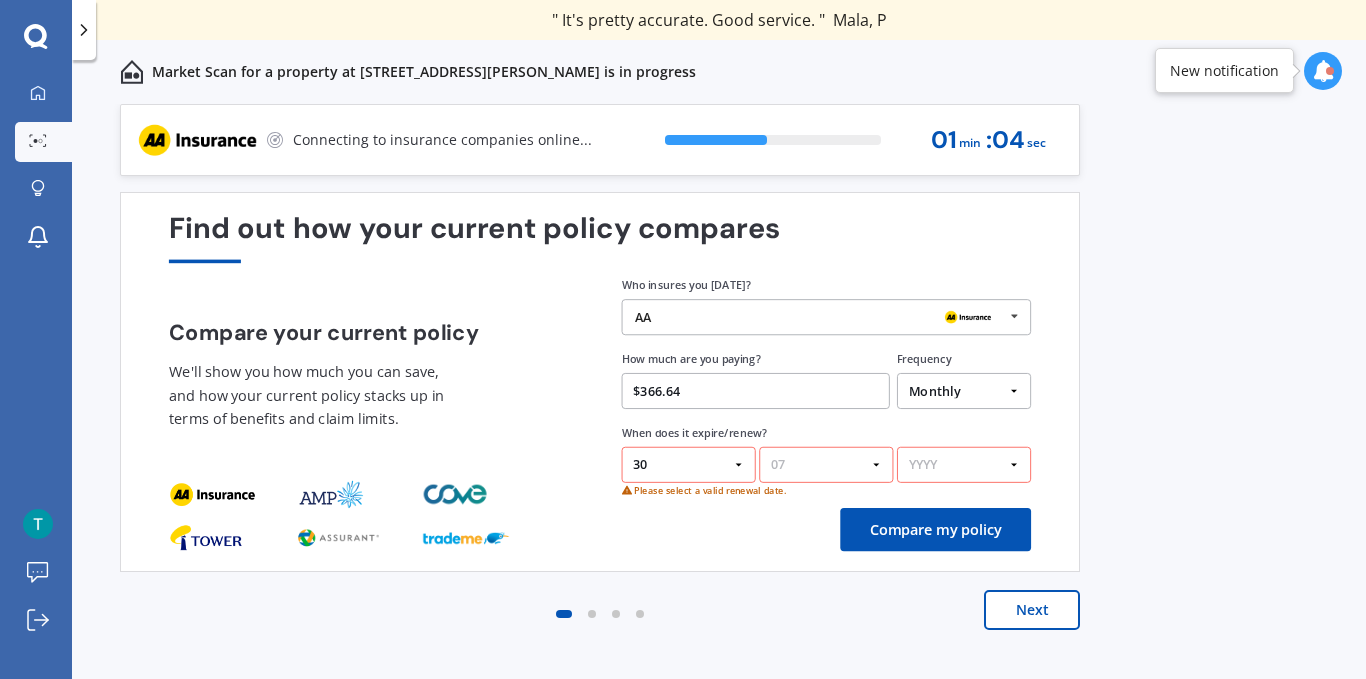 click on "MM 01 02 03 04 05 06 07 08 09 10 11 12" at bounding box center (826, 465) 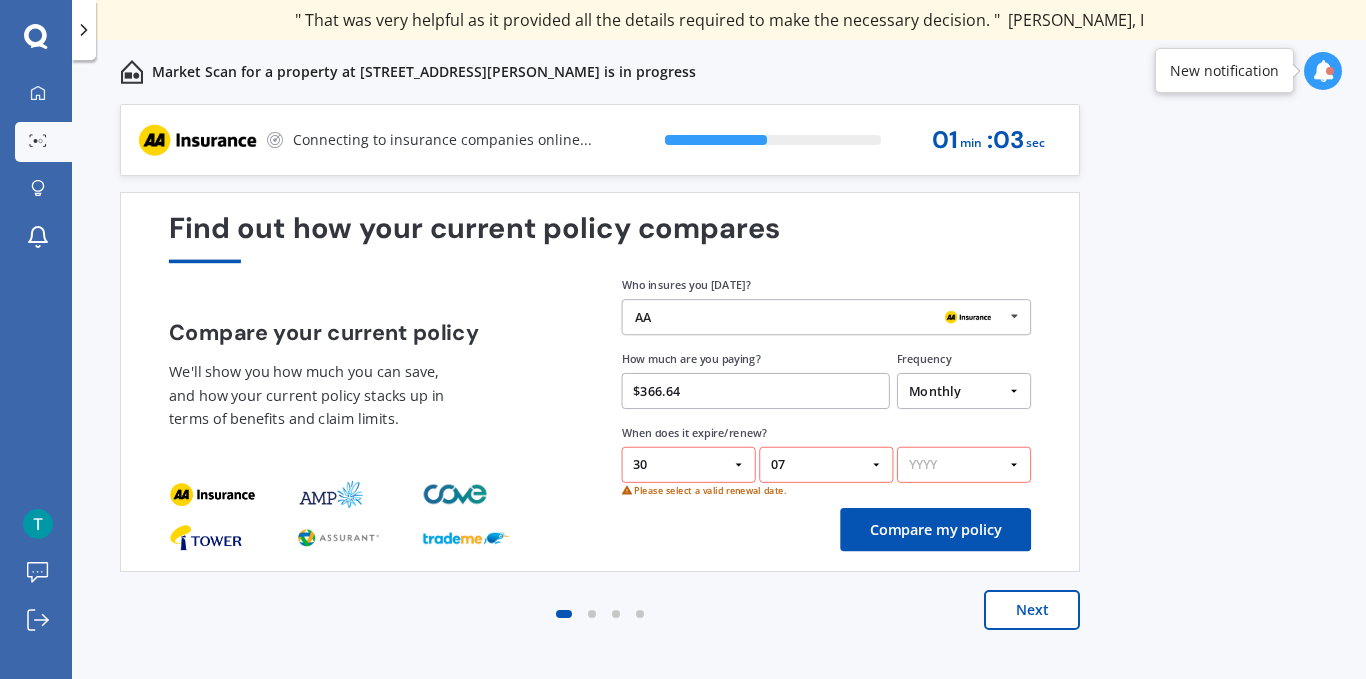 click on "YYYY 2026 2025 2024" at bounding box center [964, 465] 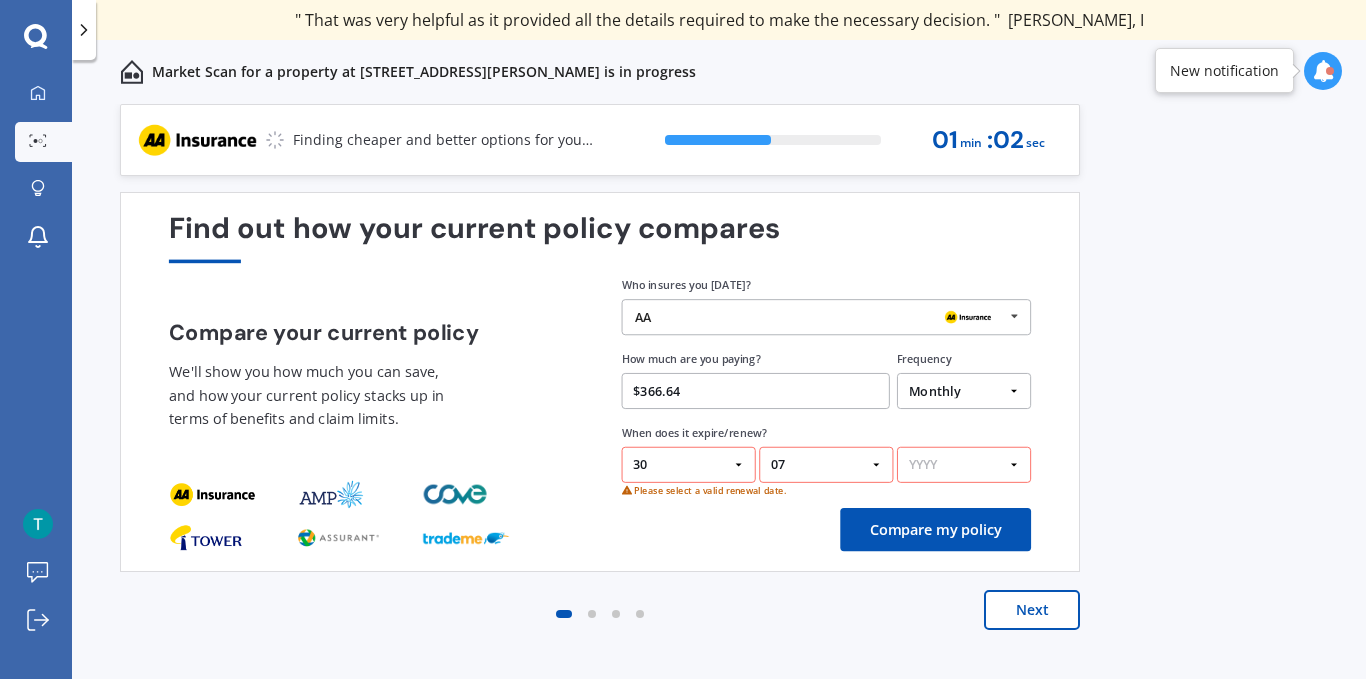 select on "2025" 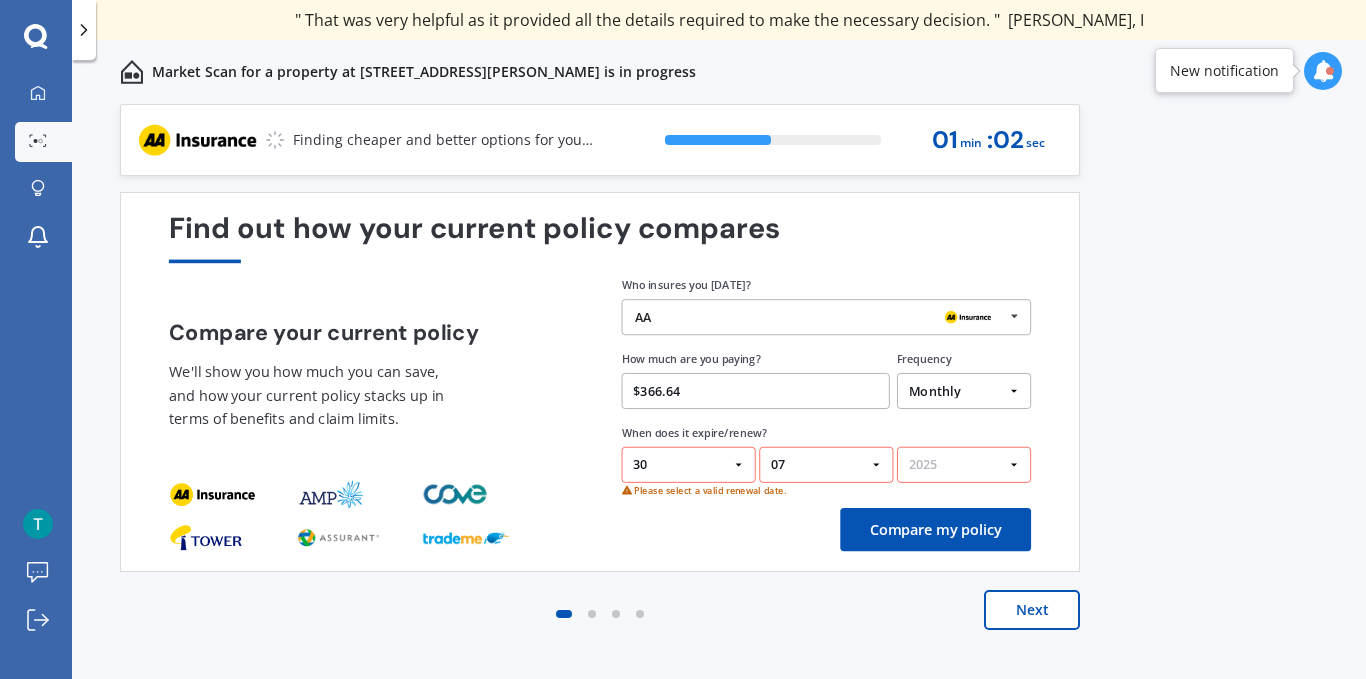 click on "YYYY 2026 2025 2024" at bounding box center (964, 465) 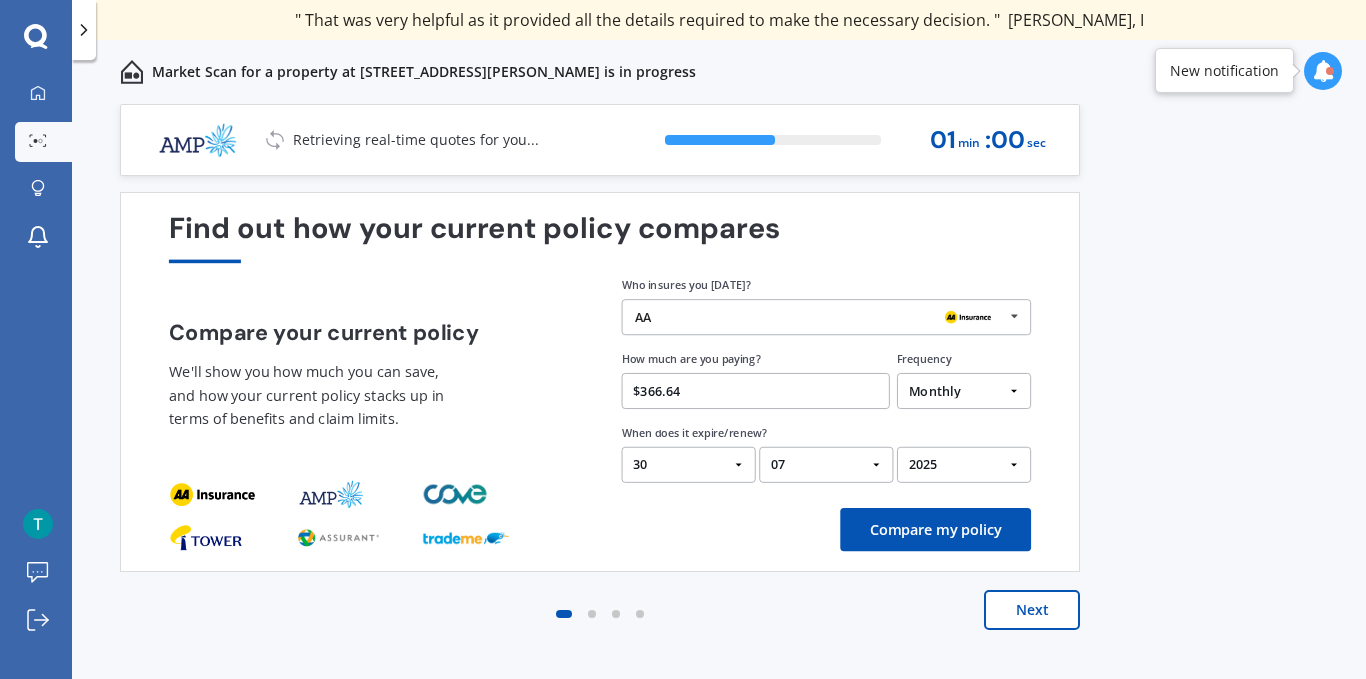 click on "Compare my policy" at bounding box center [935, 529] 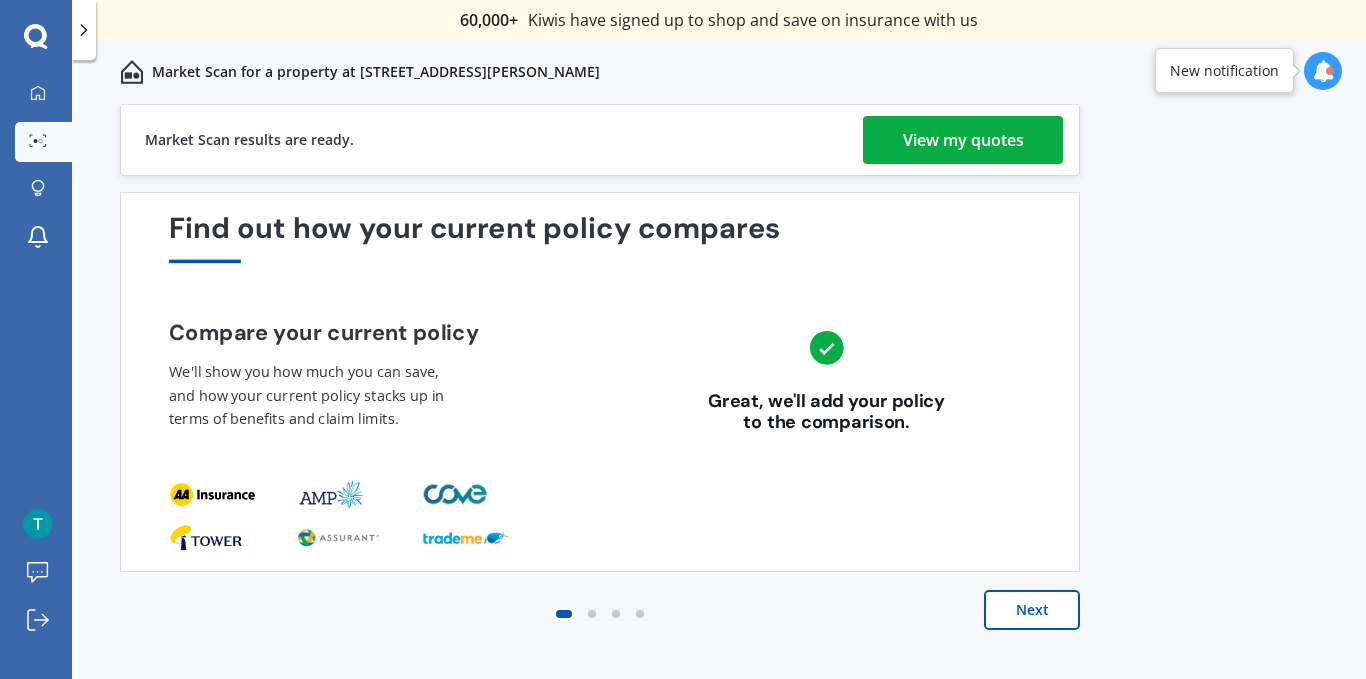 click on "View my quotes" at bounding box center (963, 140) 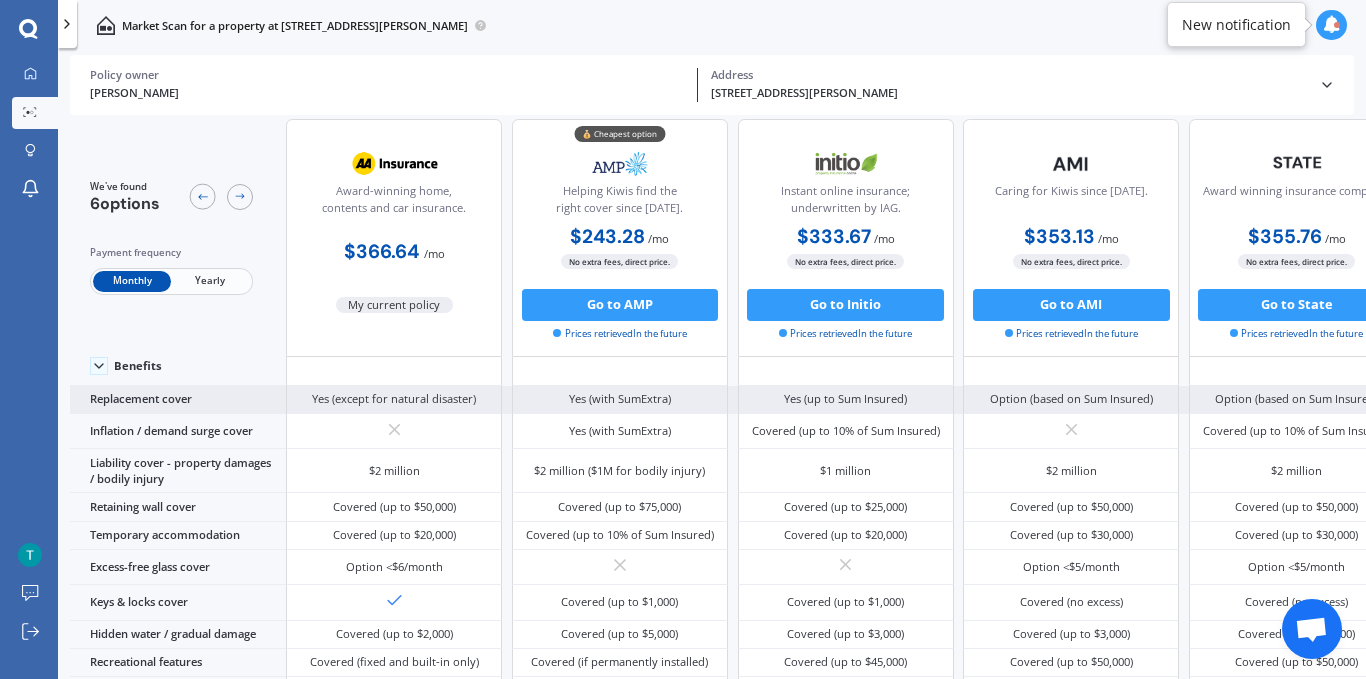 scroll, scrollTop: 0, scrollLeft: 0, axis: both 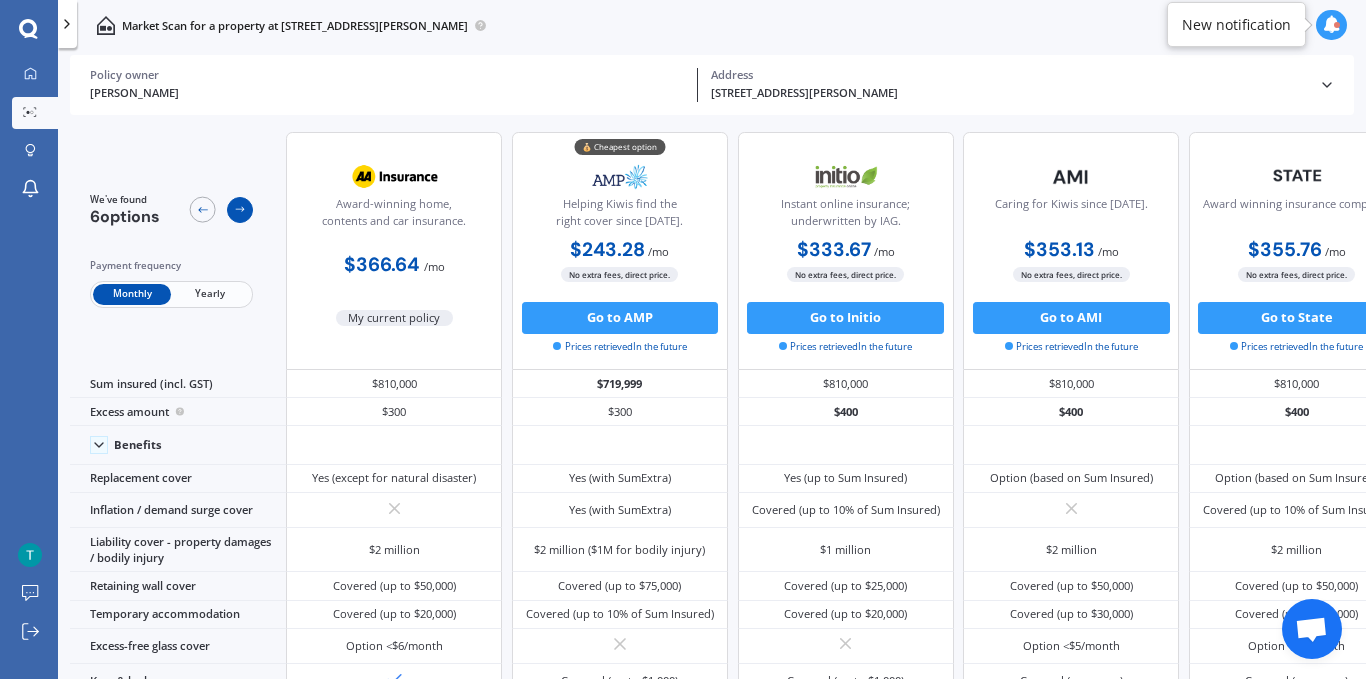 click at bounding box center [240, 210] 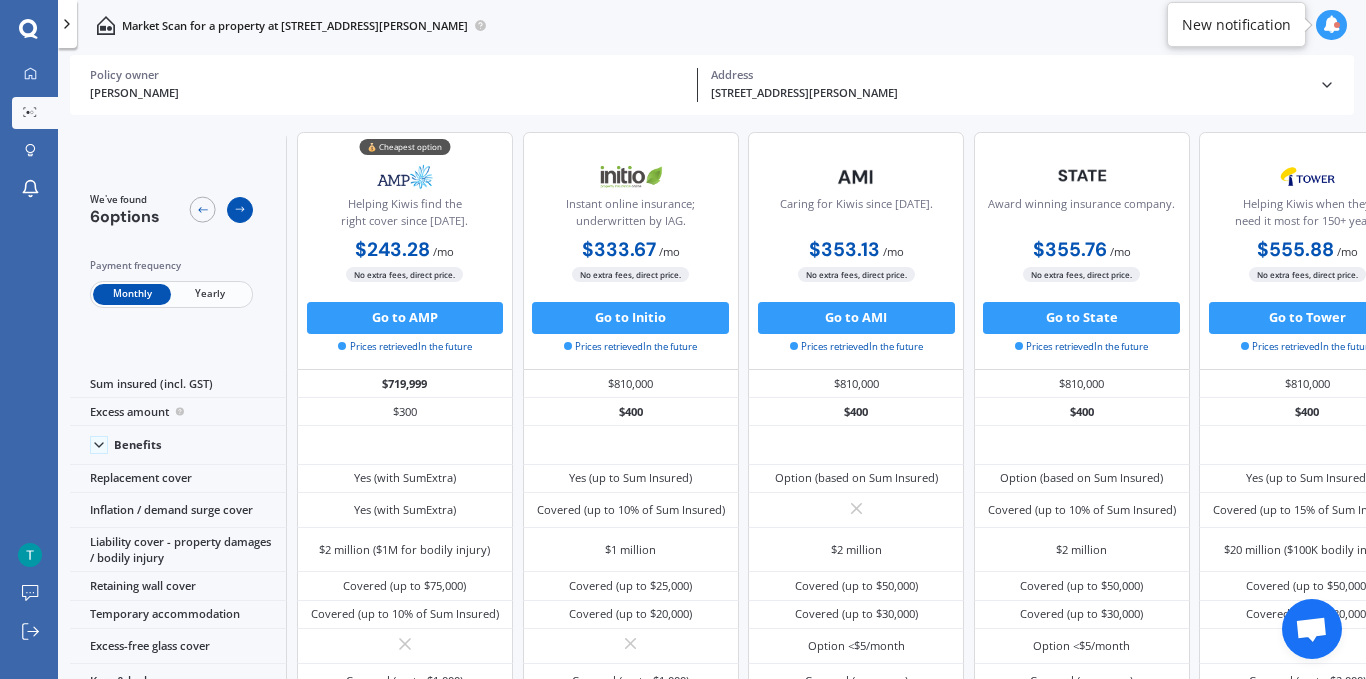 scroll, scrollTop: 0, scrollLeft: 270, axis: horizontal 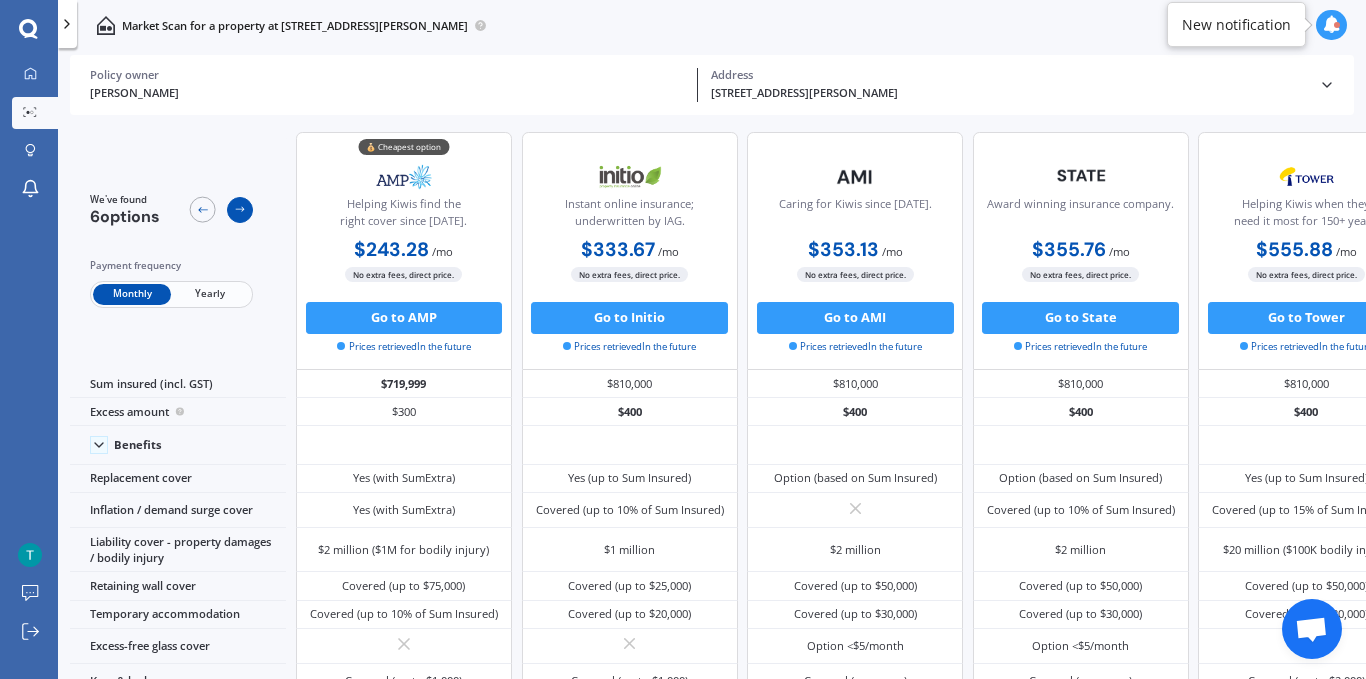 click at bounding box center [240, 210] 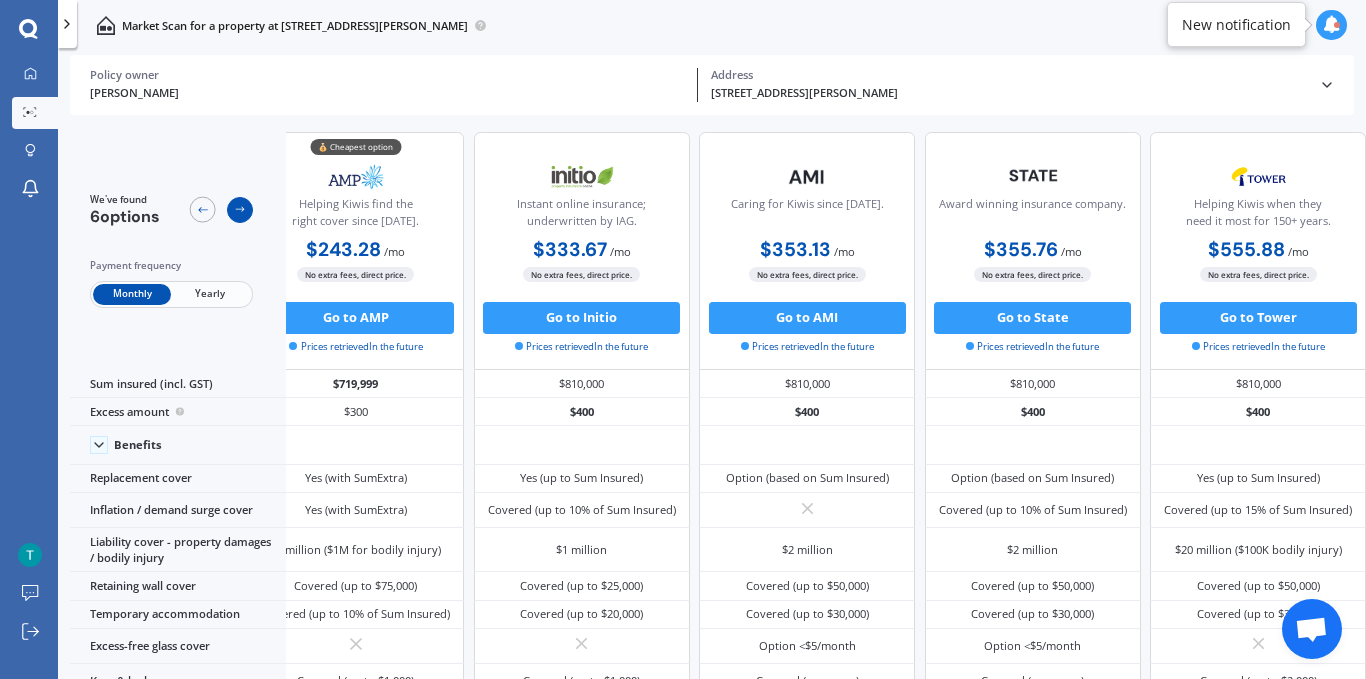 click at bounding box center [240, 210] 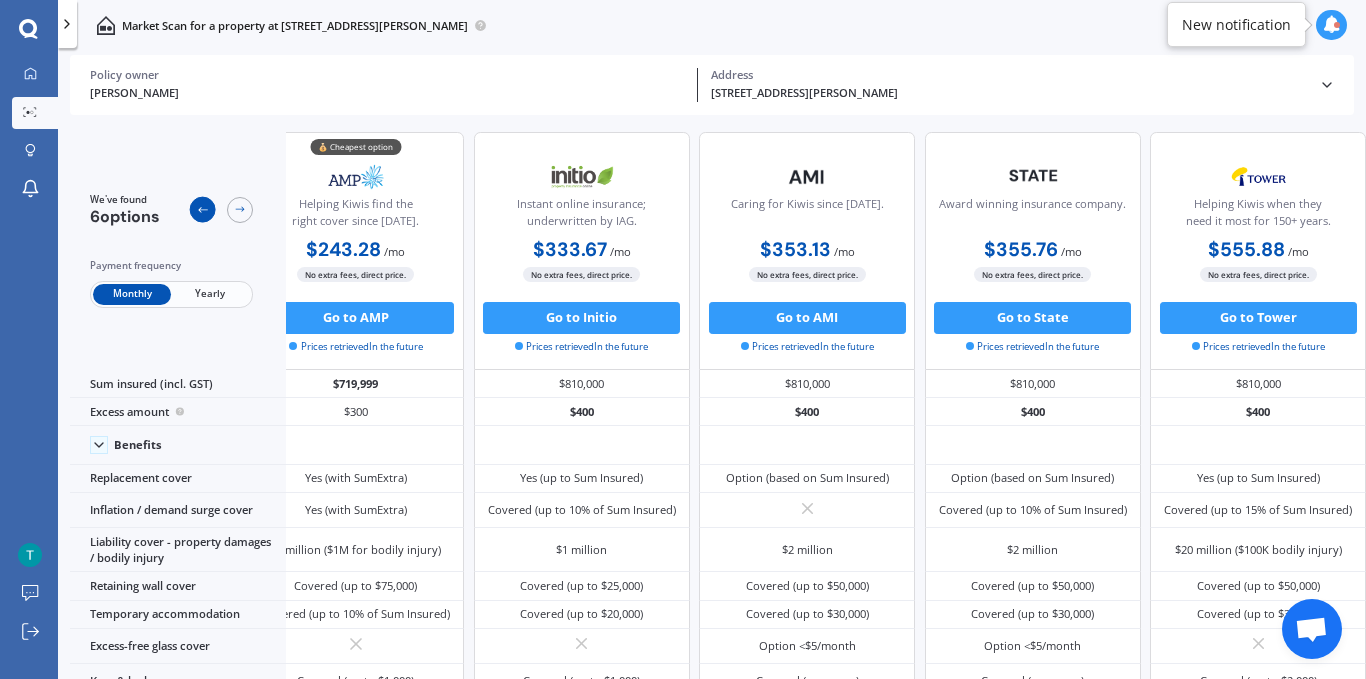 click 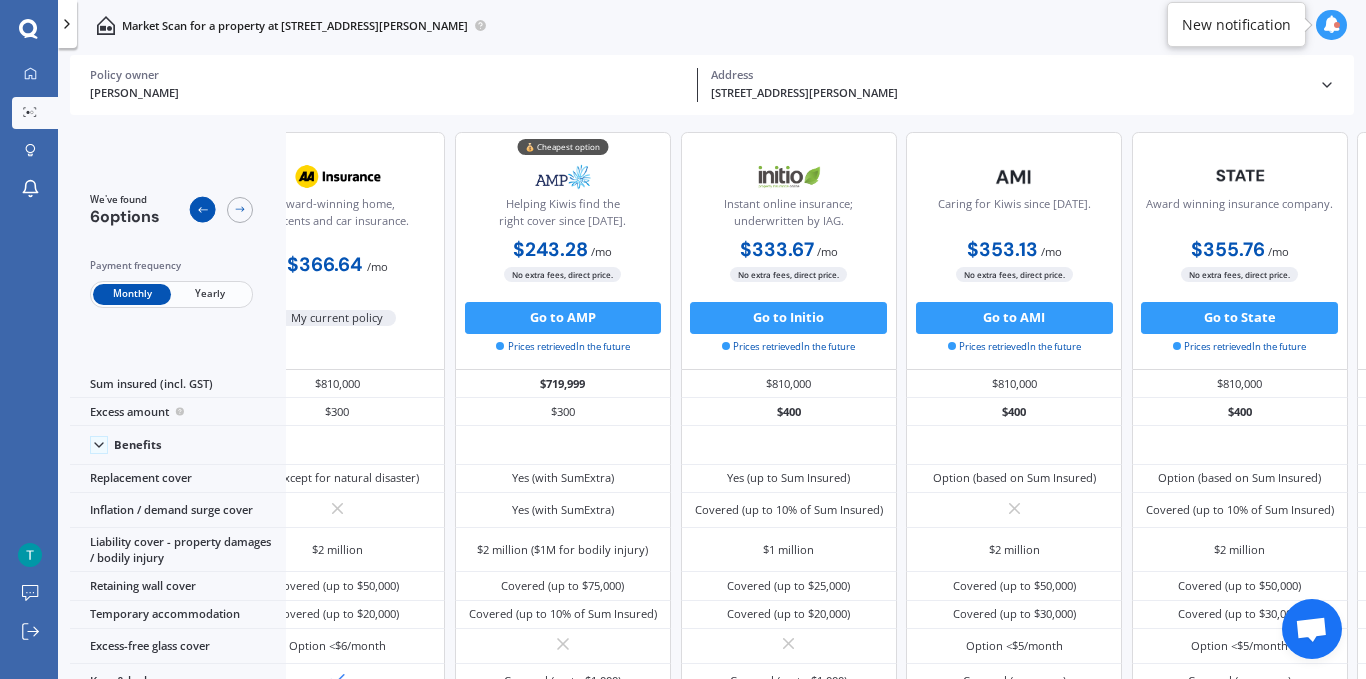scroll, scrollTop: 0, scrollLeft: 70, axis: horizontal 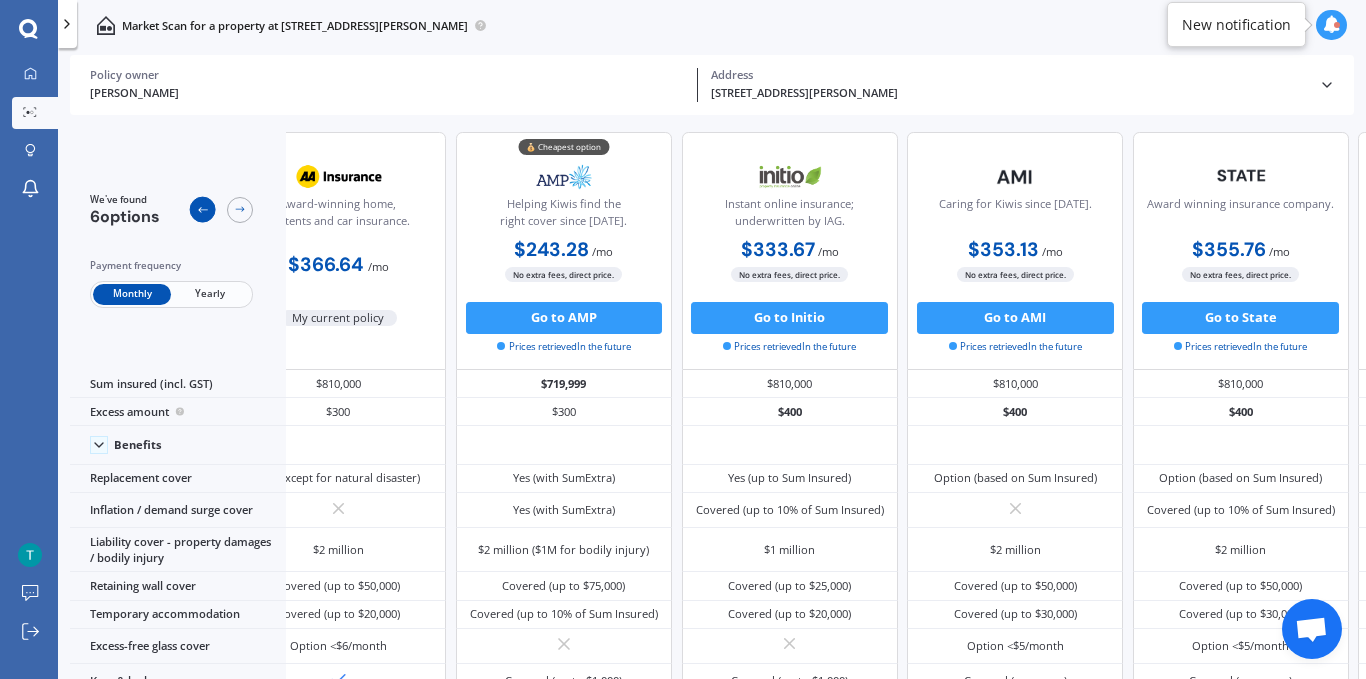click 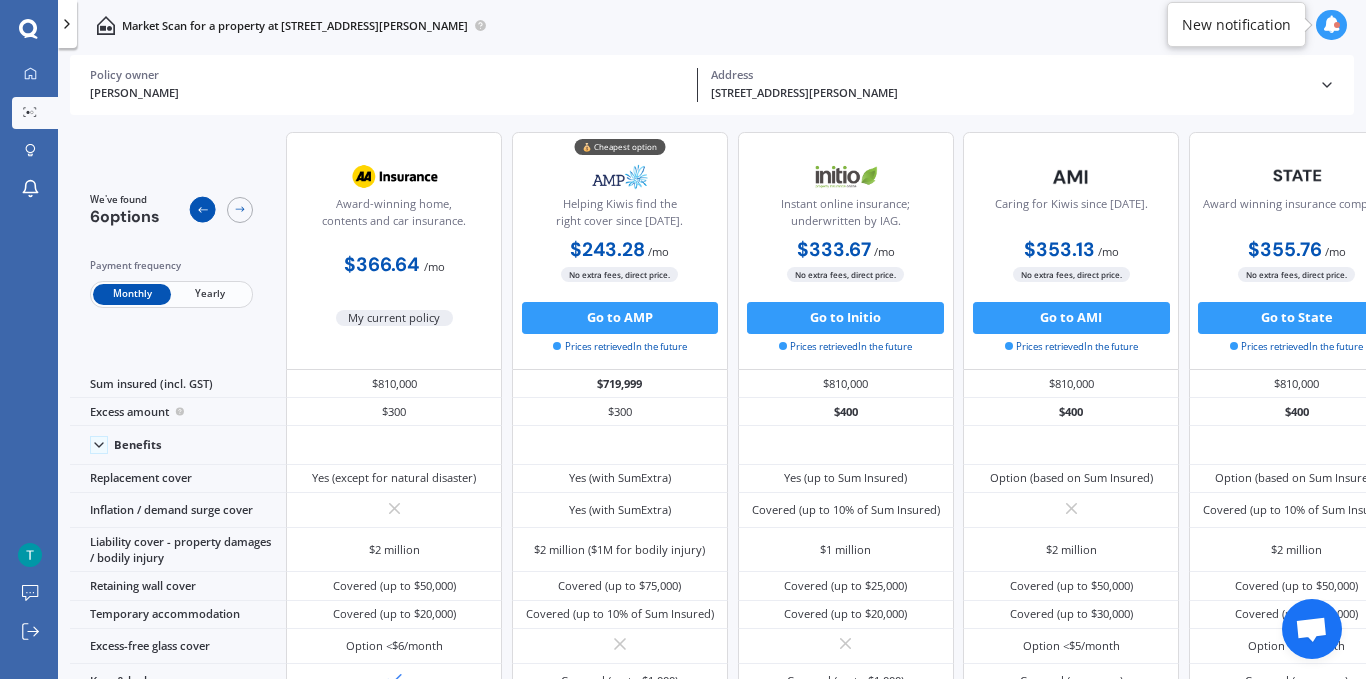 click 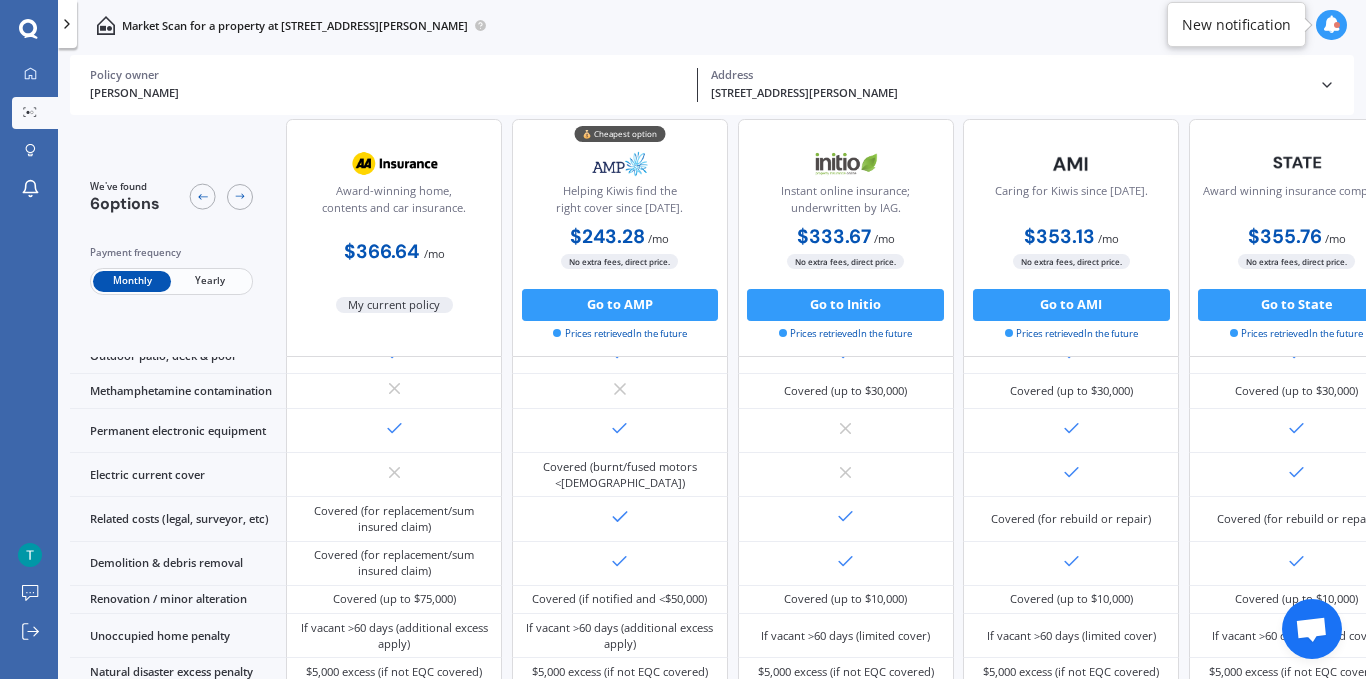 scroll, scrollTop: 0, scrollLeft: 0, axis: both 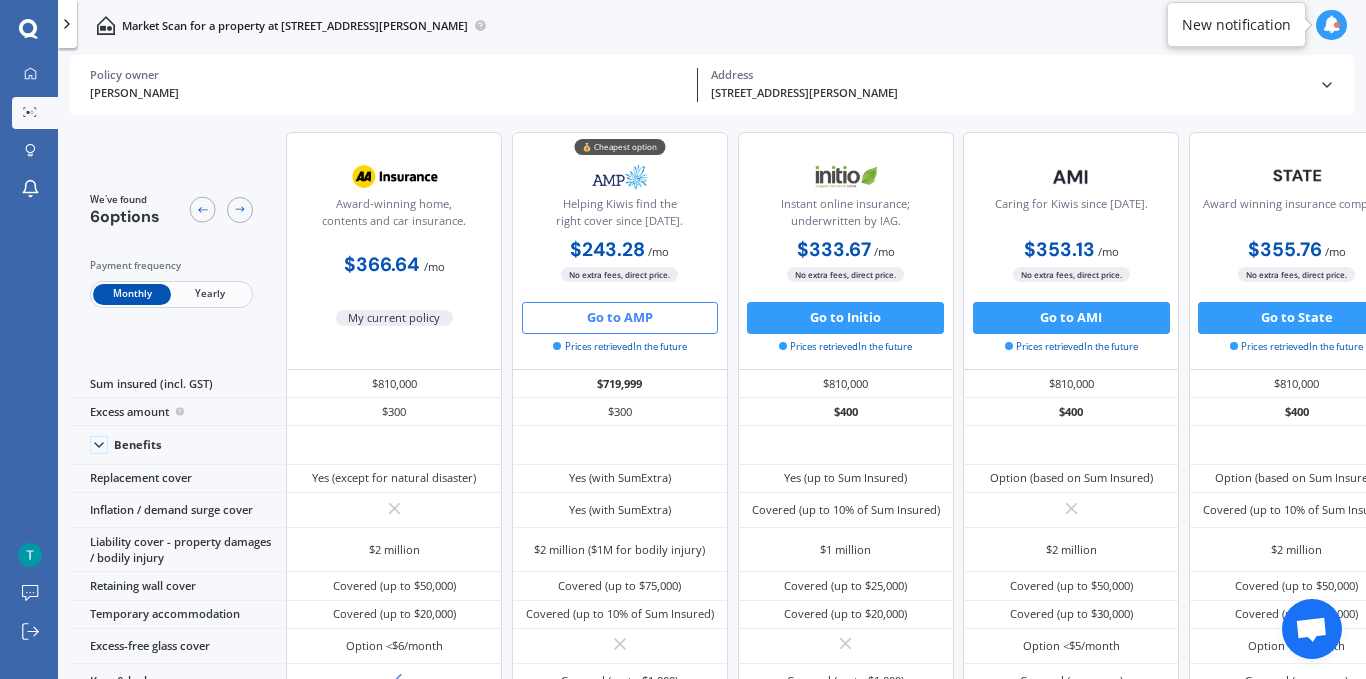 click on "Go to AMP" at bounding box center (620, 318) 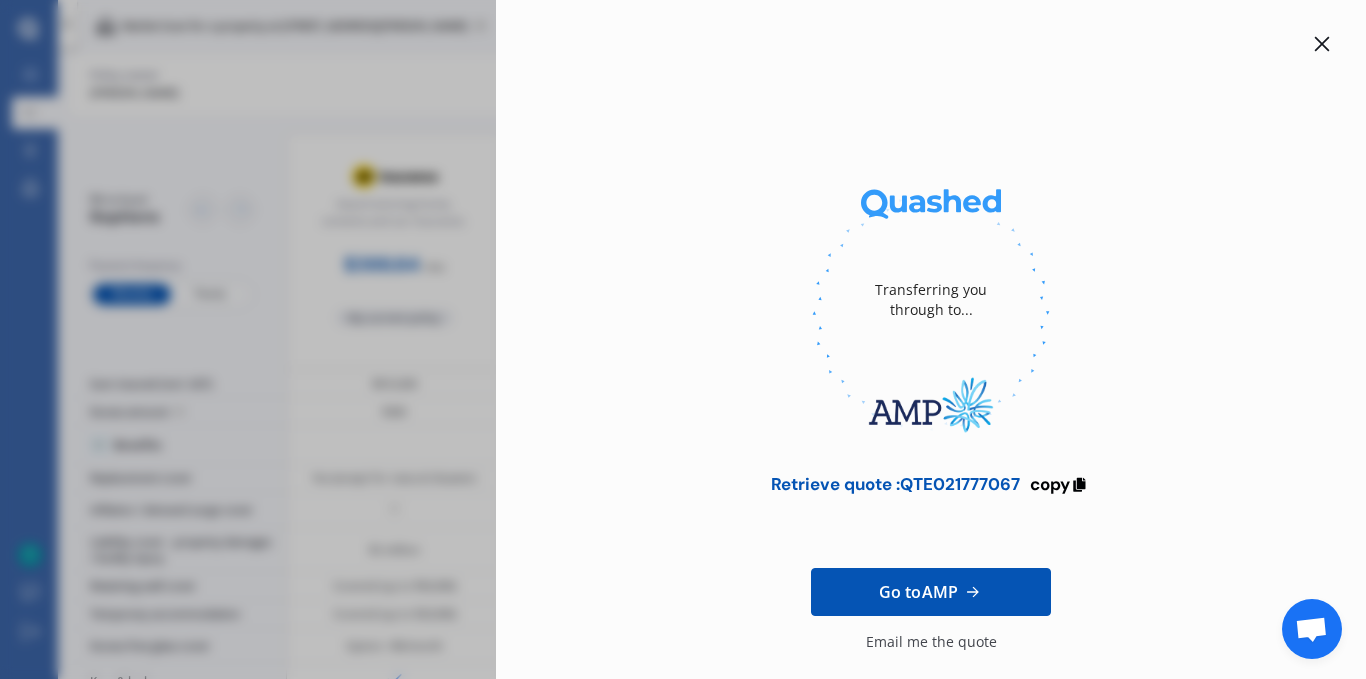 click on "Transferring you through to... Retrieve quote :  QTE021777067 copy Go to  AMP Email me the quote Helping Kiwis find the right cover since [DATE]." at bounding box center (931, 339) 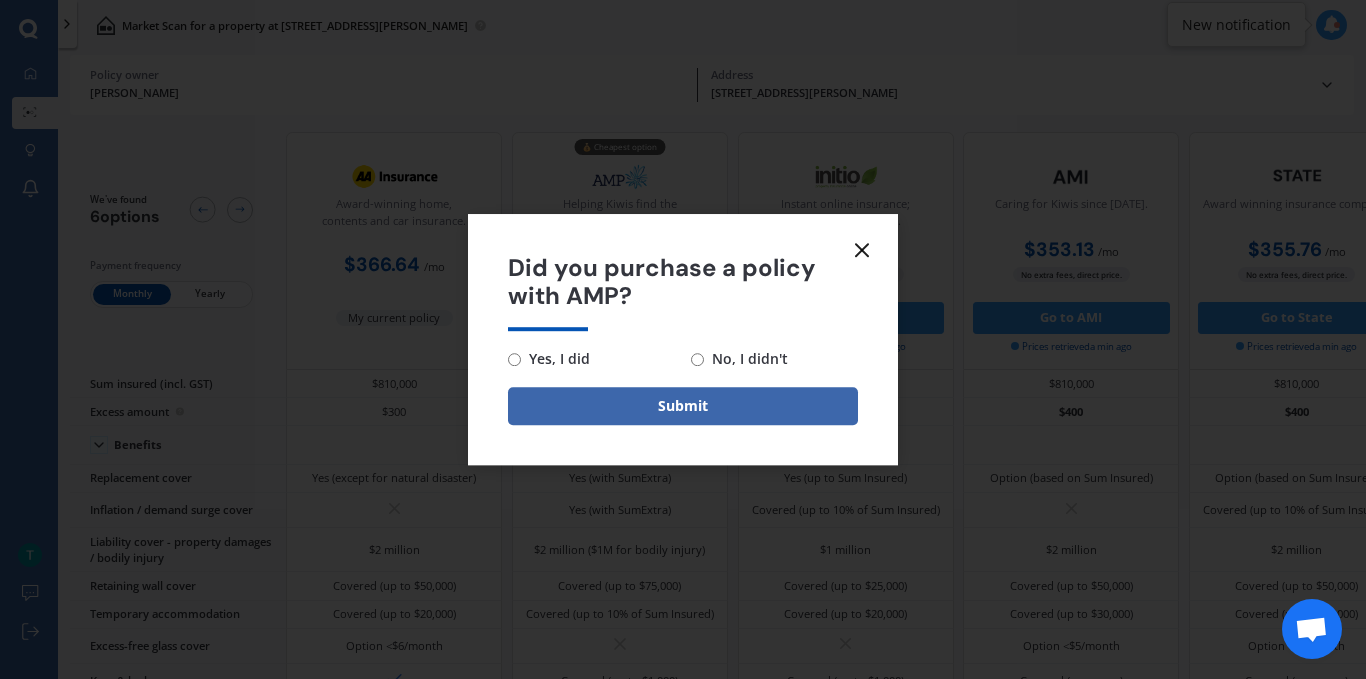 click on "No, I didn't" at bounding box center (697, 359) 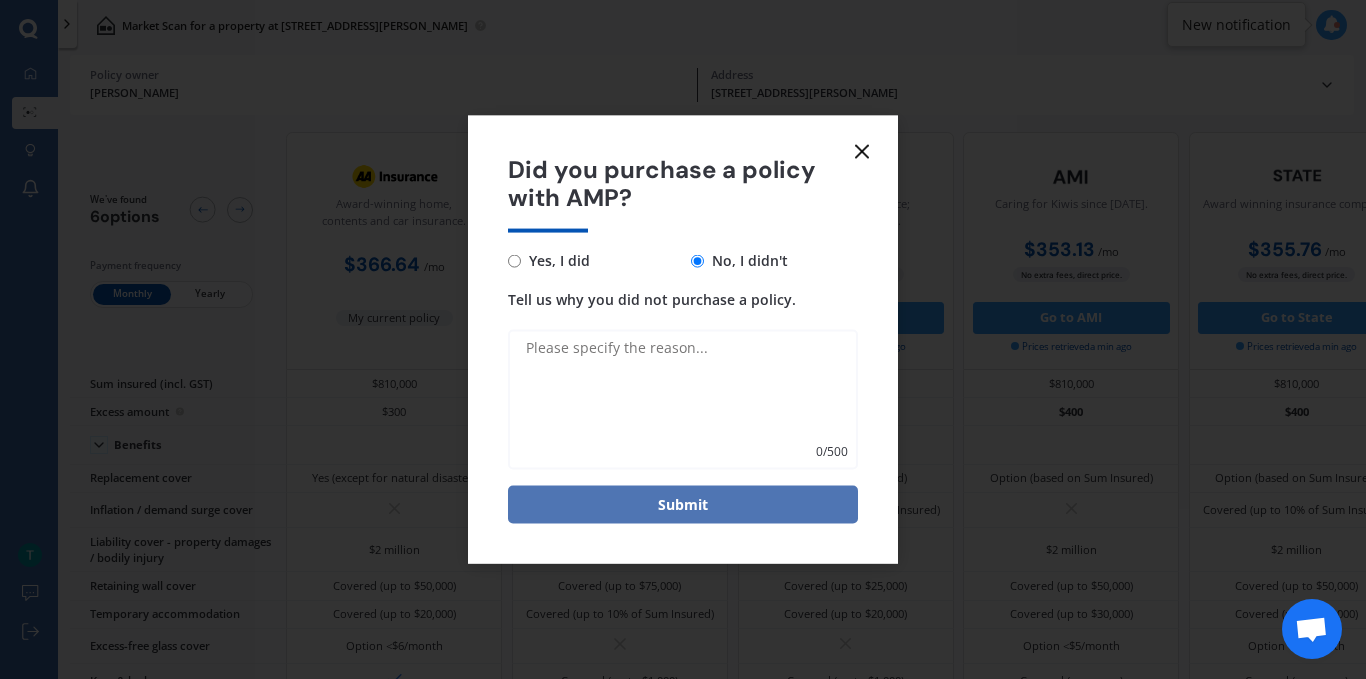 click on "Submit" at bounding box center [683, 505] 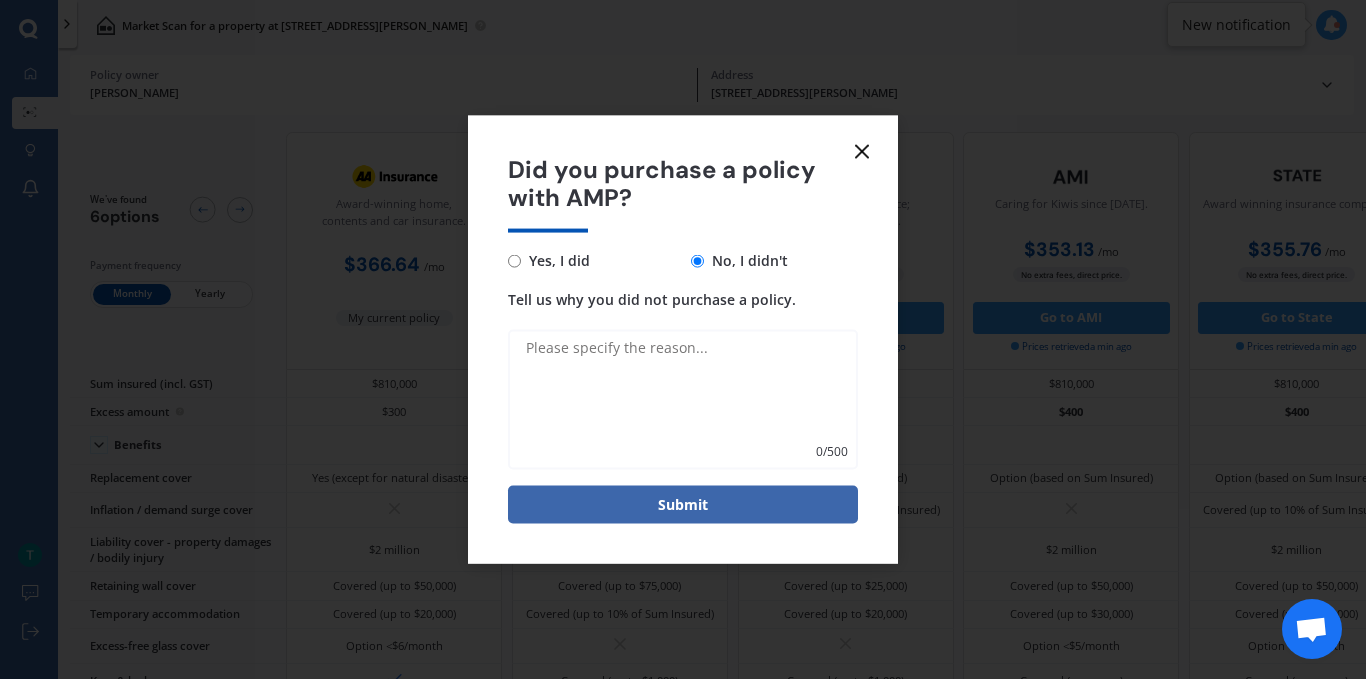 click on "Tell us why you did not purchase a policy." at bounding box center (683, 400) 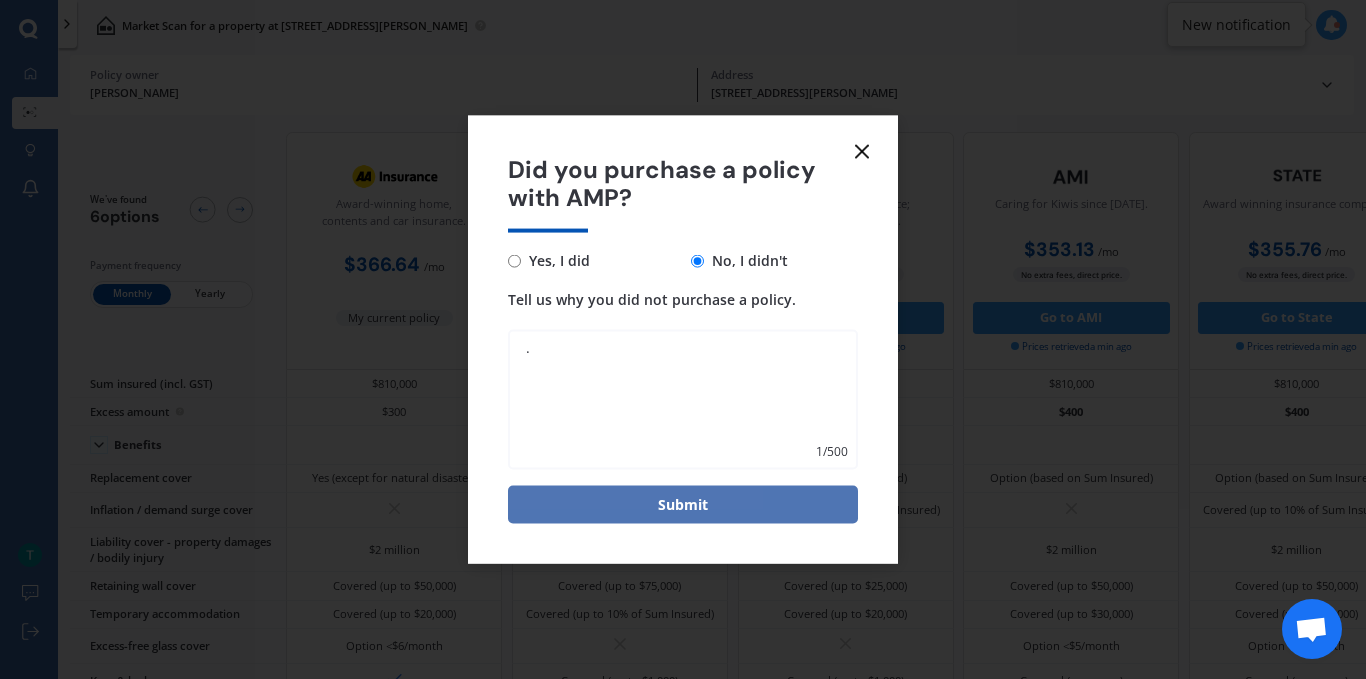 type on "." 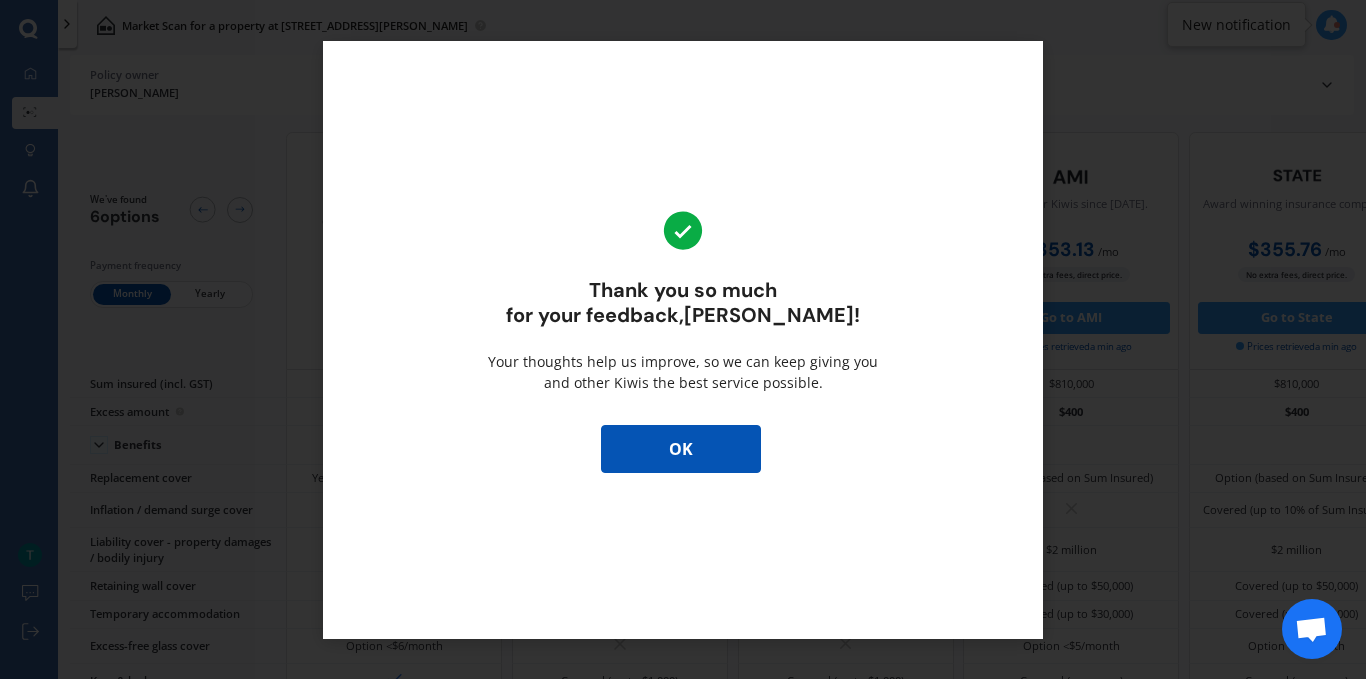 click on "OK" at bounding box center [681, 449] 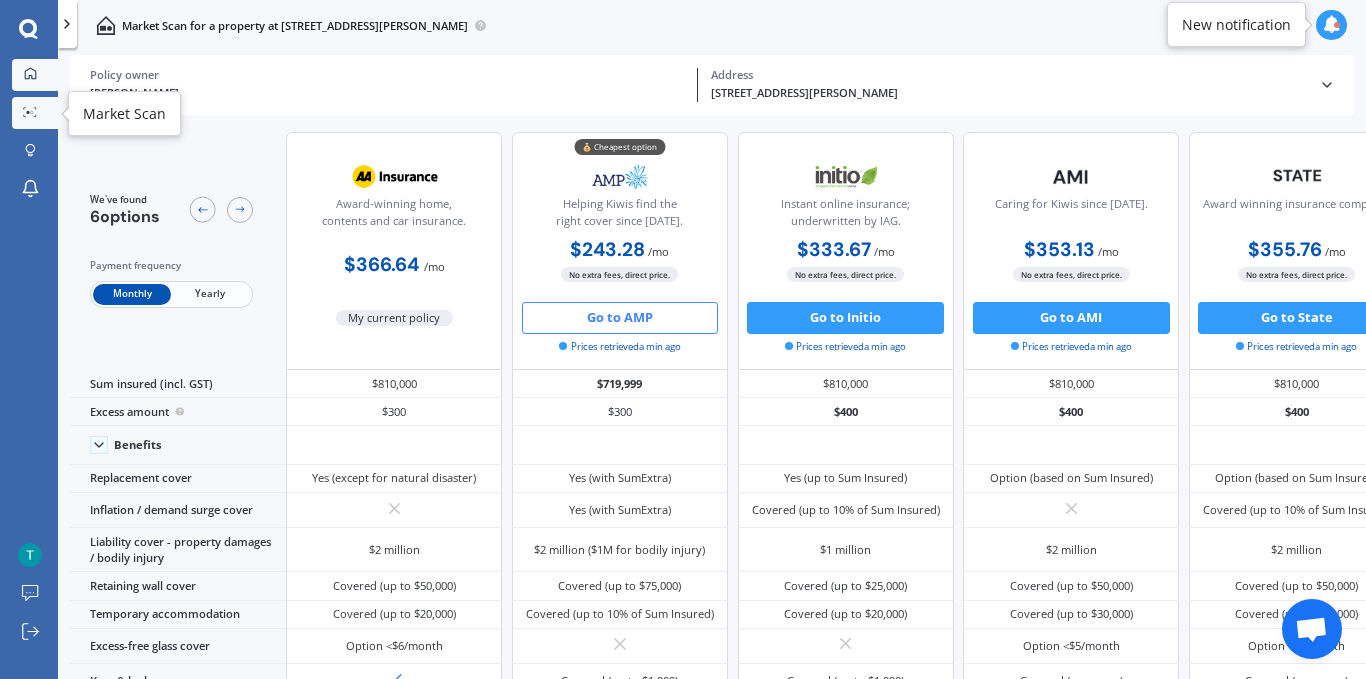 click 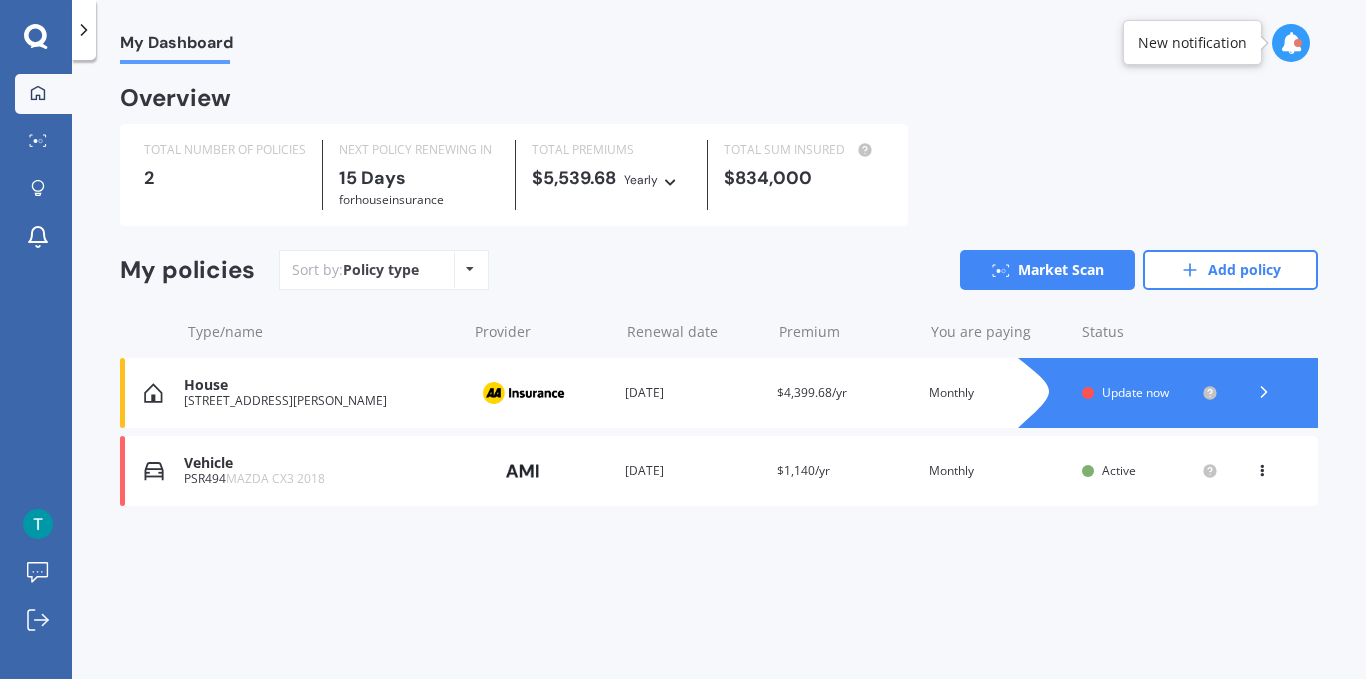 click on "Update now" at bounding box center [1135, 392] 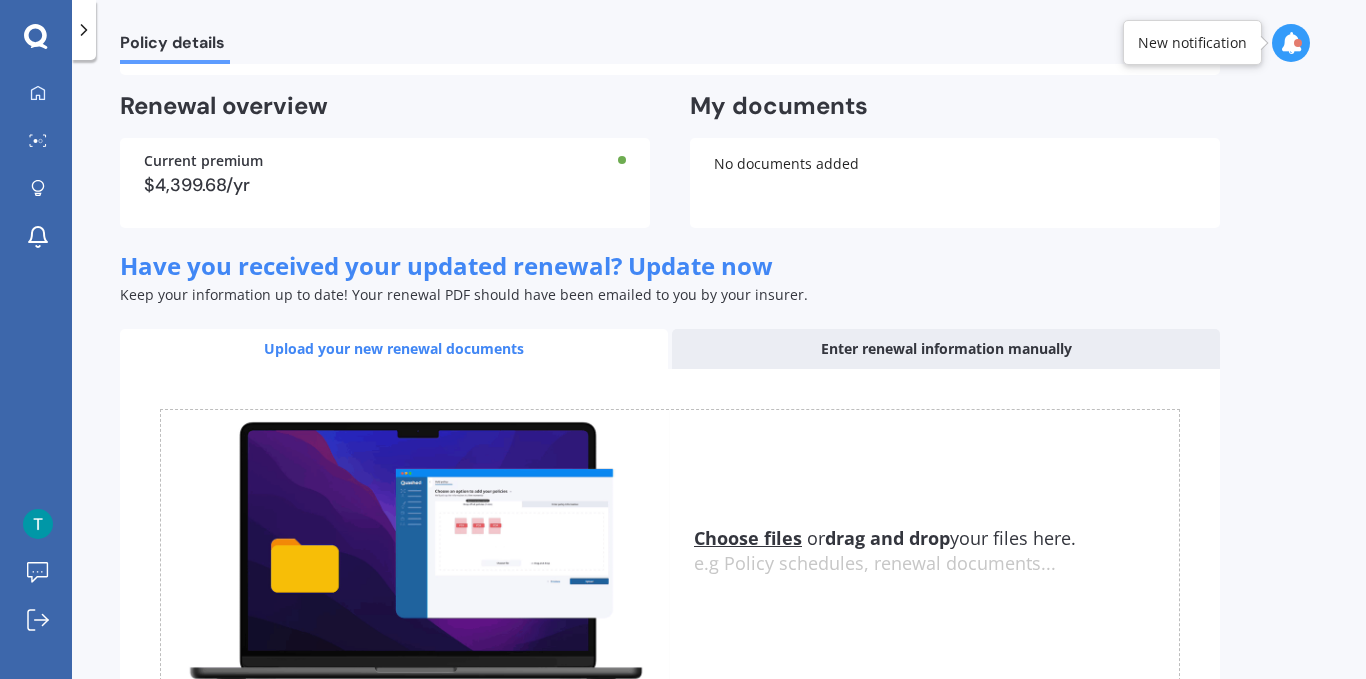scroll, scrollTop: 0, scrollLeft: 0, axis: both 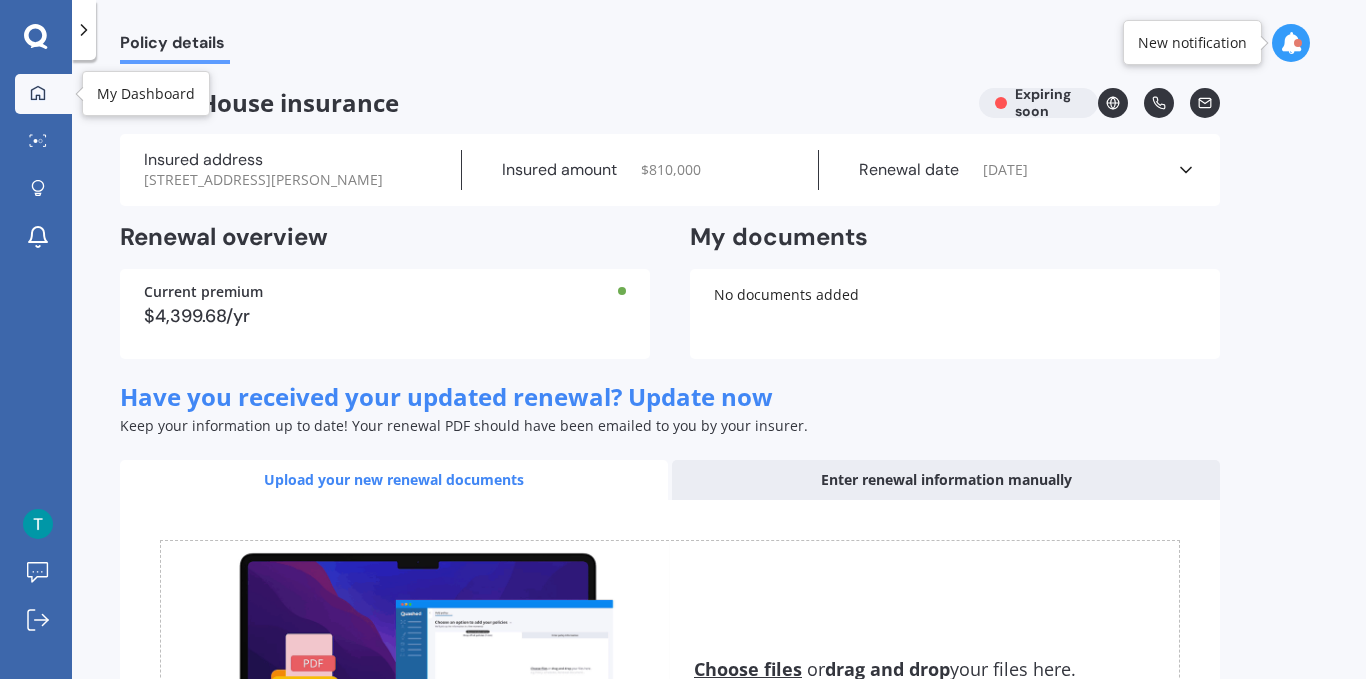 click on "My Dashboard" at bounding box center [43, 94] 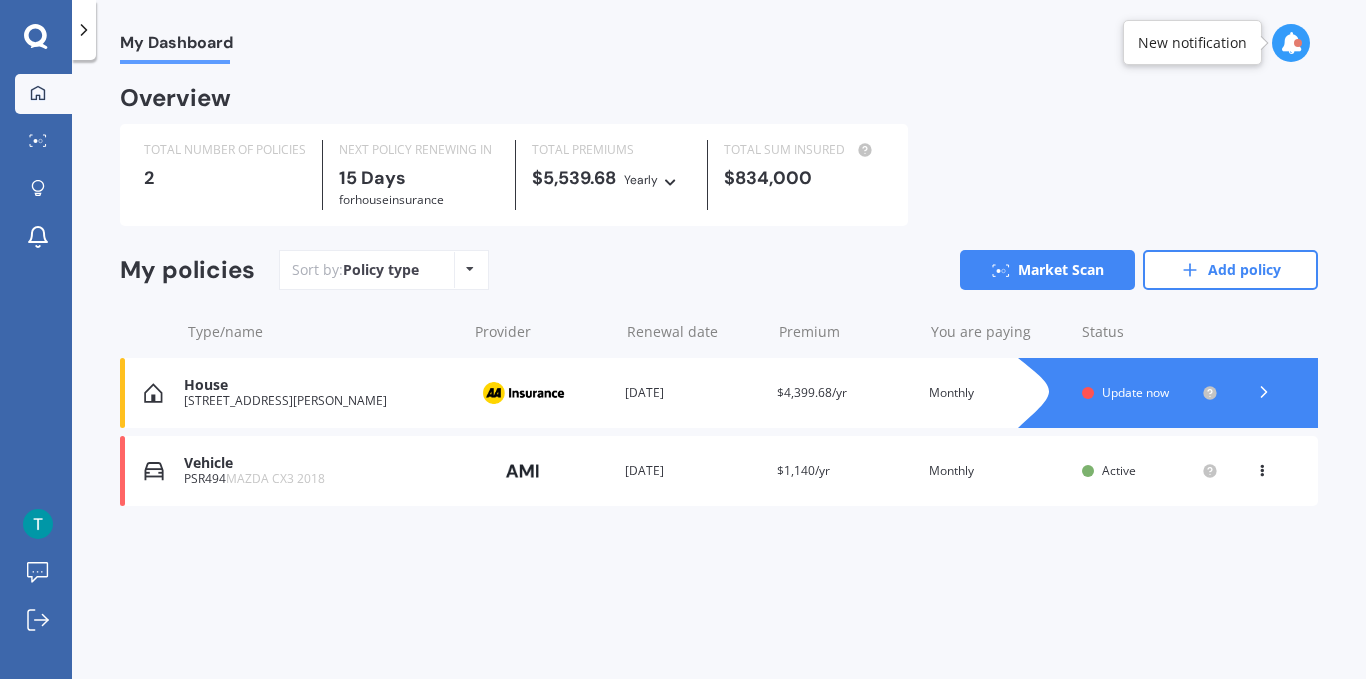 click 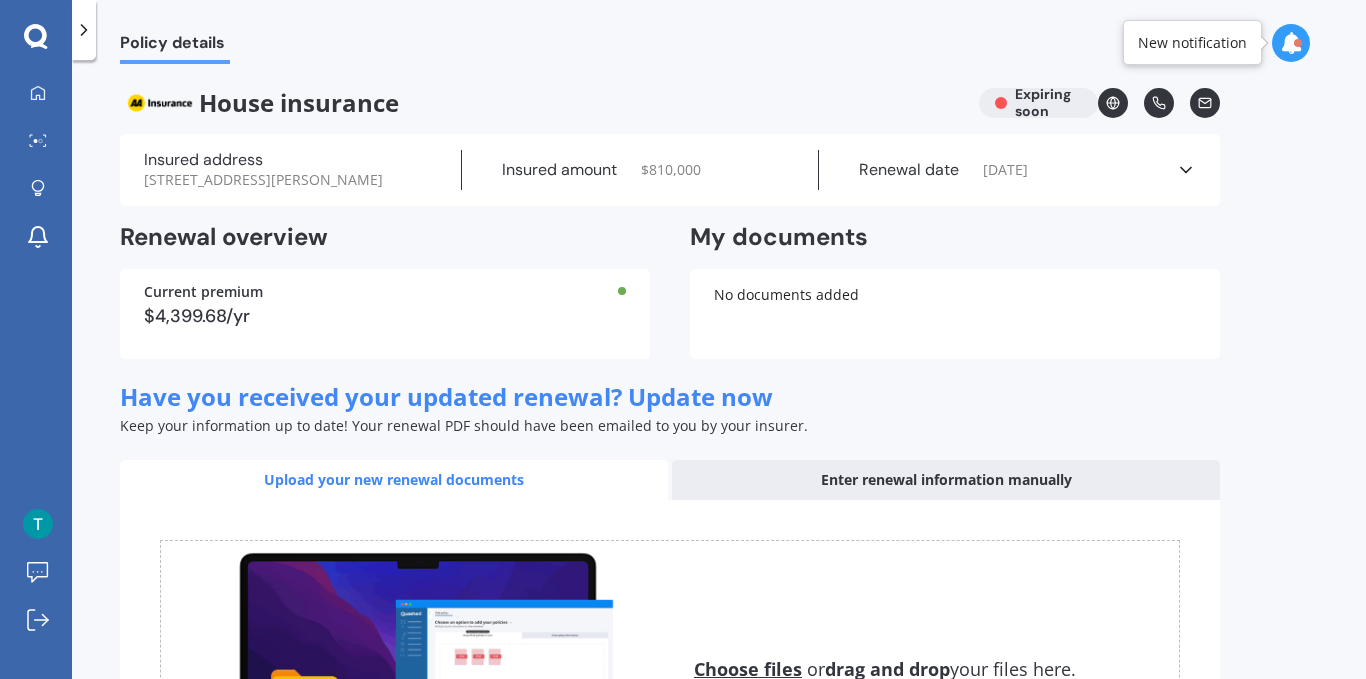 click on "Renewal date [DATE]" at bounding box center (997, 170) 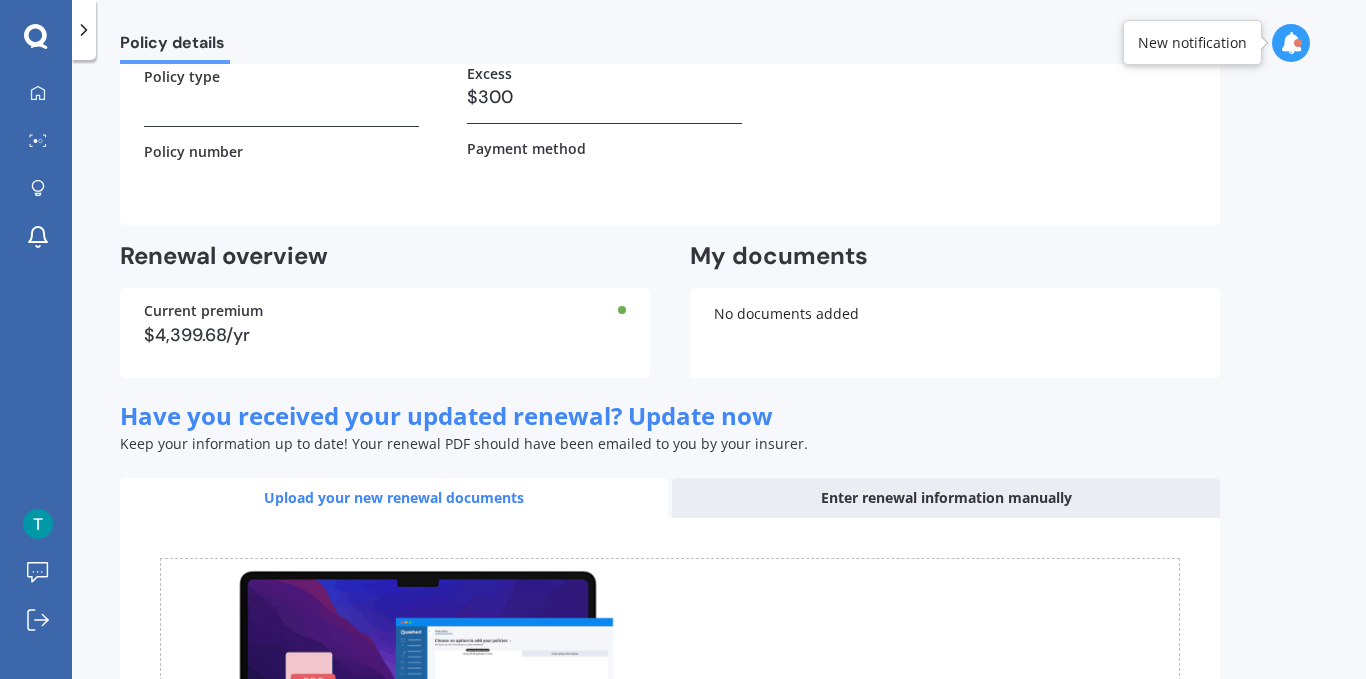 scroll, scrollTop: 300, scrollLeft: 0, axis: vertical 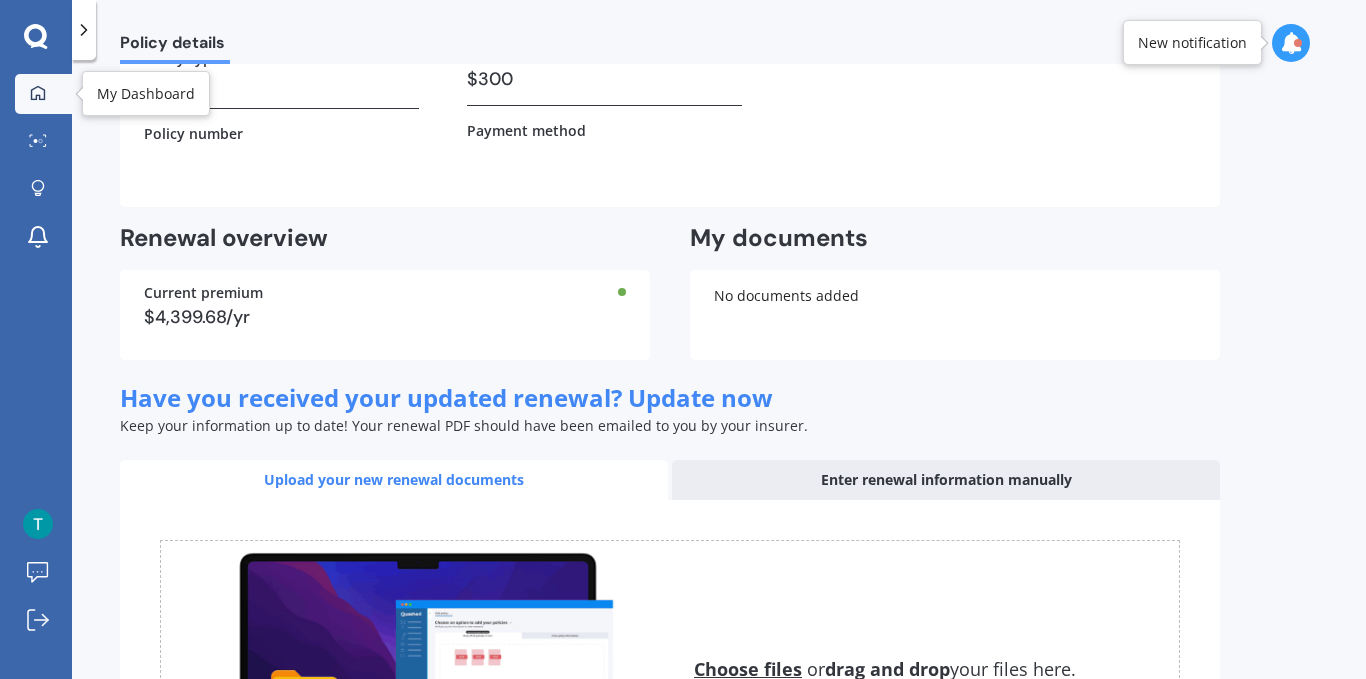 click on "My Dashboard" at bounding box center [43, 94] 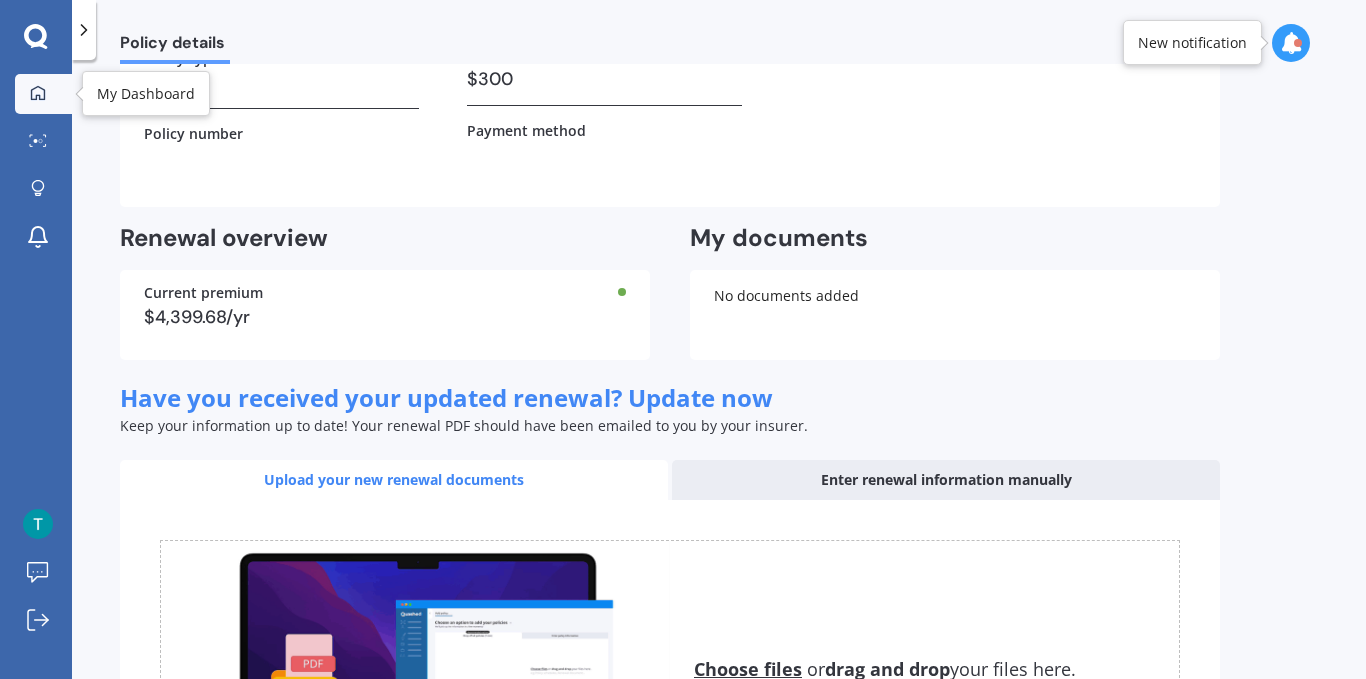 scroll, scrollTop: 0, scrollLeft: 0, axis: both 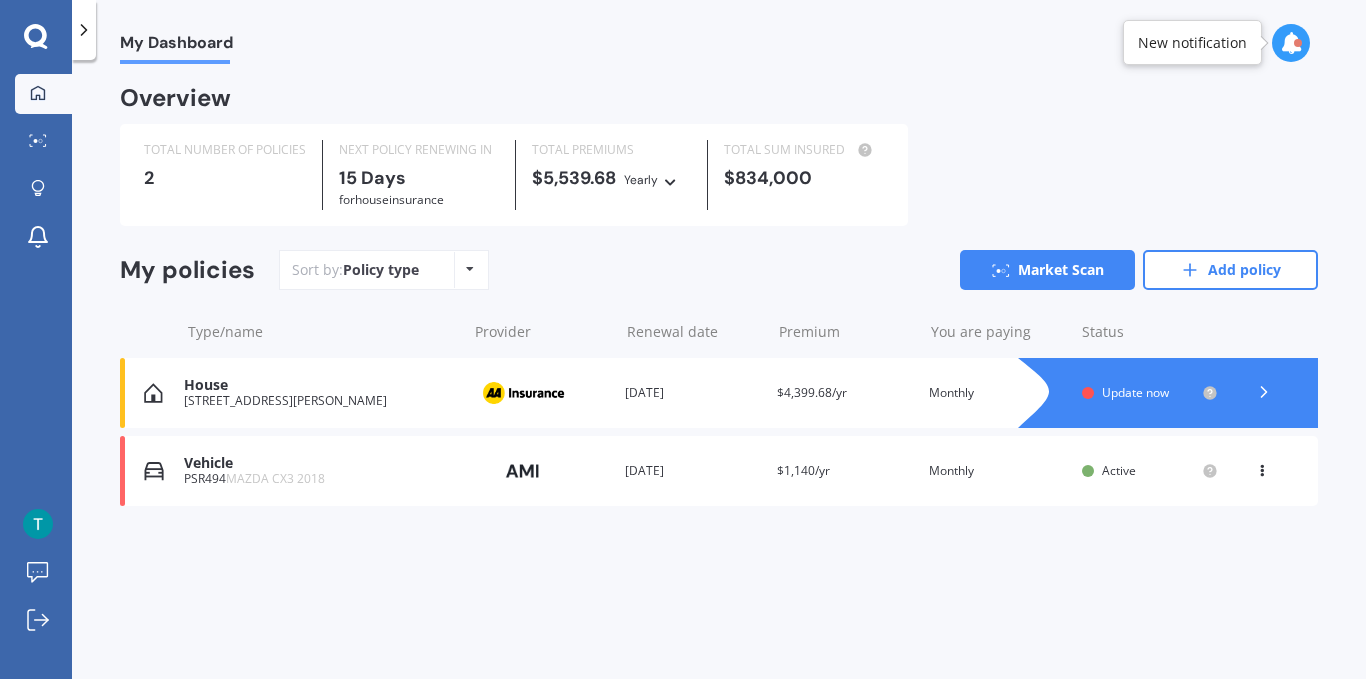 click on "Policy type Alphabetical Date added Renewing next" at bounding box center (469, 270) 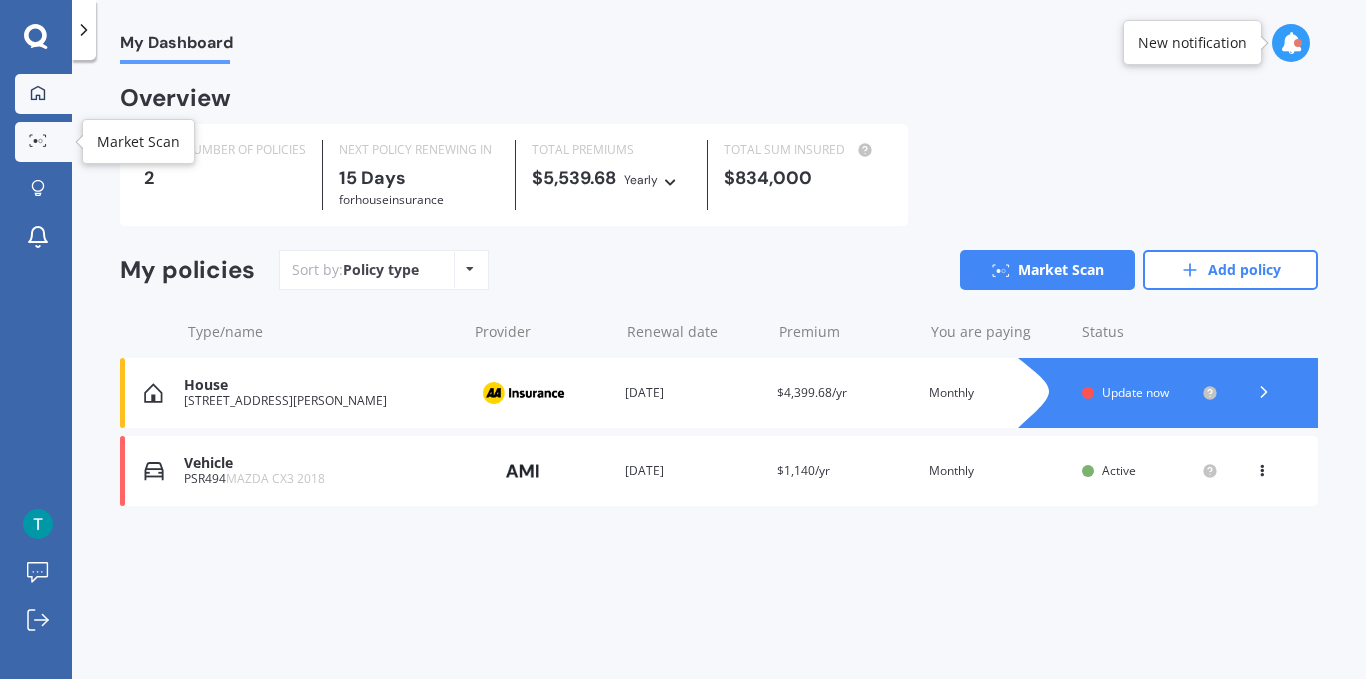 click 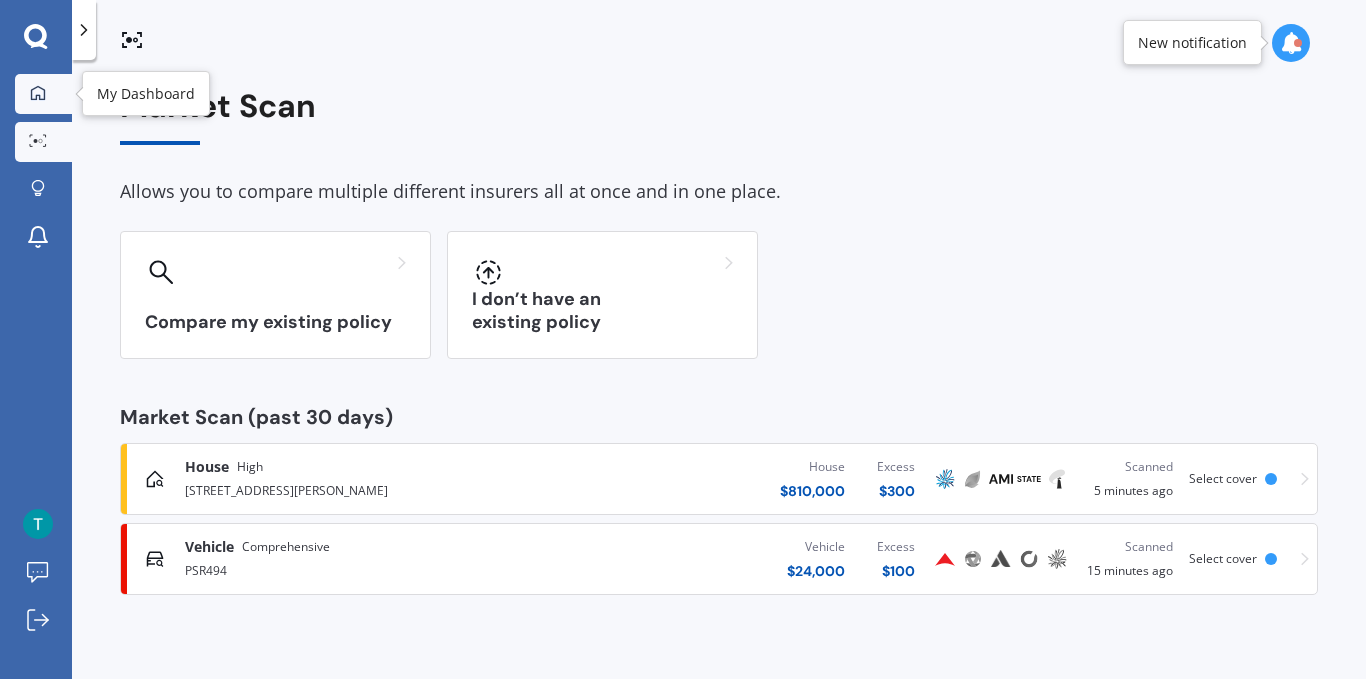 click 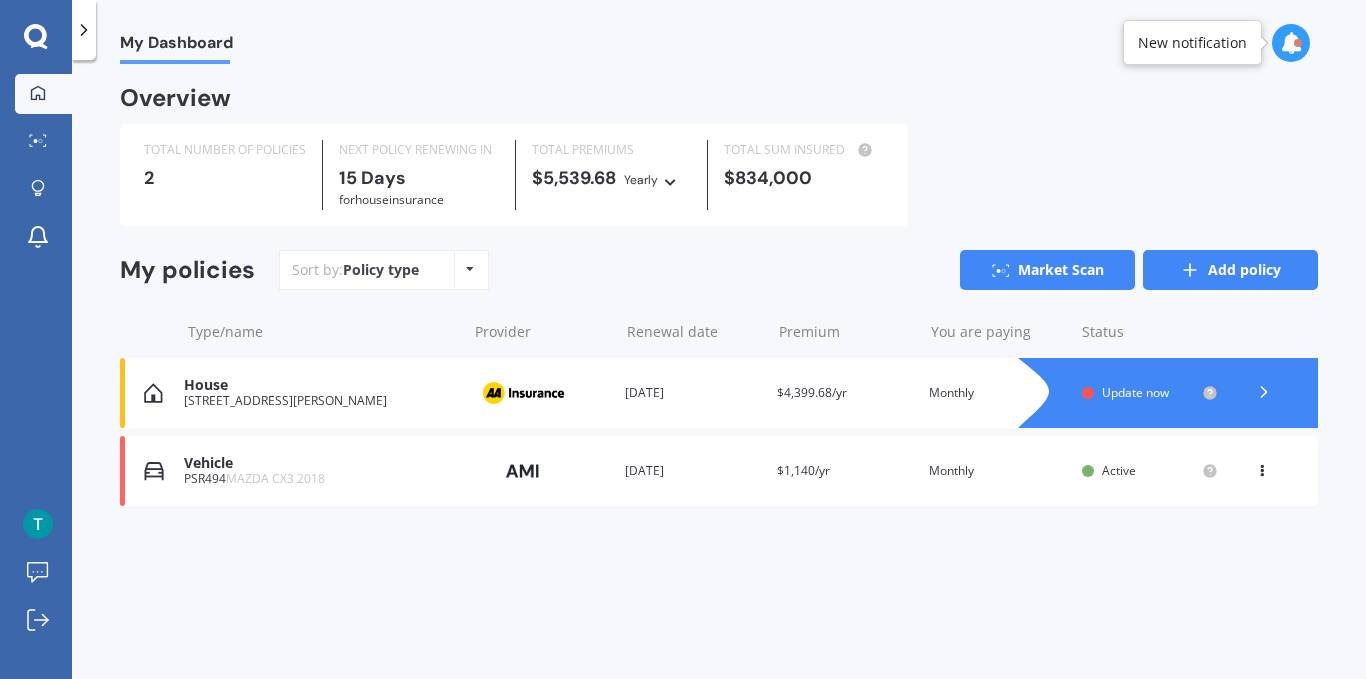 click on "Add policy" at bounding box center (1230, 270) 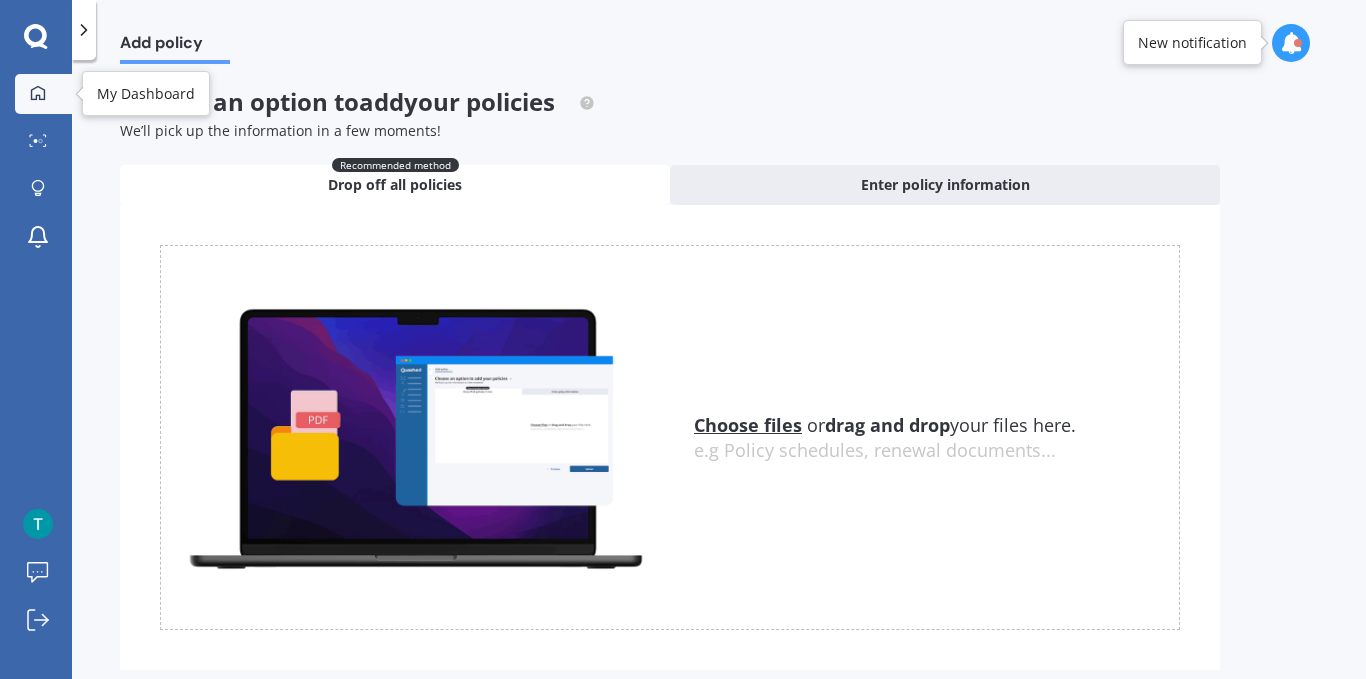click on "My Dashboard" at bounding box center [43, 94] 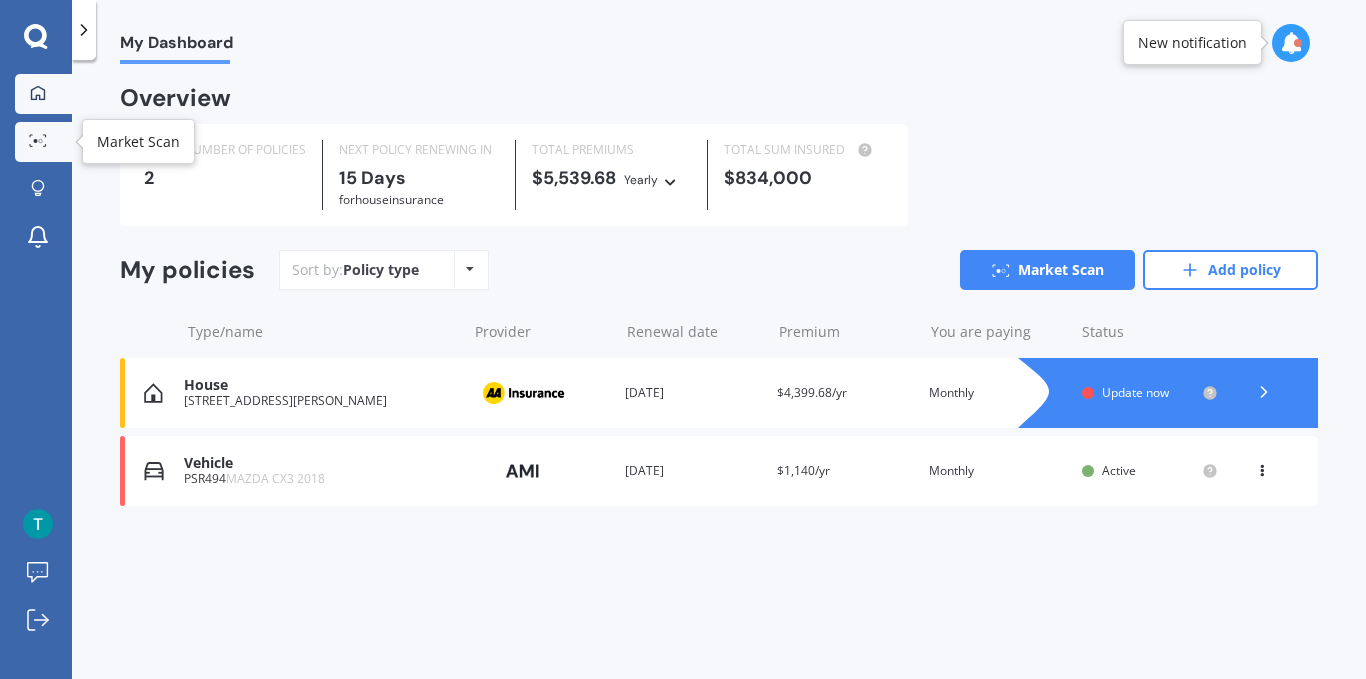 click 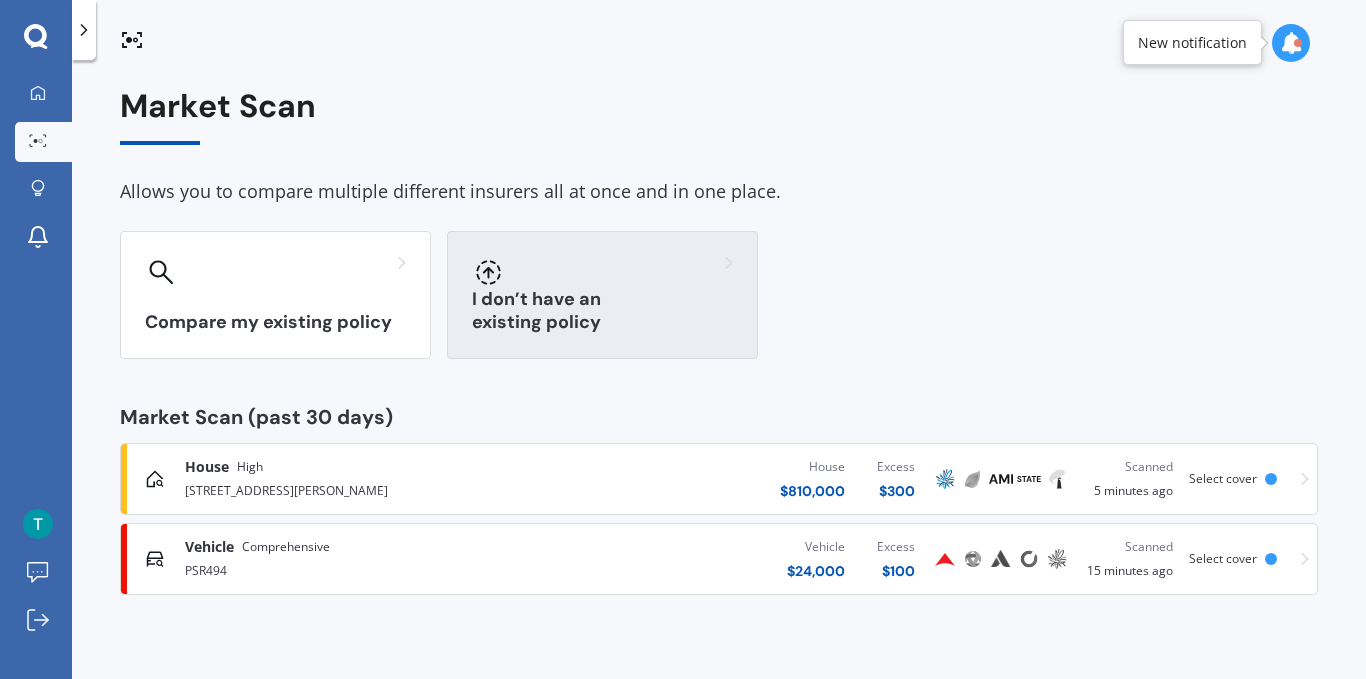 click on "I don’t have an existing policy" at bounding box center [602, 295] 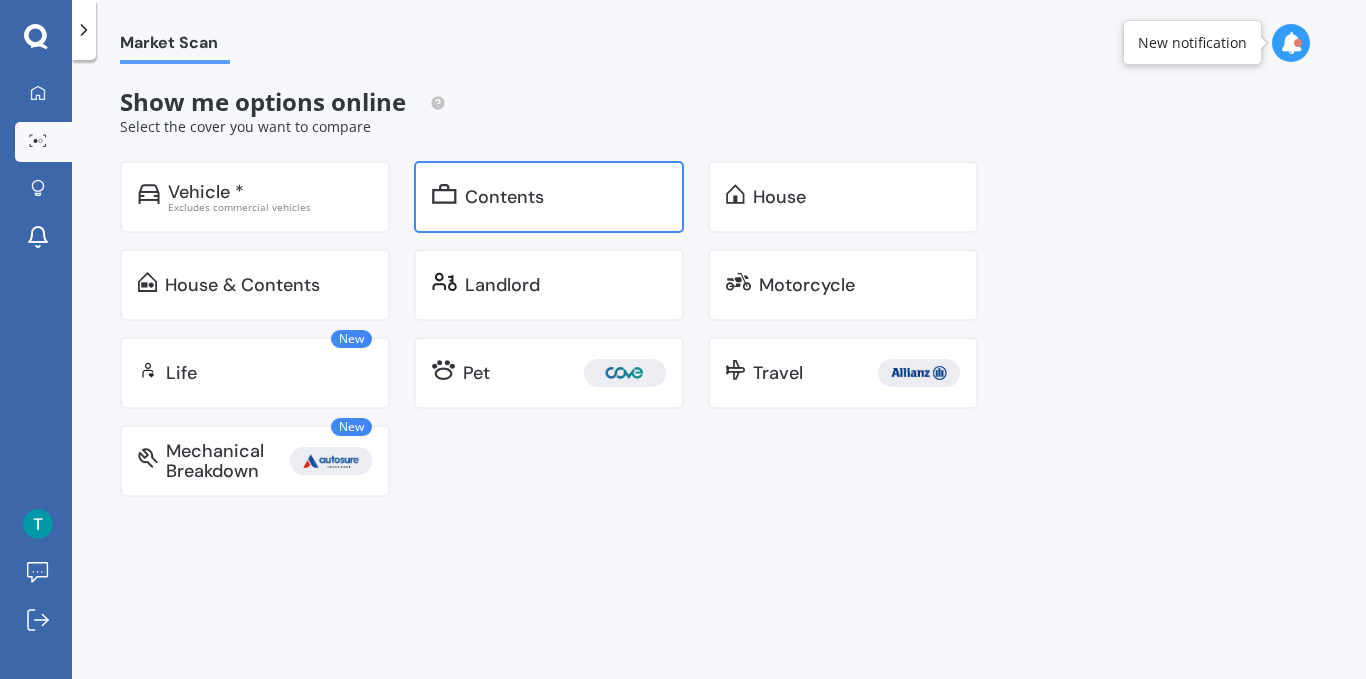 click on "Contents" at bounding box center [549, 197] 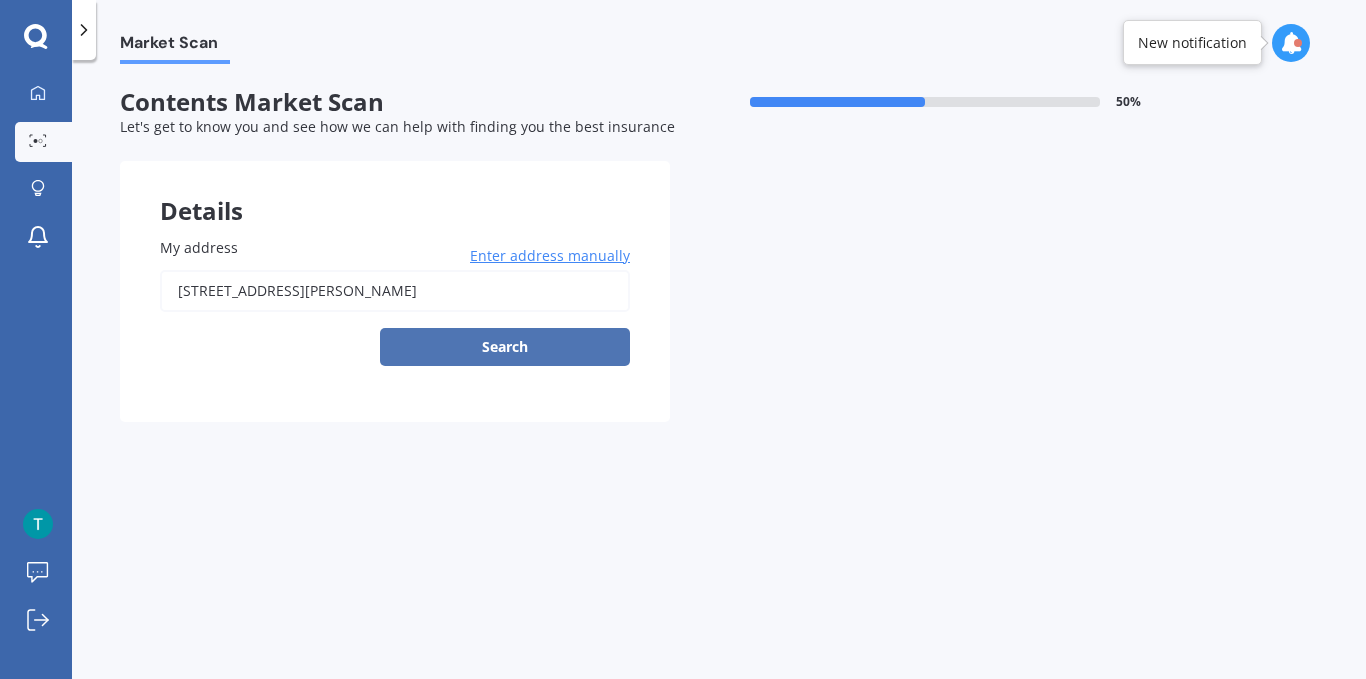 click on "Search" at bounding box center (505, 347) 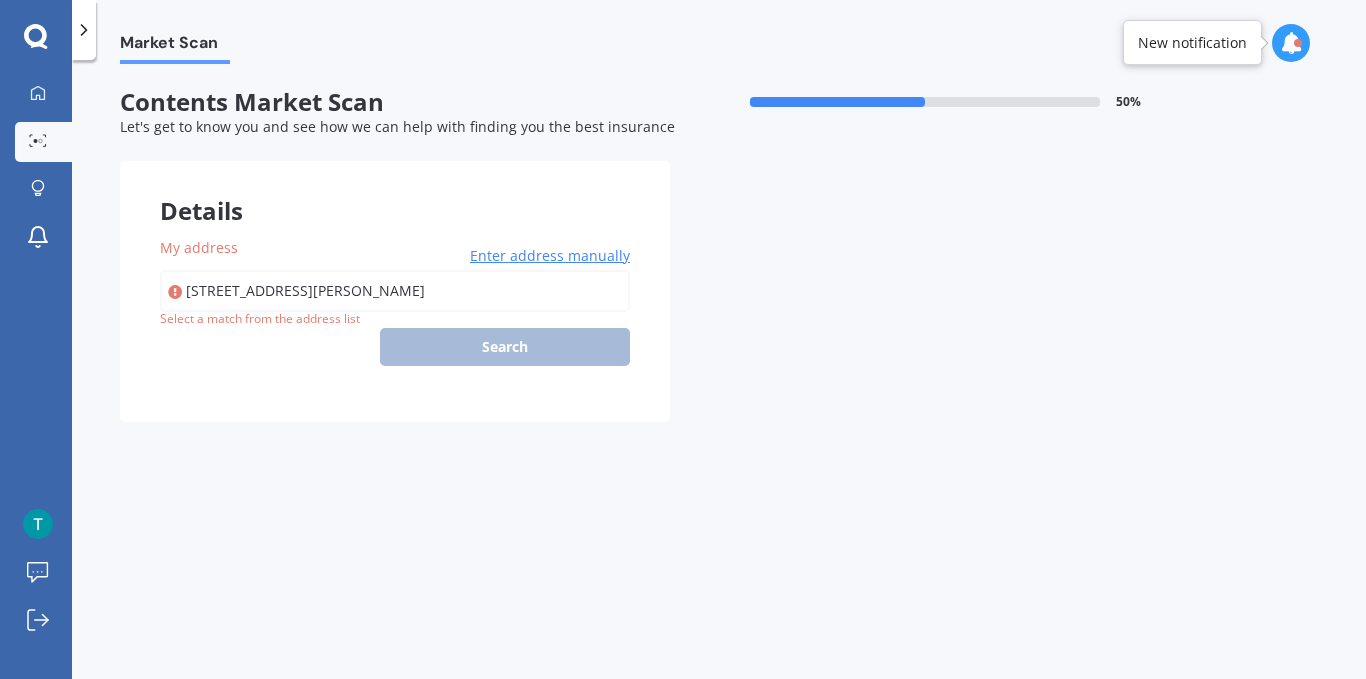 type on "[STREET_ADDRESS][PERSON_NAME]" 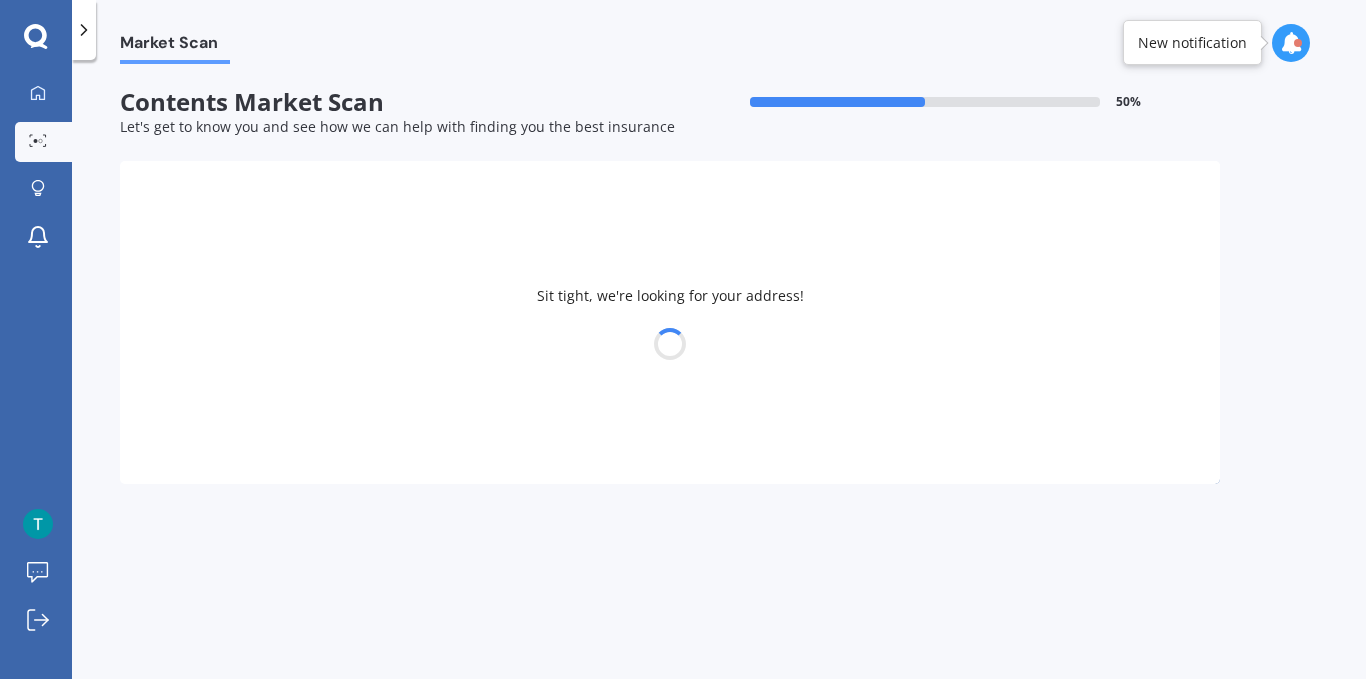 select on "19" 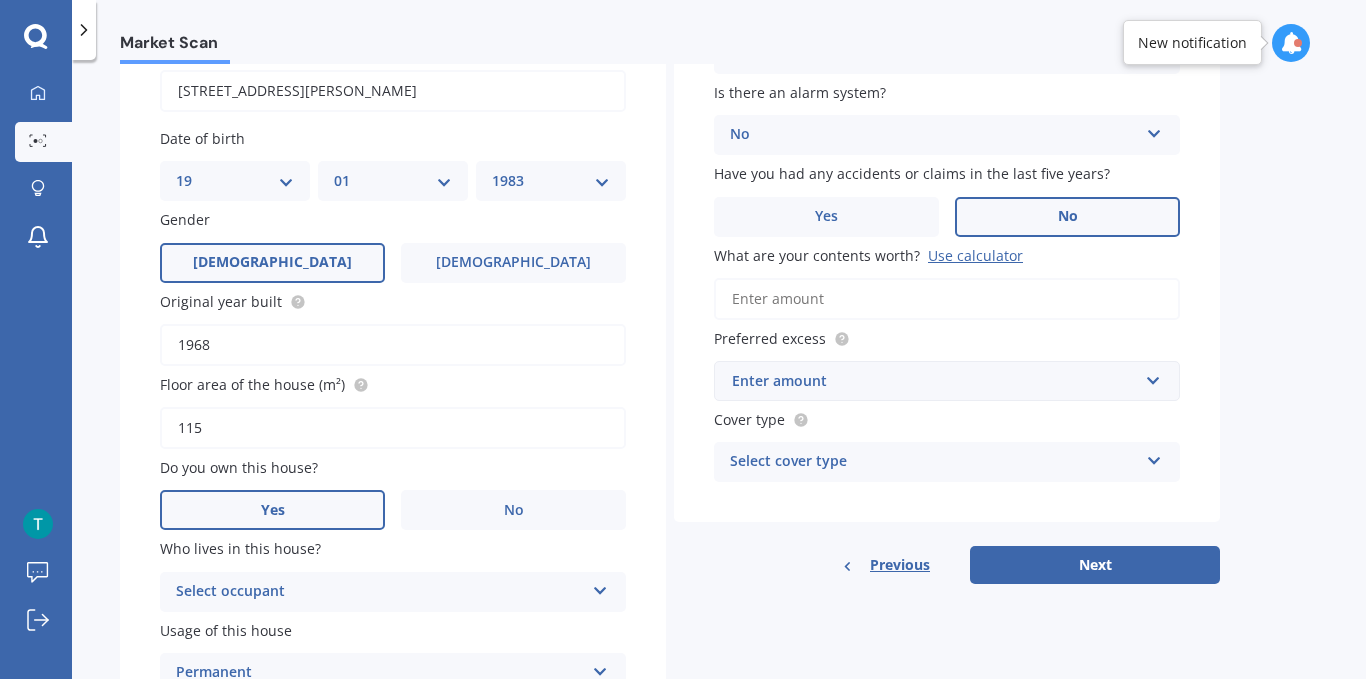 scroll, scrollTop: 300, scrollLeft: 0, axis: vertical 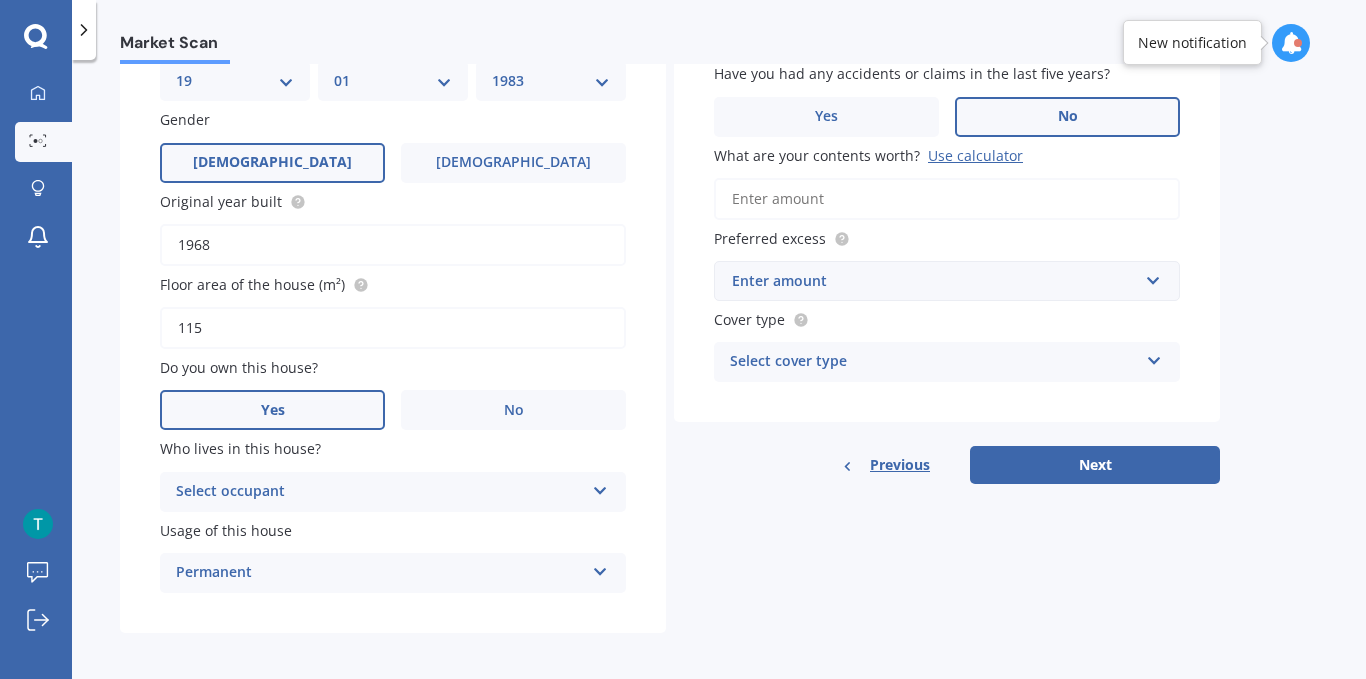 click on "1968" at bounding box center [393, 245] 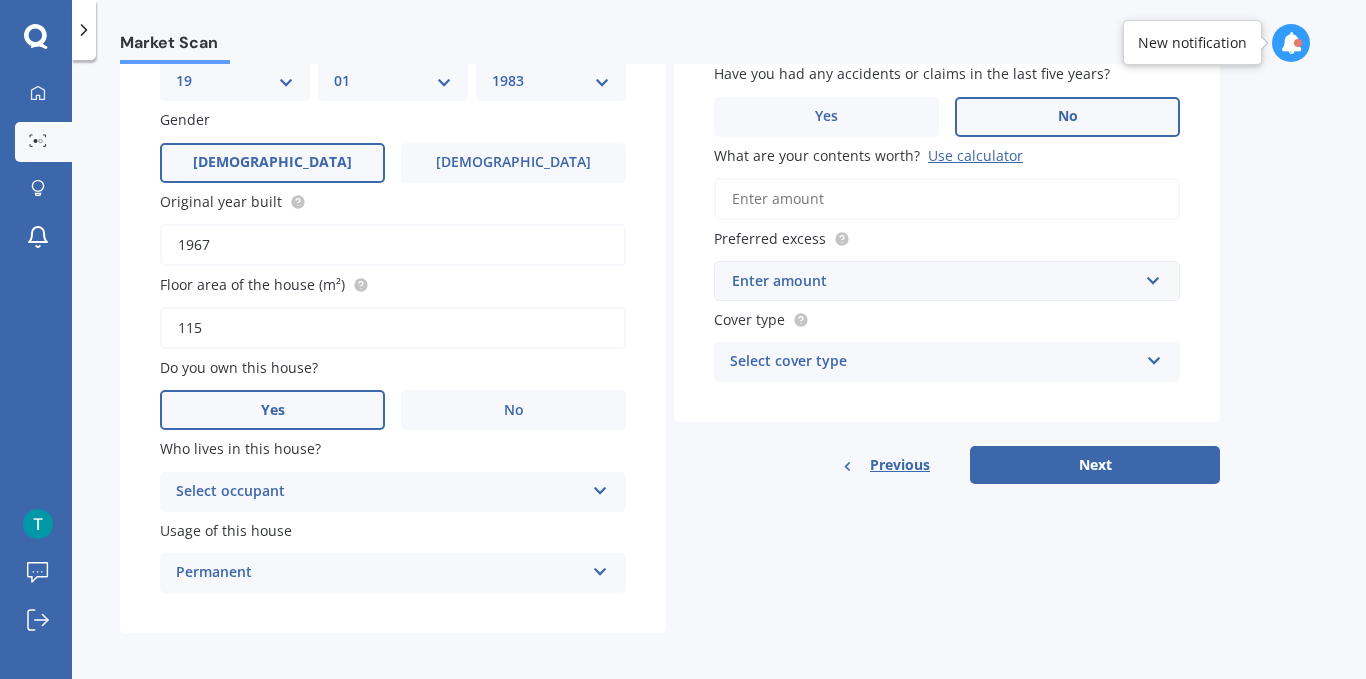 type on "1967" 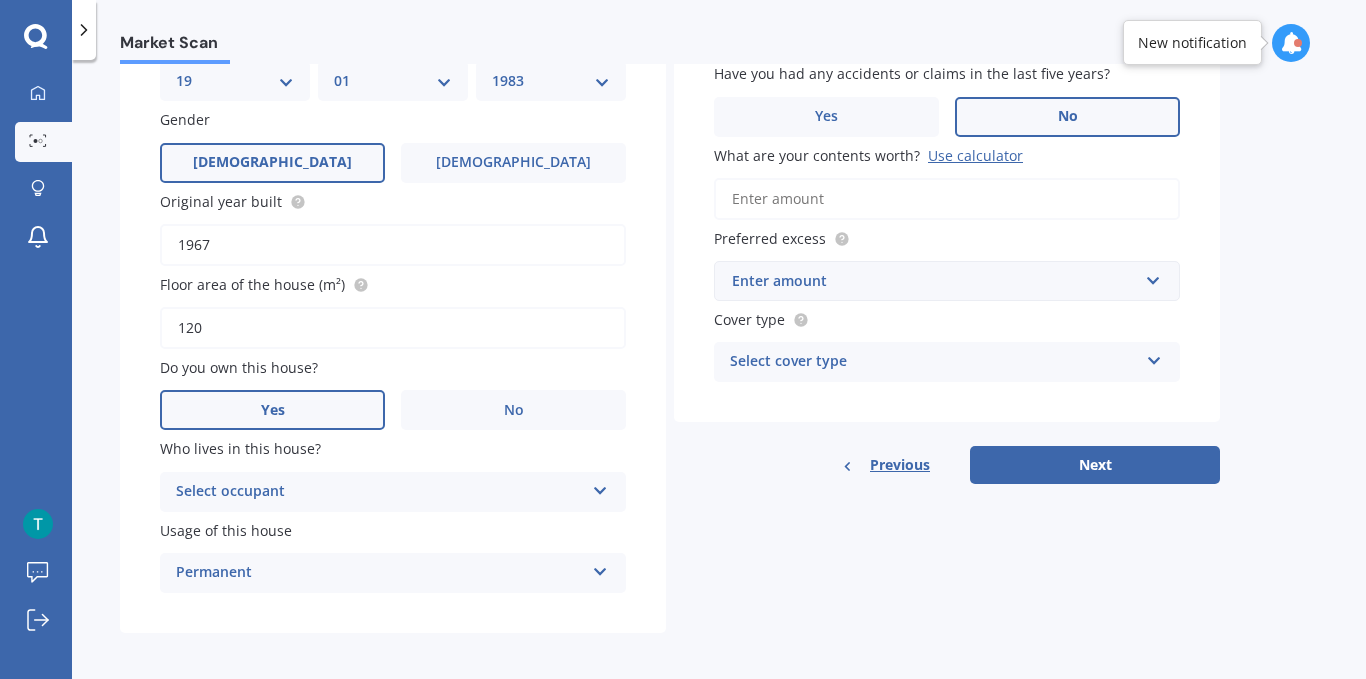 type on "120" 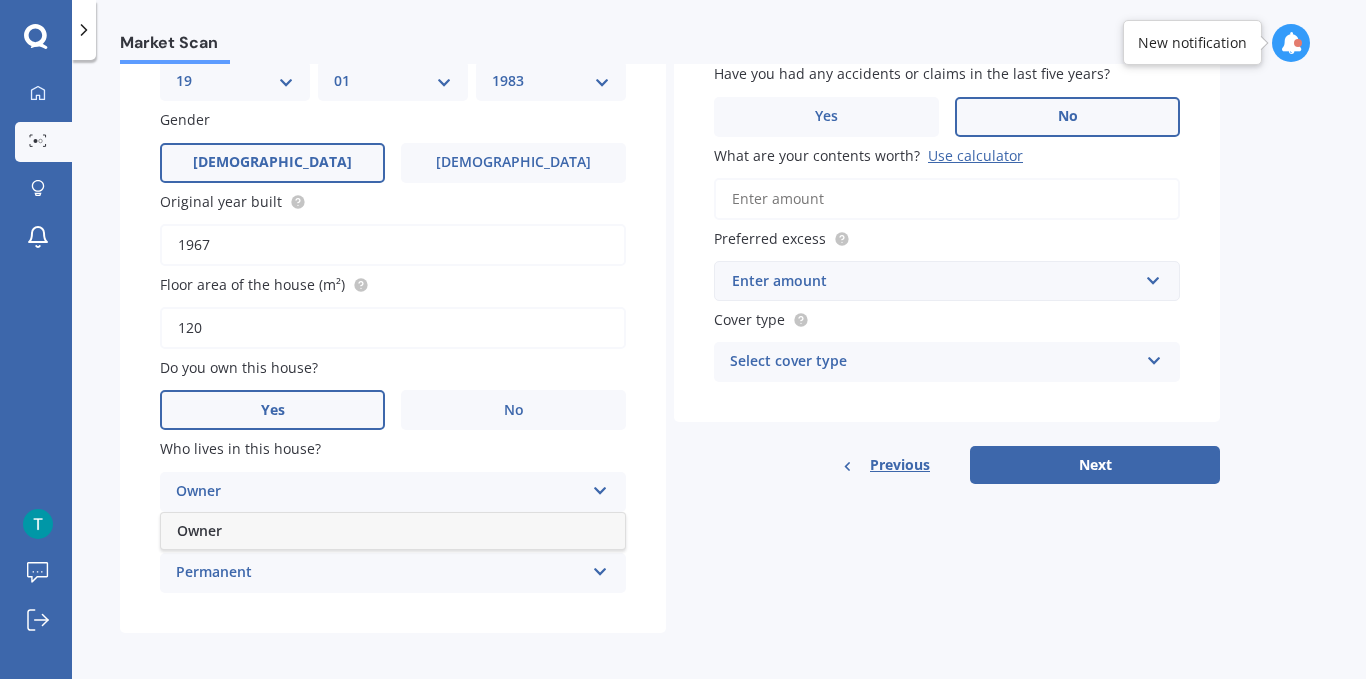 click on "Owner" at bounding box center [380, 492] 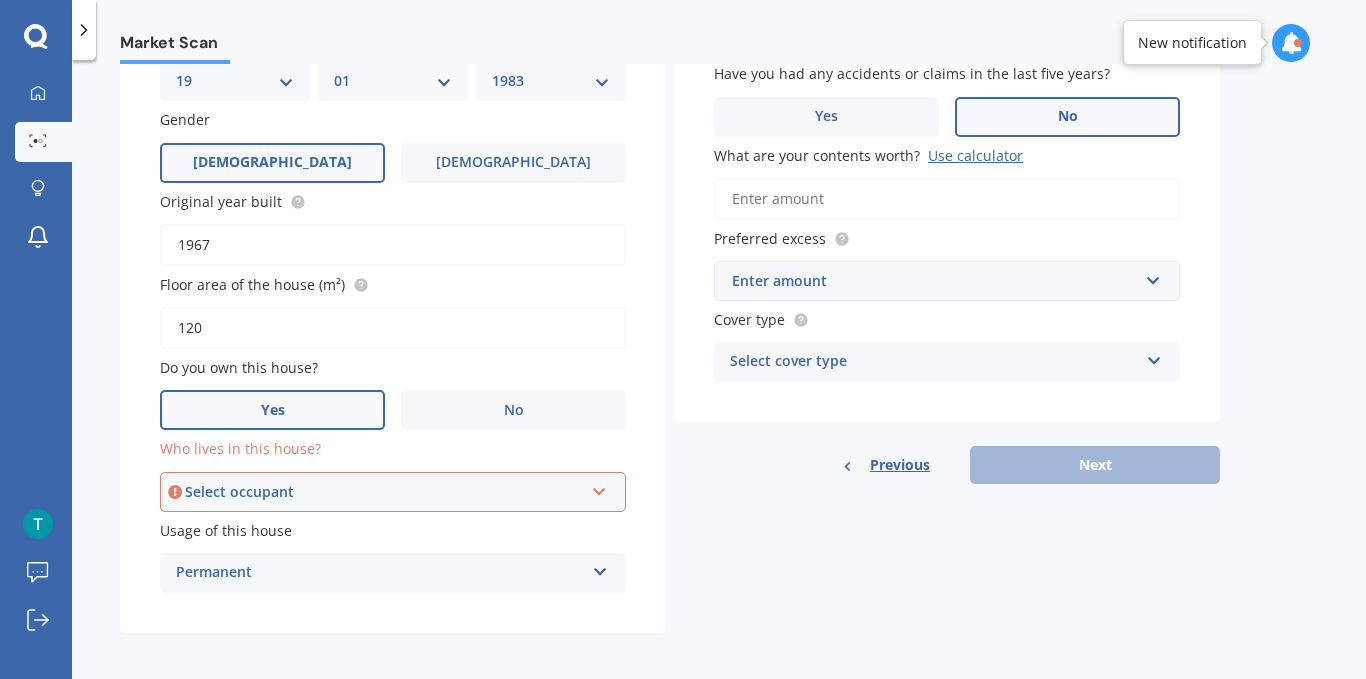 click on "Select occupant Owner" at bounding box center [393, 492] 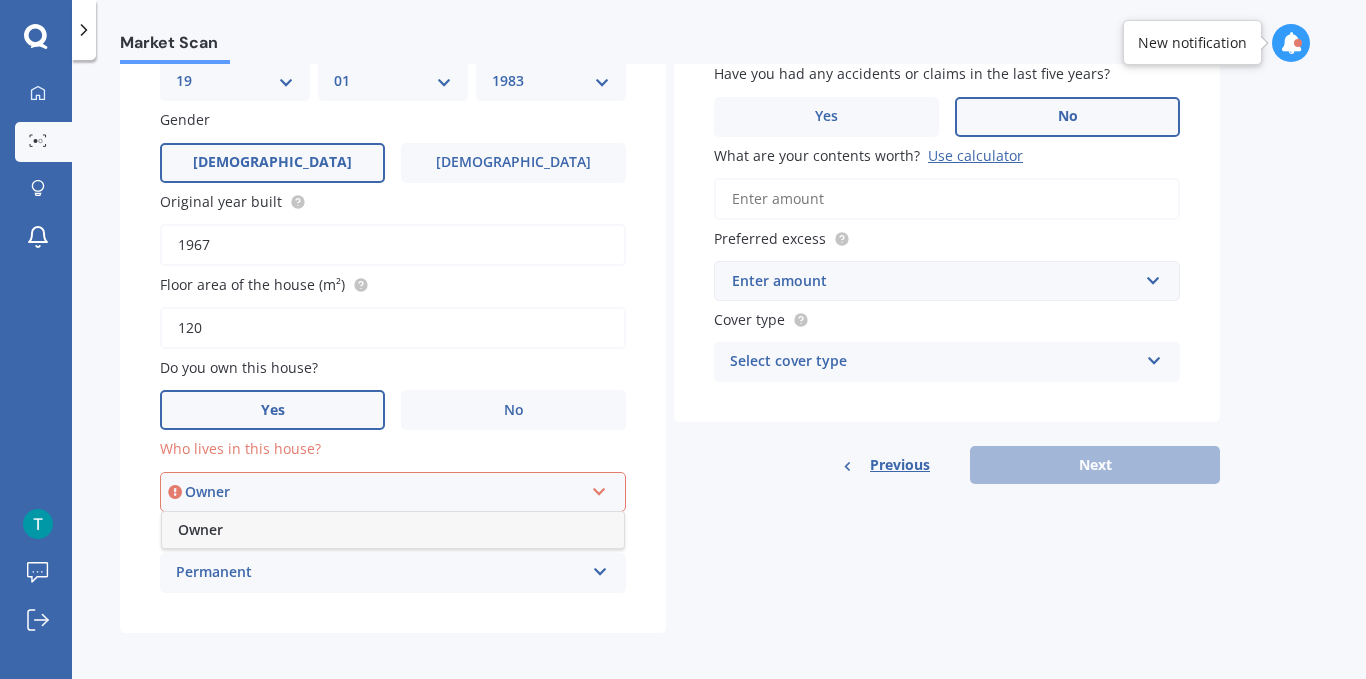click on "Owner" at bounding box center [384, 492] 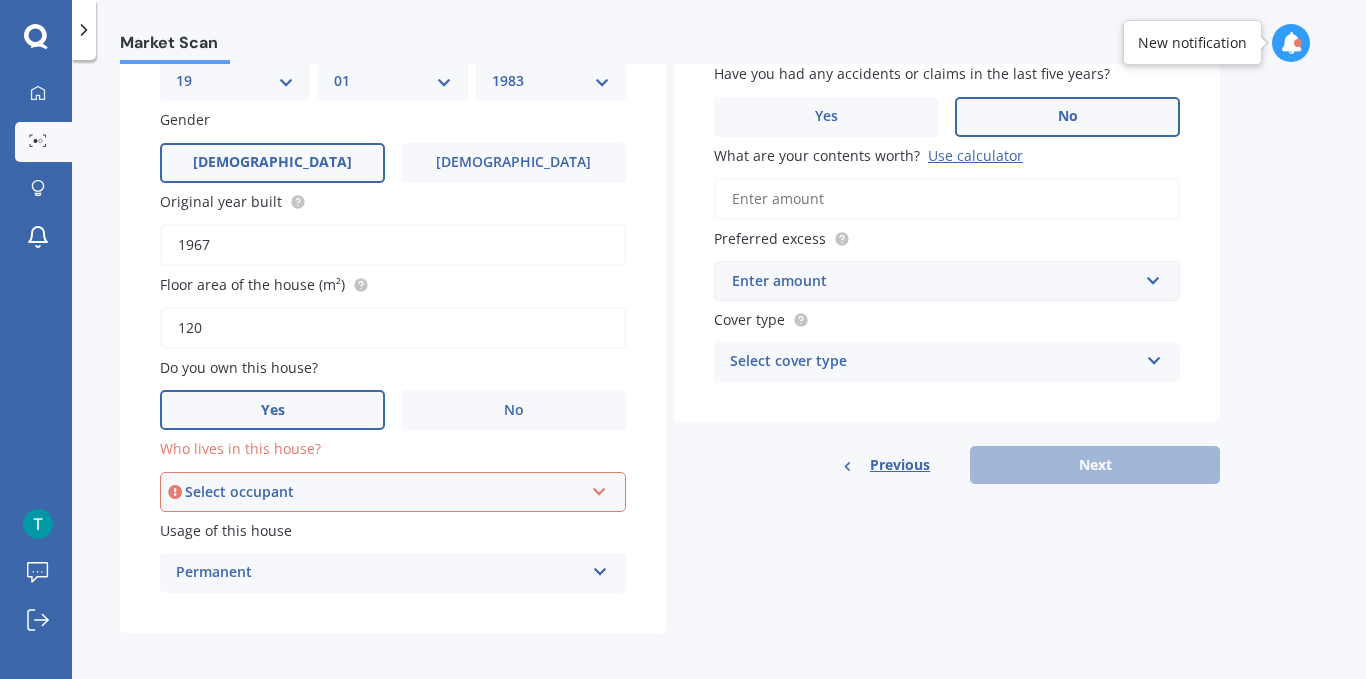 click on "Select occupant" at bounding box center (384, 492) 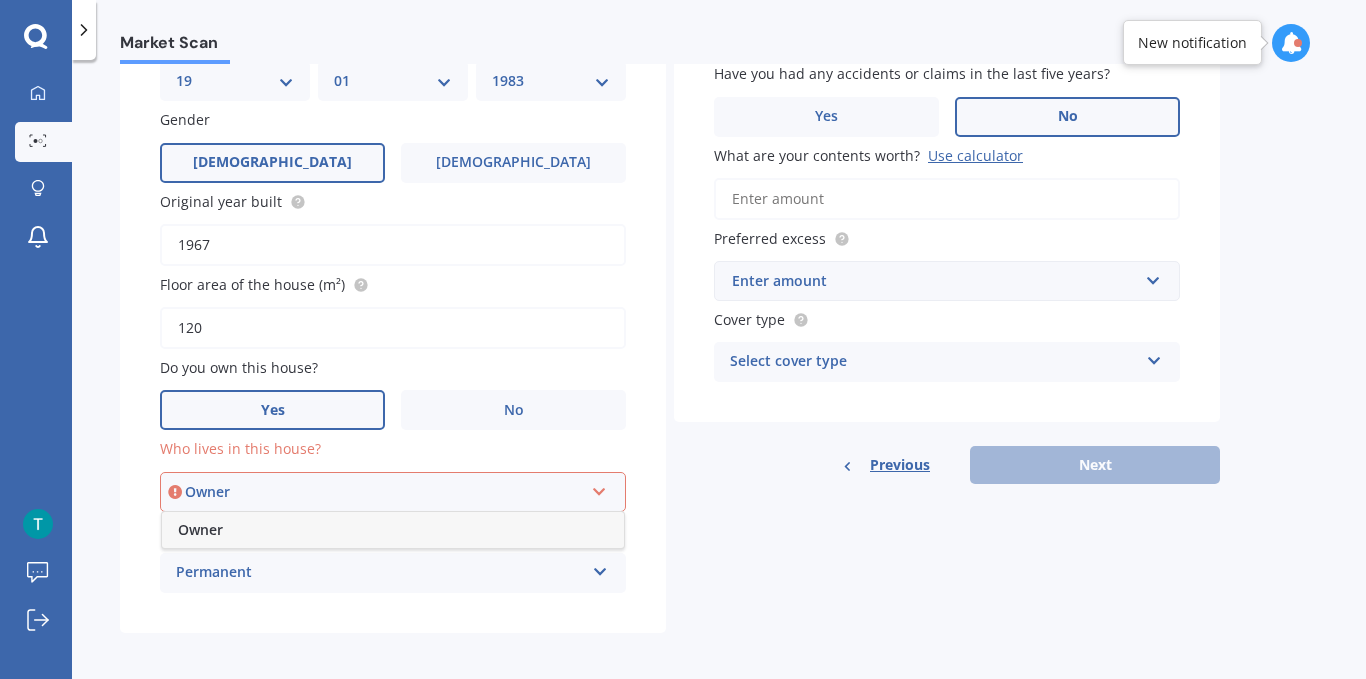 click on "Owner" at bounding box center [393, 530] 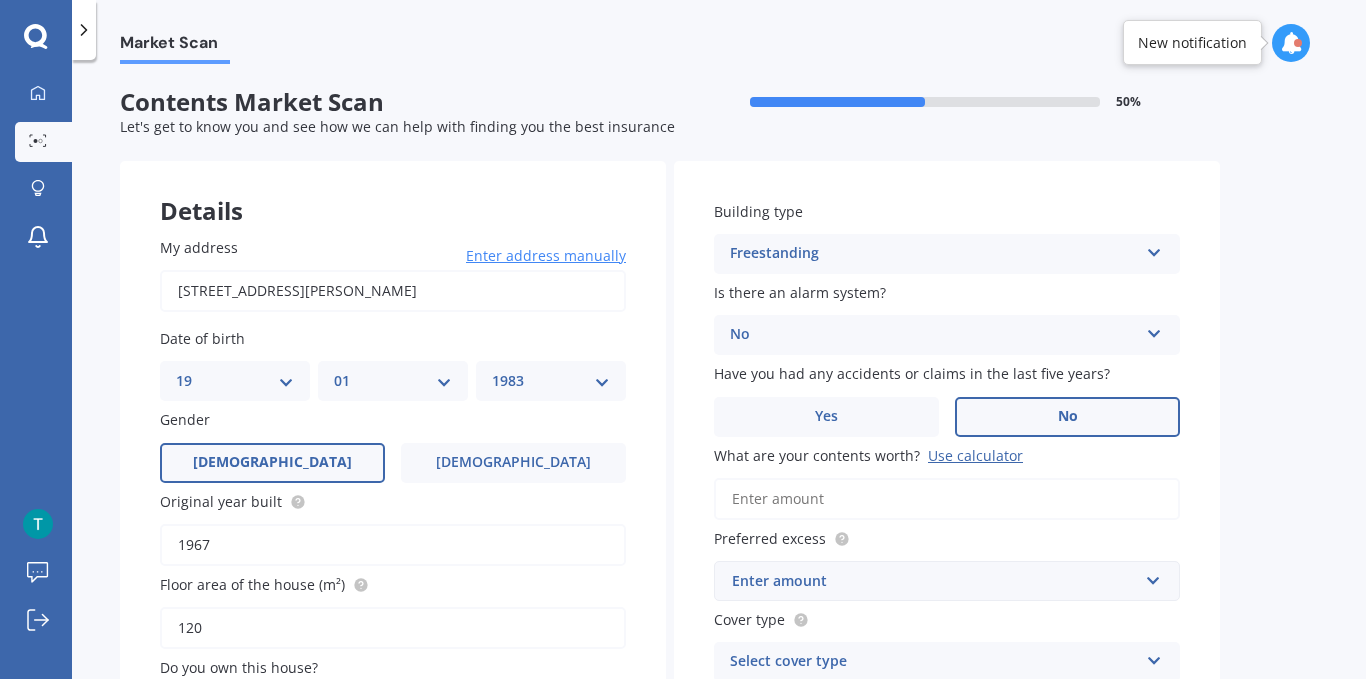 scroll, scrollTop: 100, scrollLeft: 0, axis: vertical 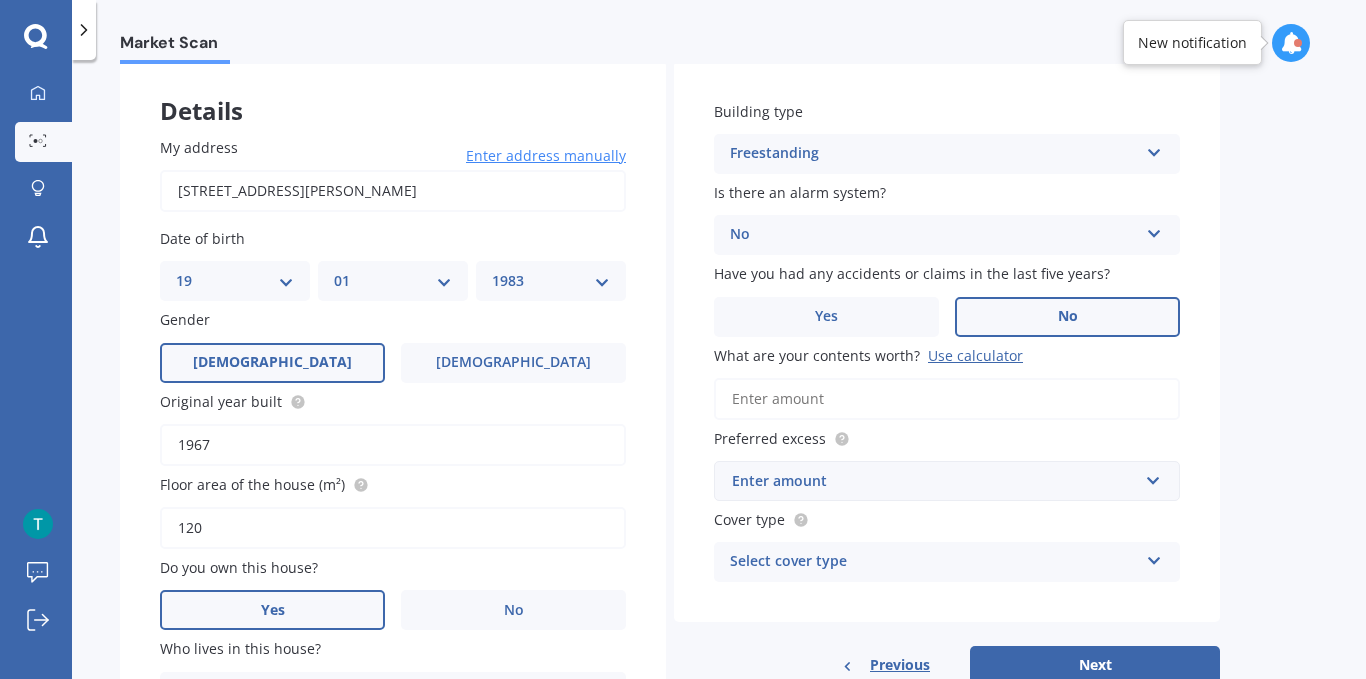 click on "What are your contents worth? Use calculator" at bounding box center [947, 399] 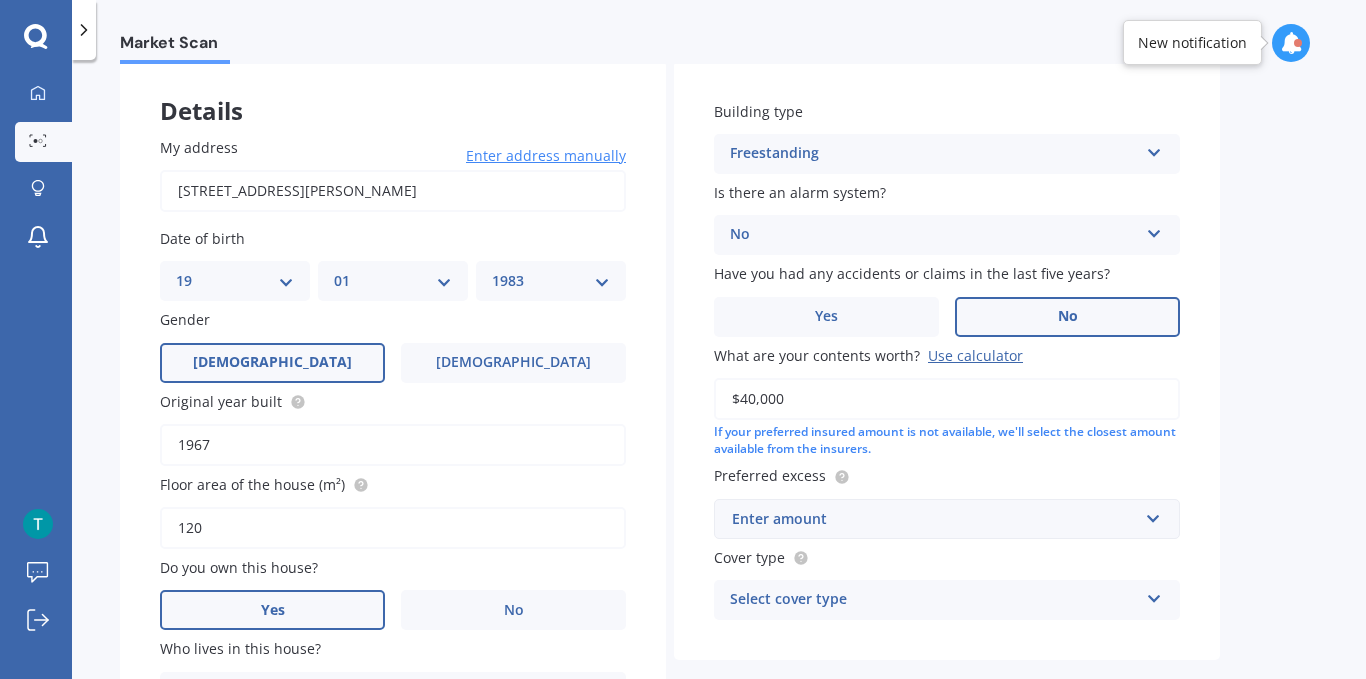 scroll, scrollTop: 200, scrollLeft: 0, axis: vertical 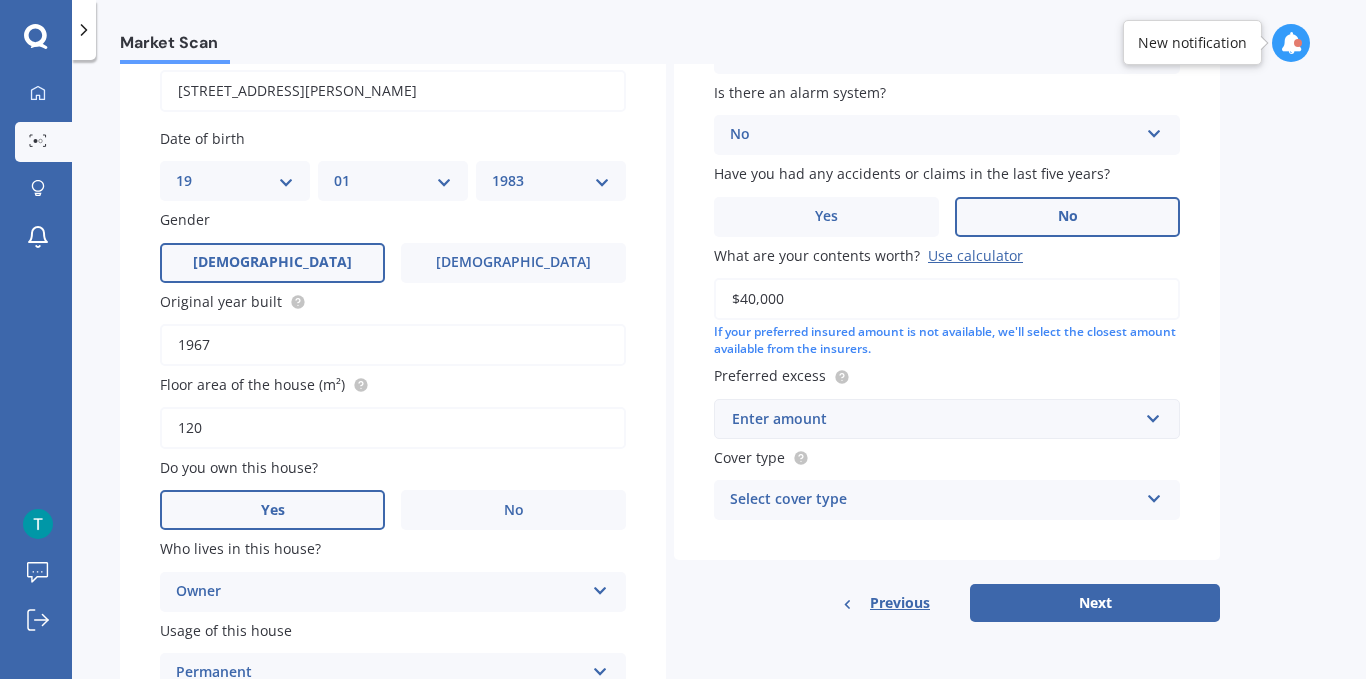 type on "$40,000" 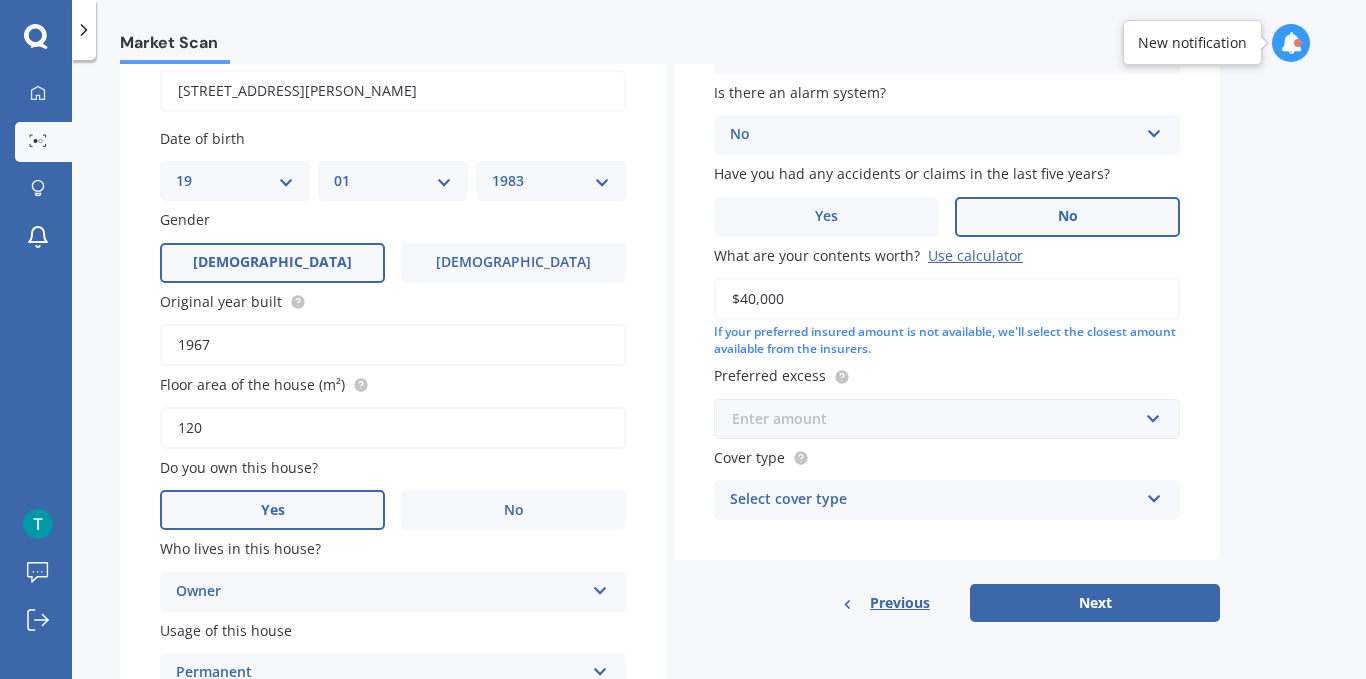 click at bounding box center (940, 419) 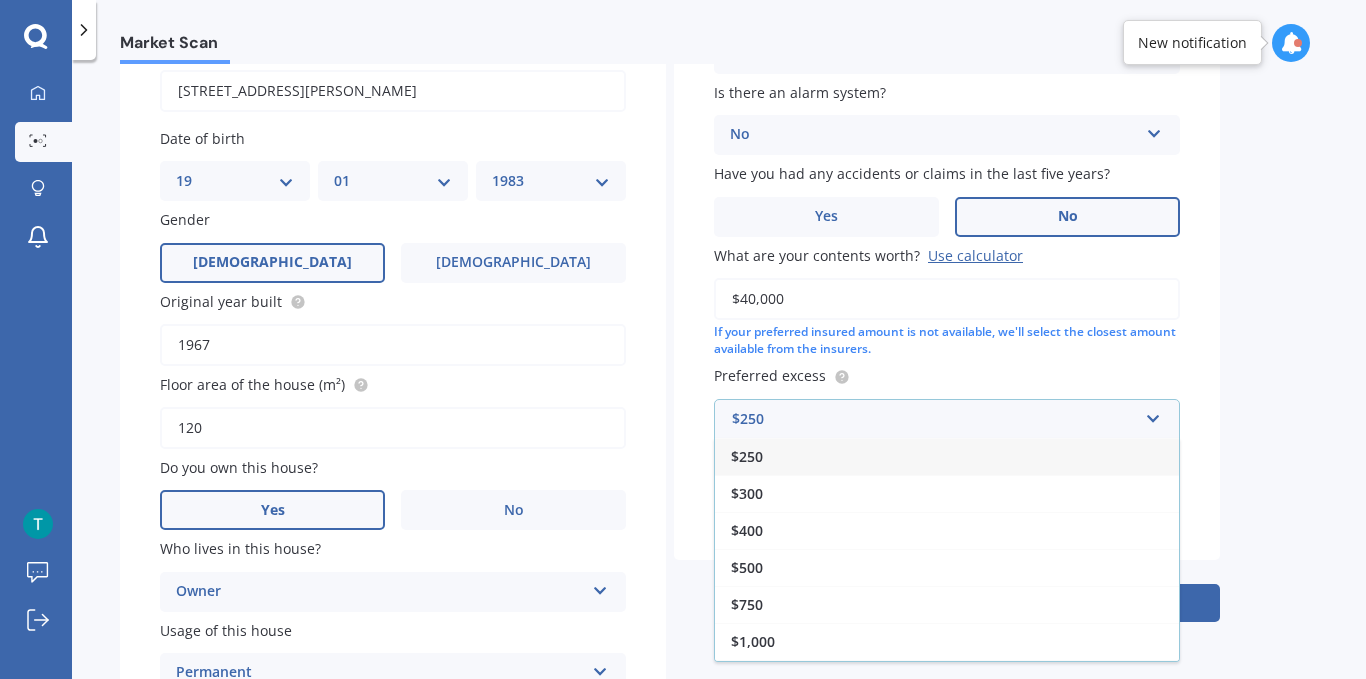click on "$250" at bounding box center [947, 456] 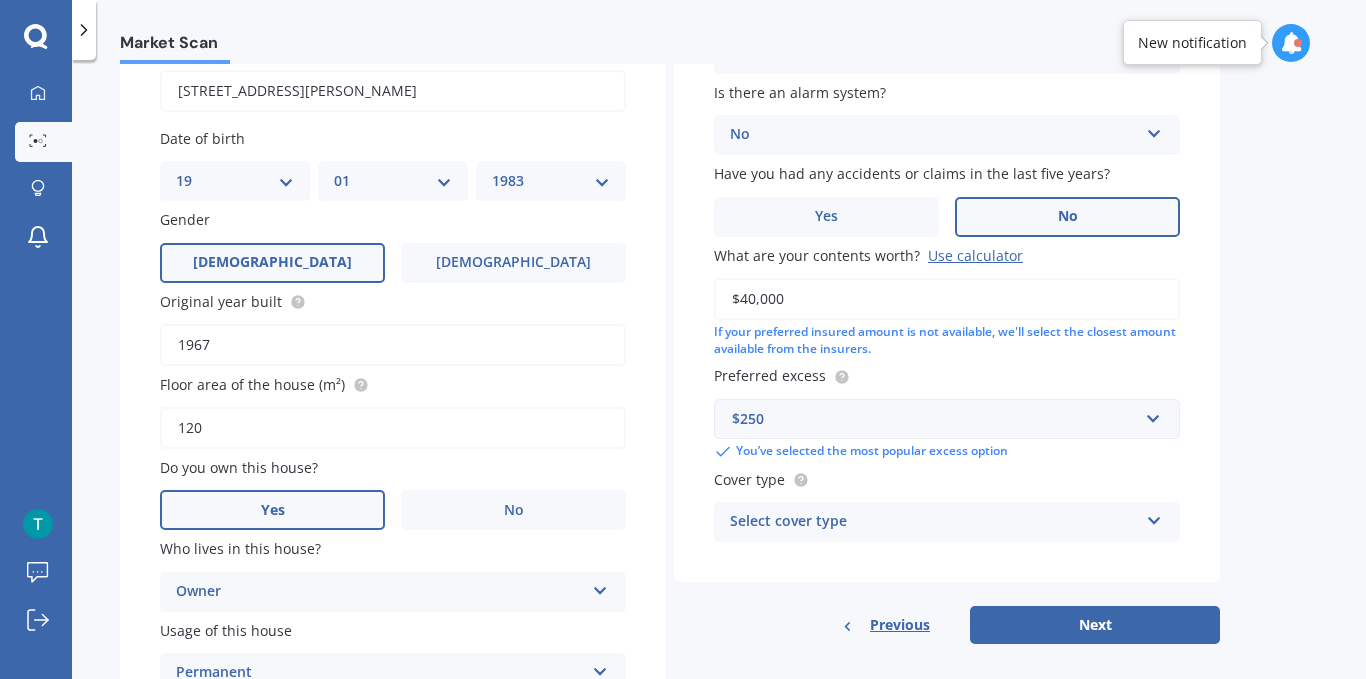 click on "Select cover type" at bounding box center (934, 522) 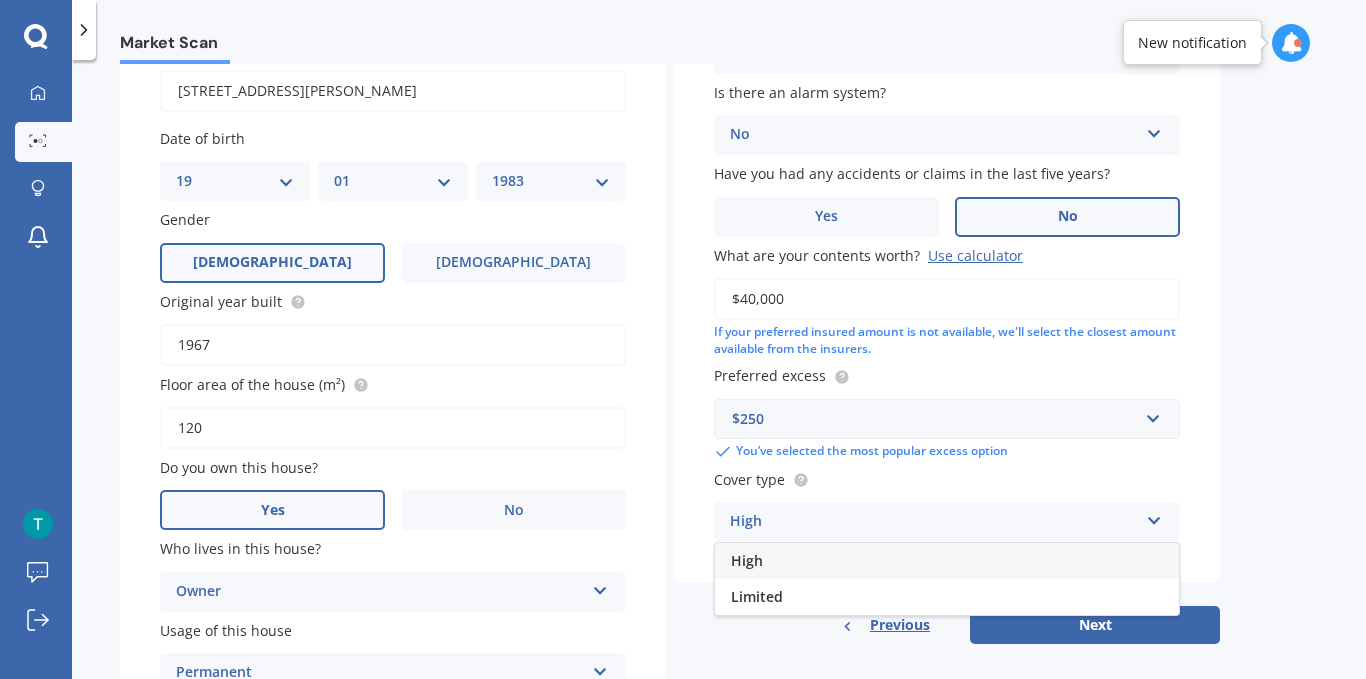 click on "High" at bounding box center (947, 561) 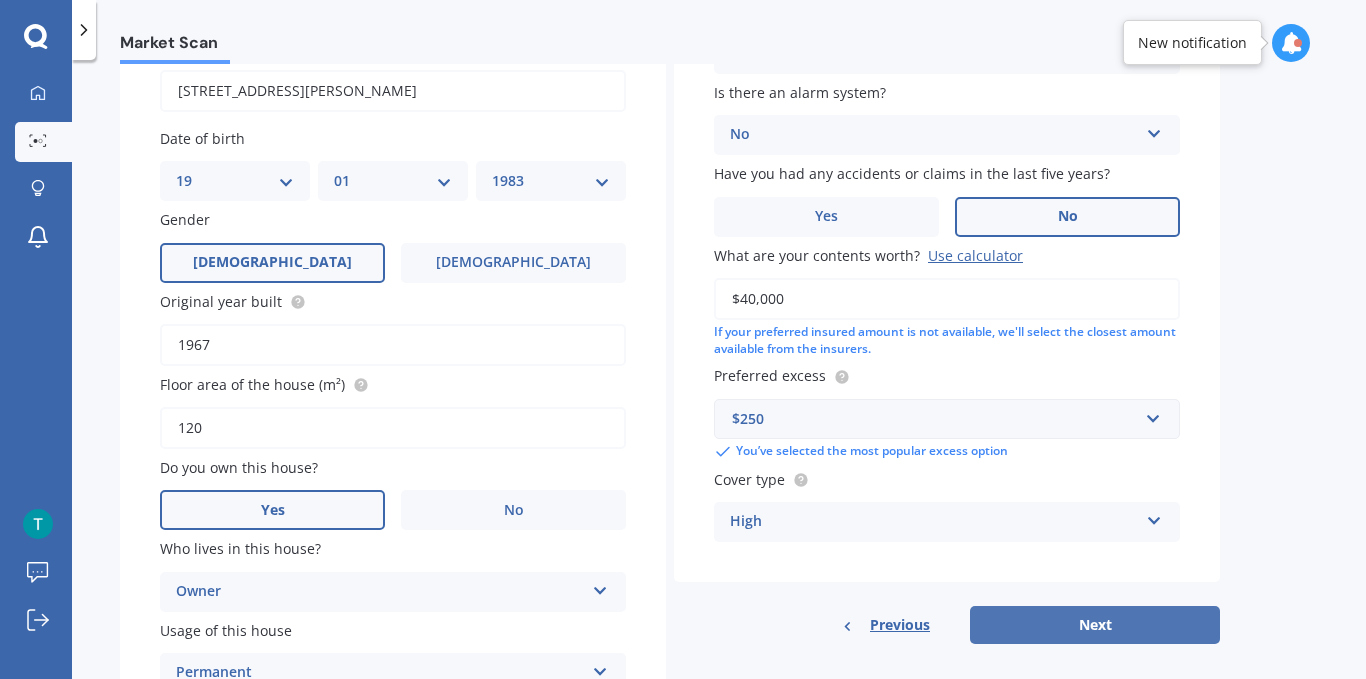 click on "Next" at bounding box center [1095, 625] 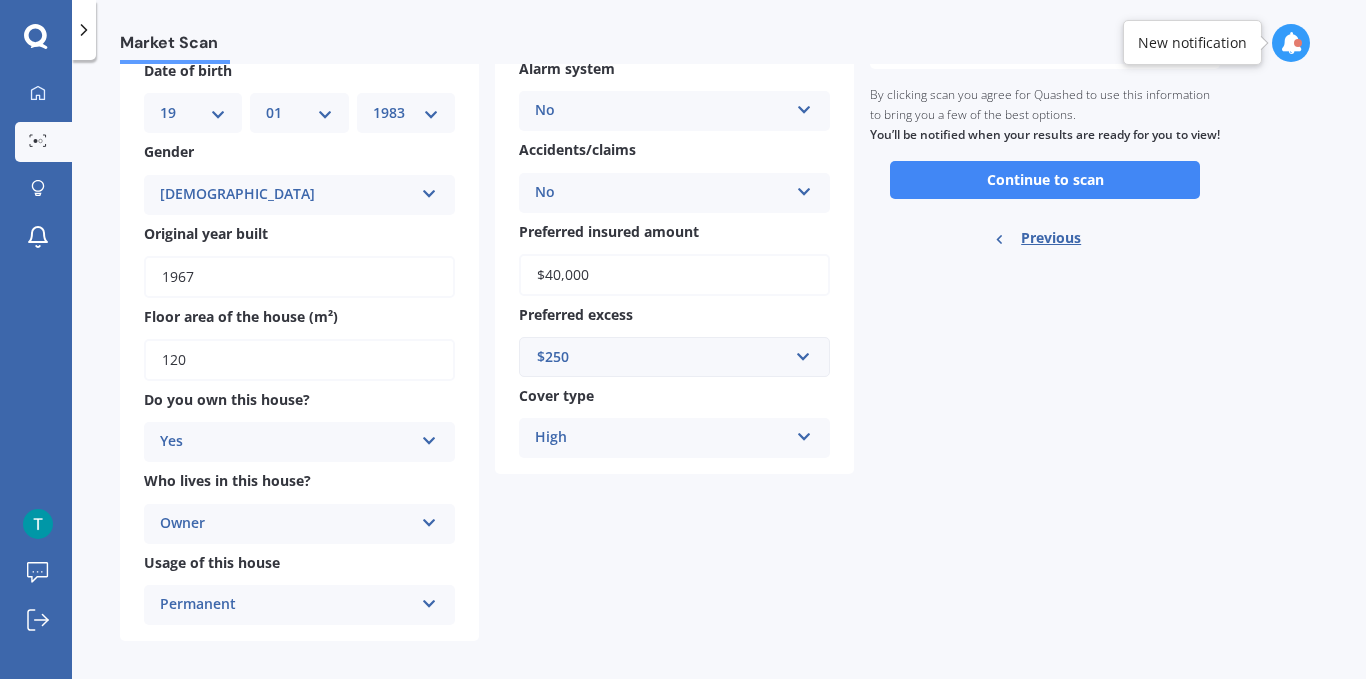 scroll, scrollTop: 0, scrollLeft: 0, axis: both 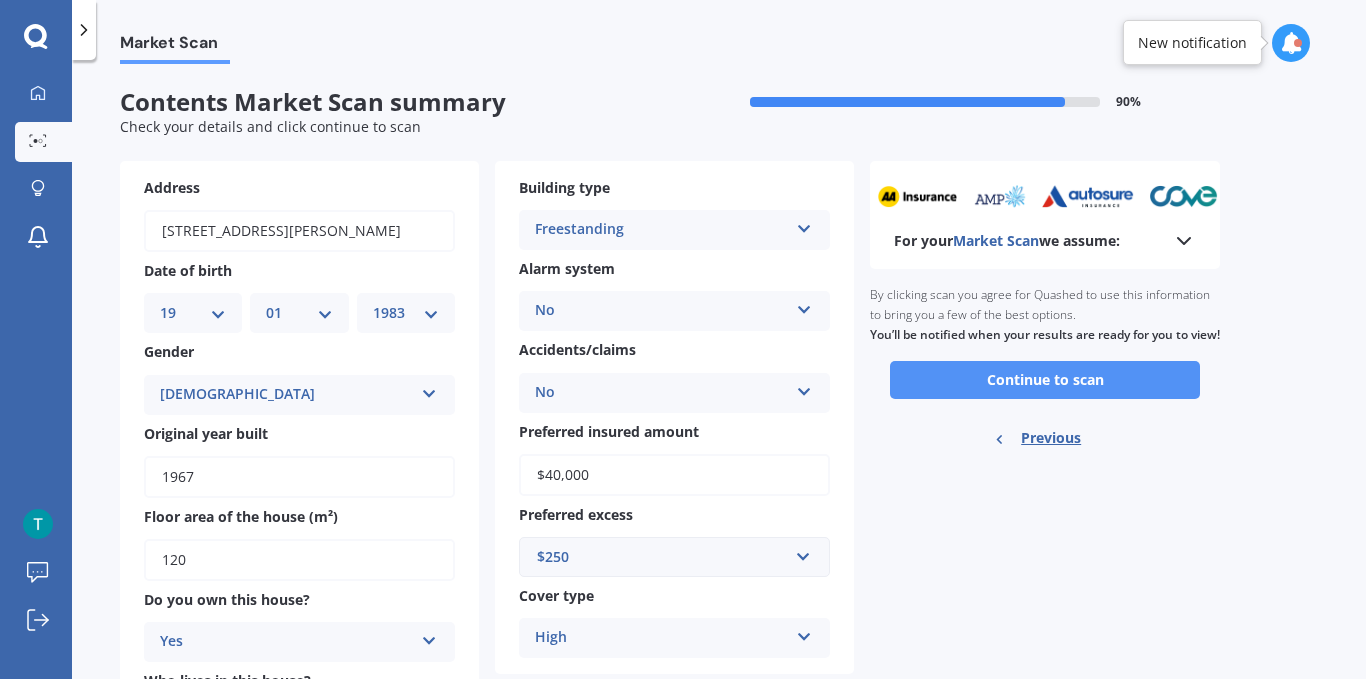 click on "Continue to scan" at bounding box center [1045, 380] 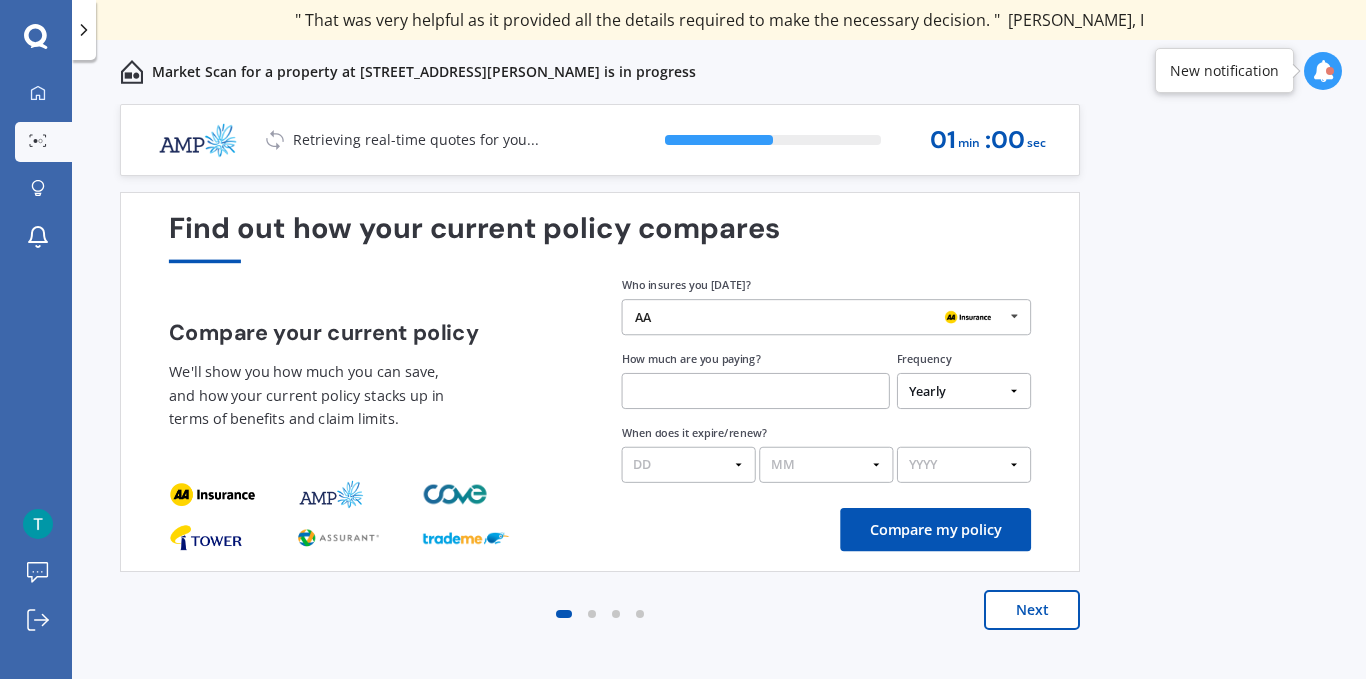 click on "Next" at bounding box center (1032, 610) 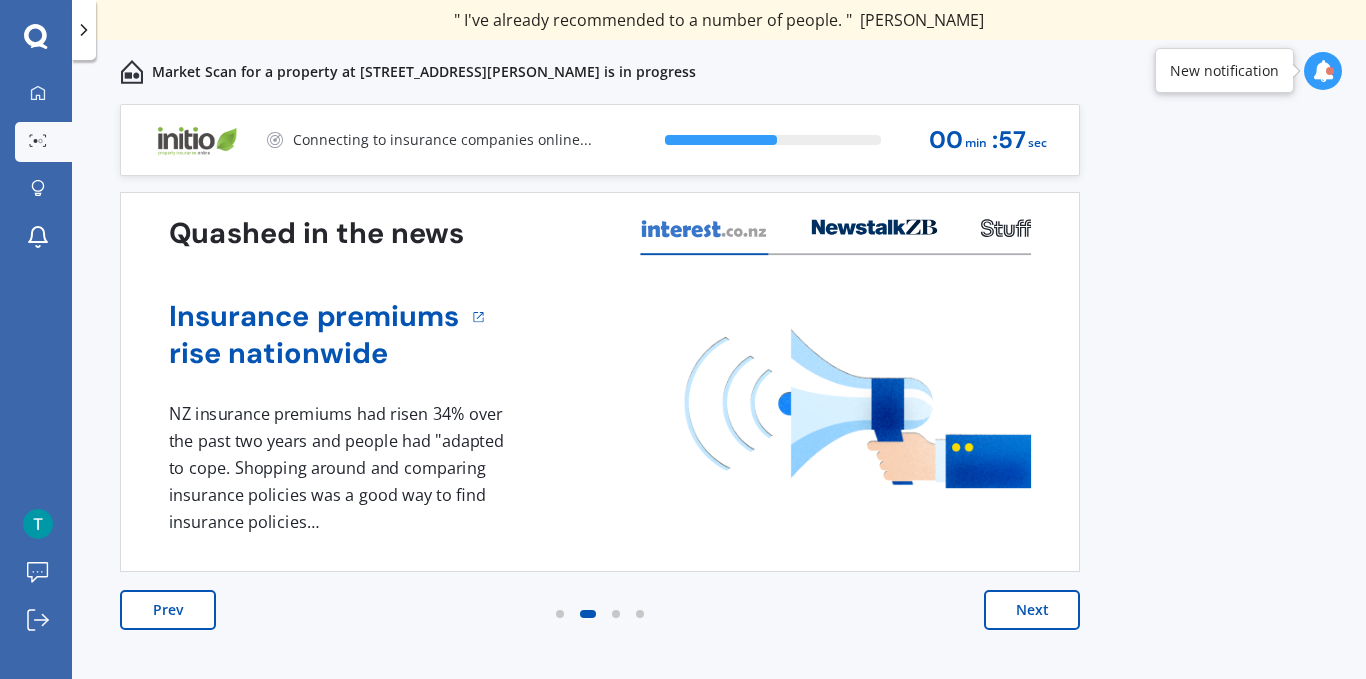 click on "Next" at bounding box center (1032, 610) 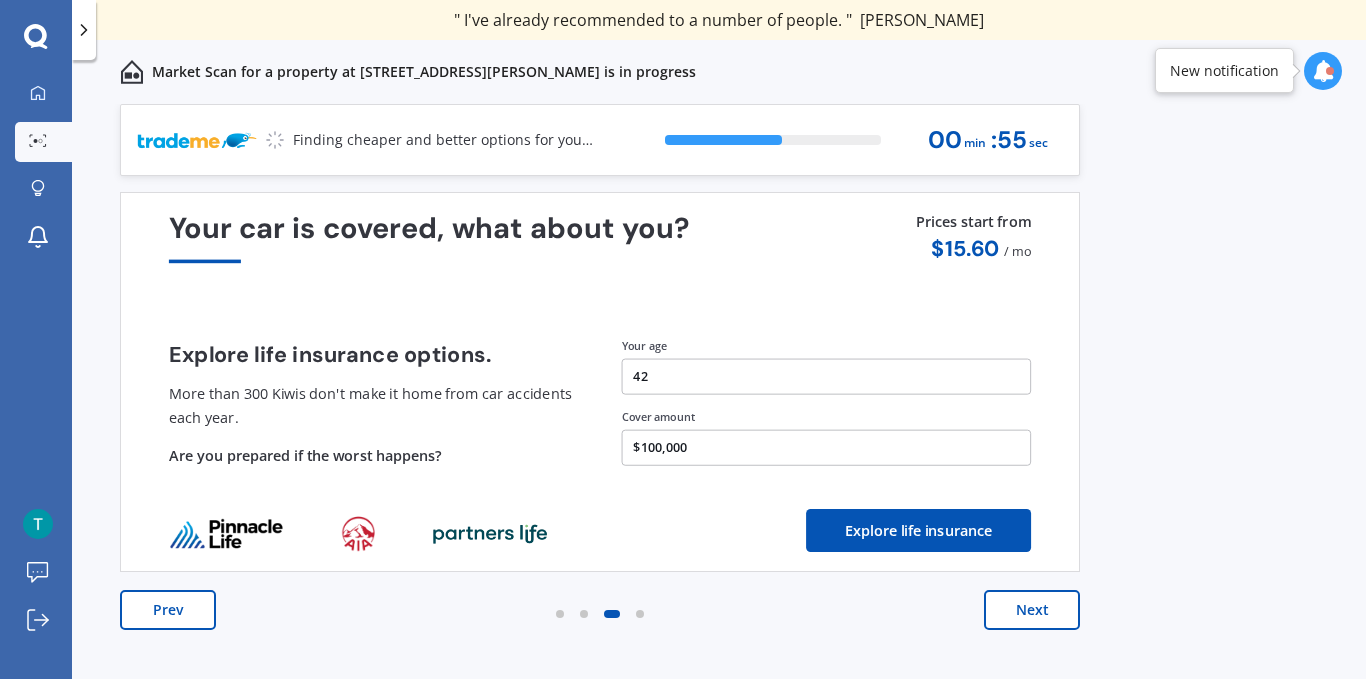 click on "Next" at bounding box center (1032, 610) 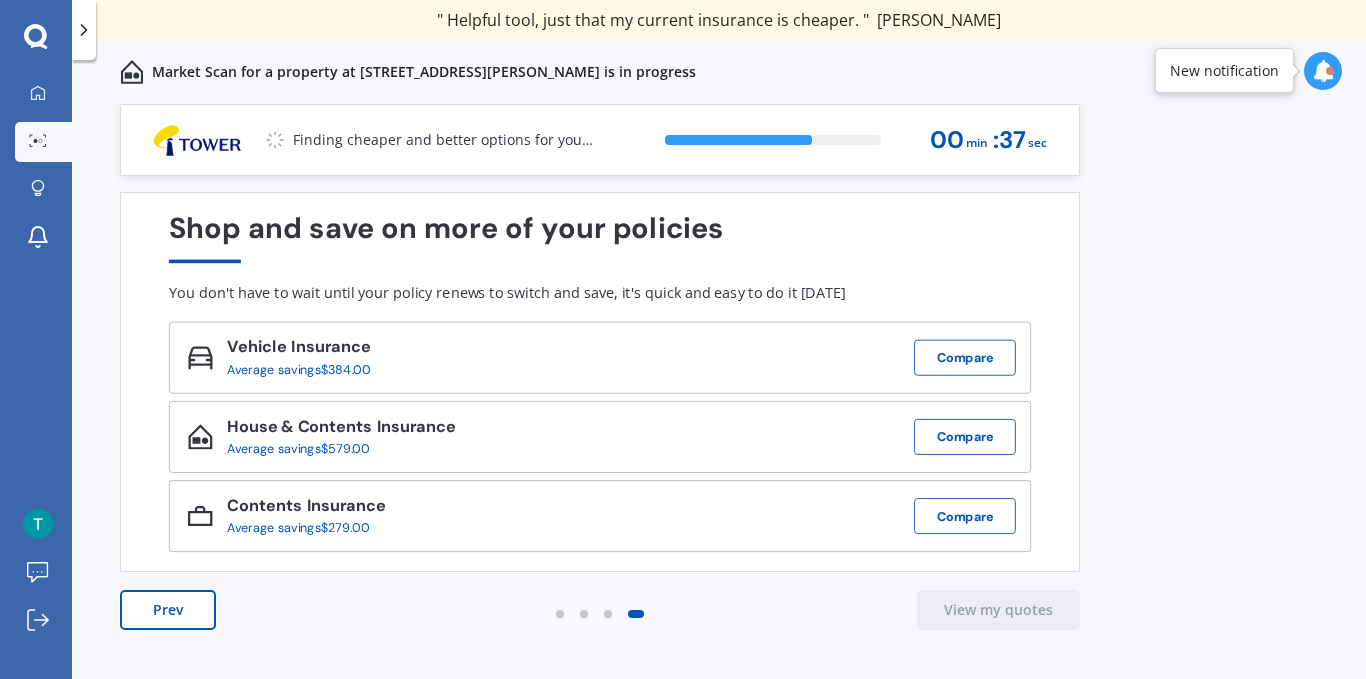 click on "Prev" at bounding box center [168, 610] 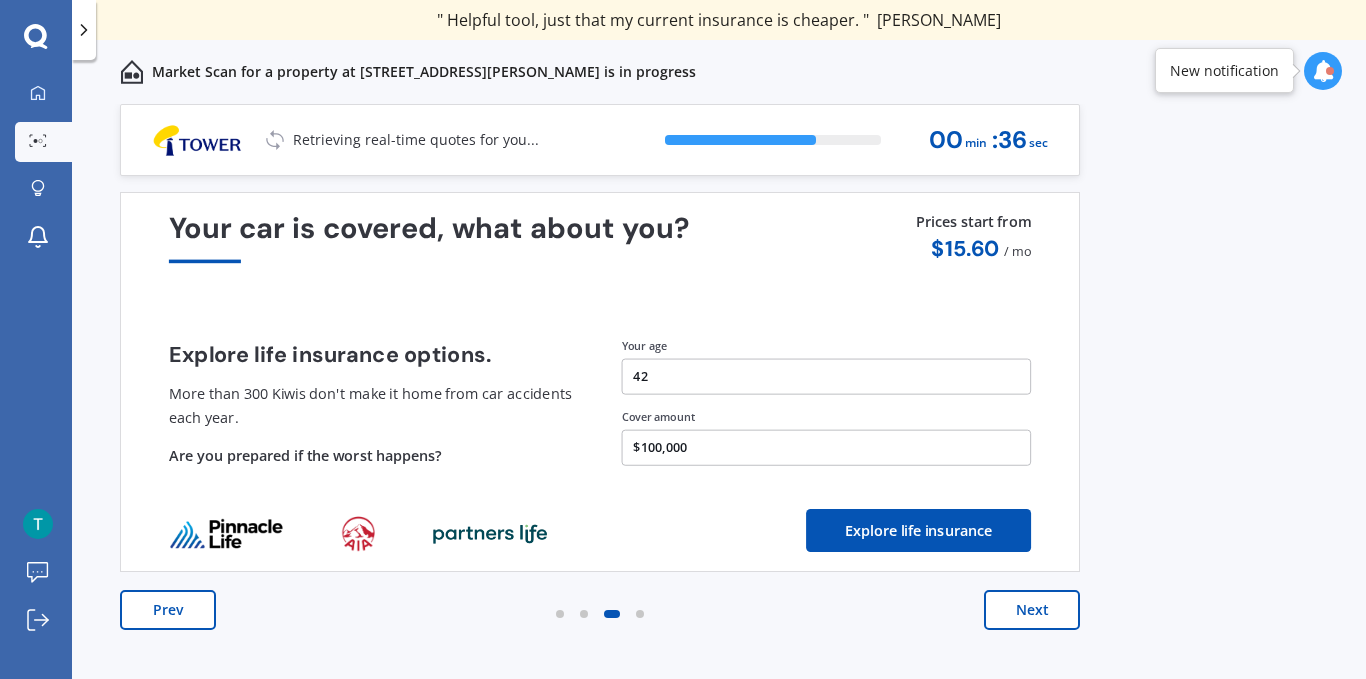 click on "Prev" at bounding box center (168, 610) 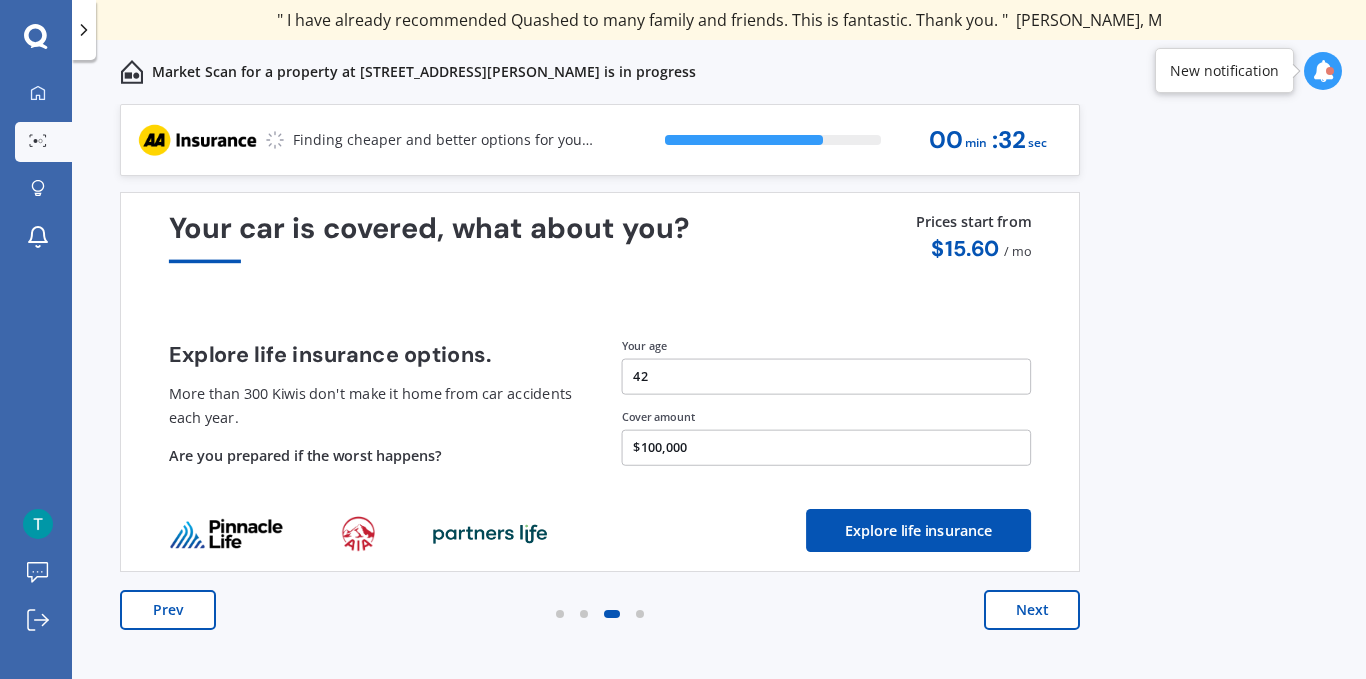 click on "Prev" at bounding box center [168, 610] 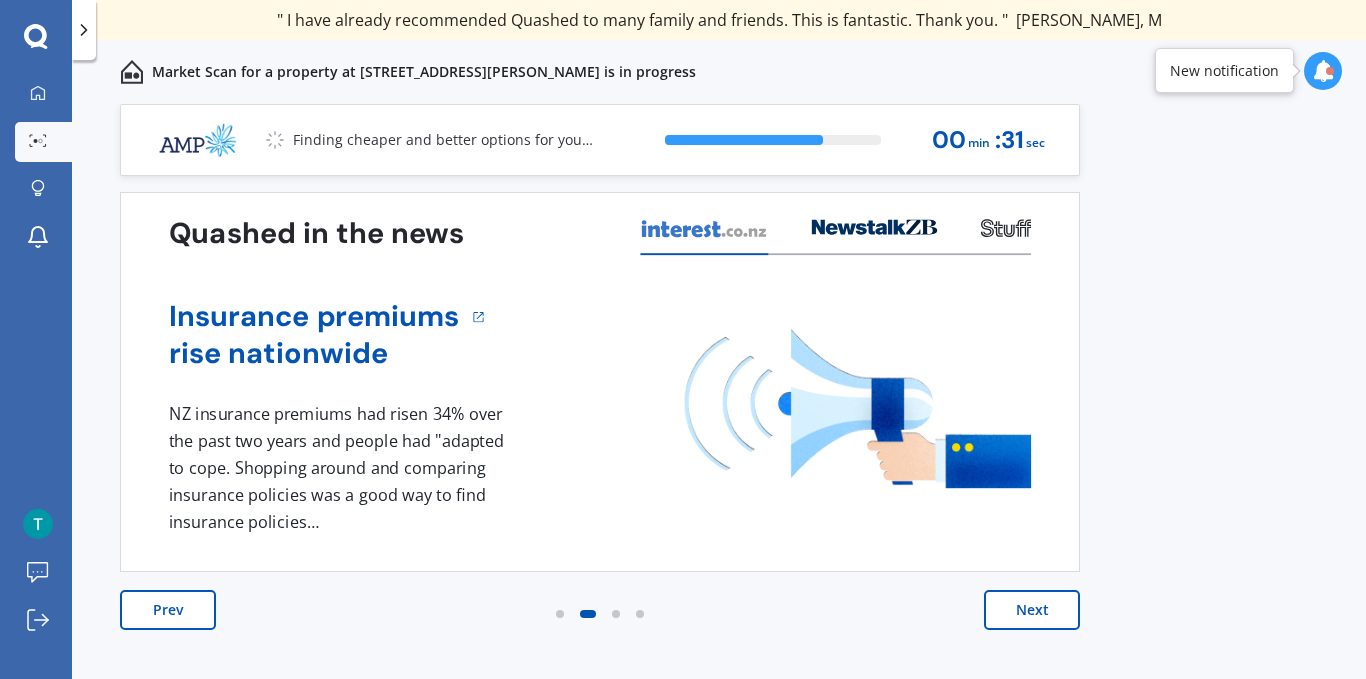 click on "Prev" at bounding box center (168, 610) 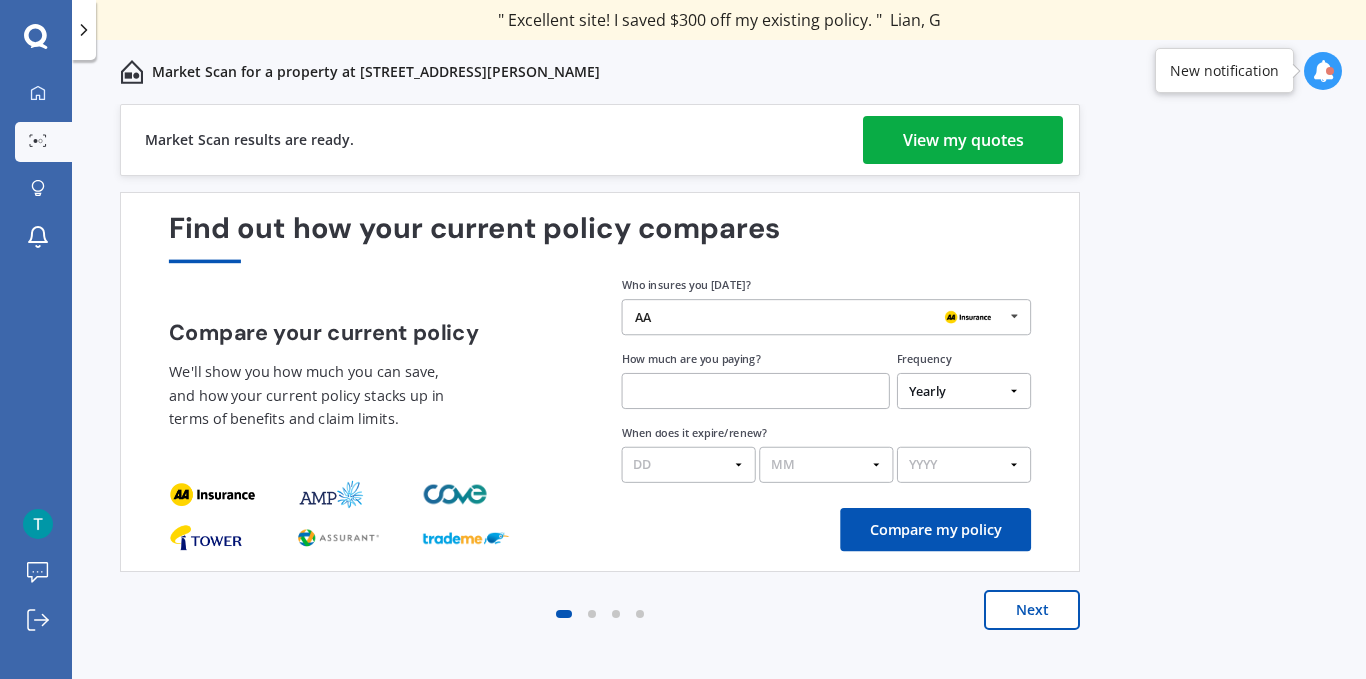click on "View my quotes" at bounding box center (963, 140) 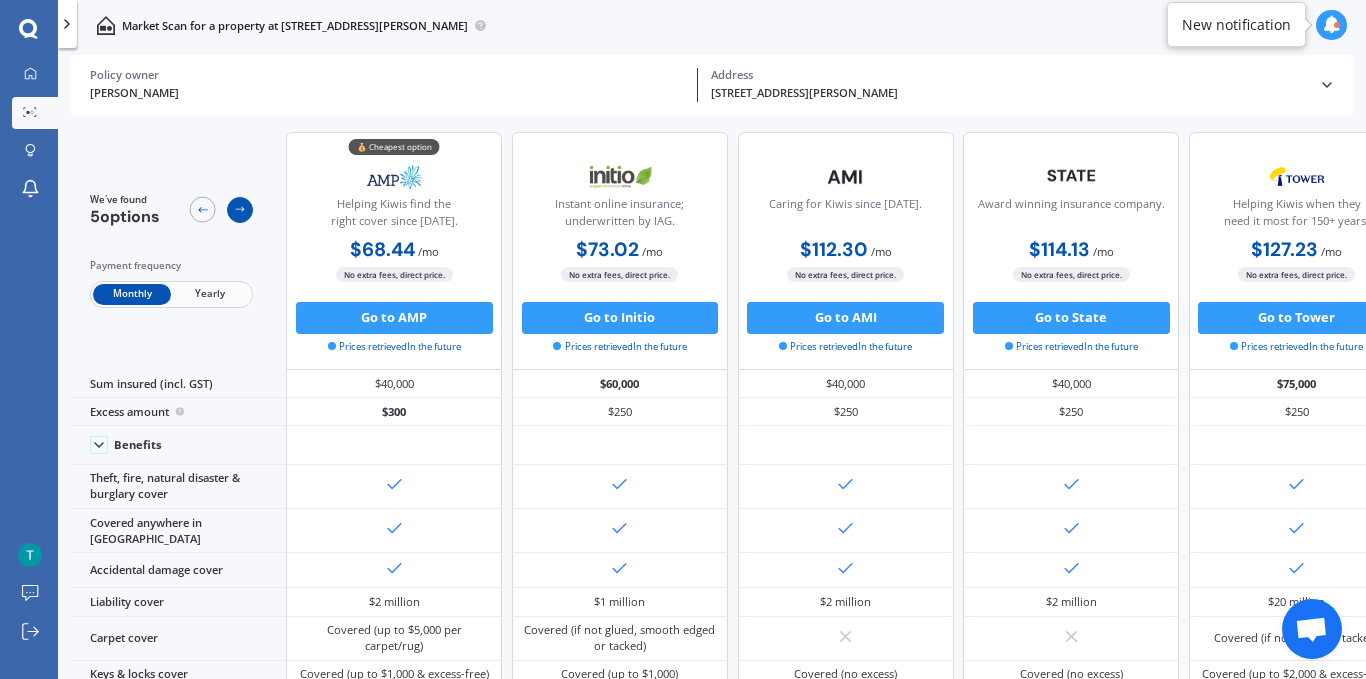click 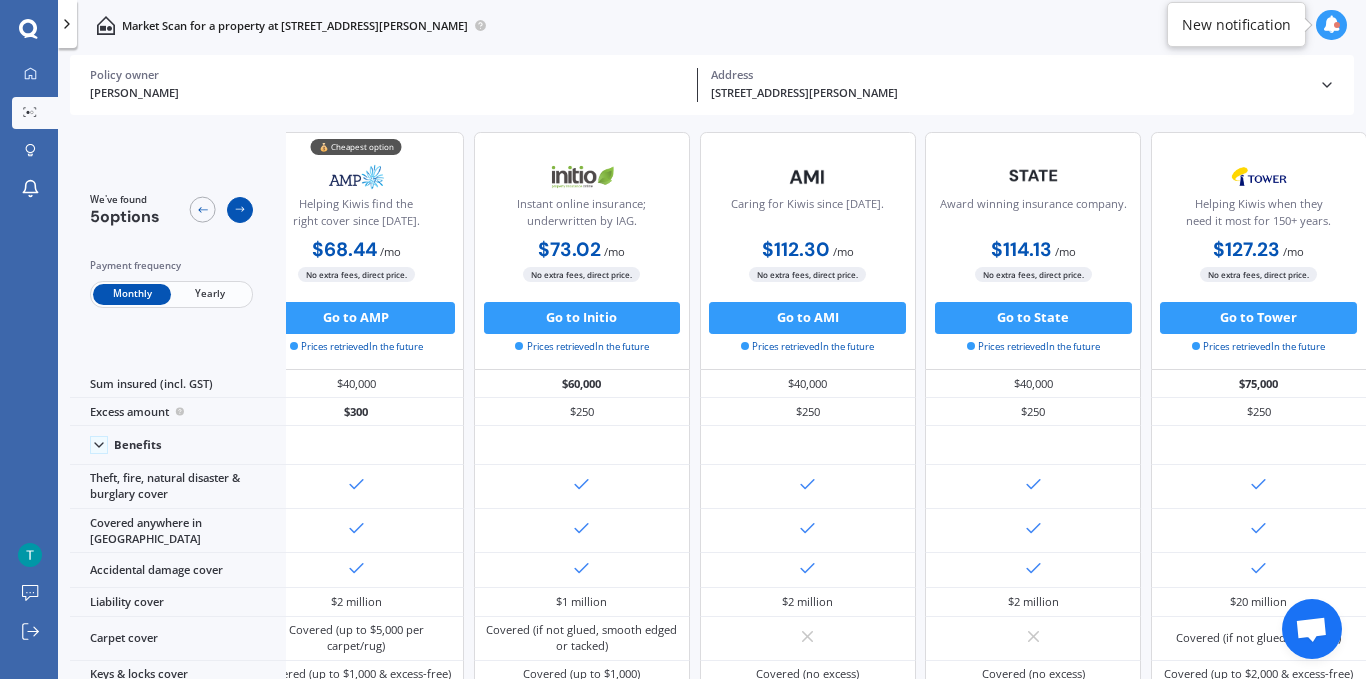 click 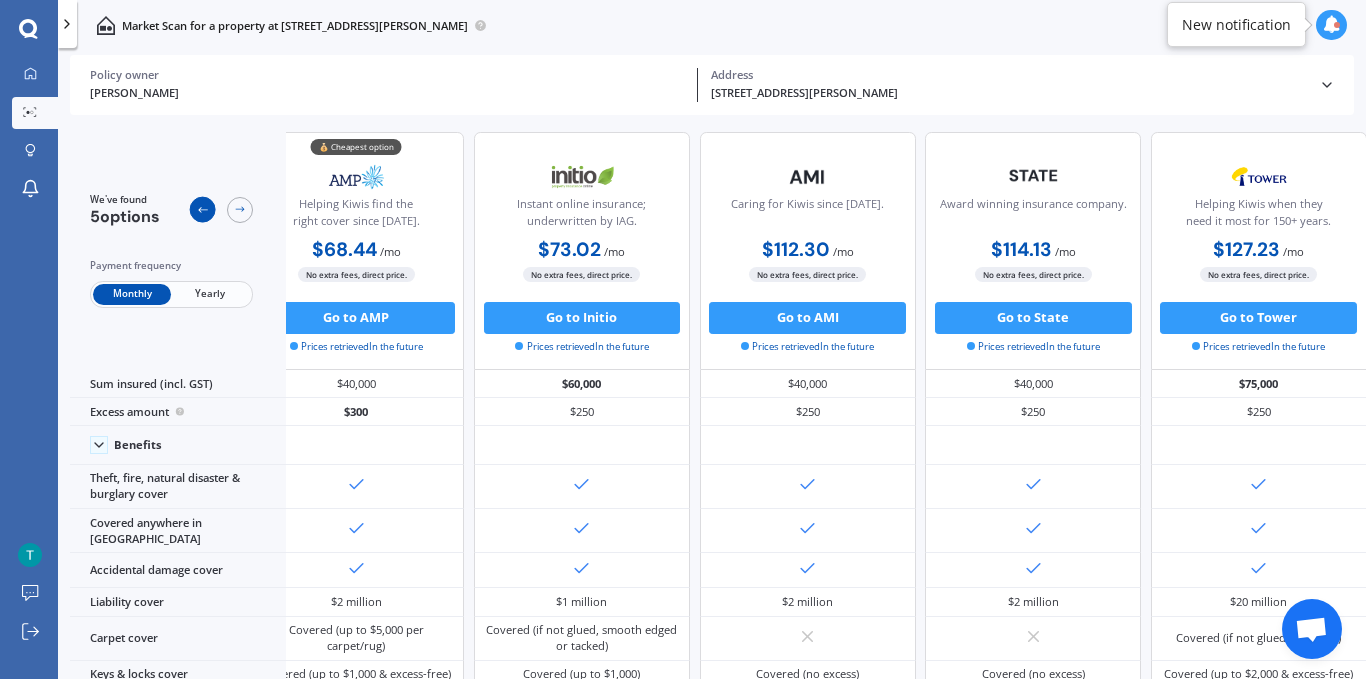 click at bounding box center [203, 210] 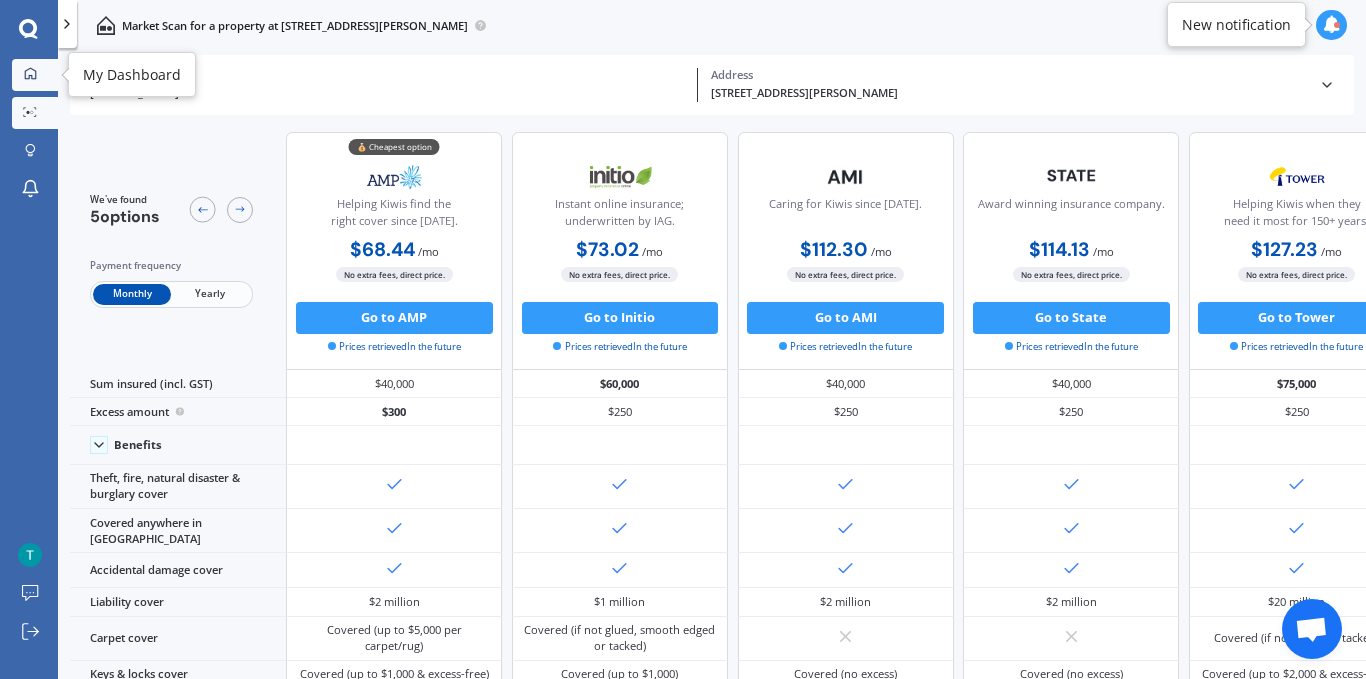 click on "My Dashboard" at bounding box center (35, 75) 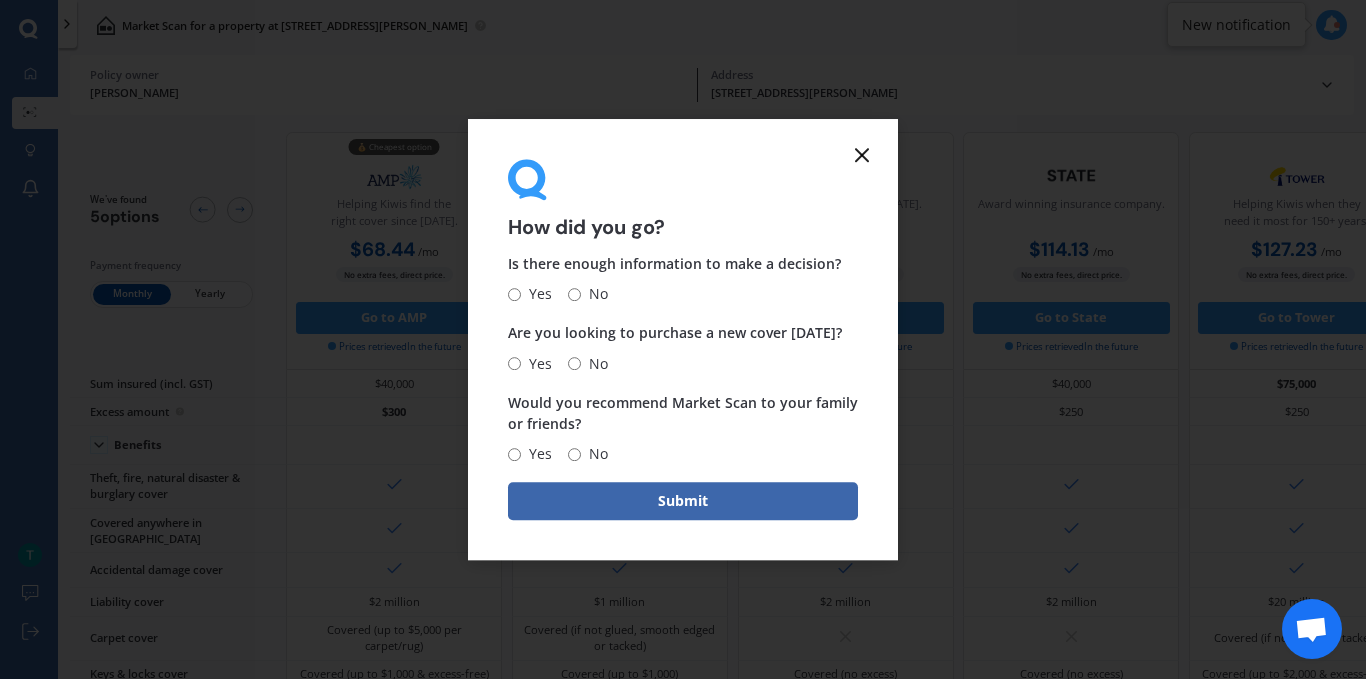 click on "Yes" at bounding box center (514, 294) 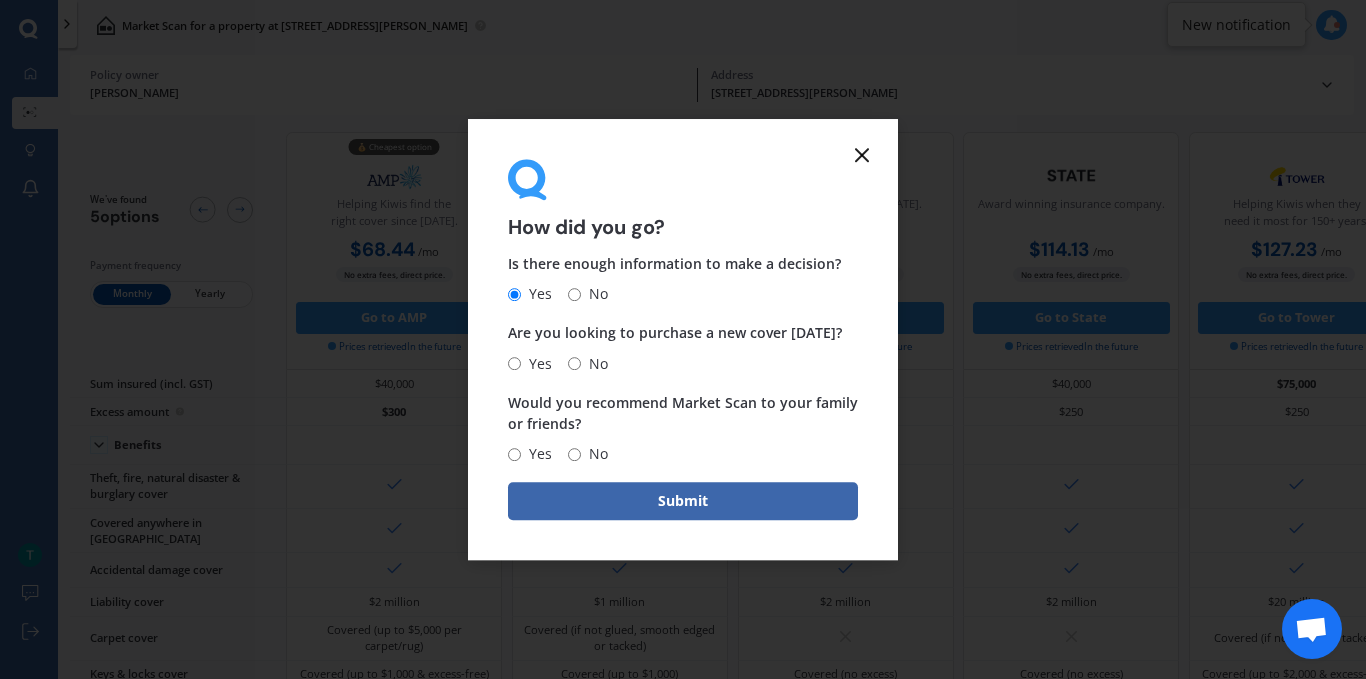 click on "No" at bounding box center [574, 363] 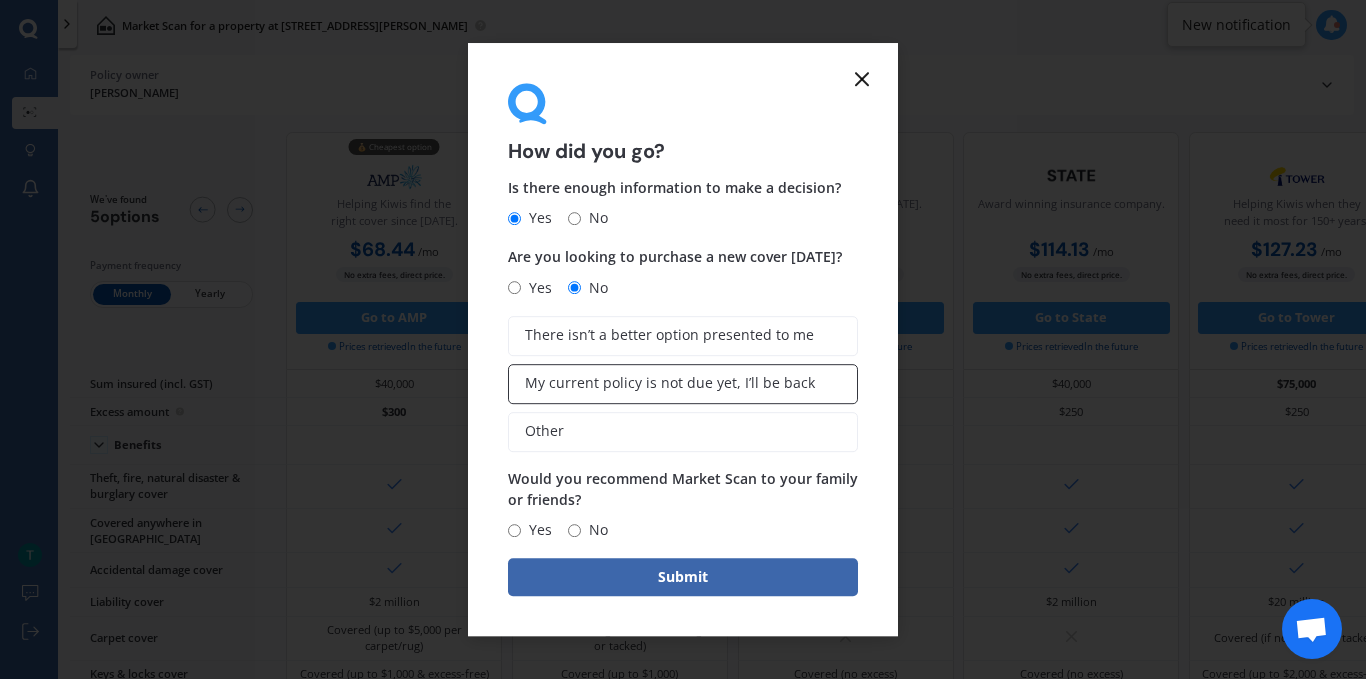 click on "My current policy is not due yet, I’ll be back" at bounding box center [670, 383] 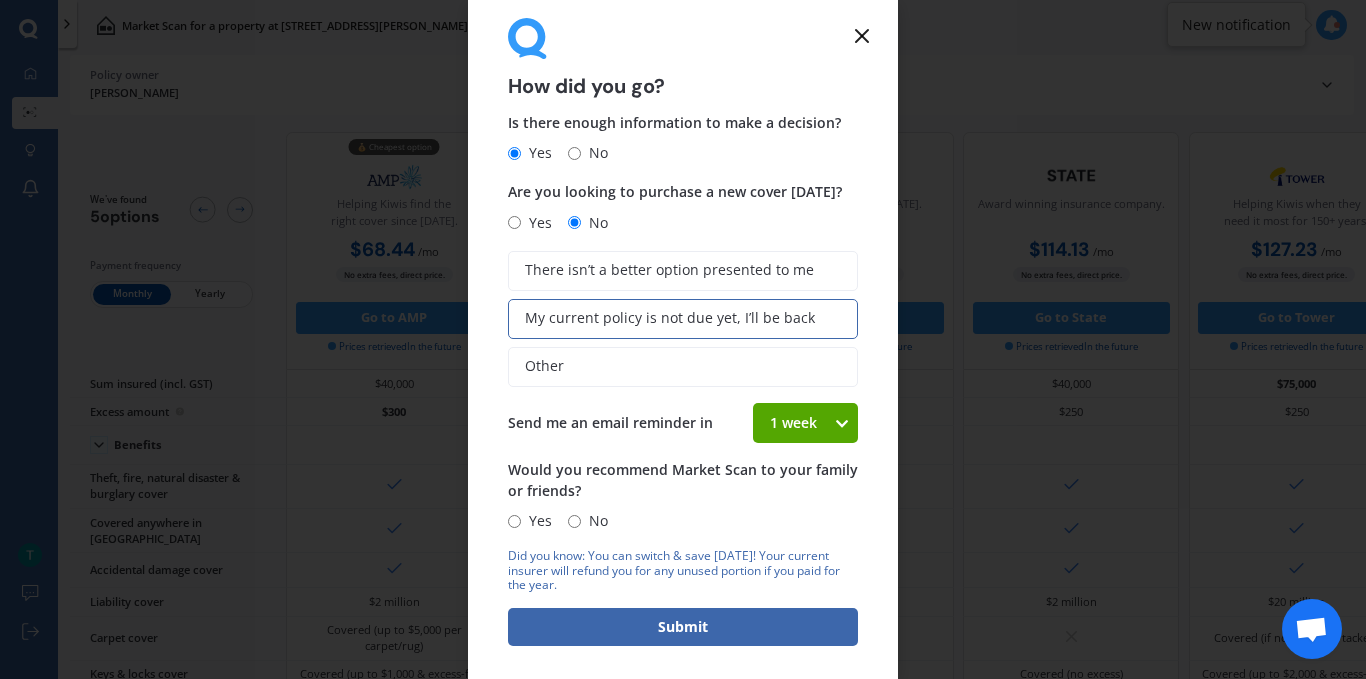 scroll, scrollTop: 28, scrollLeft: 0, axis: vertical 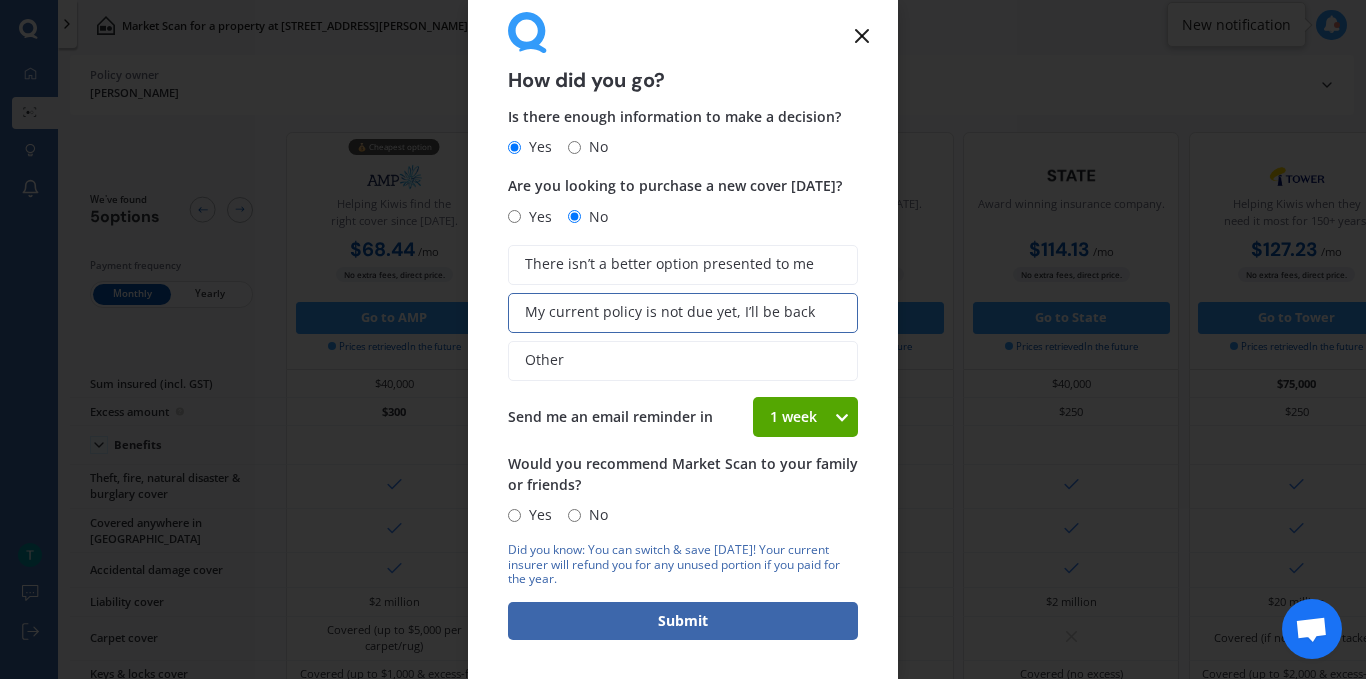 click on "Yes" at bounding box center (514, 515) 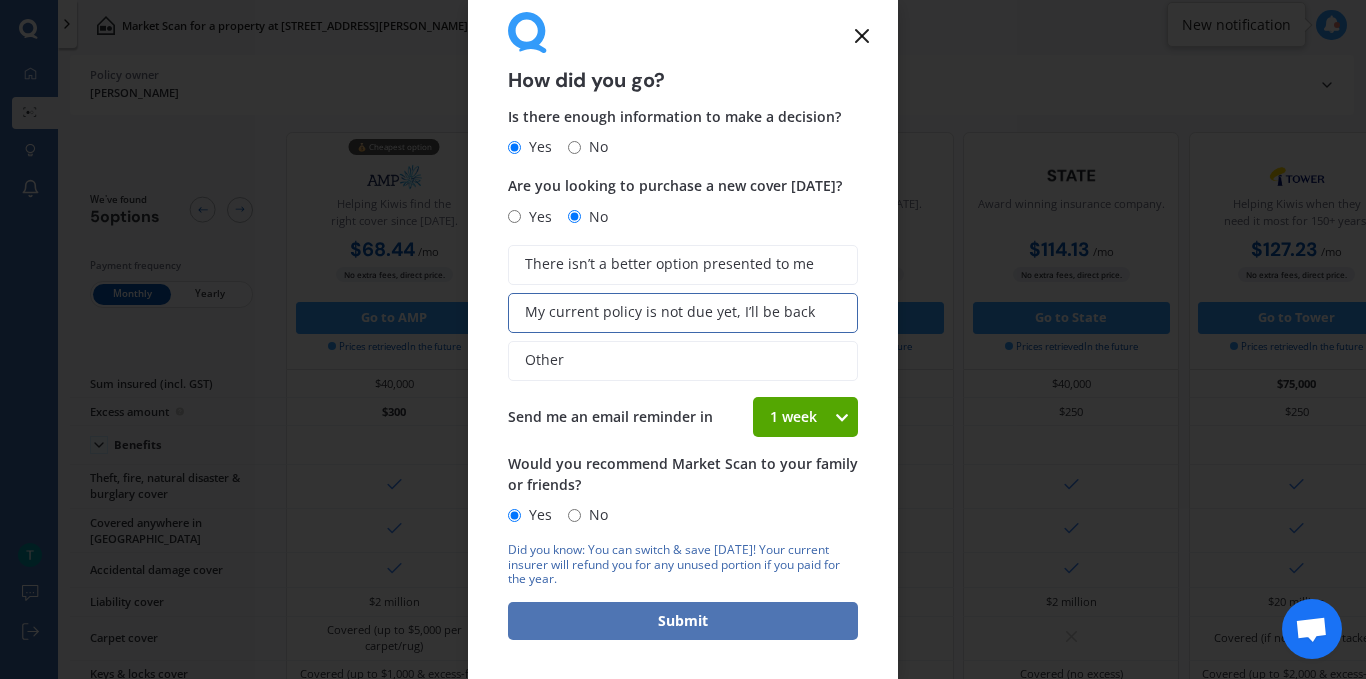 click on "Submit" at bounding box center [683, 621] 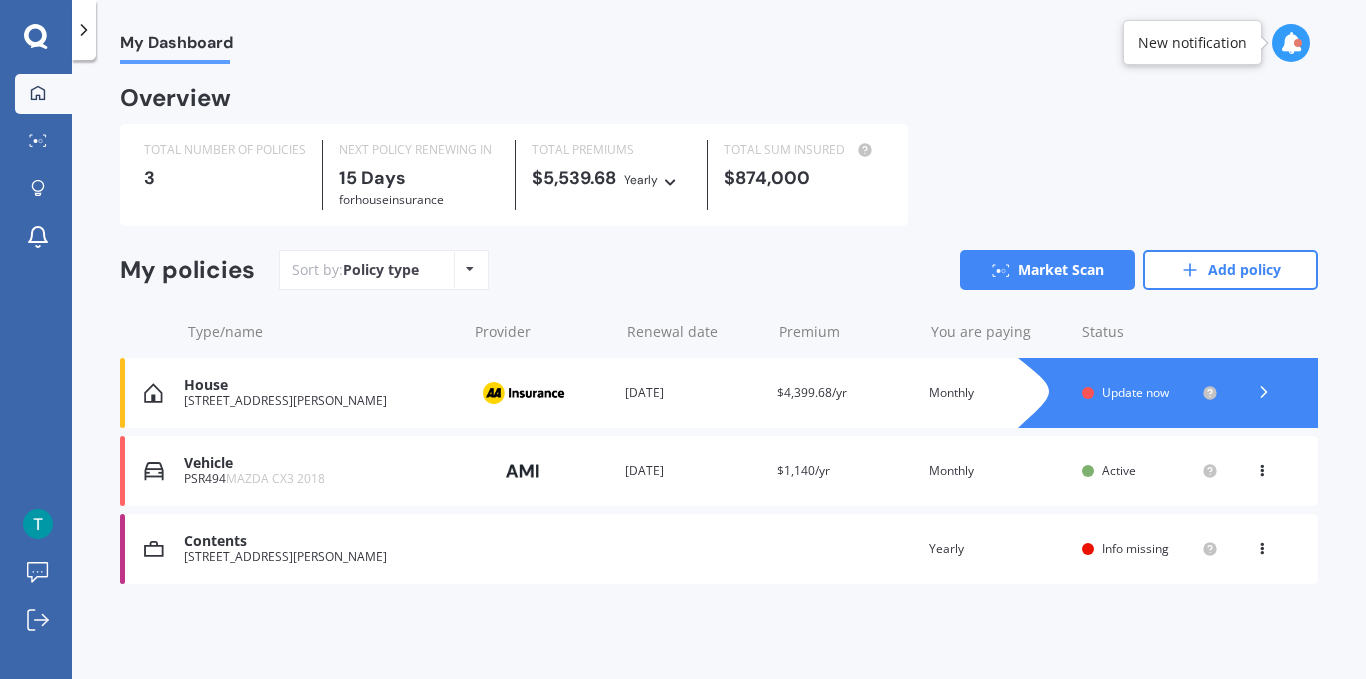 click at bounding box center [523, 393] 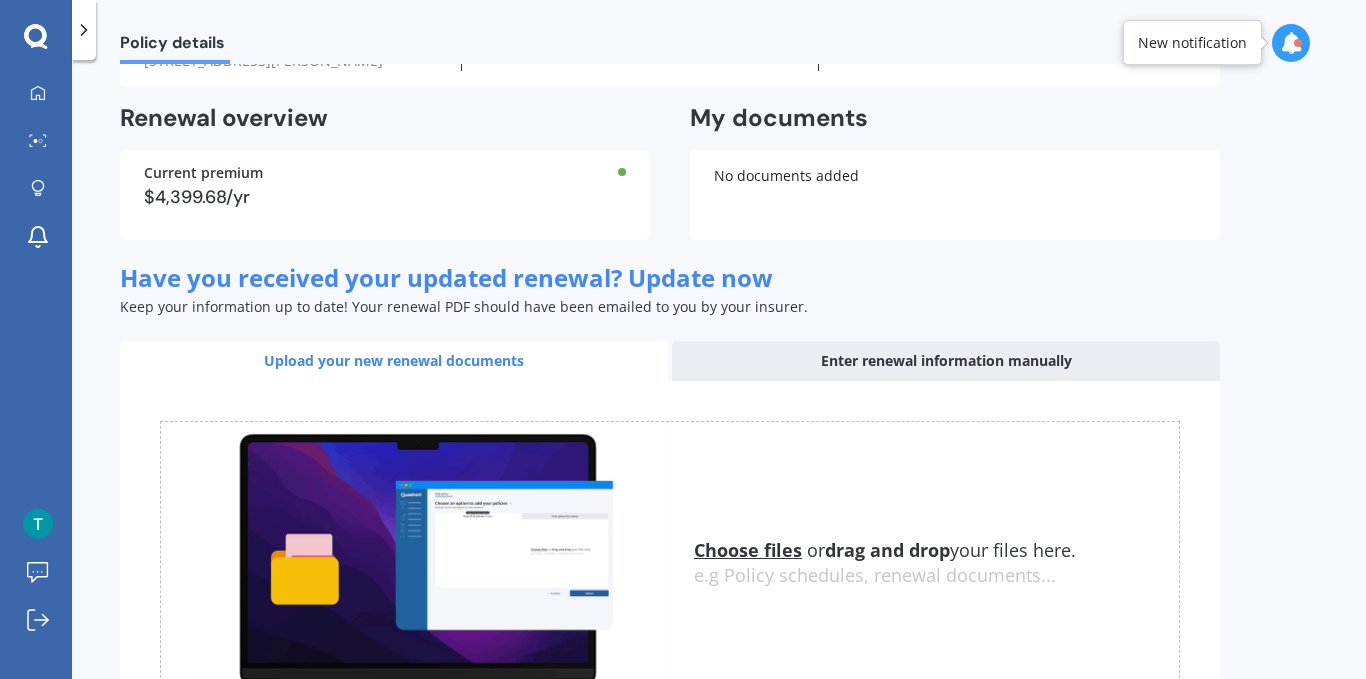 scroll, scrollTop: 0, scrollLeft: 0, axis: both 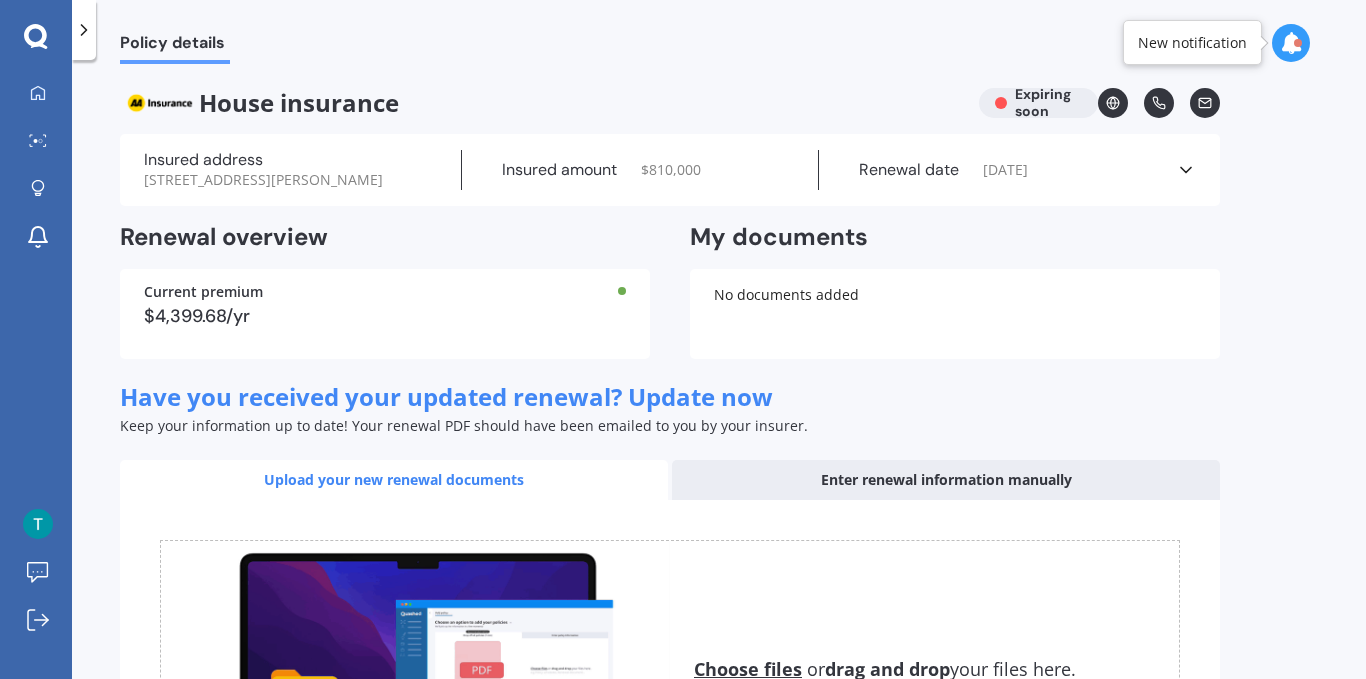 click 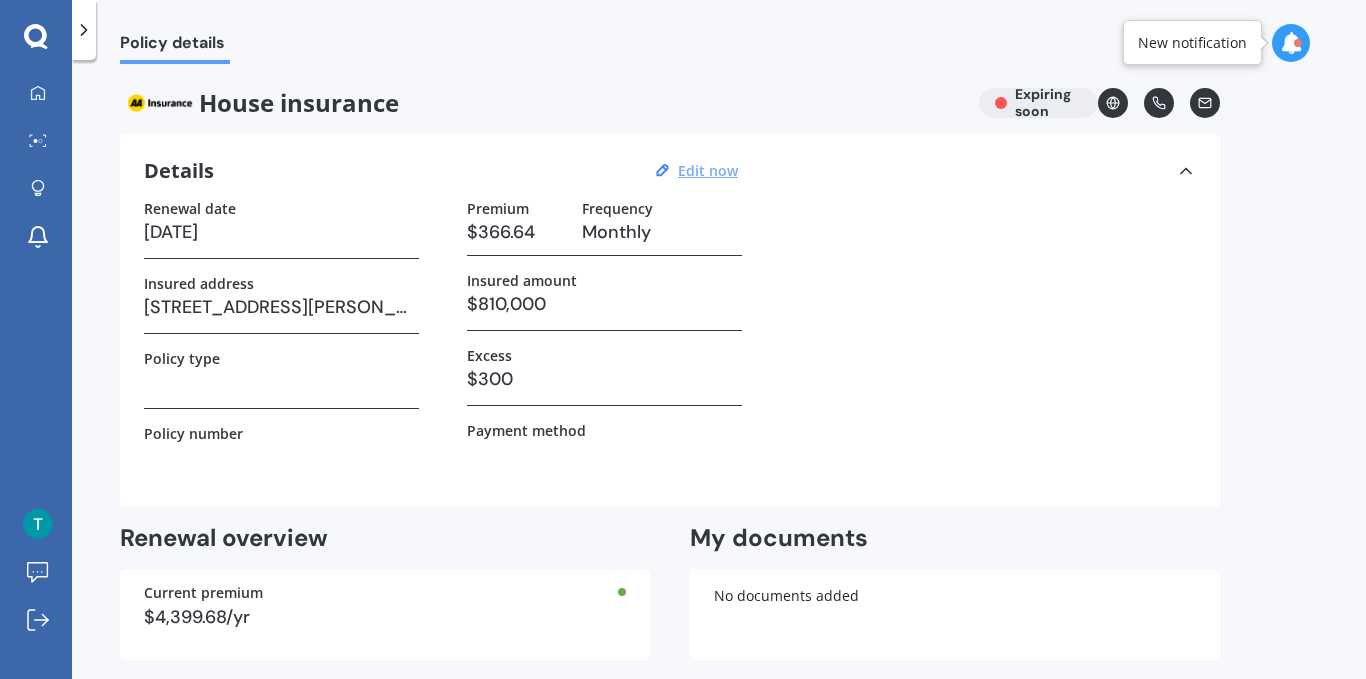 click on "Edit now" at bounding box center [708, 170] 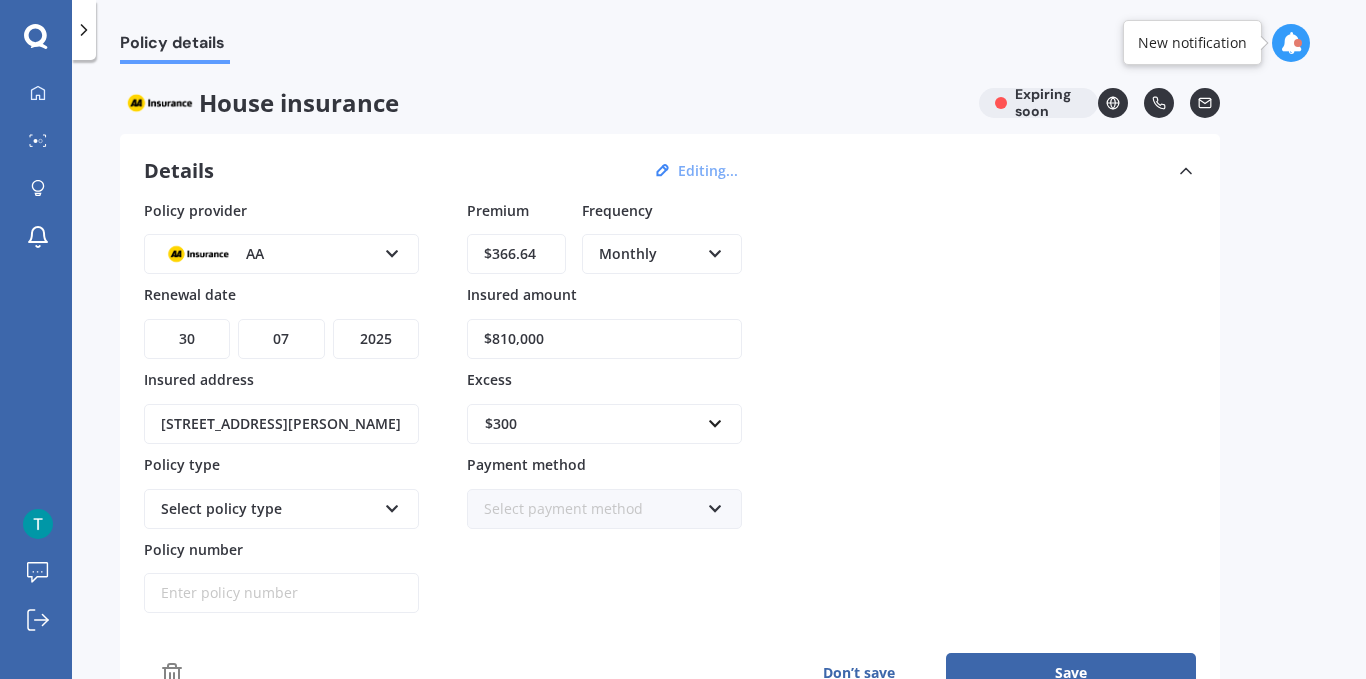 click at bounding box center [392, 250] 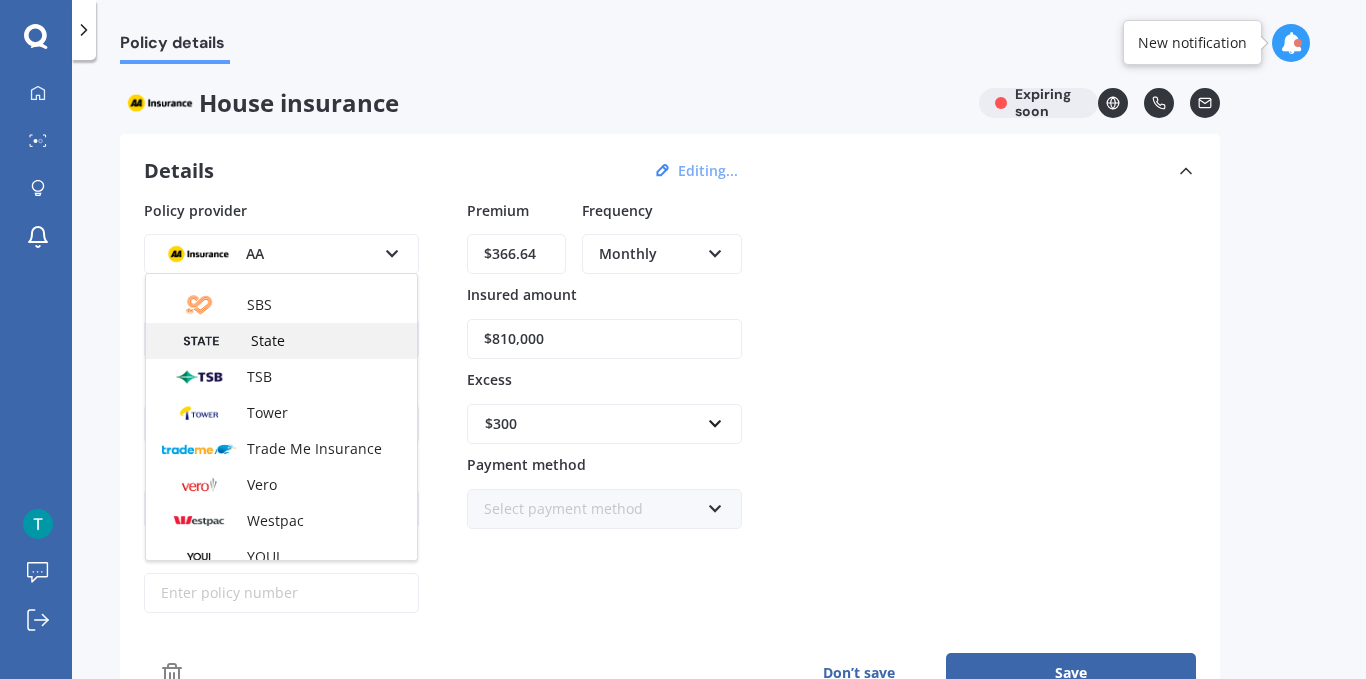 scroll, scrollTop: 542, scrollLeft: 0, axis: vertical 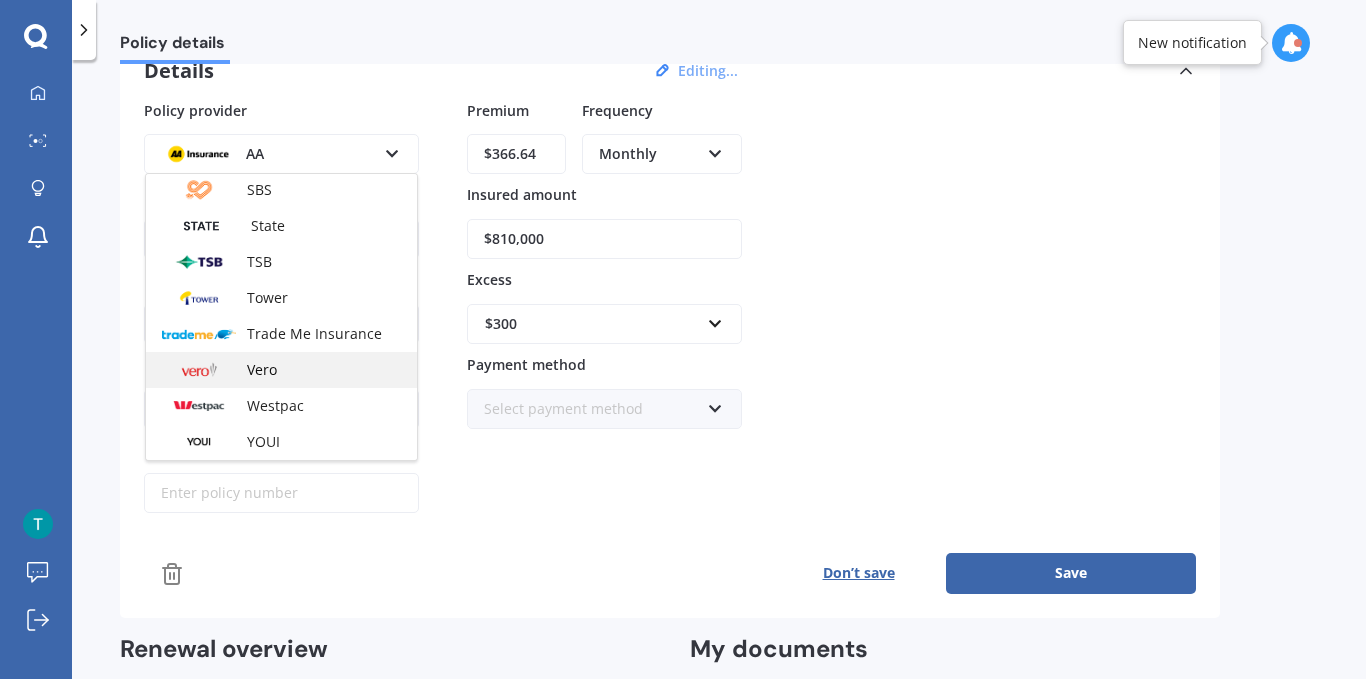 click at bounding box center (199, 370) 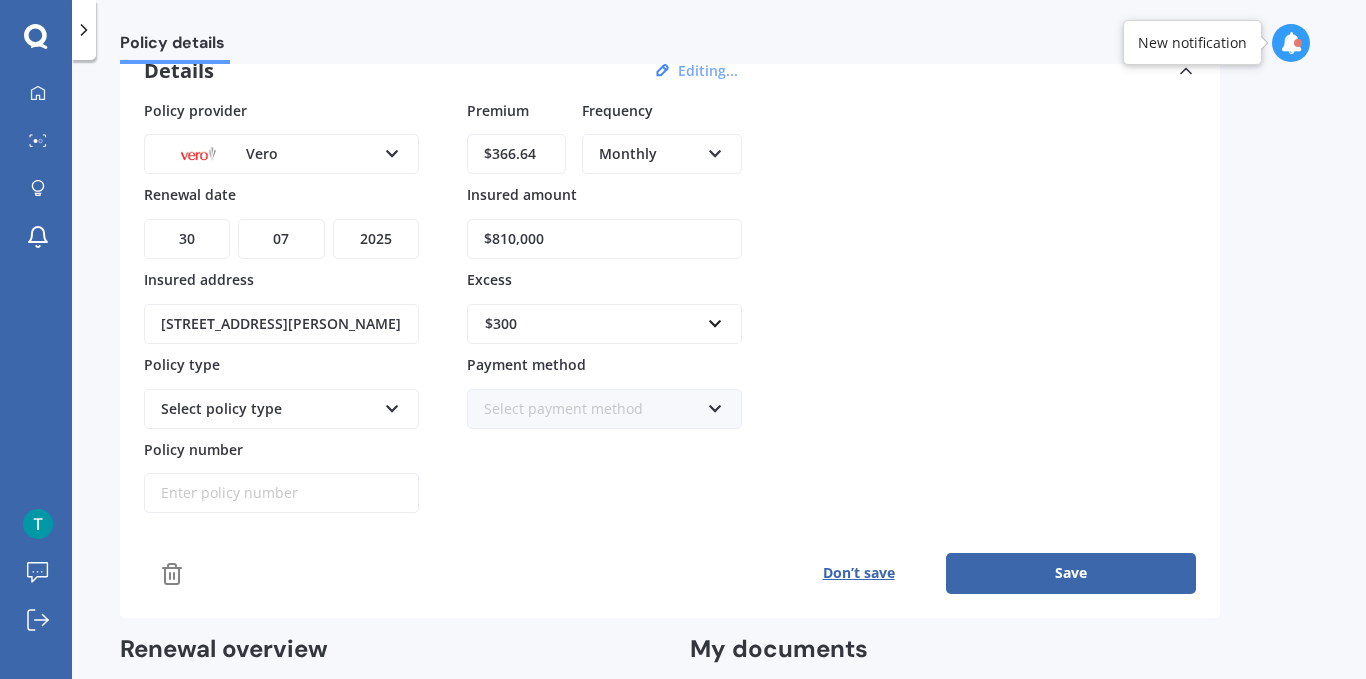click at bounding box center [392, 150] 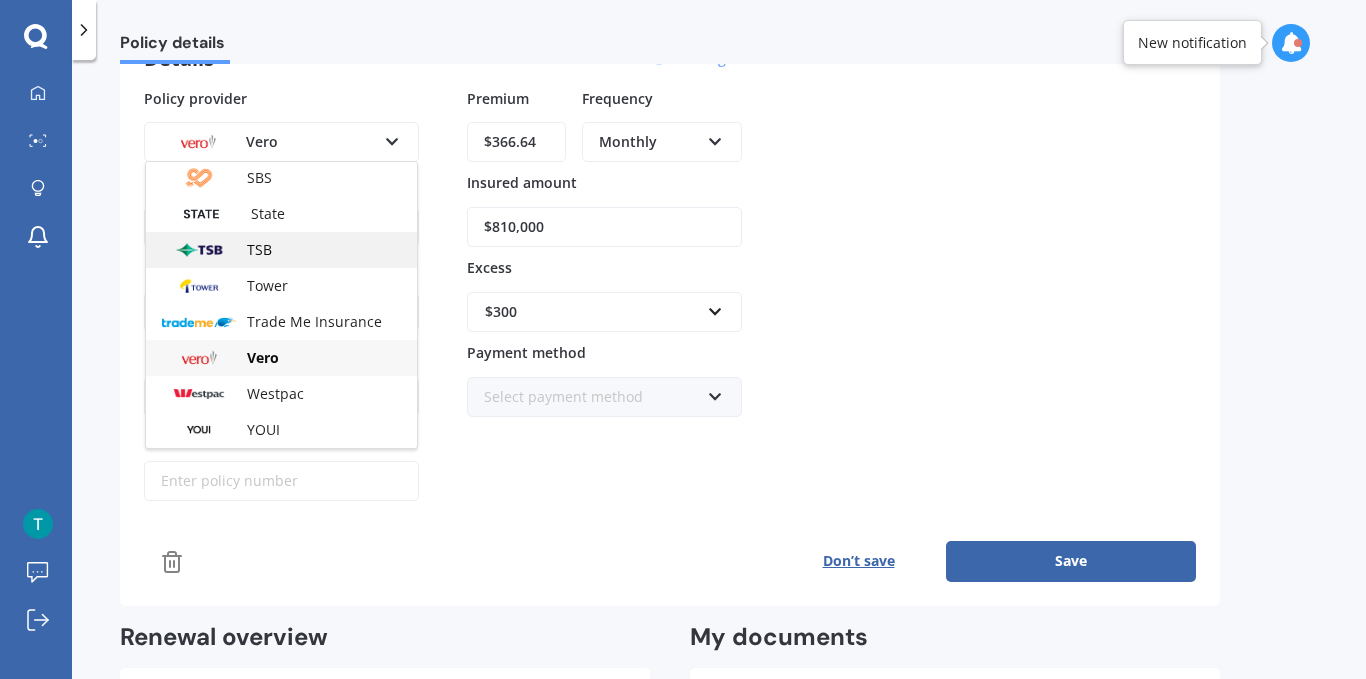 scroll, scrollTop: 100, scrollLeft: 0, axis: vertical 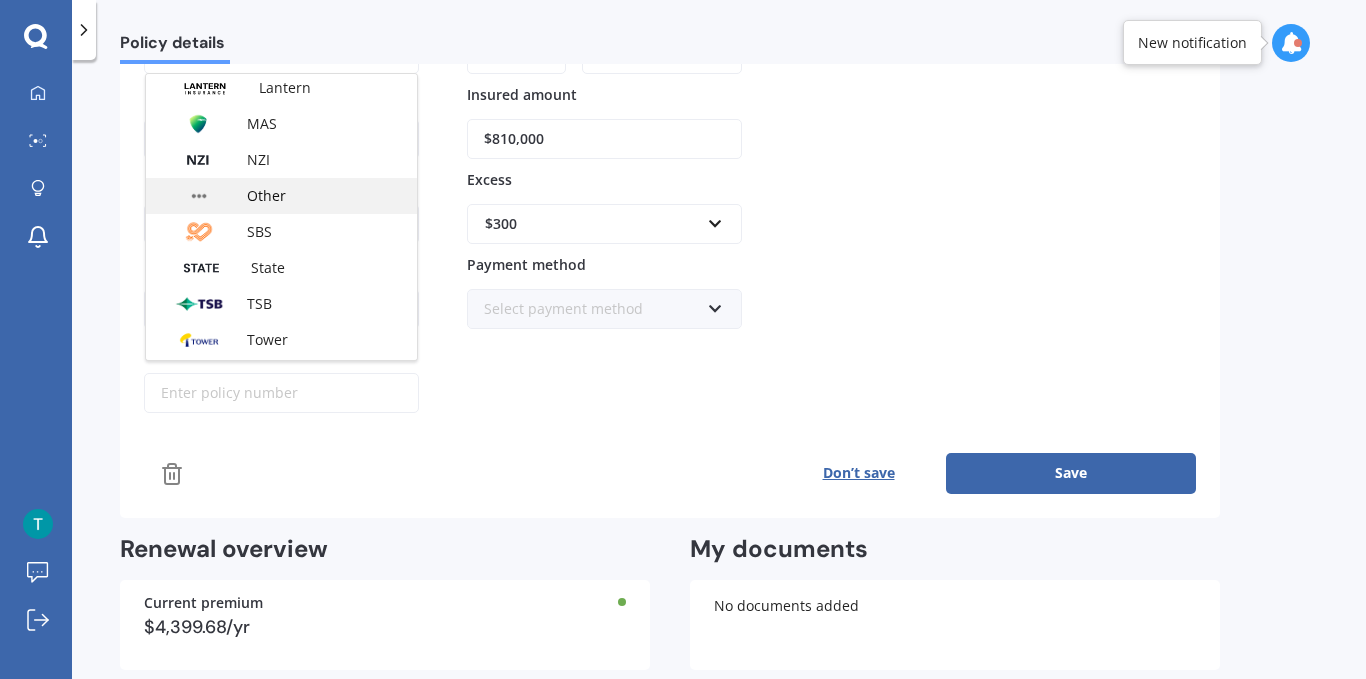 click on "Other" at bounding box center [281, 196] 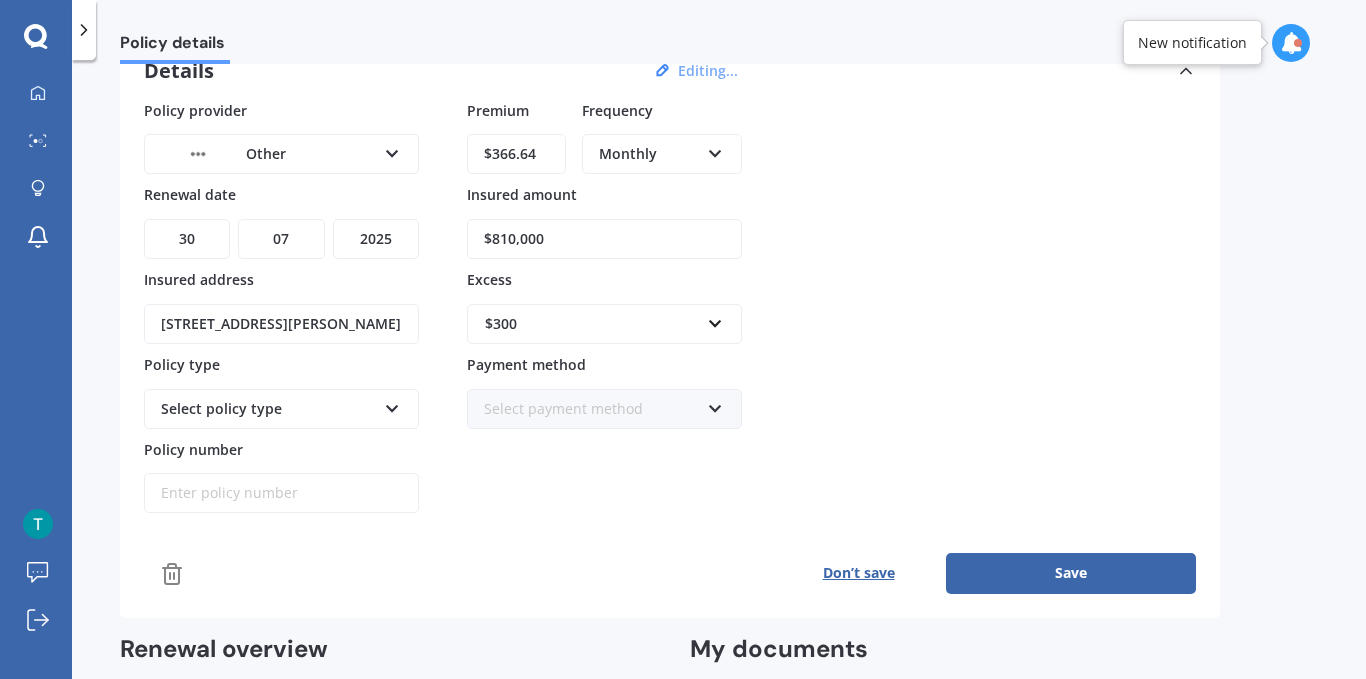 scroll, scrollTop: 0, scrollLeft: 0, axis: both 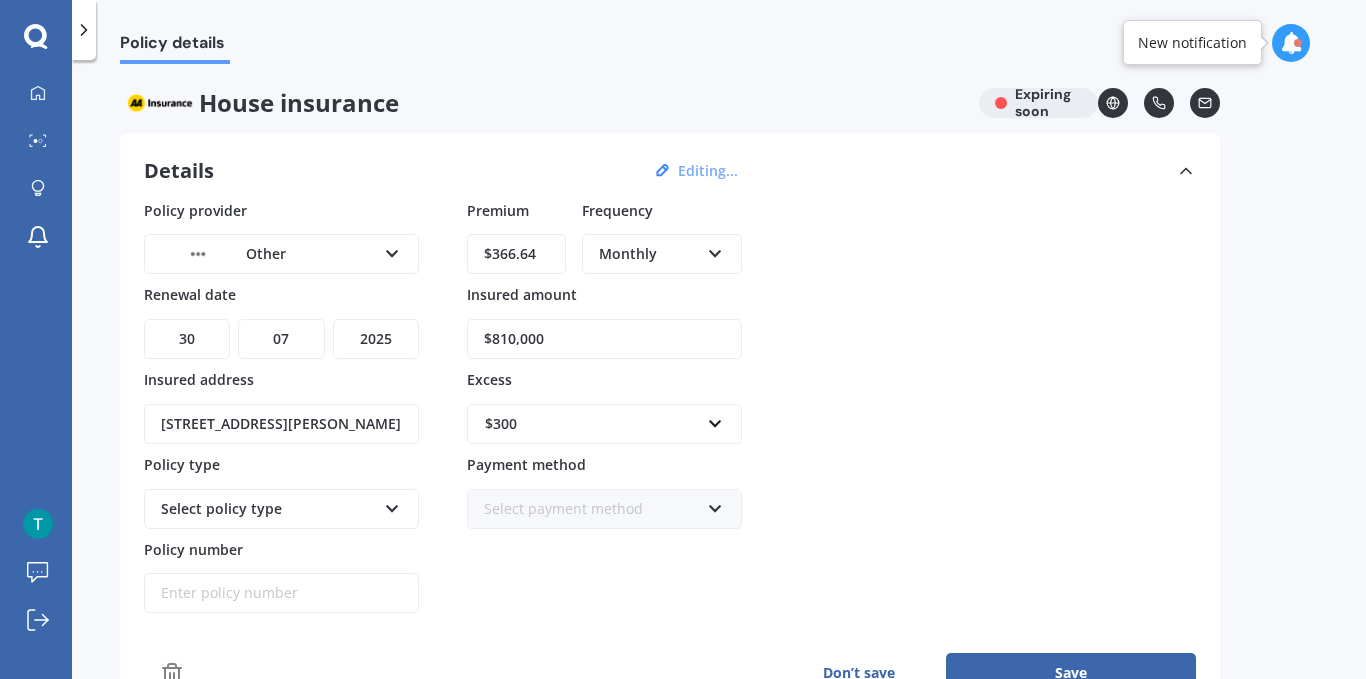 click on "$366.64" at bounding box center [516, 254] 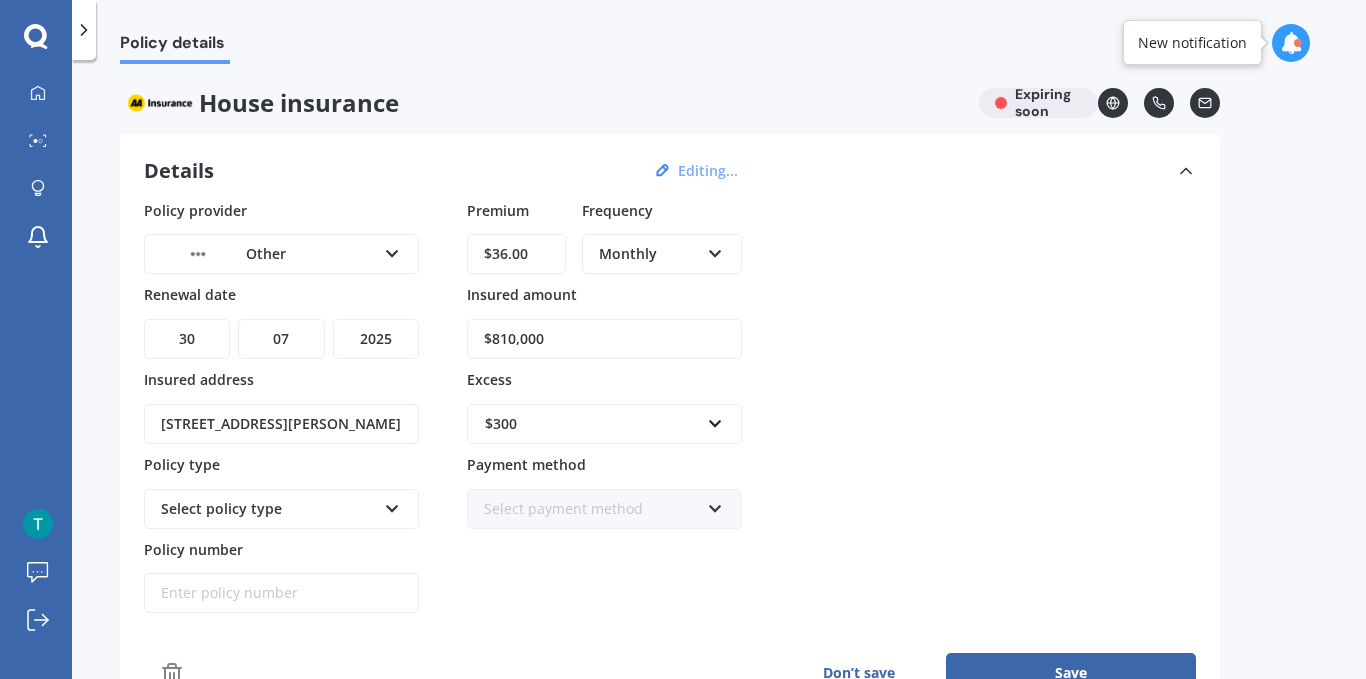 type on "$3.00" 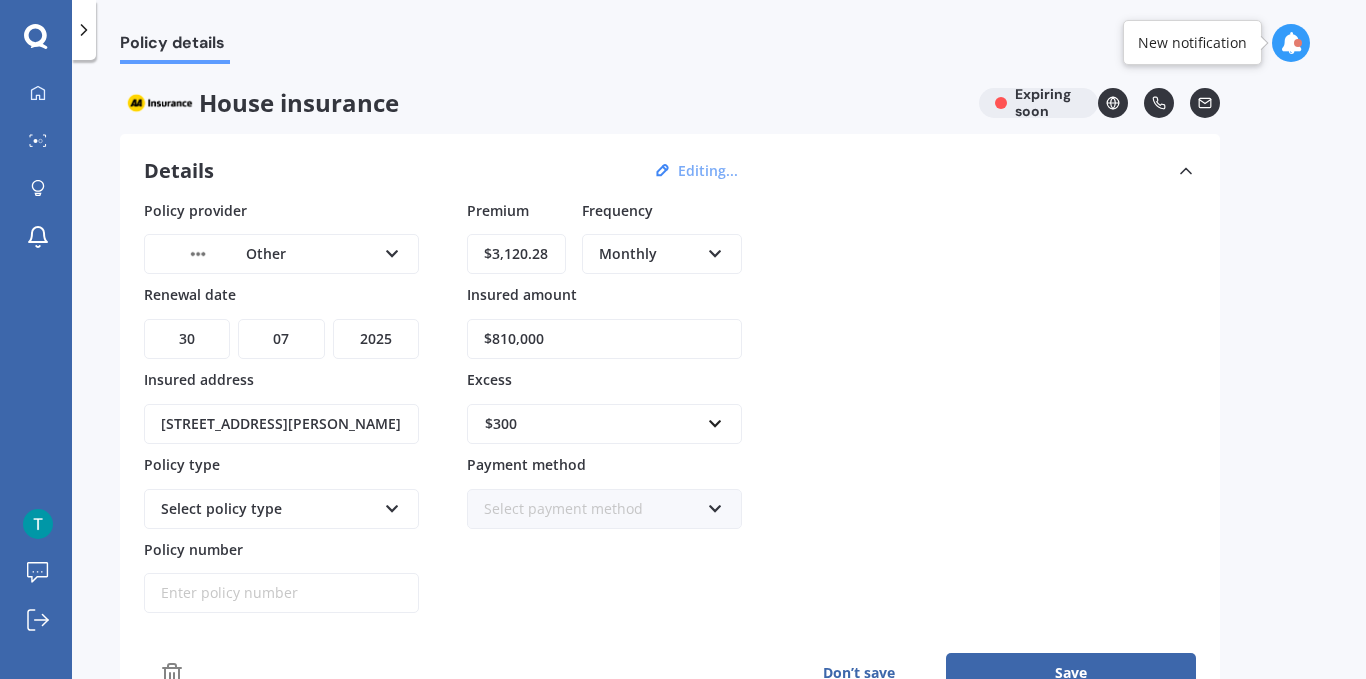 type on "$3,120.28" 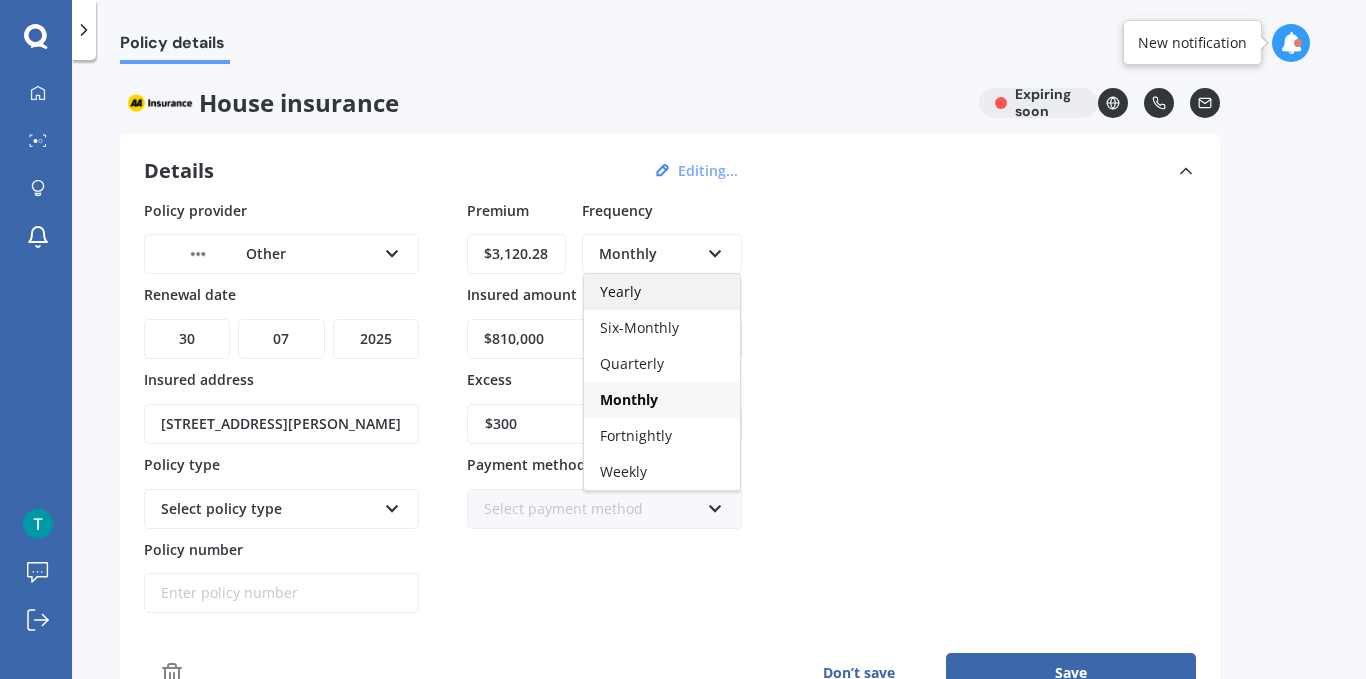 click on "Yearly" at bounding box center (662, 292) 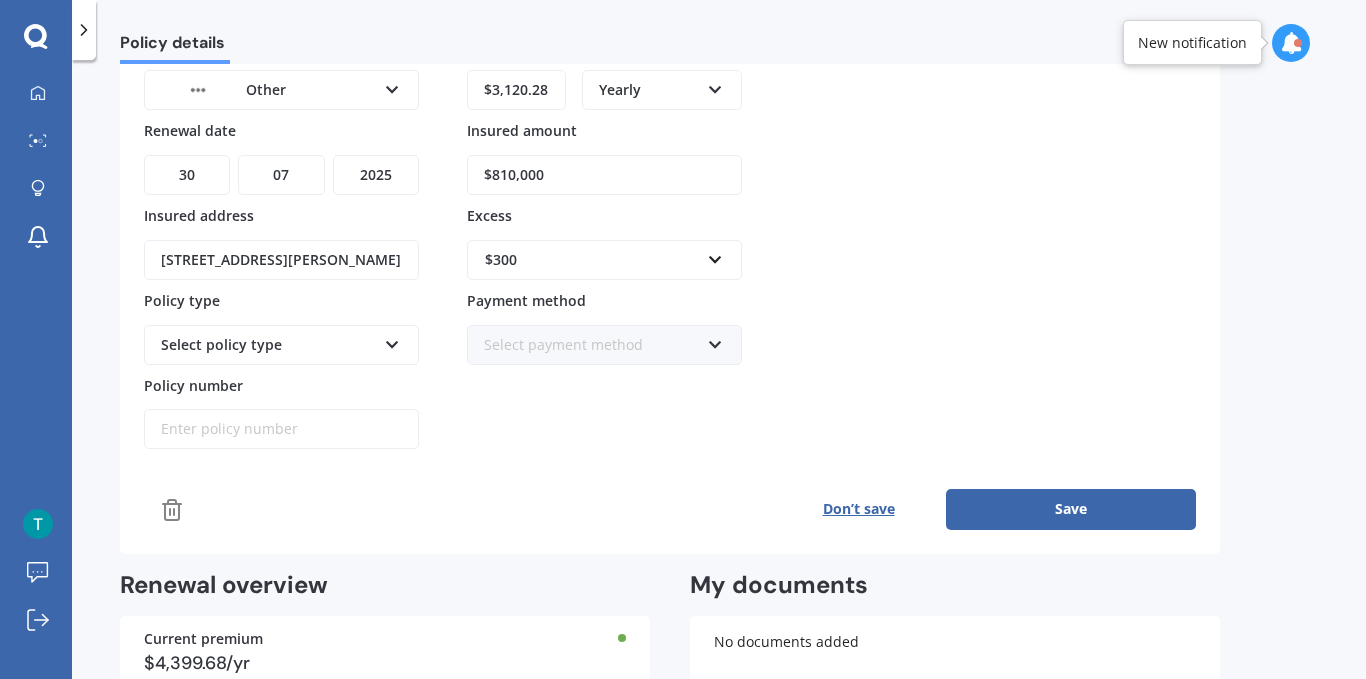 scroll, scrollTop: 200, scrollLeft: 0, axis: vertical 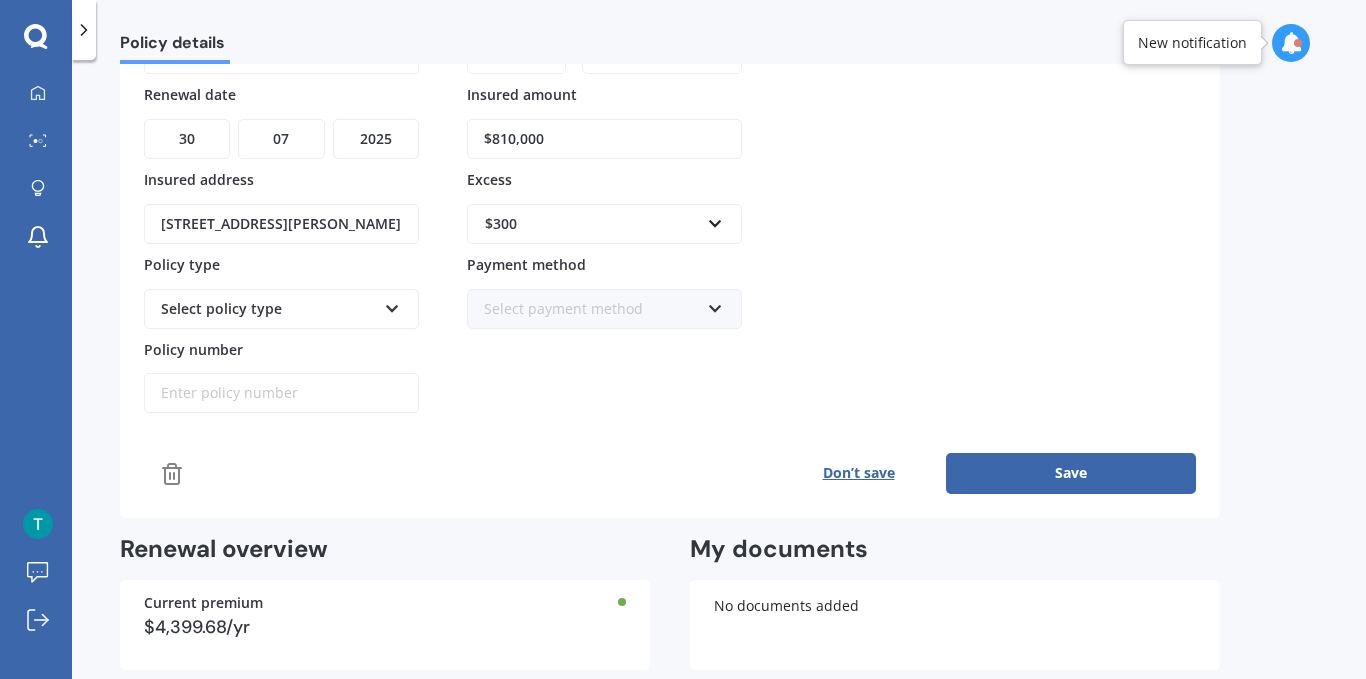 click on "Save" at bounding box center [1071, 473] 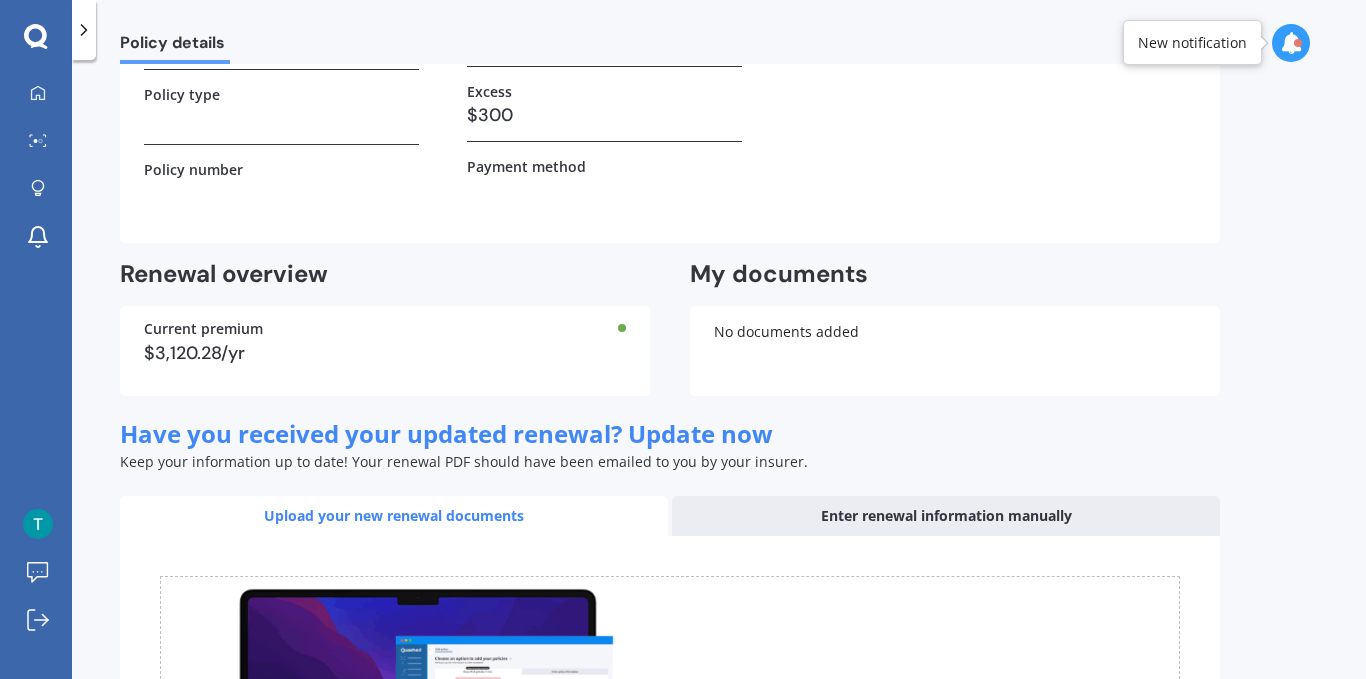 scroll, scrollTop: 0, scrollLeft: 0, axis: both 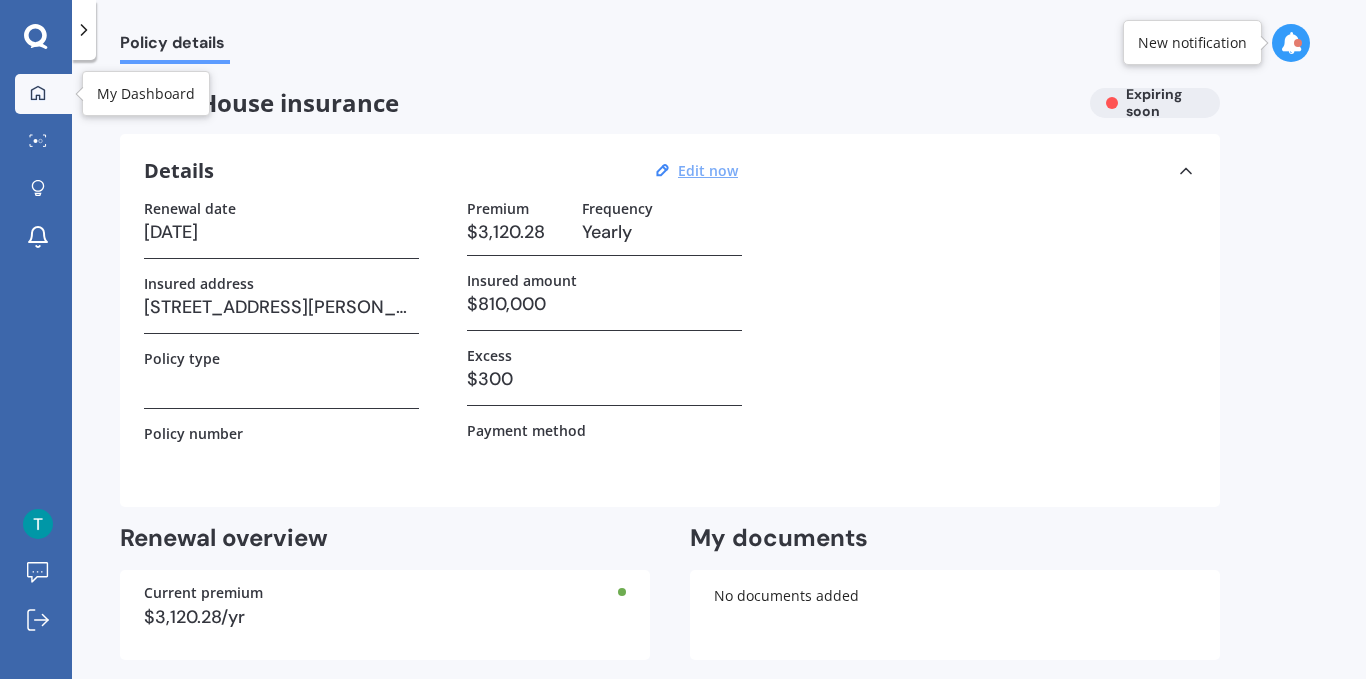 click 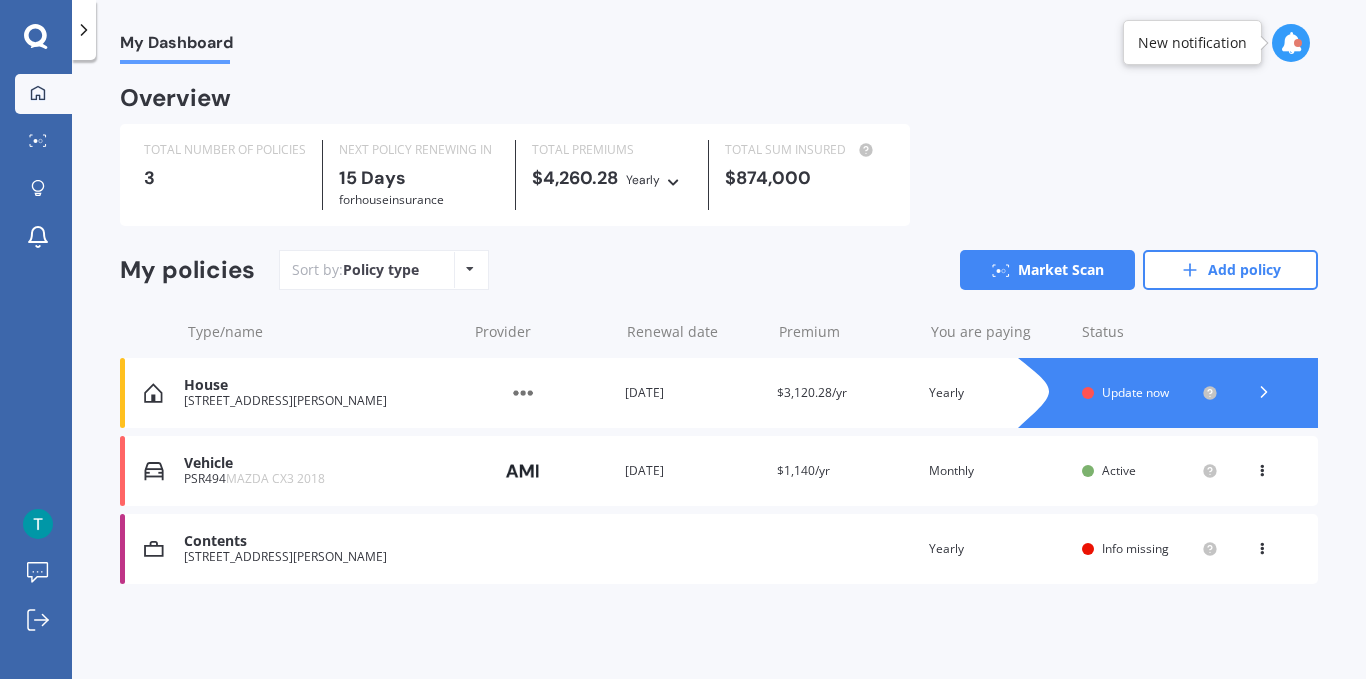 click 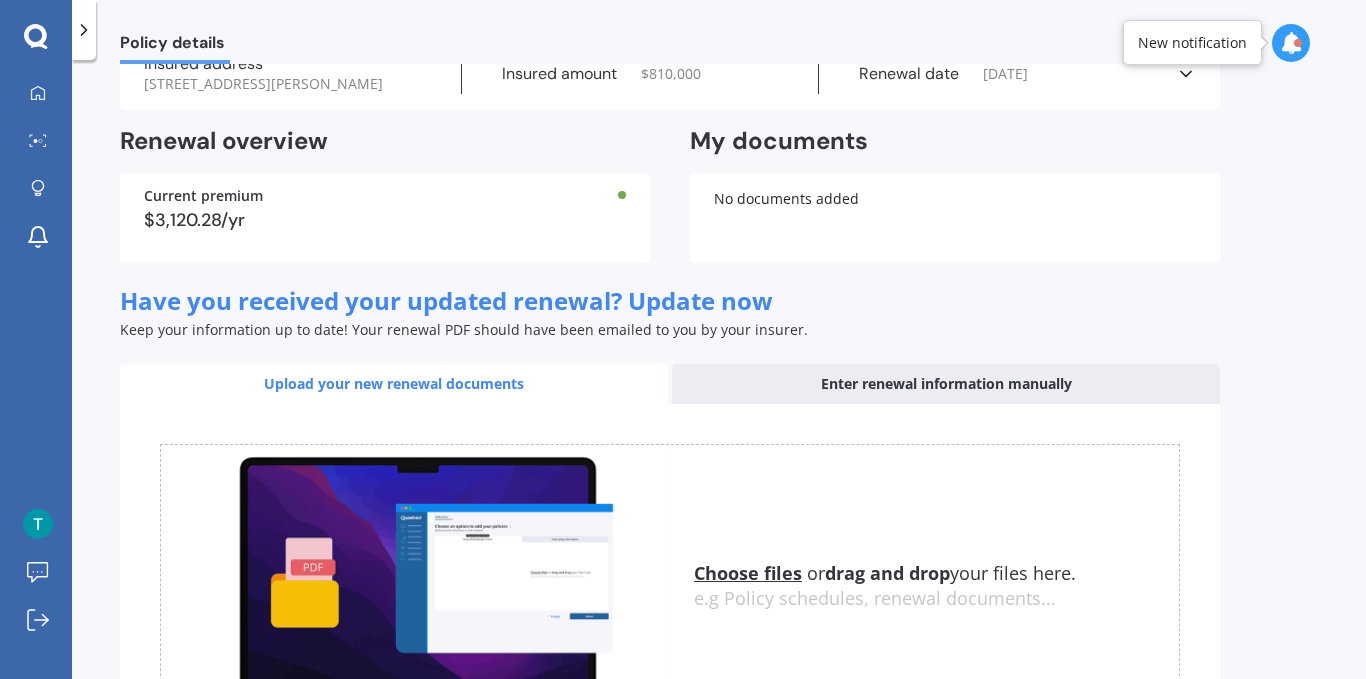 scroll, scrollTop: 0, scrollLeft: 0, axis: both 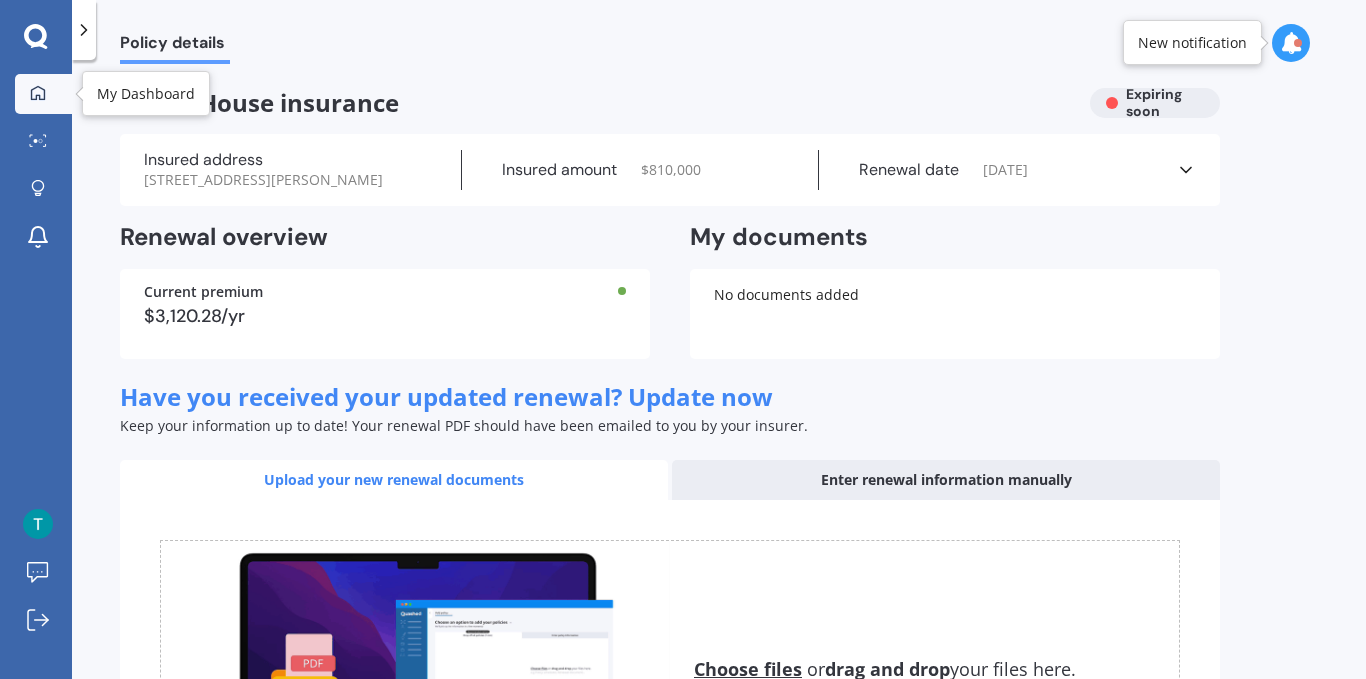 click on "My Dashboard" at bounding box center (43, 94) 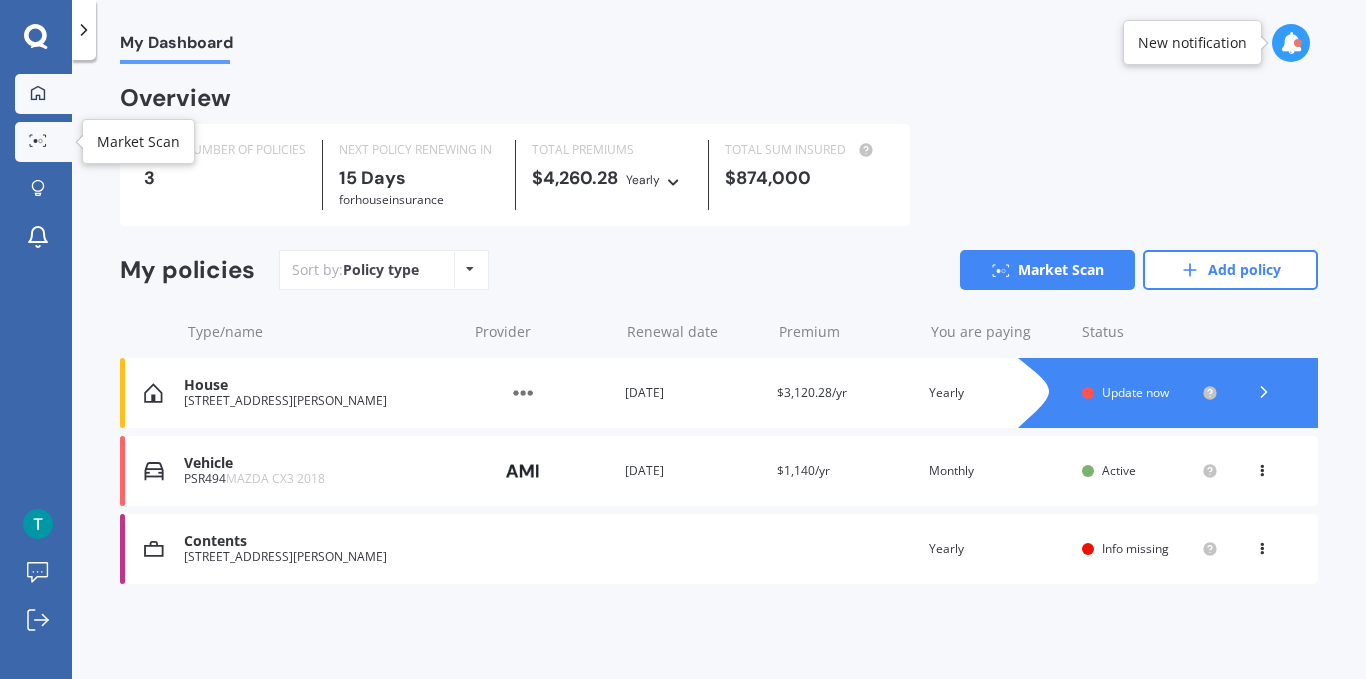 click 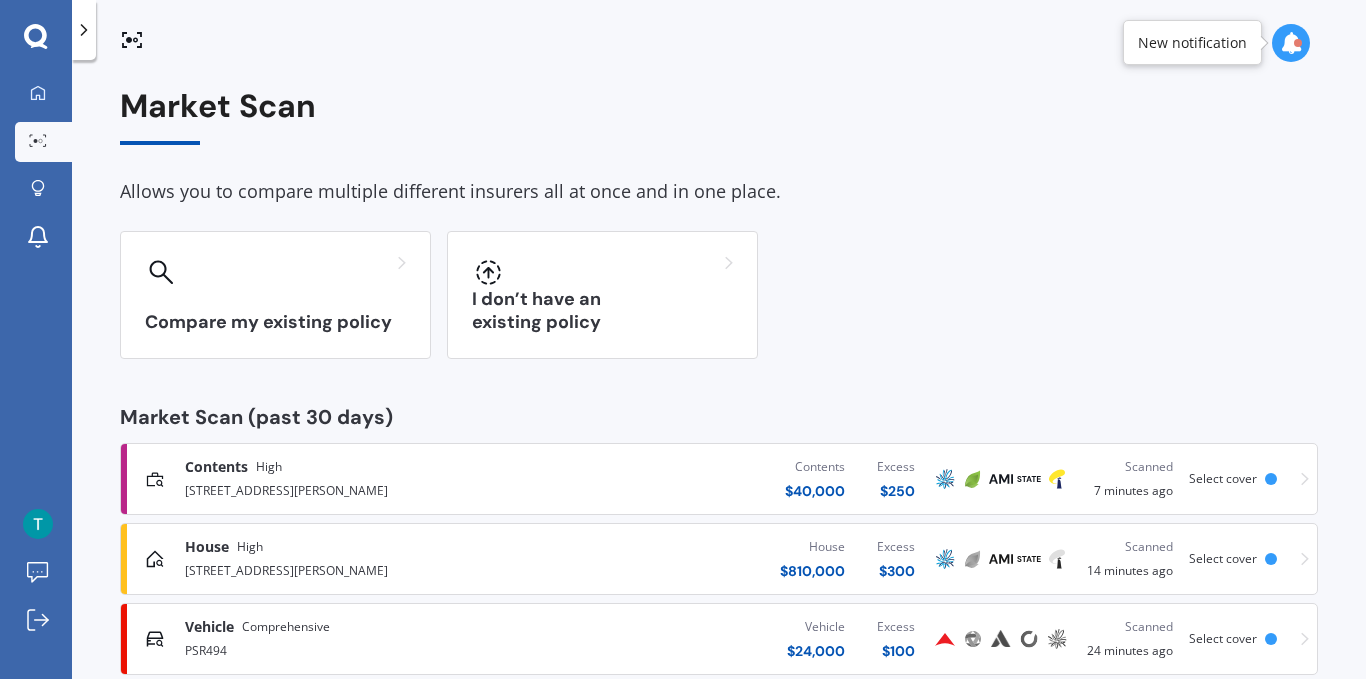 click on "House High [STREET_ADDRESS][GEOGRAPHIC_DATA][PERSON_NAME] $ 810,000 Excess $ 300 Scanned 14 minutes ago Select cover" at bounding box center [719, 559] 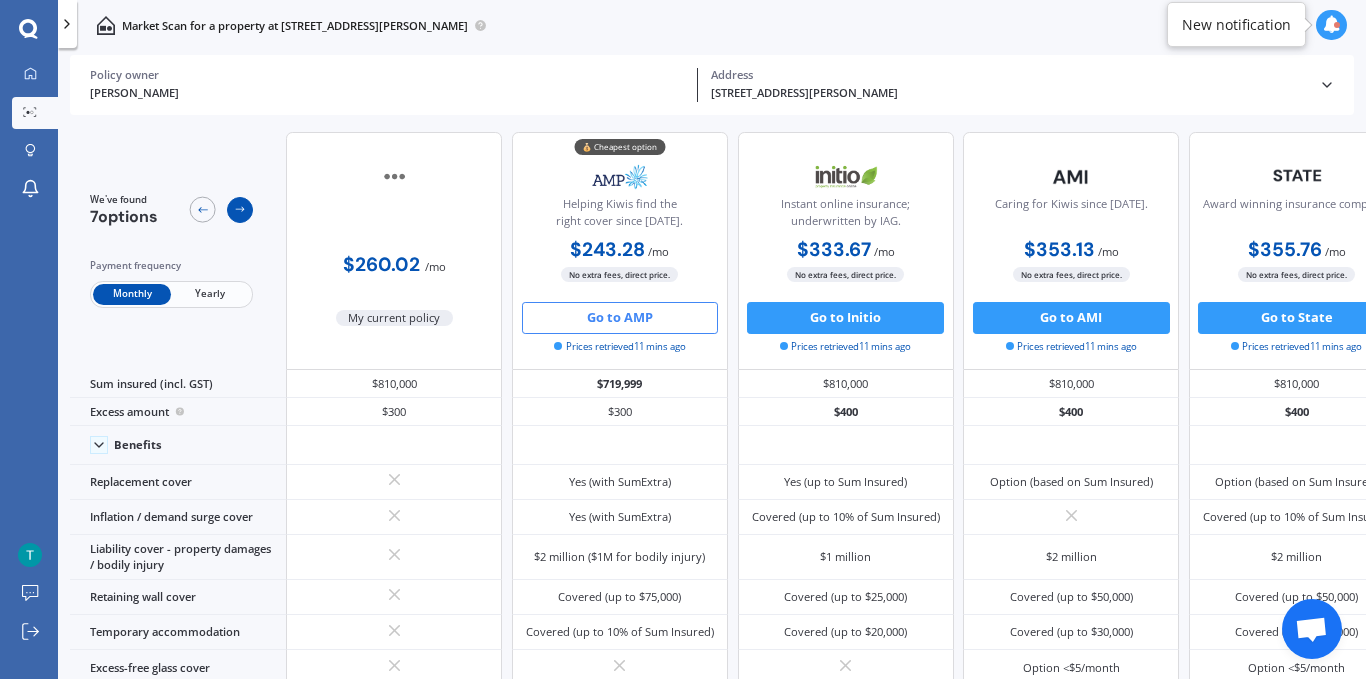 click 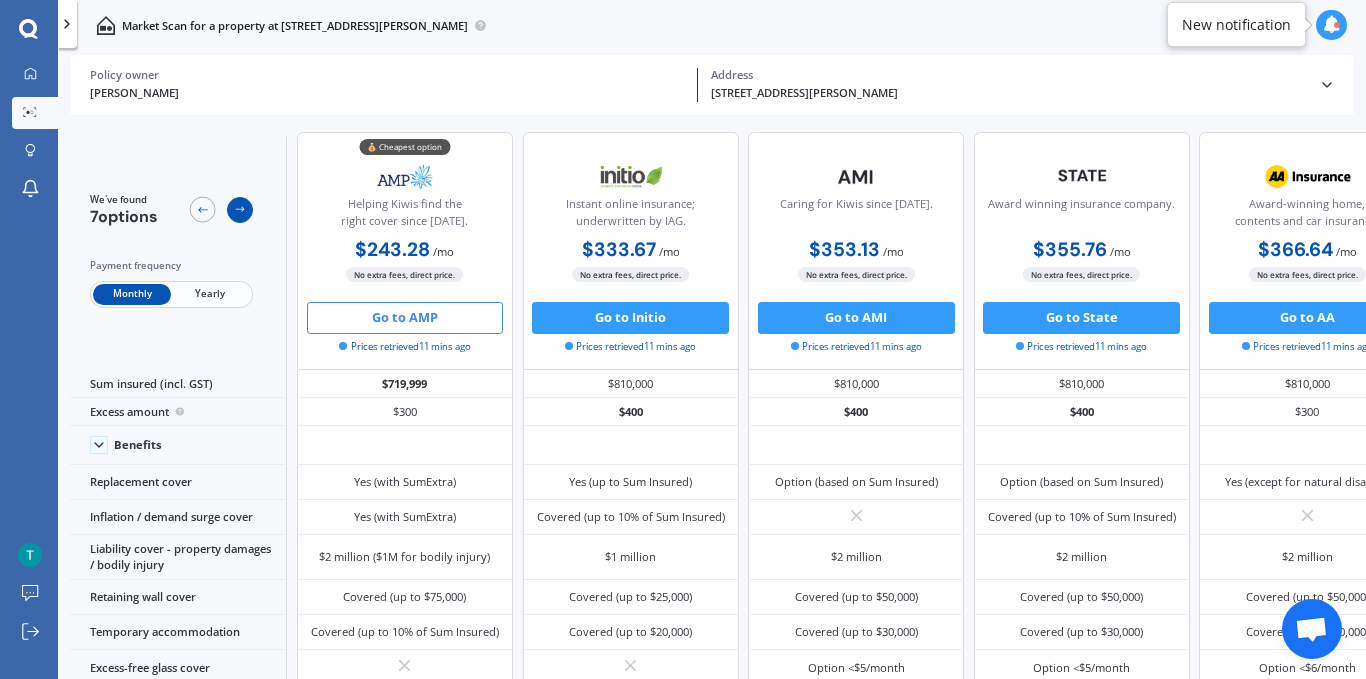 scroll, scrollTop: 0, scrollLeft: 270, axis: horizontal 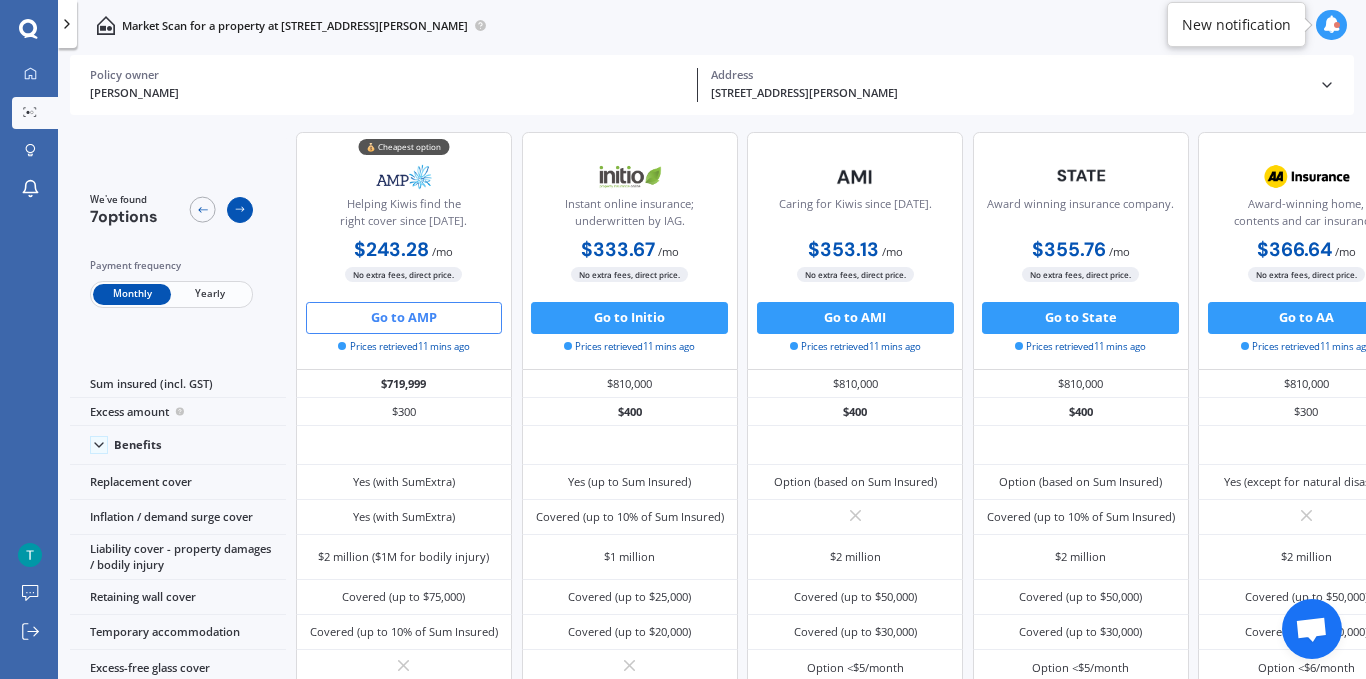 click 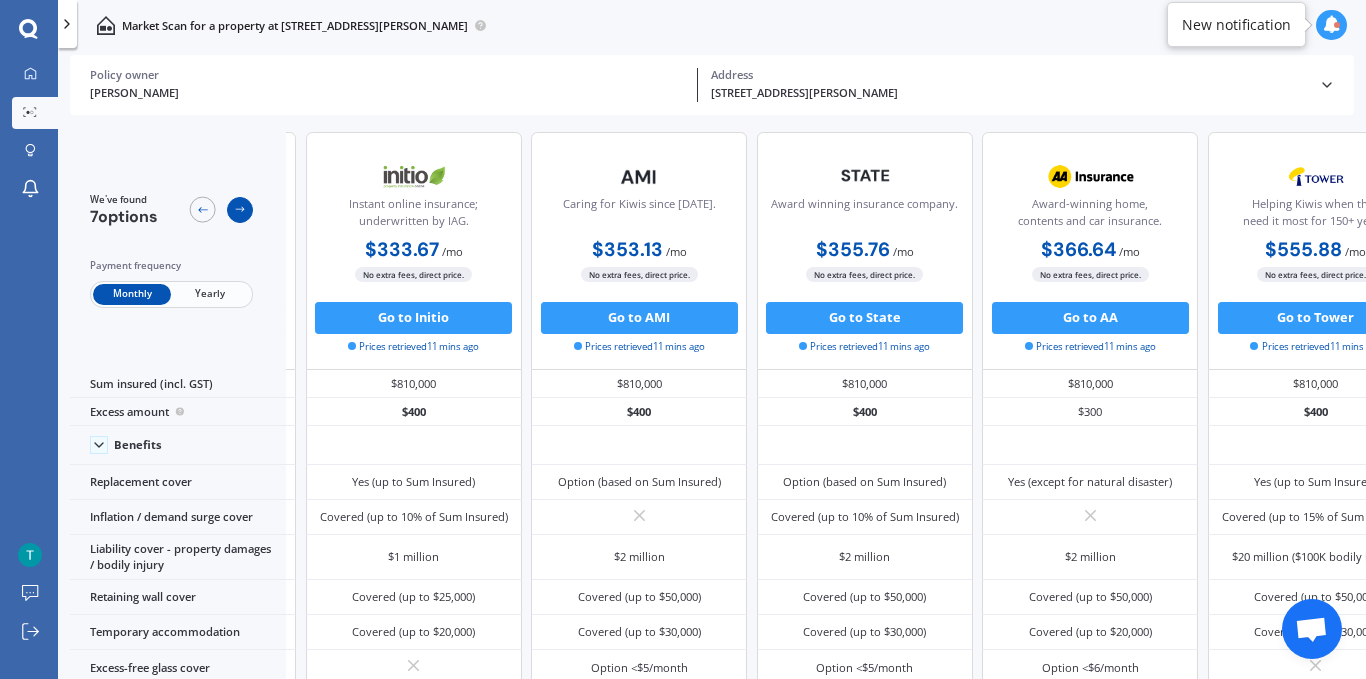 click 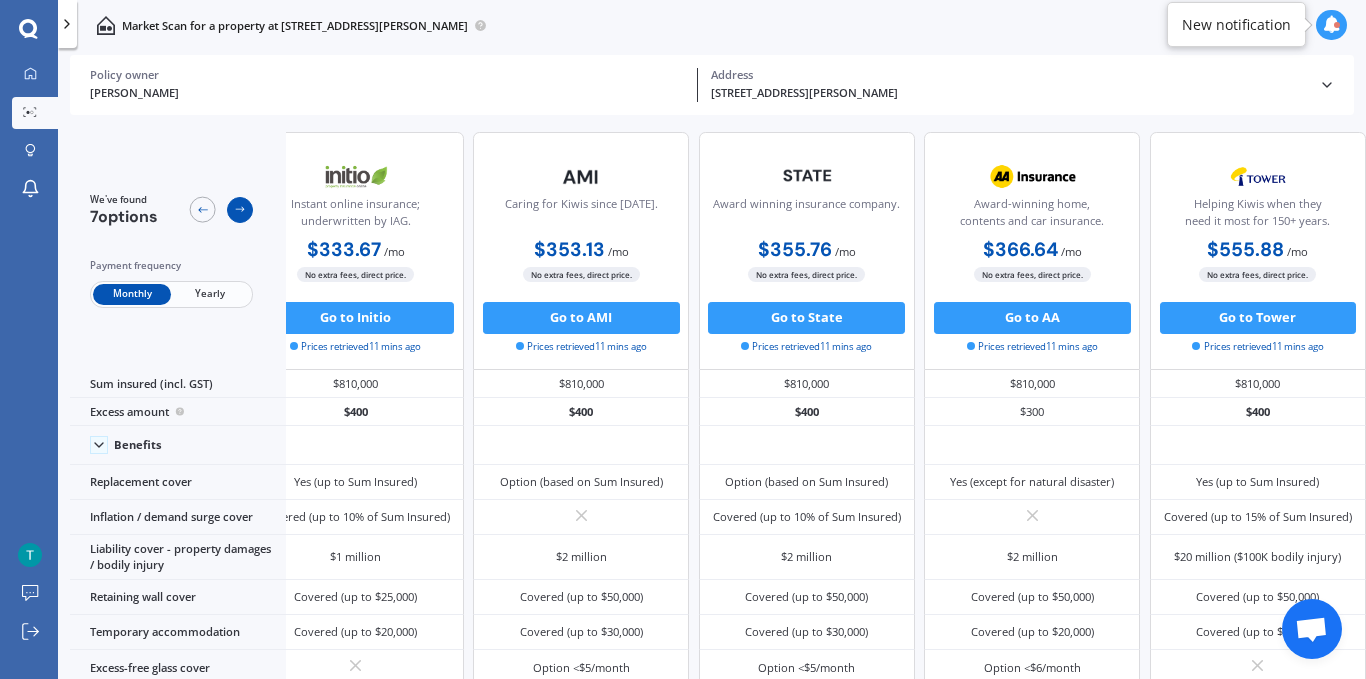 click 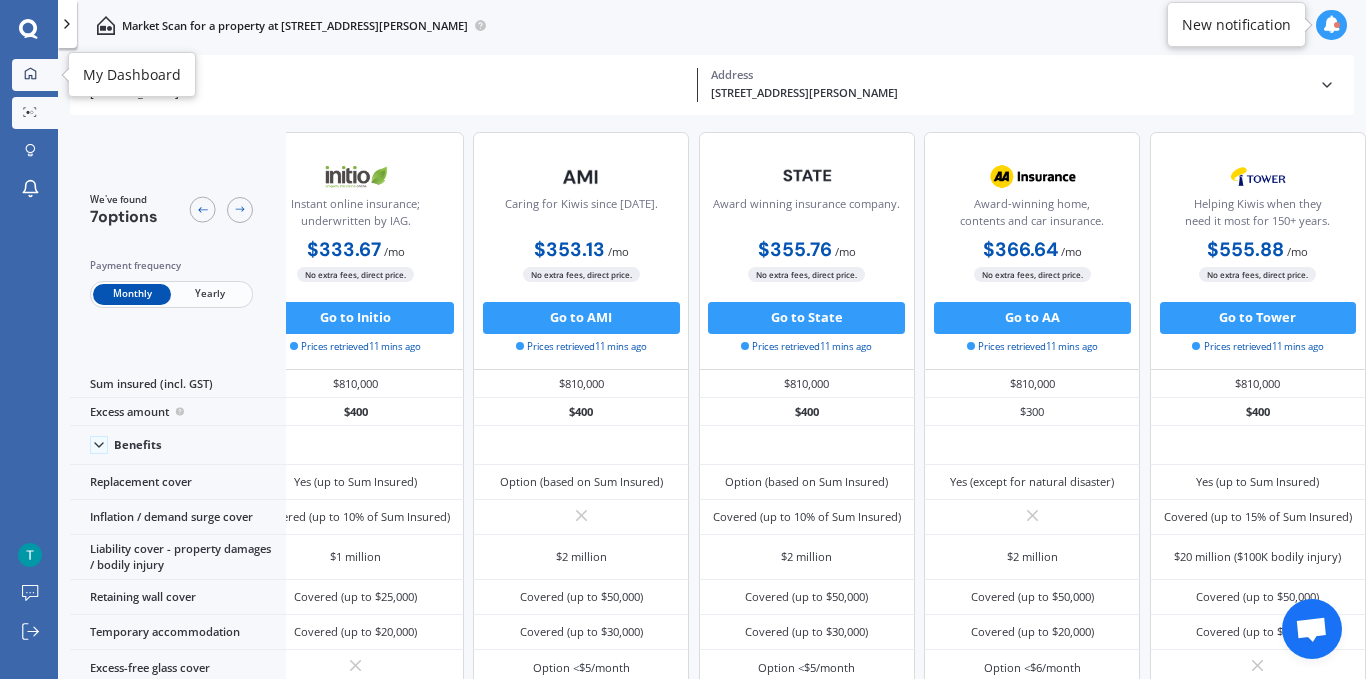 click on "My Dashboard" at bounding box center [35, 75] 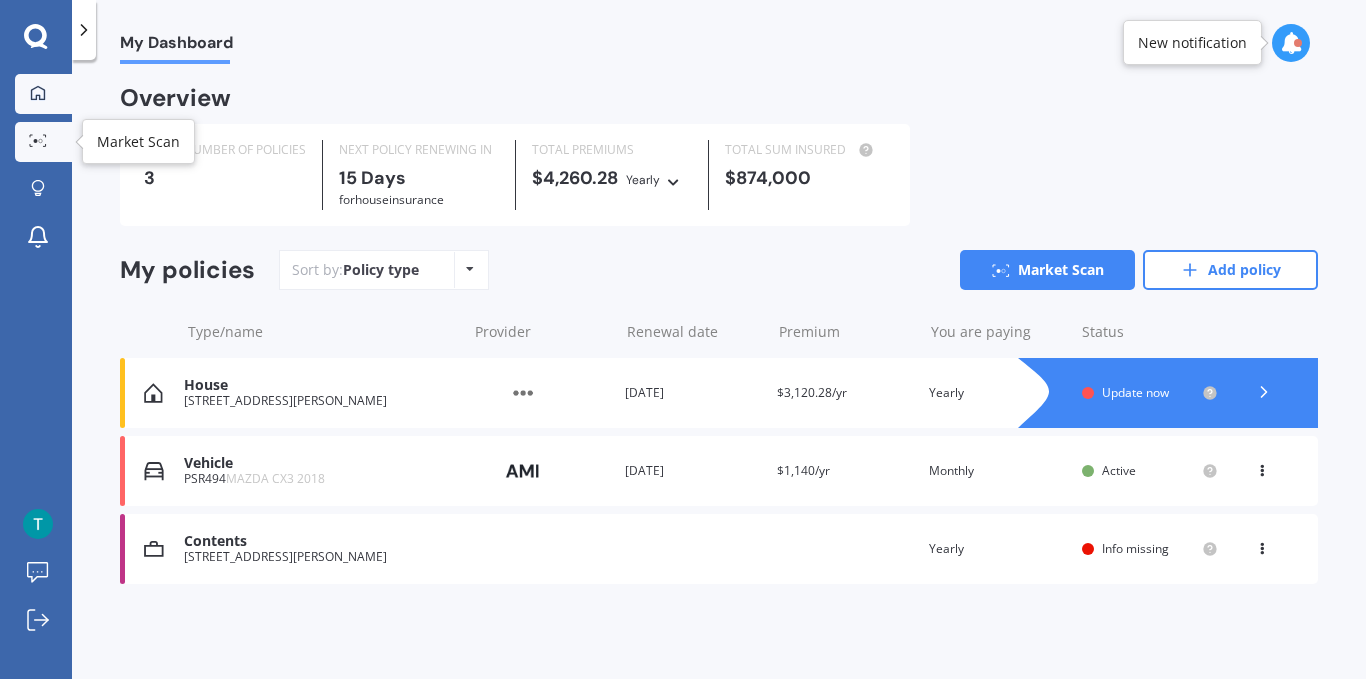 click at bounding box center (38, 141) 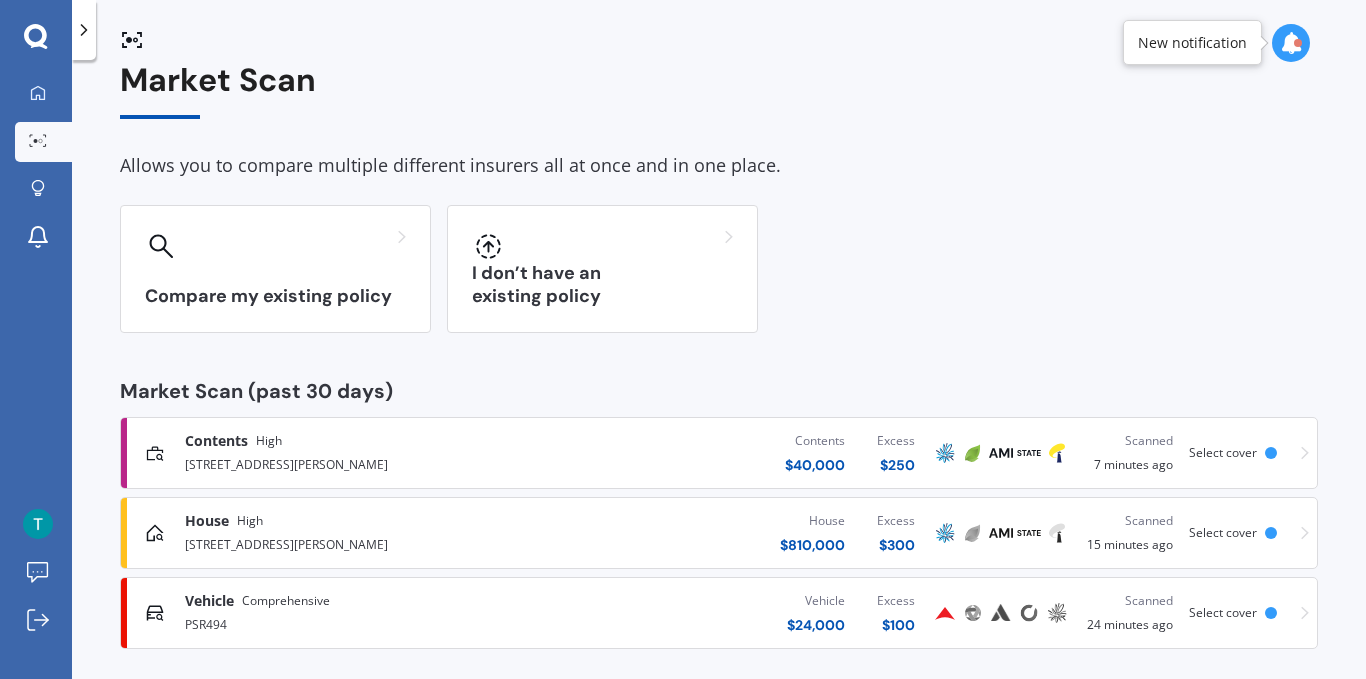 scroll, scrollTop: 40, scrollLeft: 0, axis: vertical 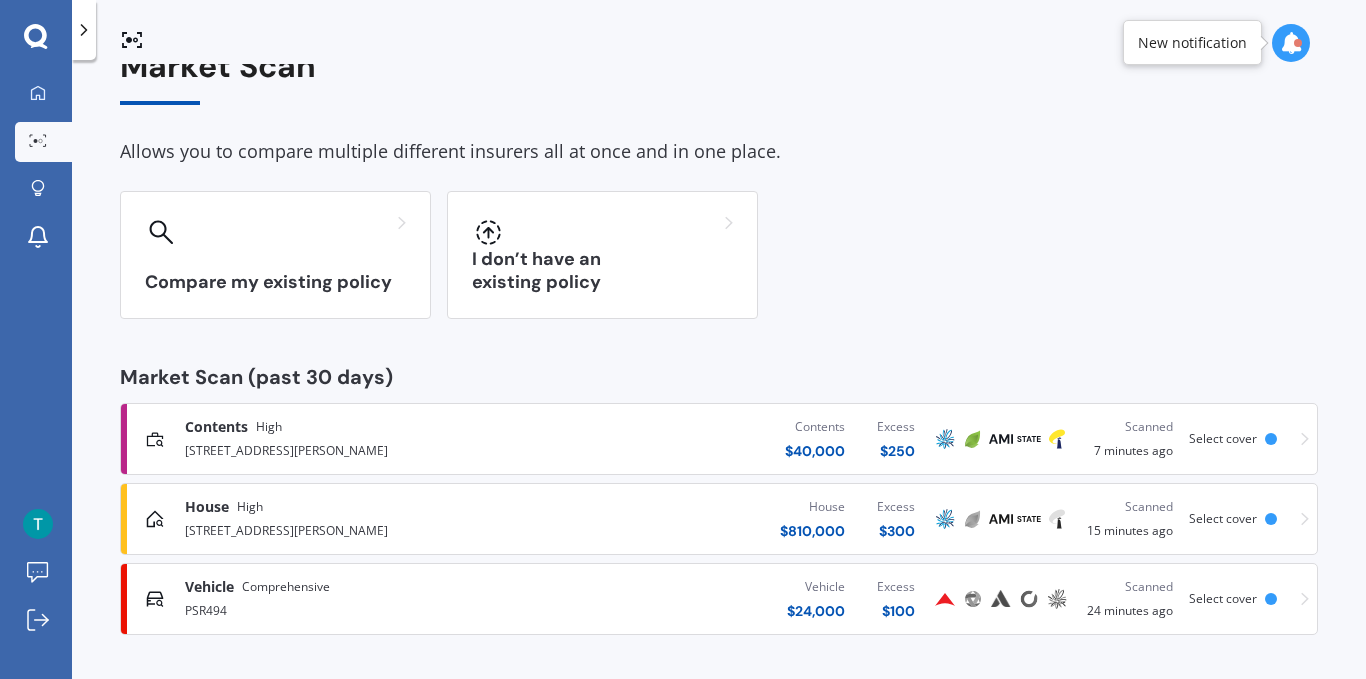 click 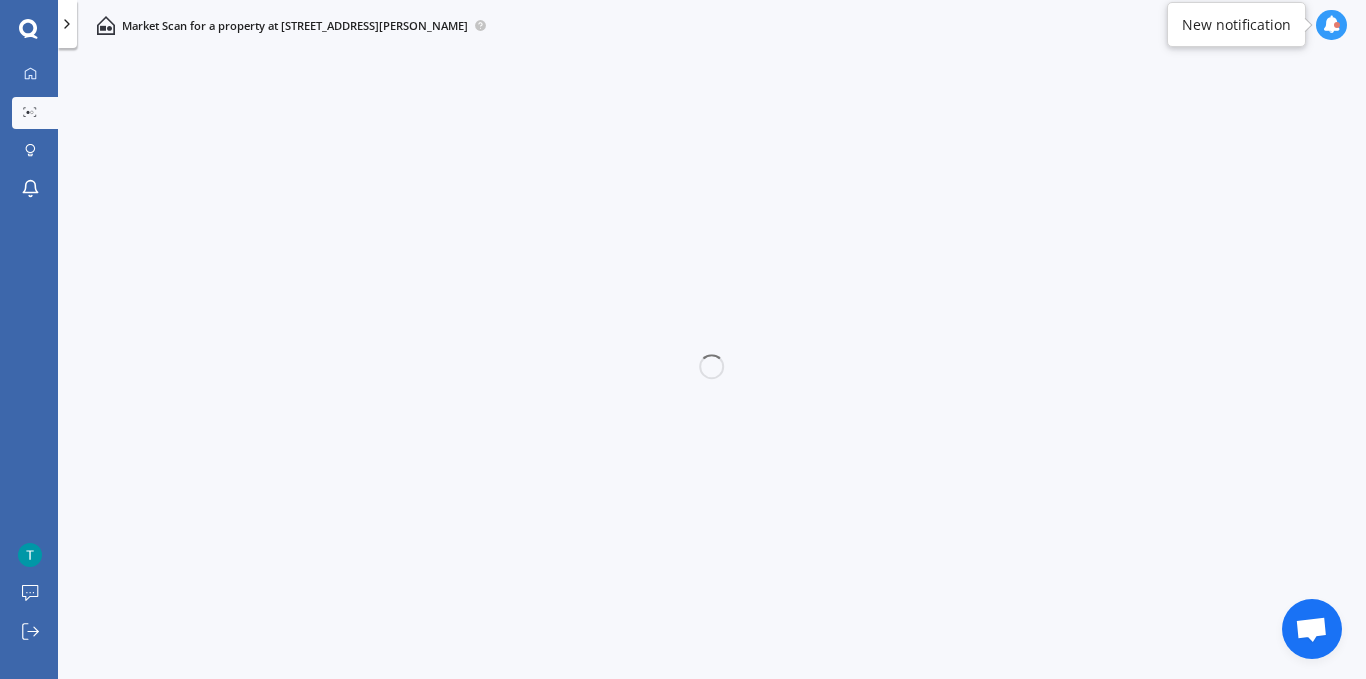 scroll, scrollTop: 0, scrollLeft: 0, axis: both 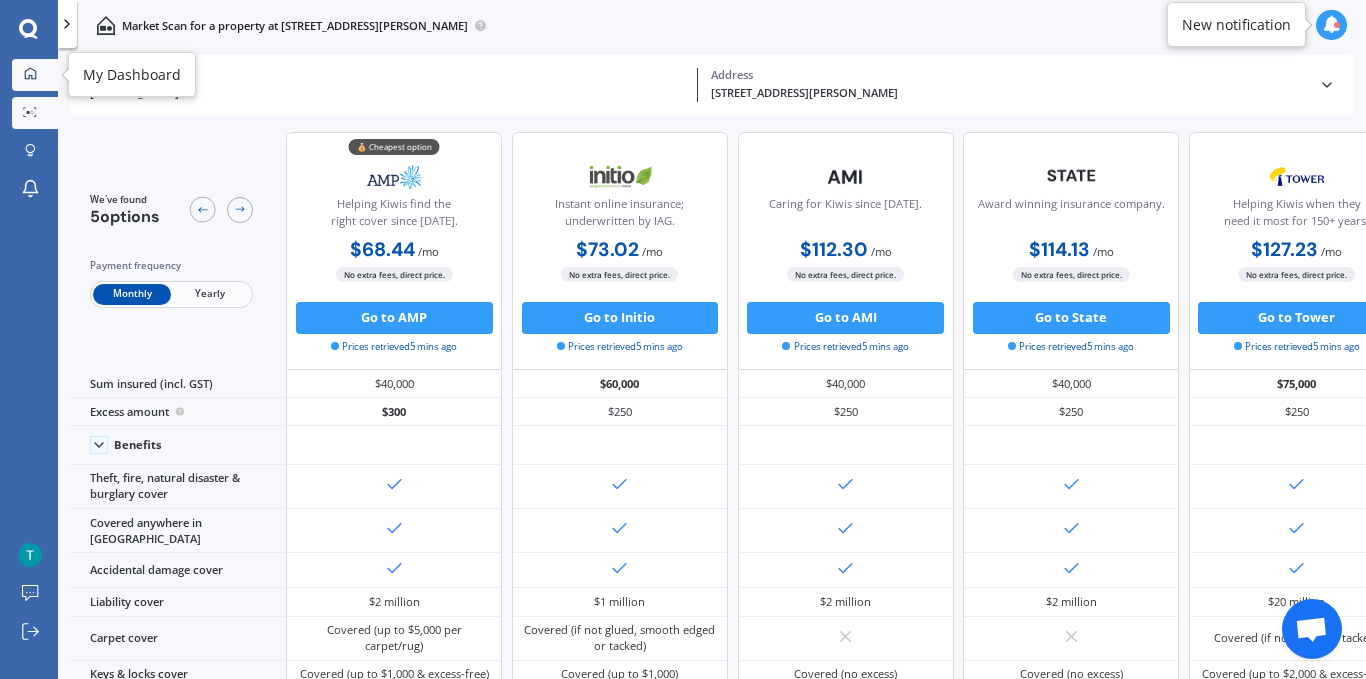 click at bounding box center [30, 74] 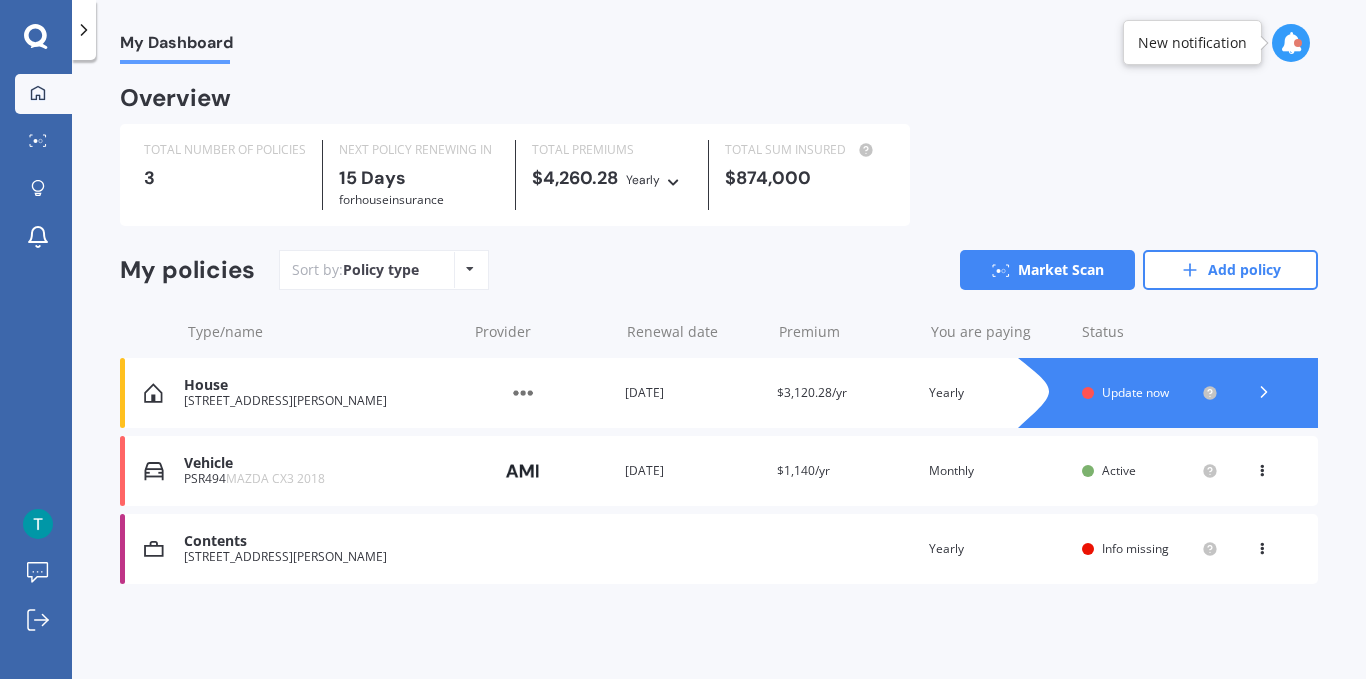 click on "Yearly Yearly Six-Monthly Quarterly Monthly Fortnightly Weekly" at bounding box center (655, 179) 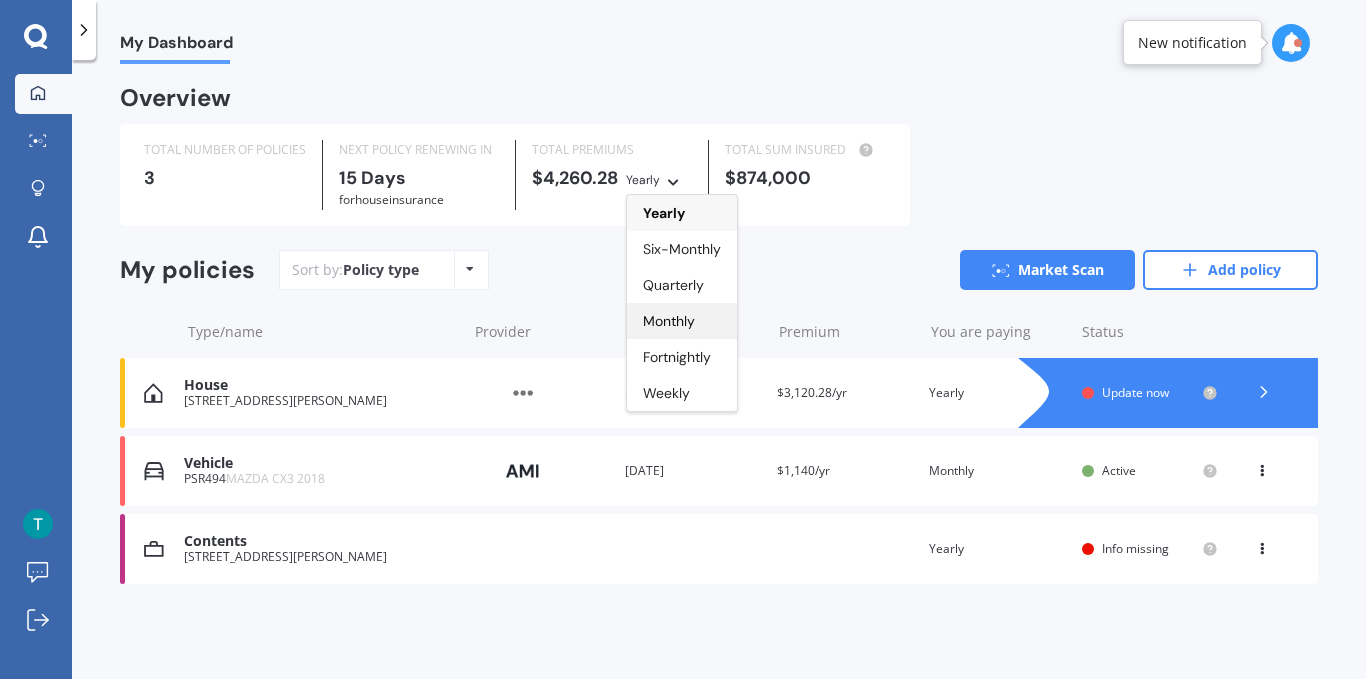 click on "Monthly" at bounding box center [669, 321] 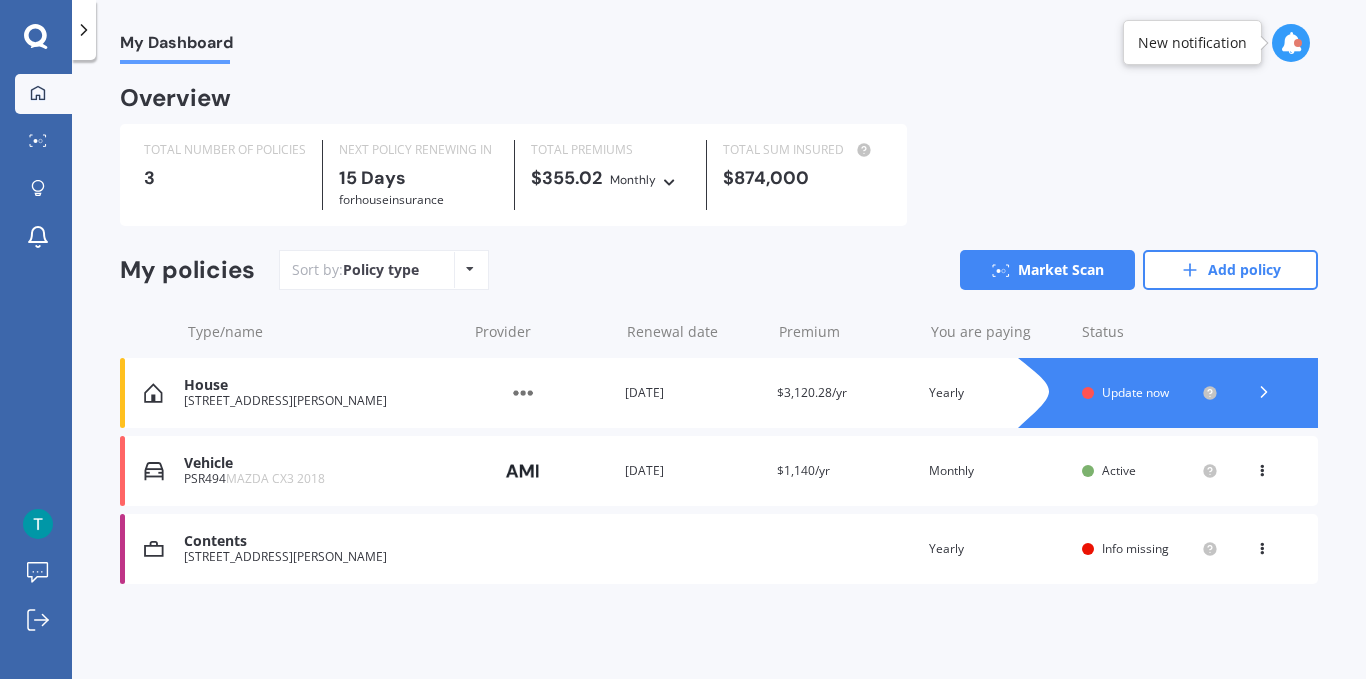click on "Policy type Alphabetical Date added Renewing next" at bounding box center [469, 270] 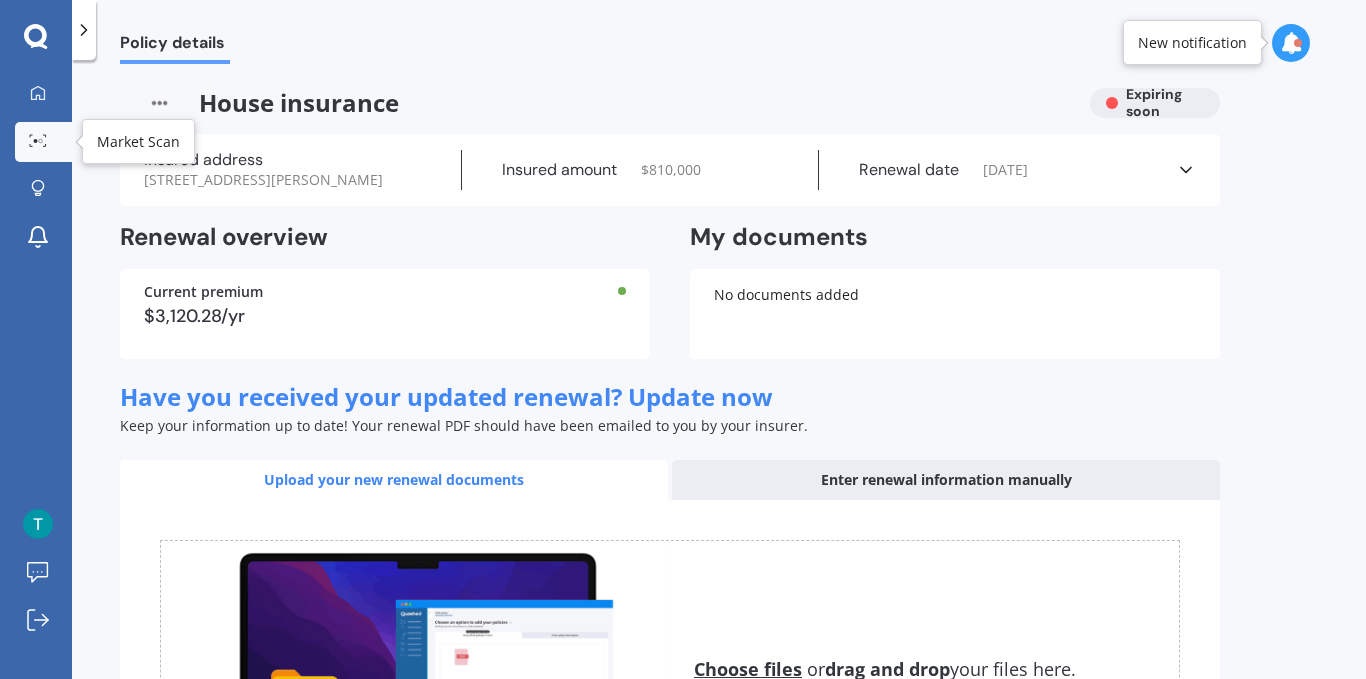 click on "Market Scan" at bounding box center [43, 142] 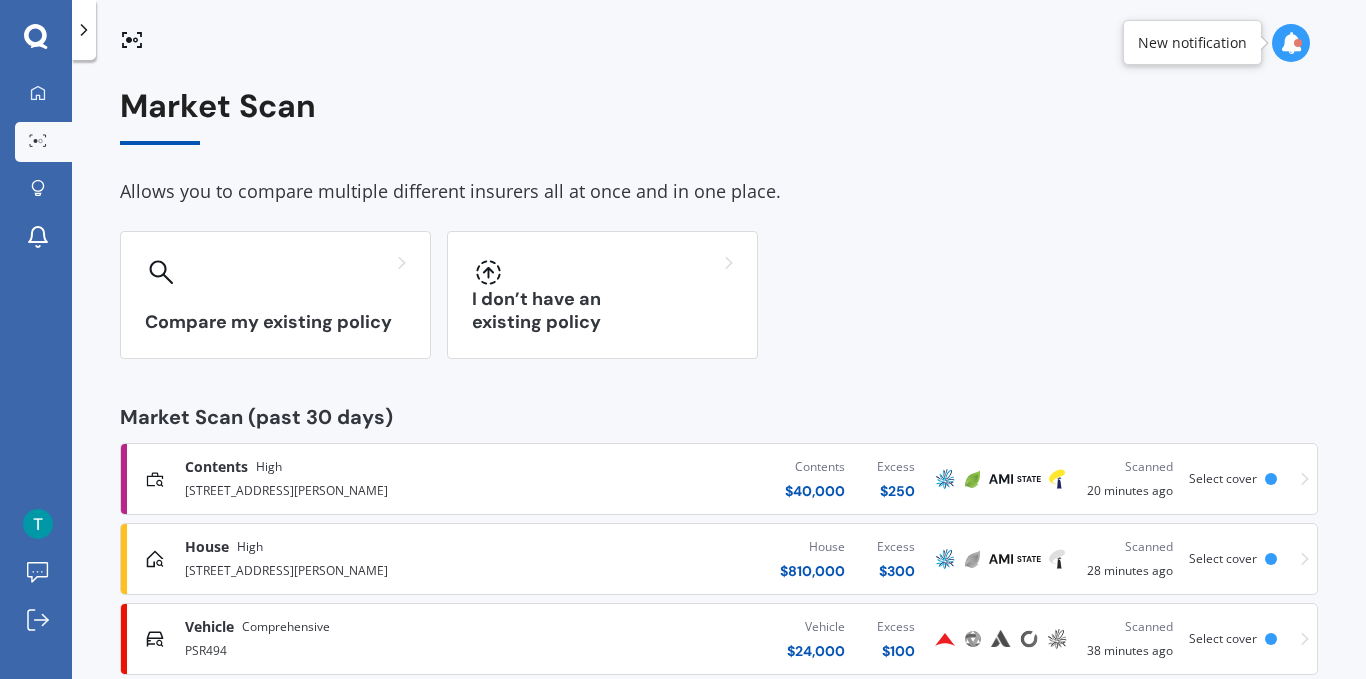 click 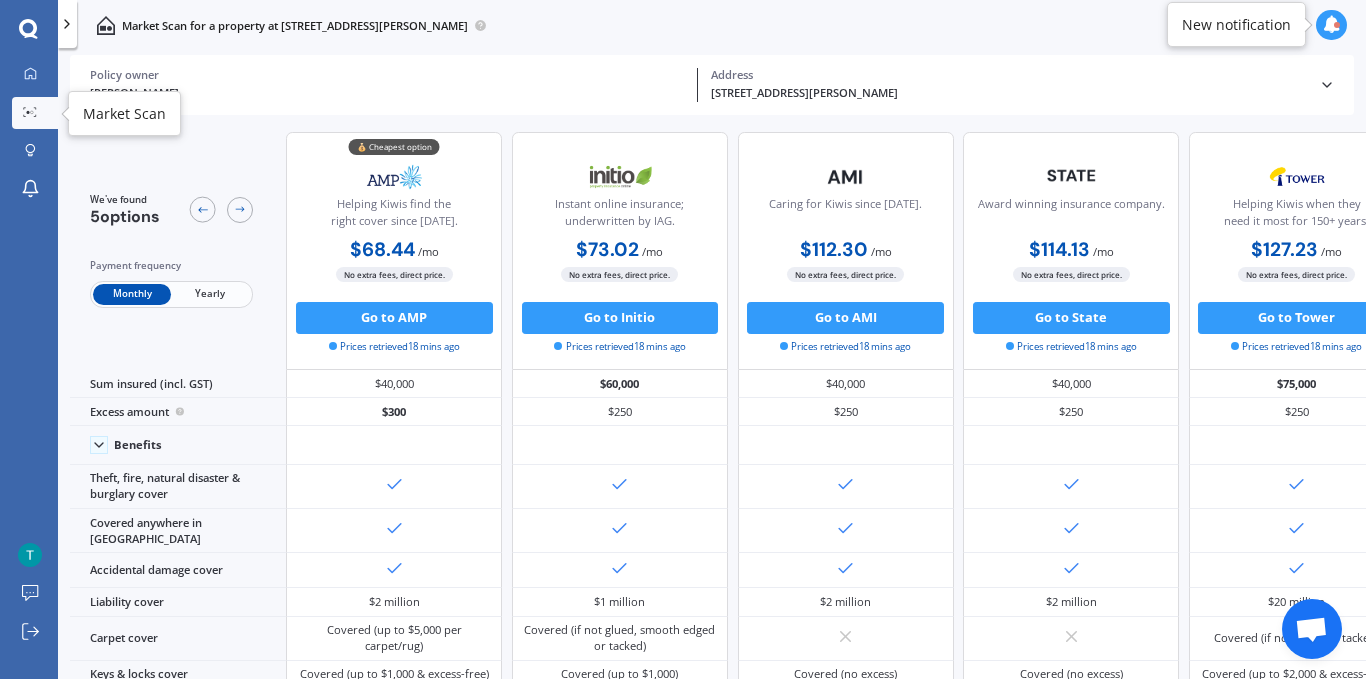 click 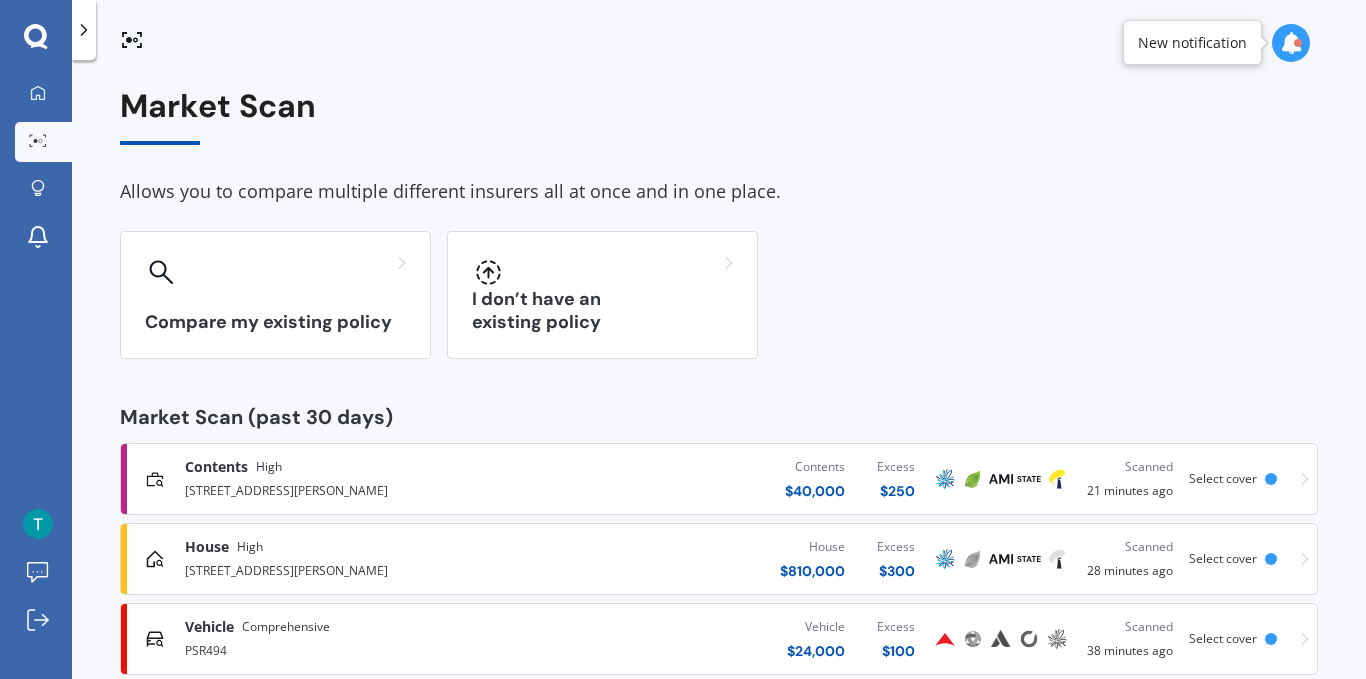 click 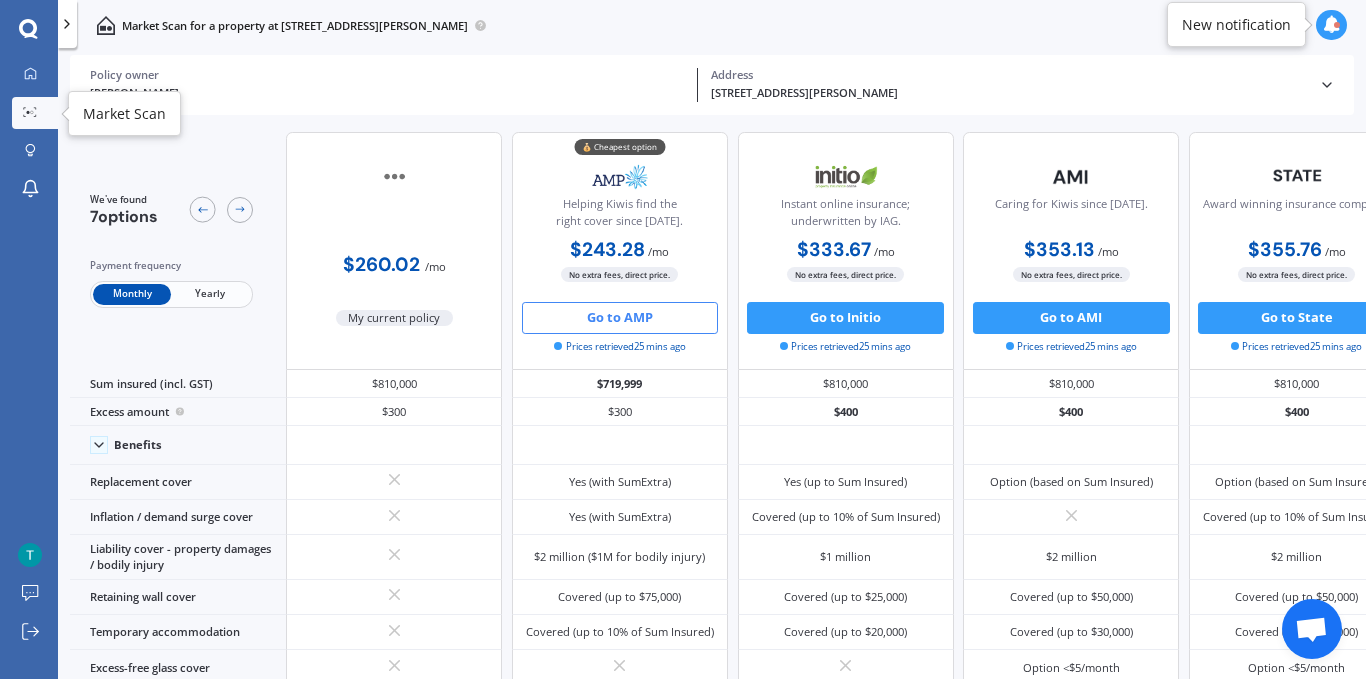 click 